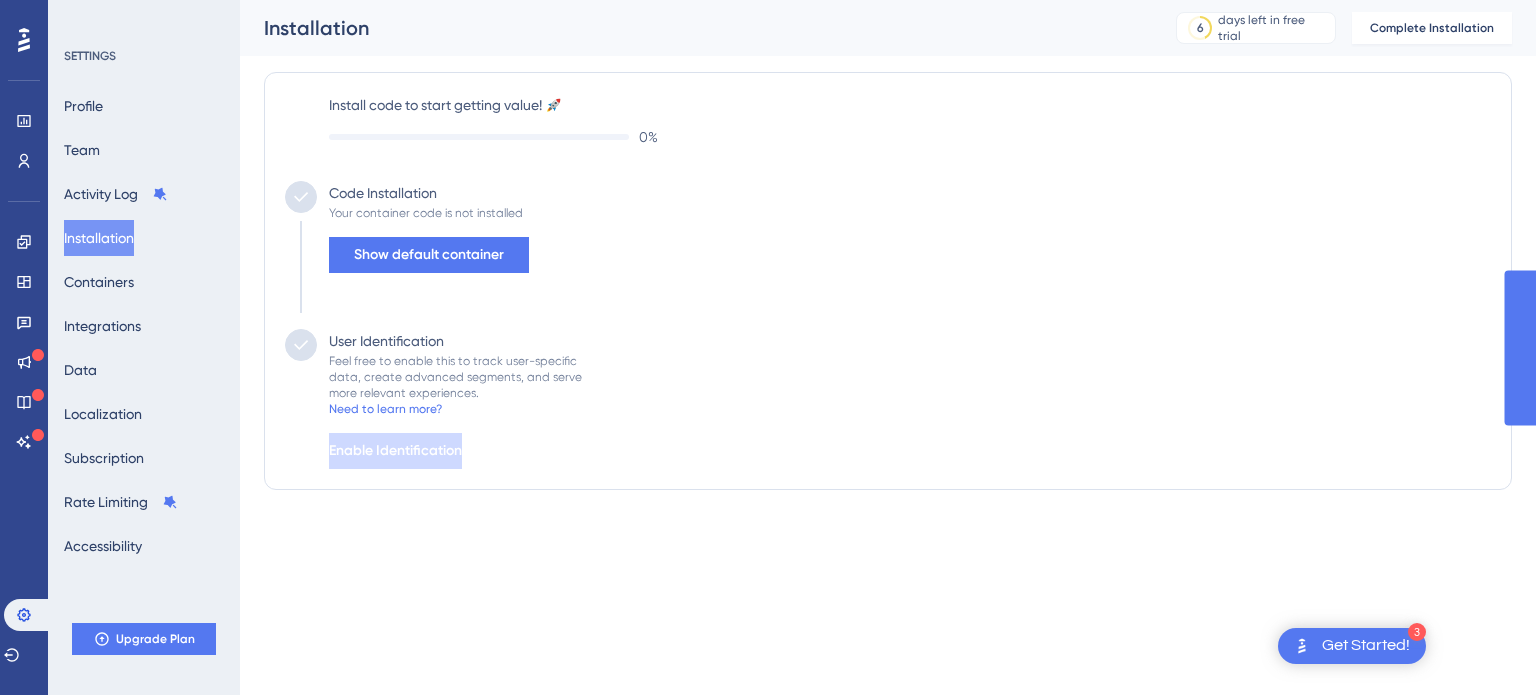 scroll, scrollTop: 0, scrollLeft: 0, axis: both 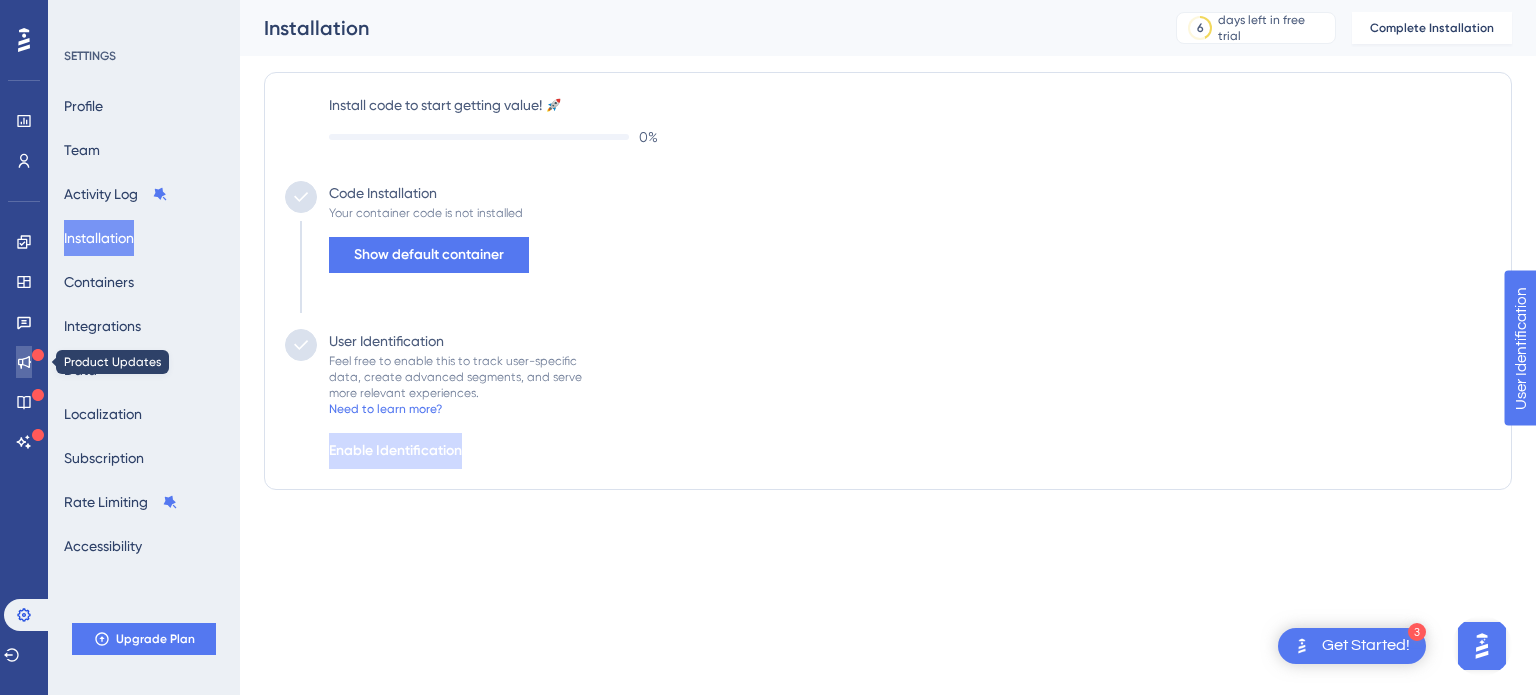 click at bounding box center [24, 362] 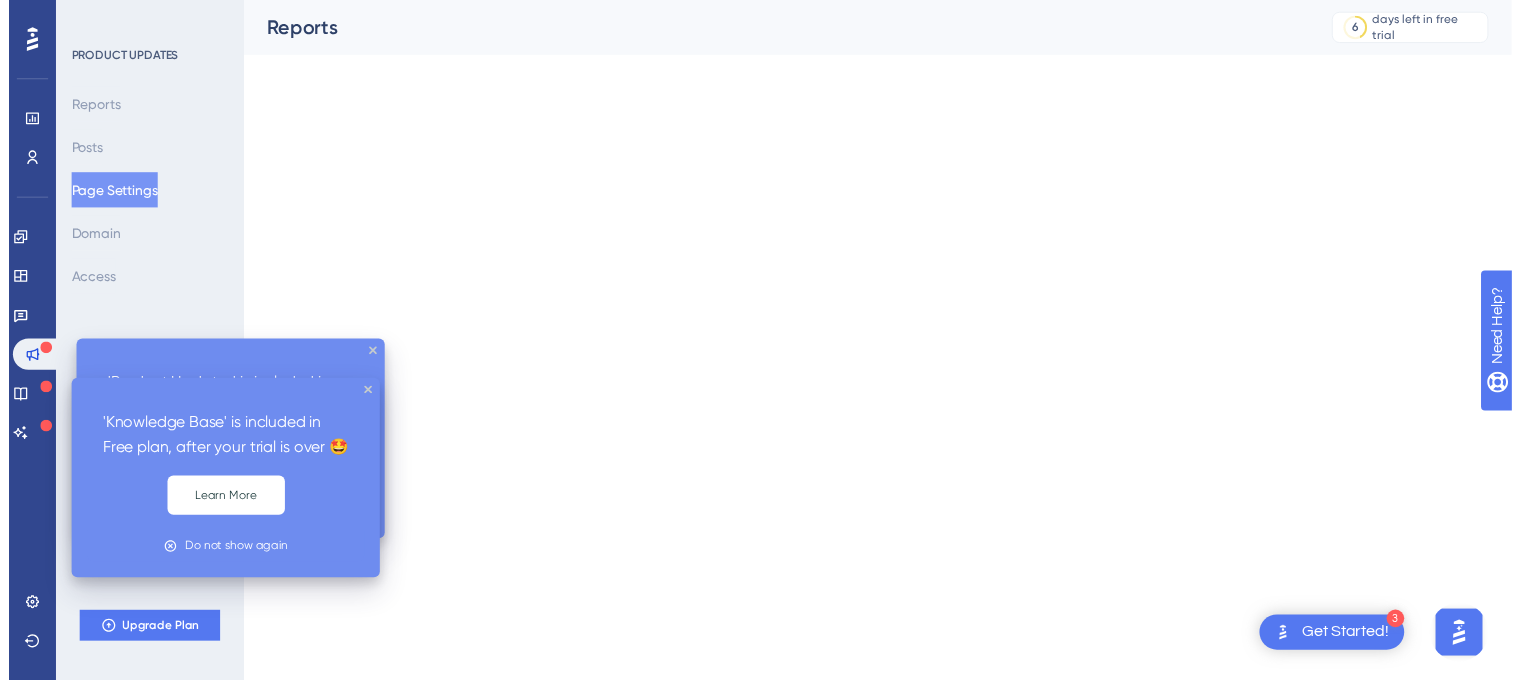 scroll, scrollTop: 0, scrollLeft: 0, axis: both 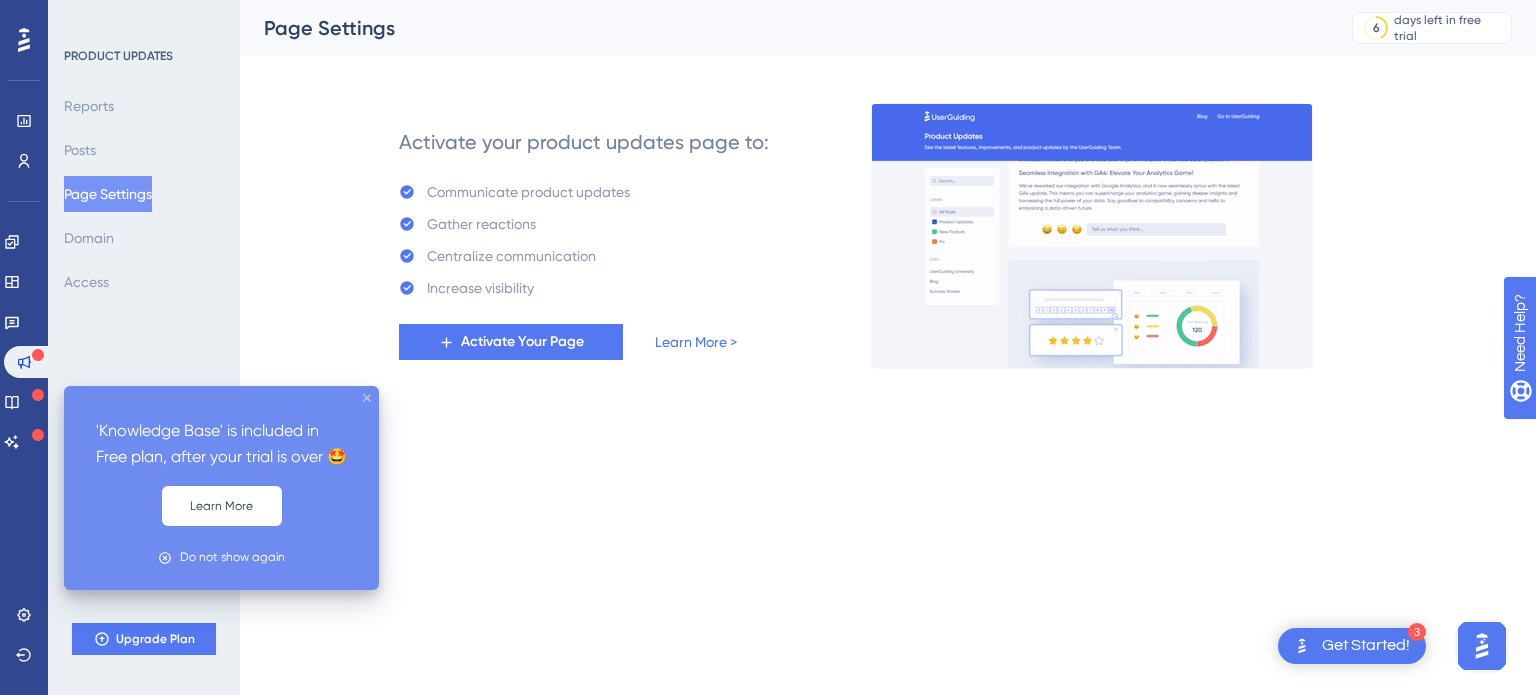 click 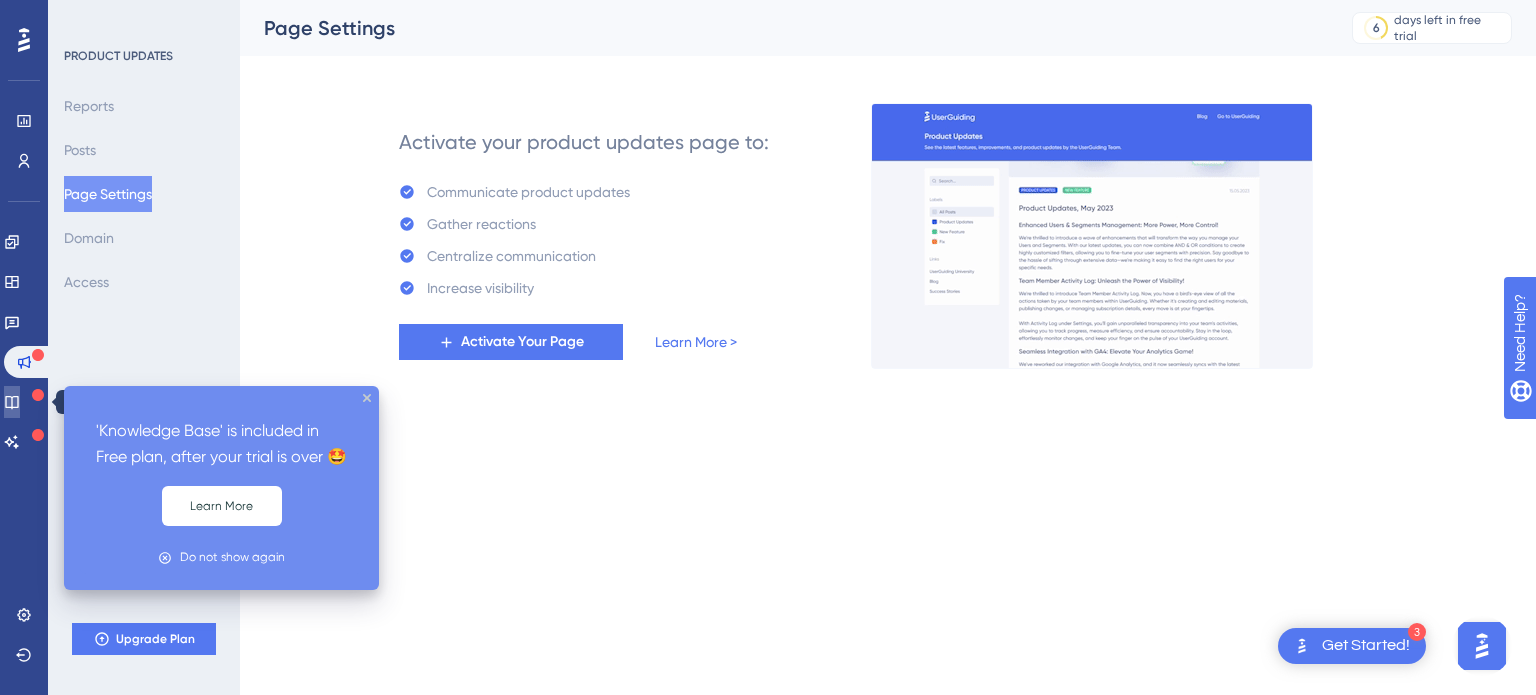 click 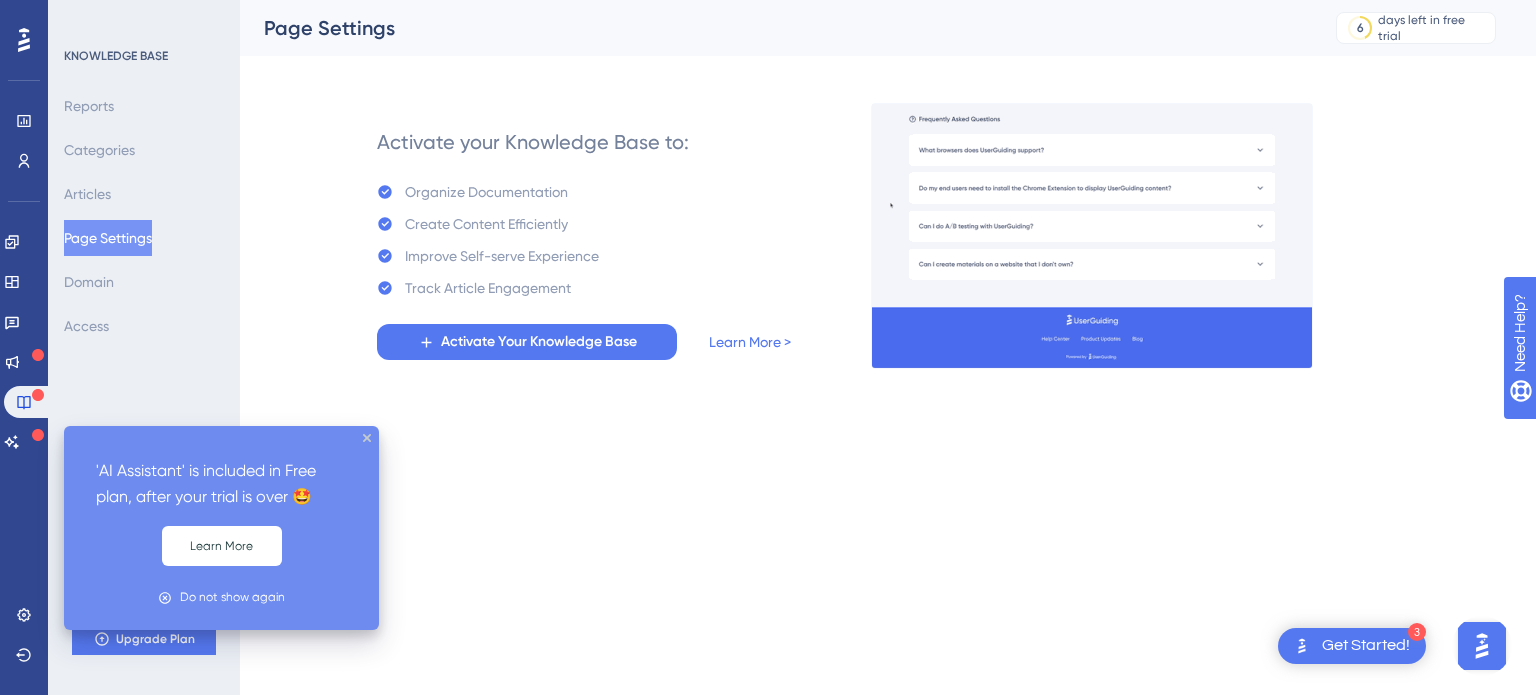 click 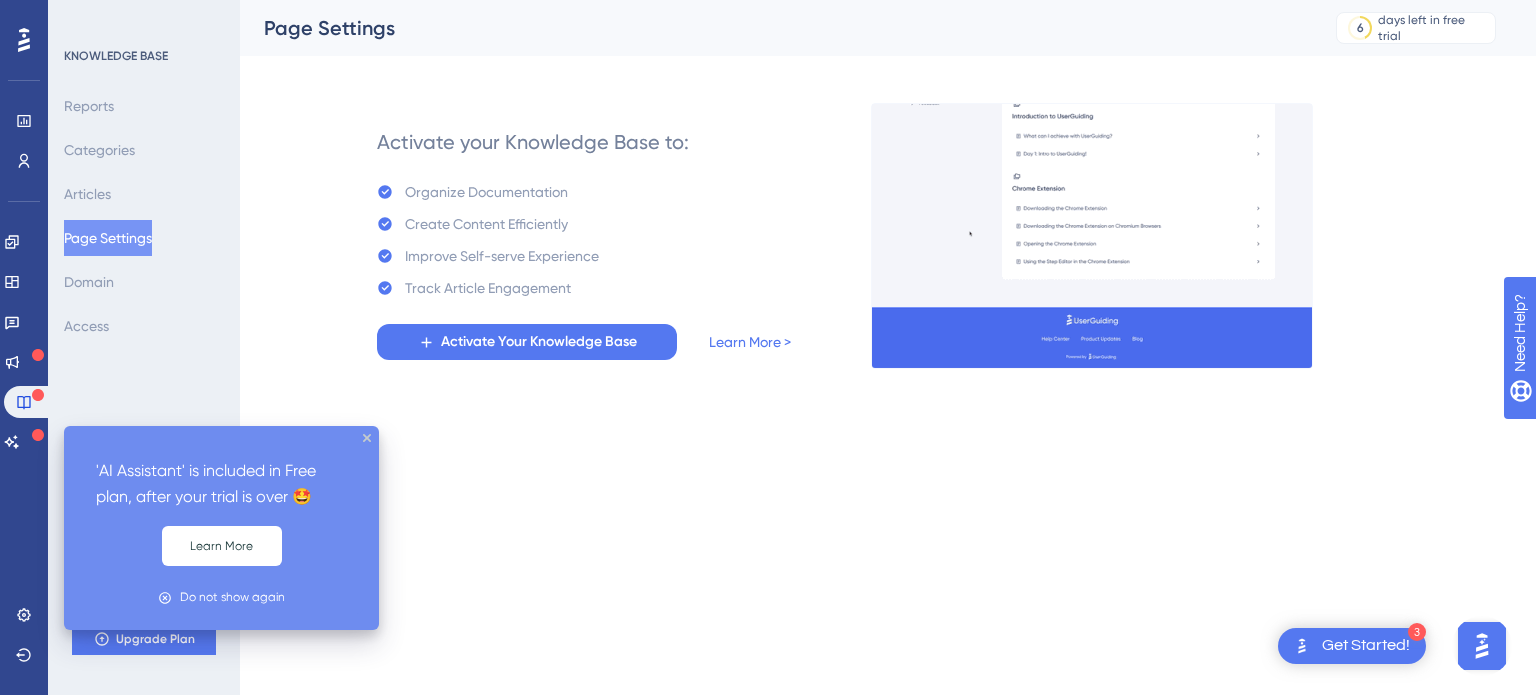 click 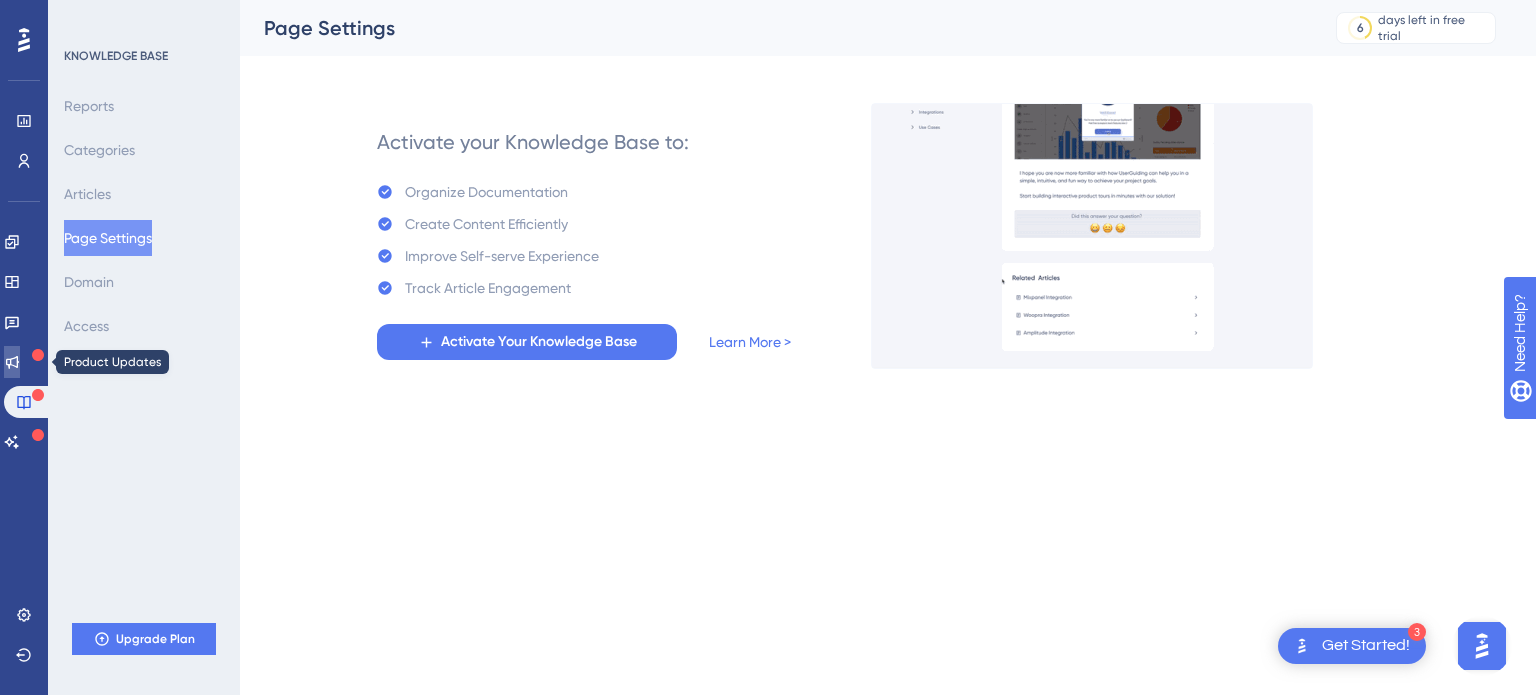 click 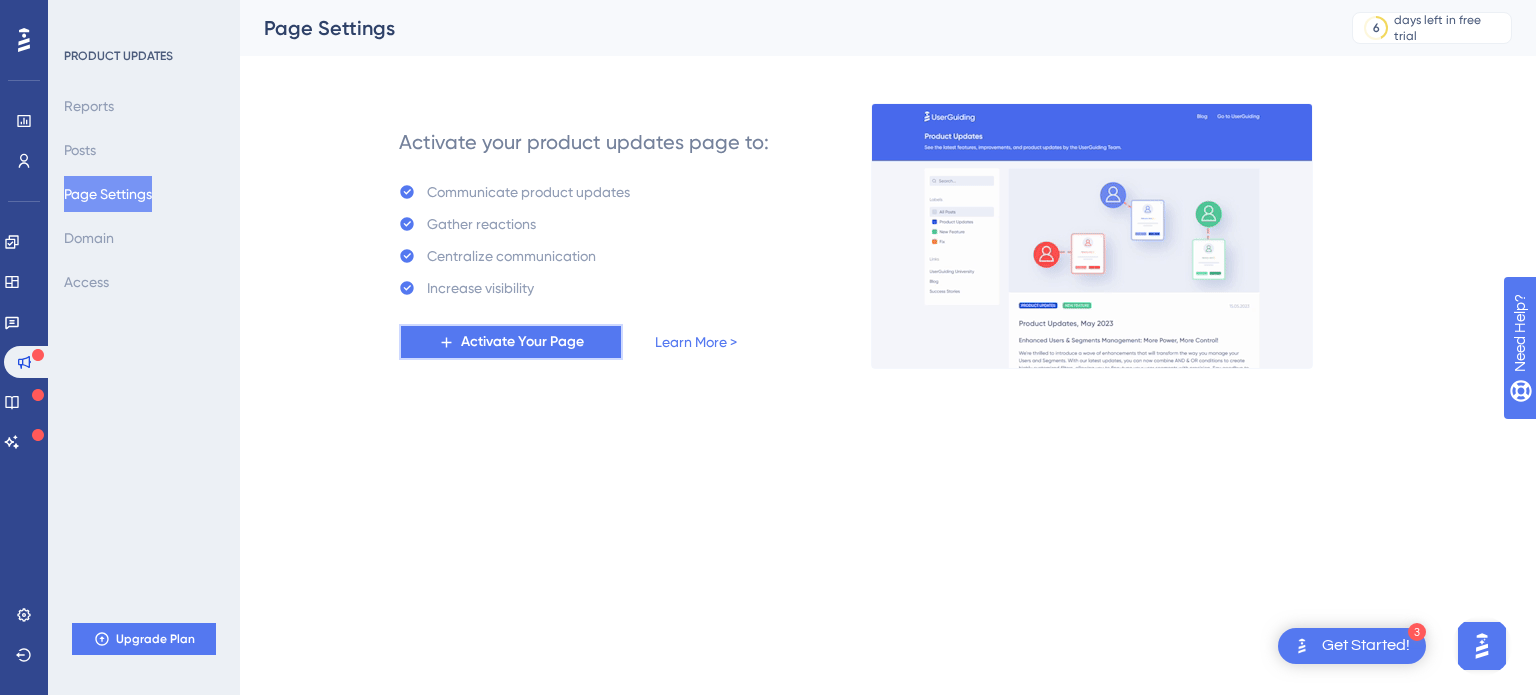 click on "Activate Your Page" at bounding box center (511, 342) 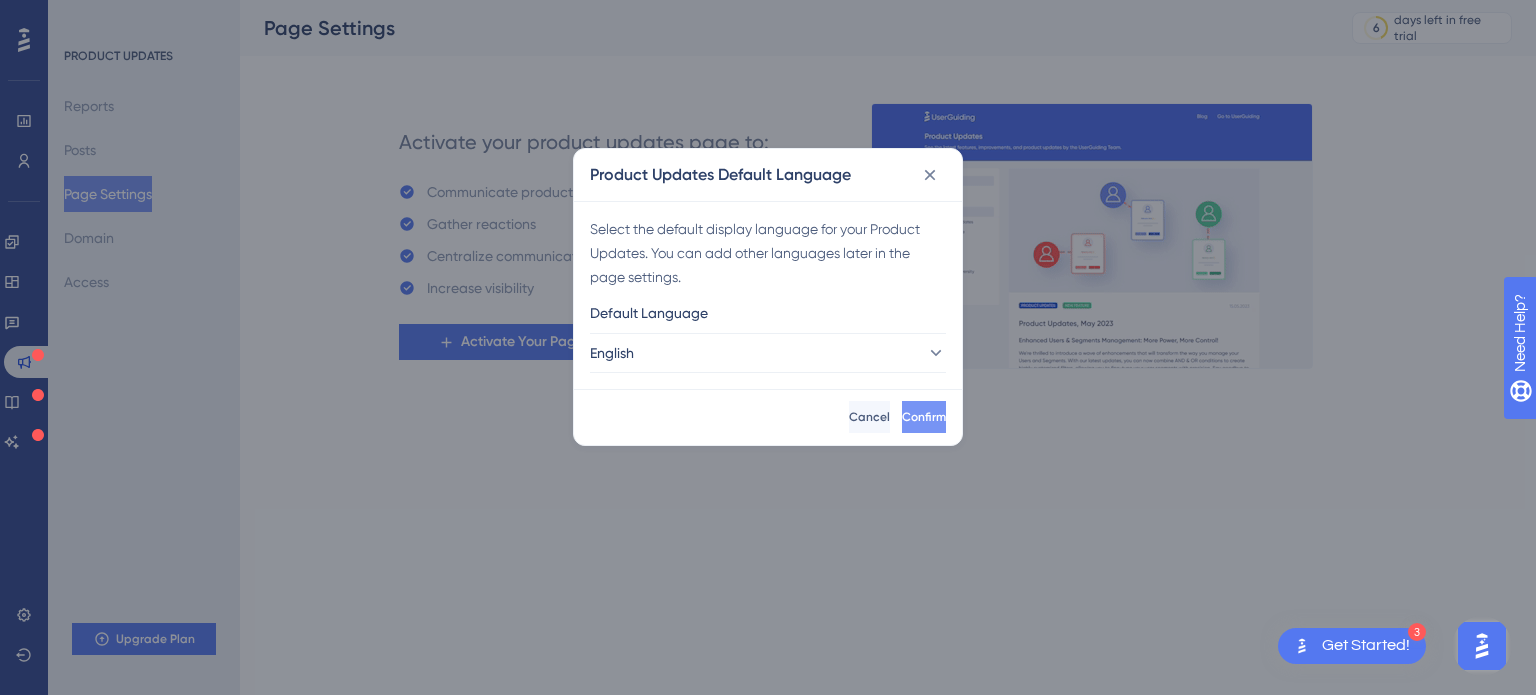 click on "Confirm" at bounding box center (924, 417) 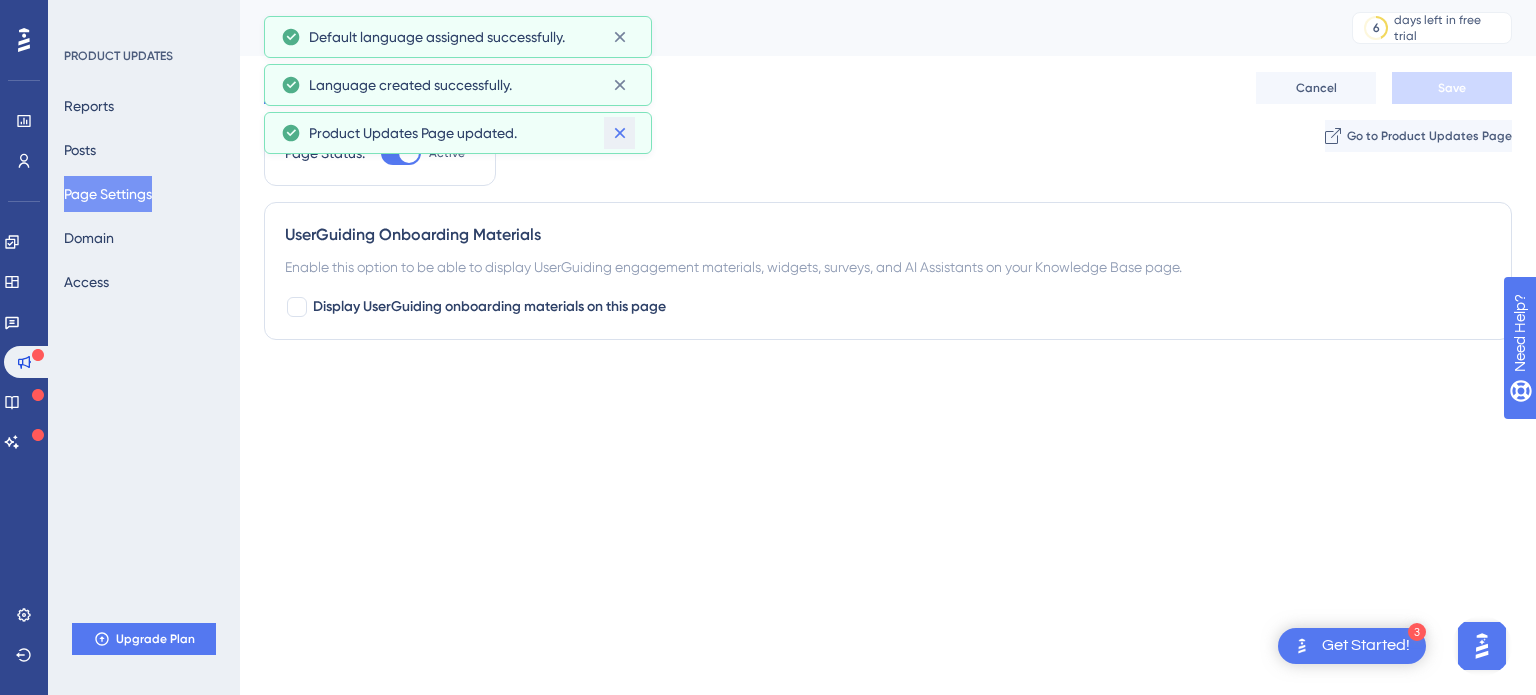 click at bounding box center [619, 133] 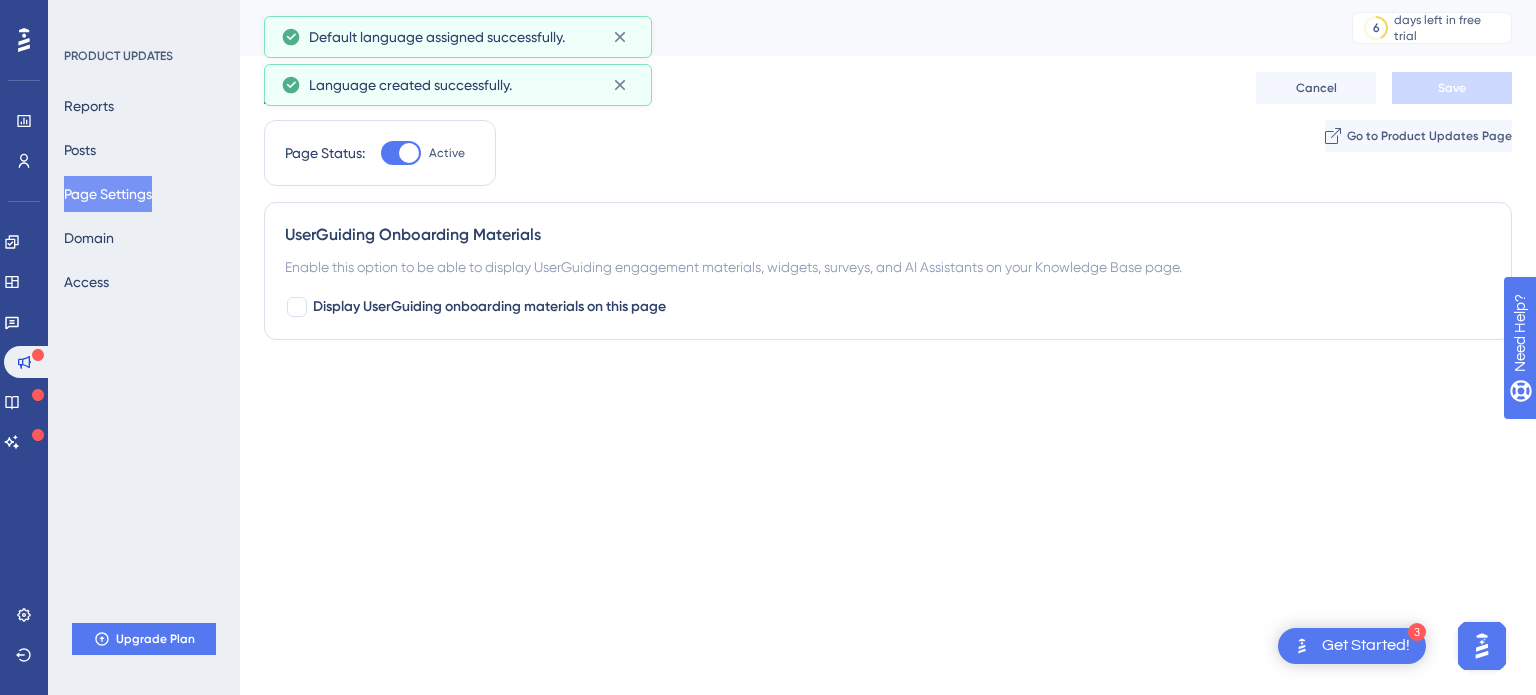 drag, startPoint x: 612, startPoint y: 94, endPoint x: 624, endPoint y: 28, distance: 67.08204 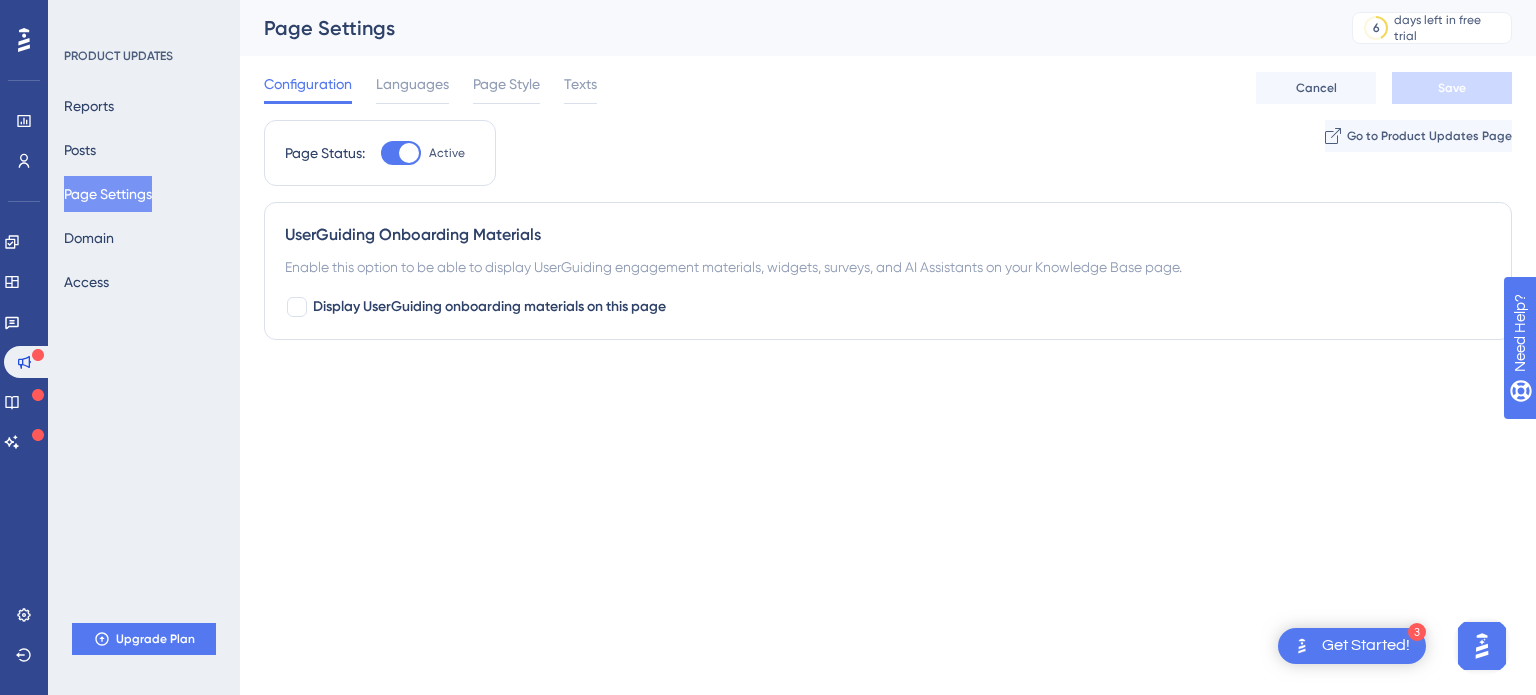 click on "Page Settings" at bounding box center [783, 28] 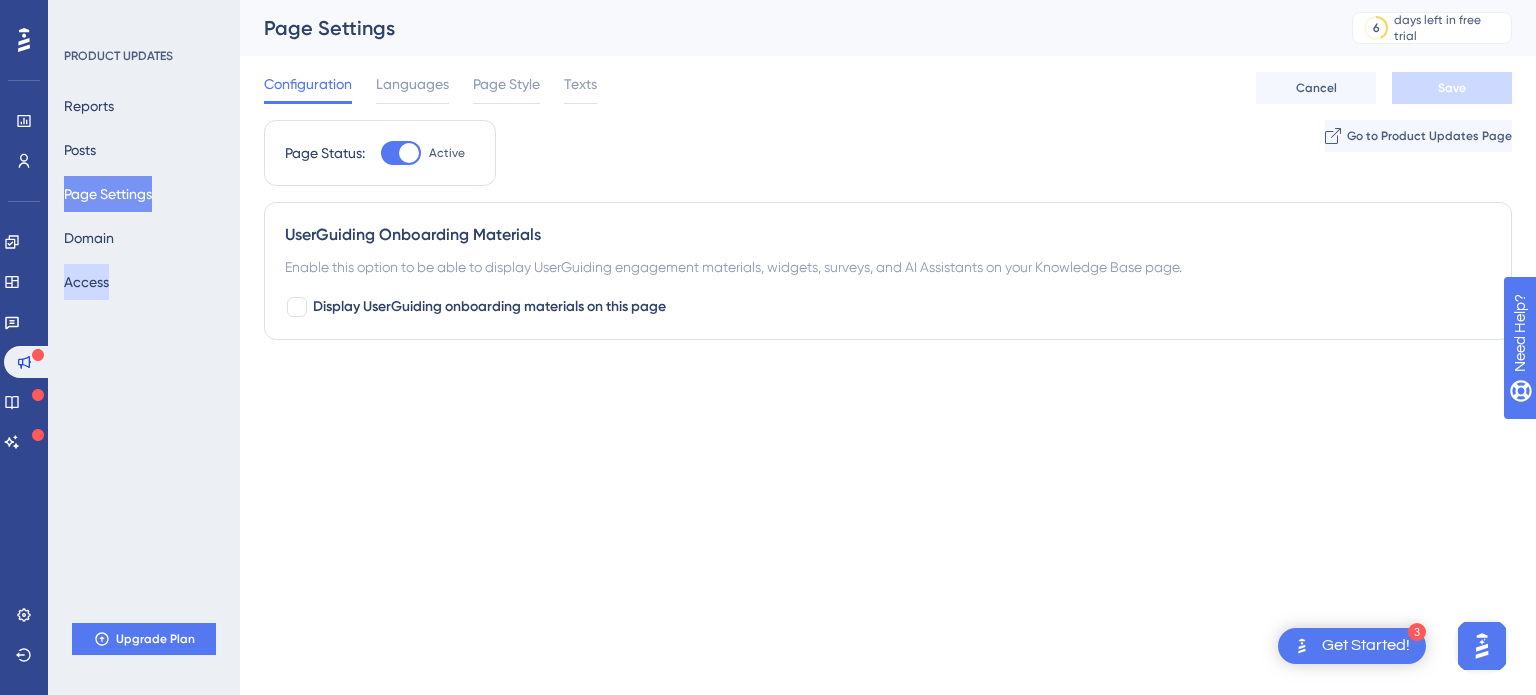 click on "Access" at bounding box center (86, 282) 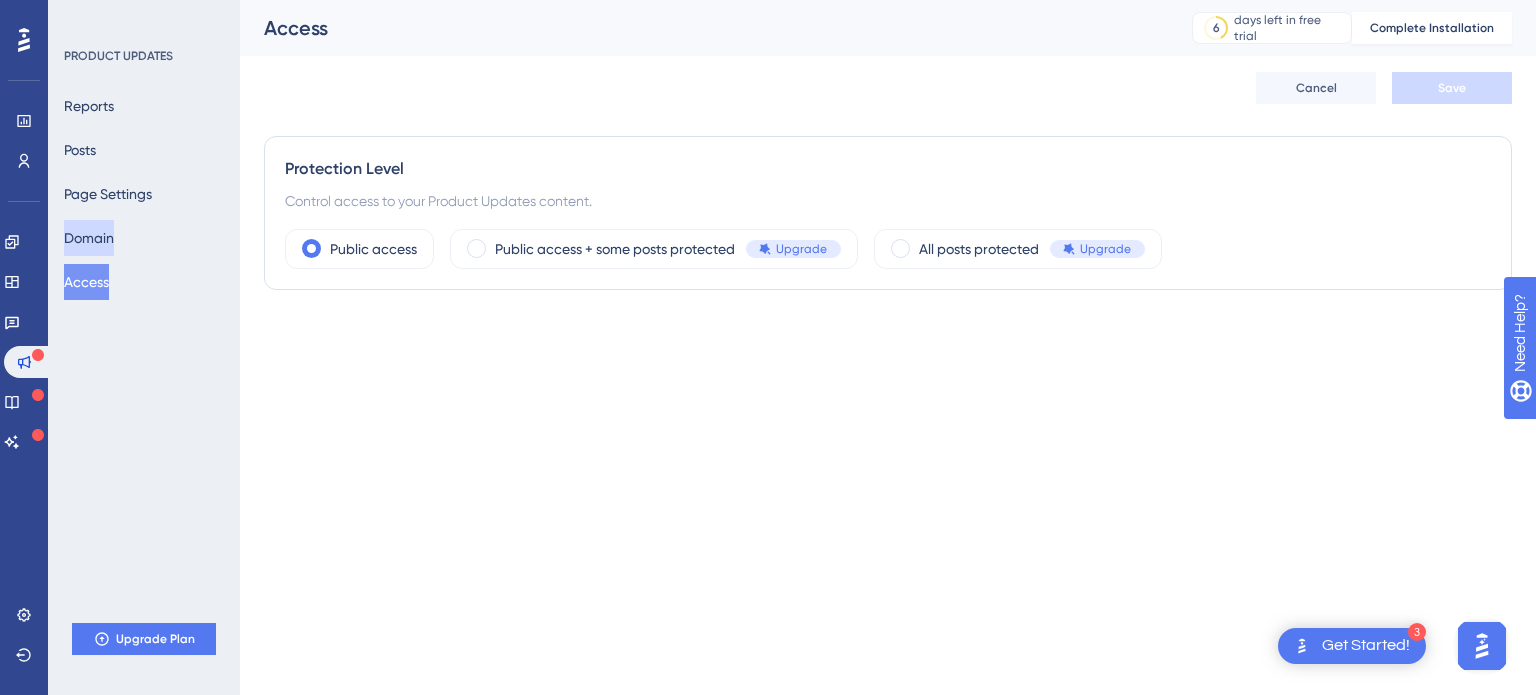 click on "Domain" at bounding box center [89, 238] 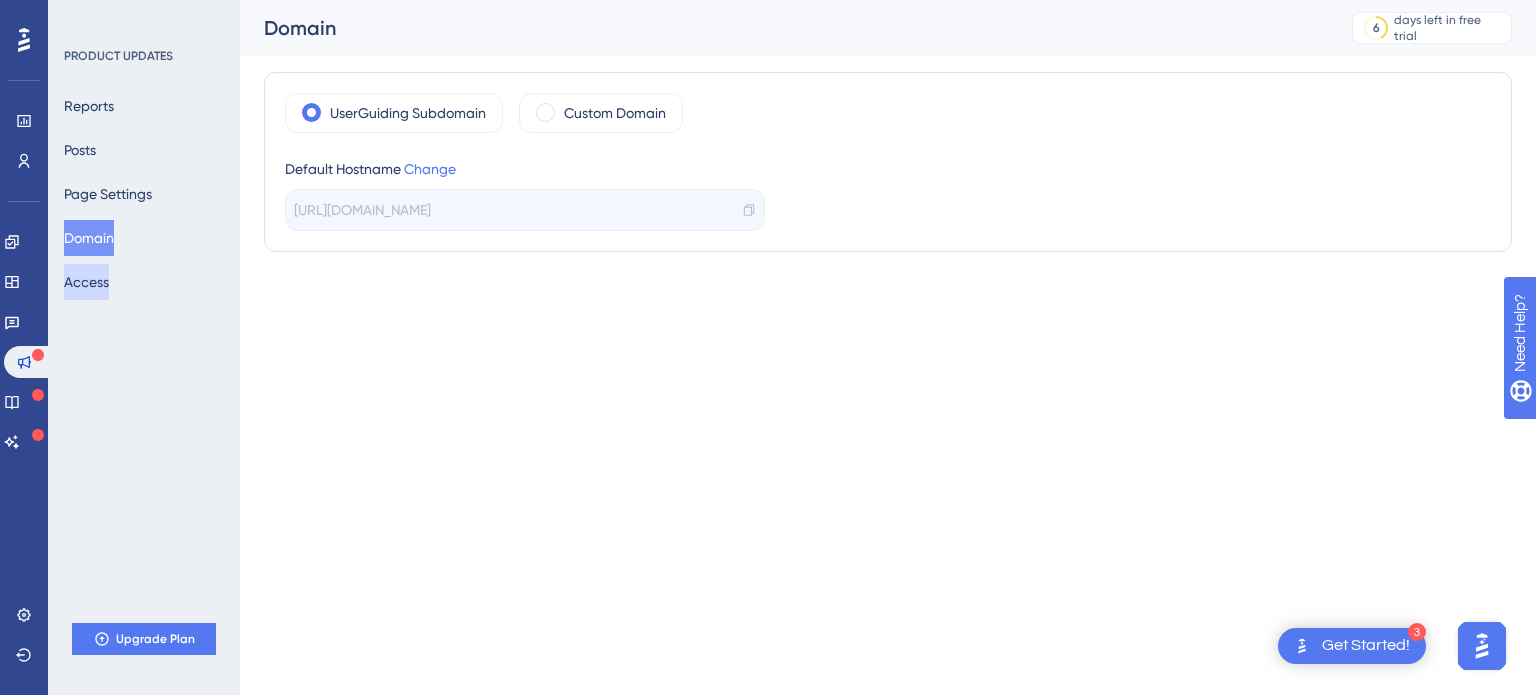click on "Access" at bounding box center (86, 282) 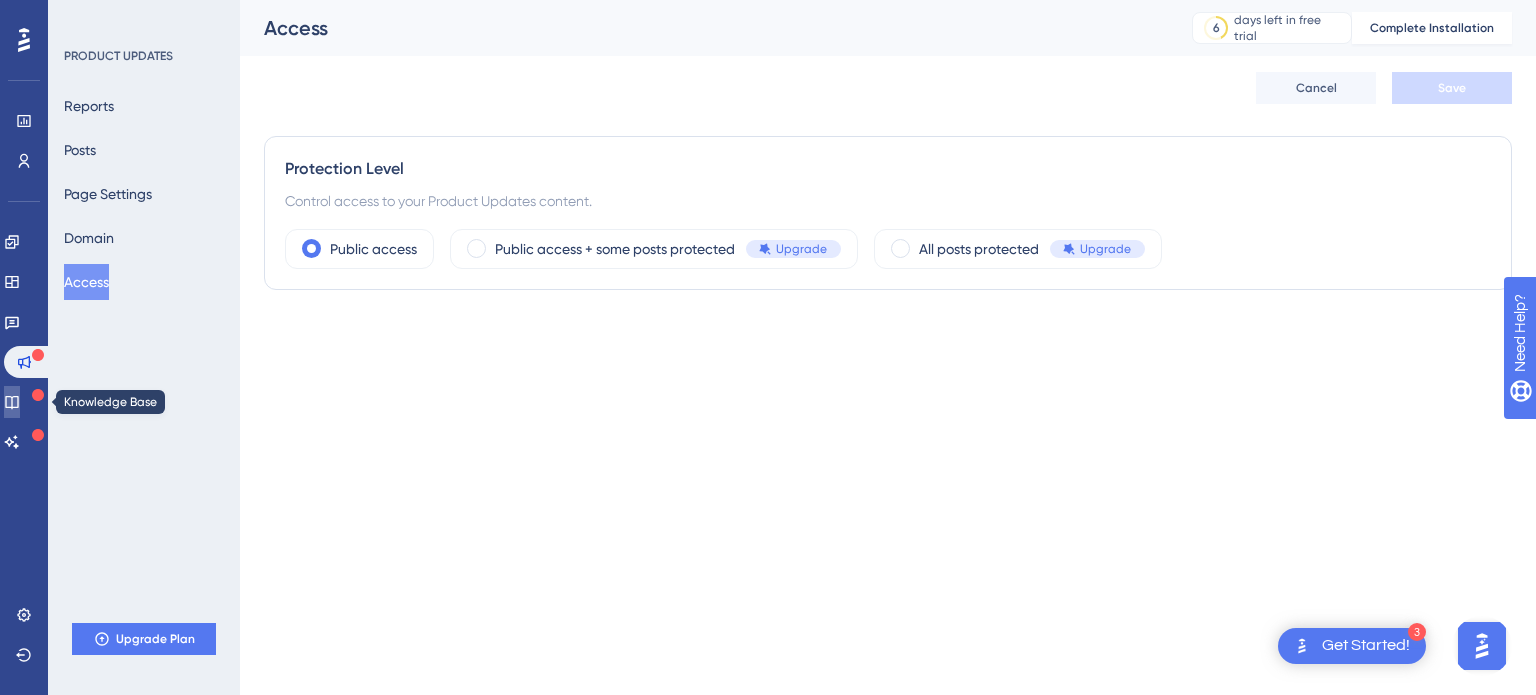 click at bounding box center (12, 402) 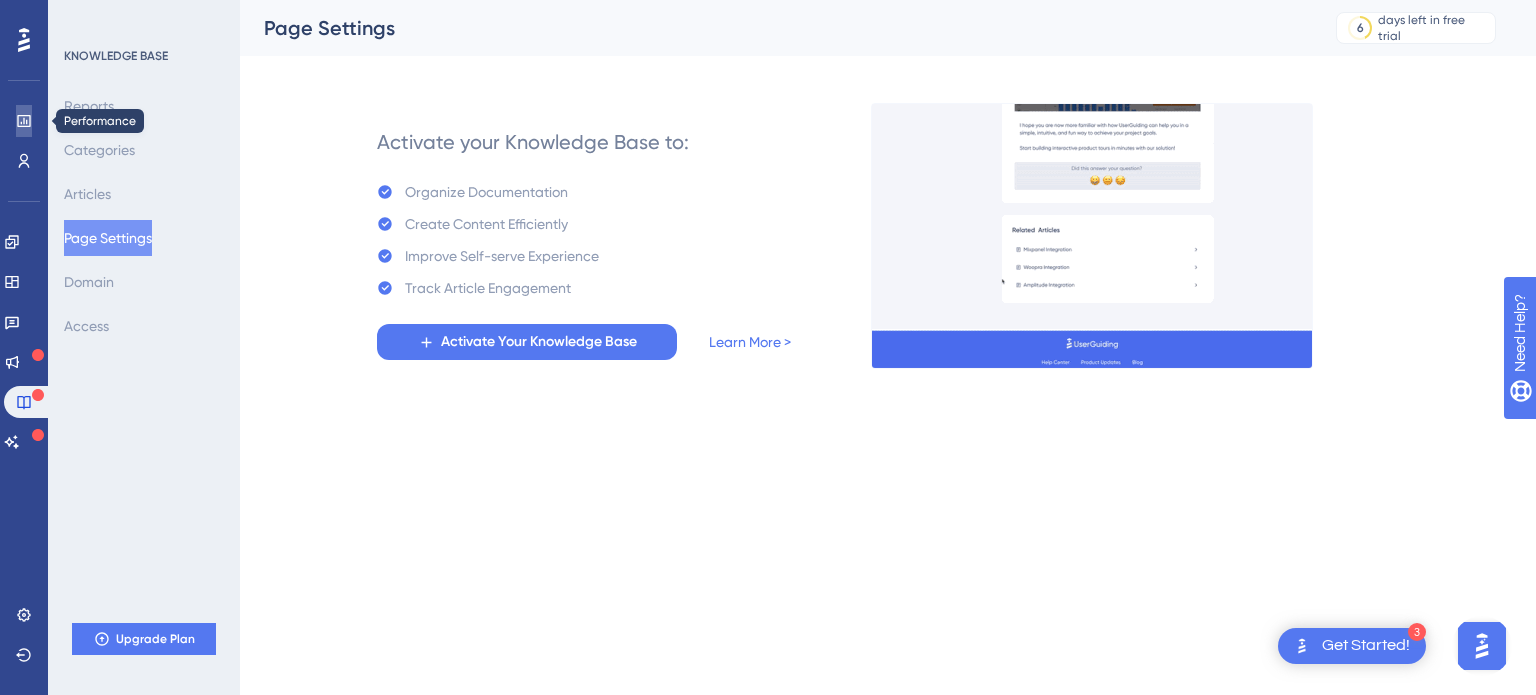 click 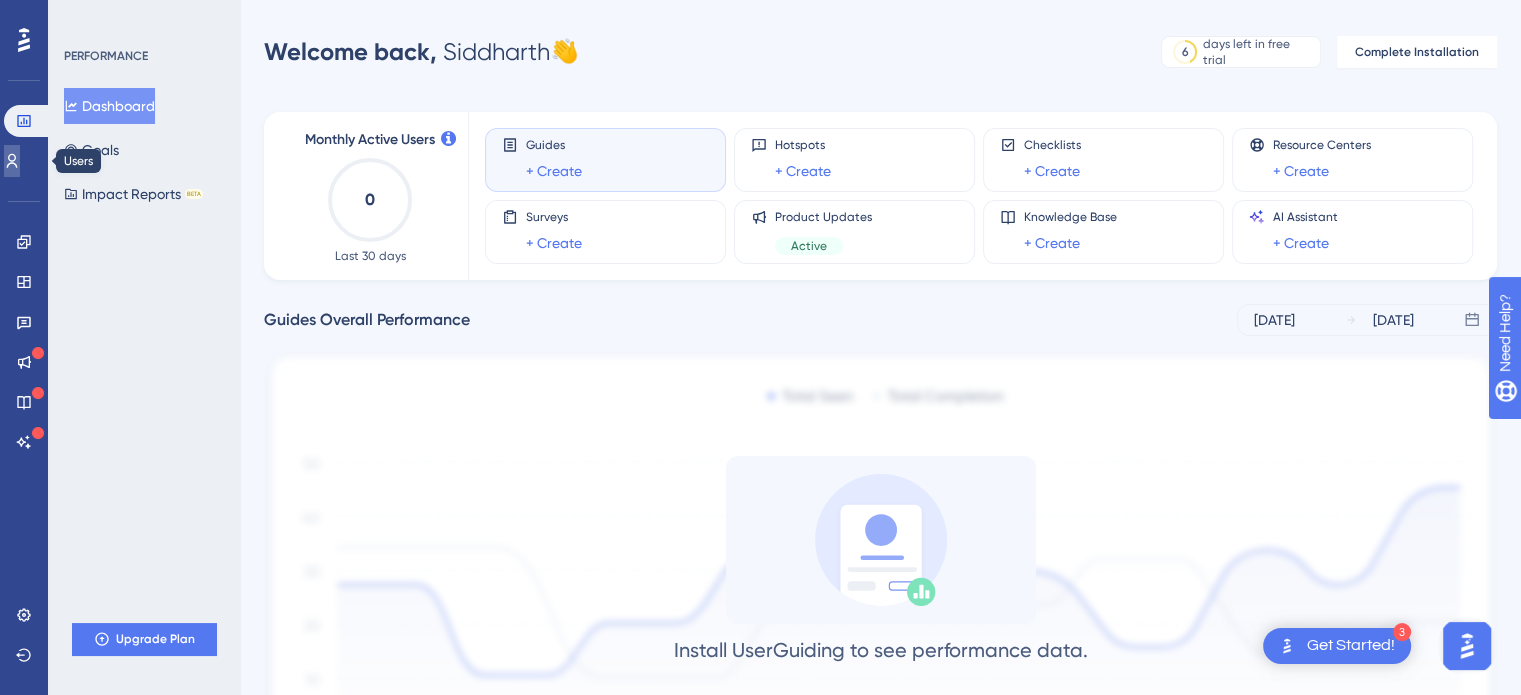 click 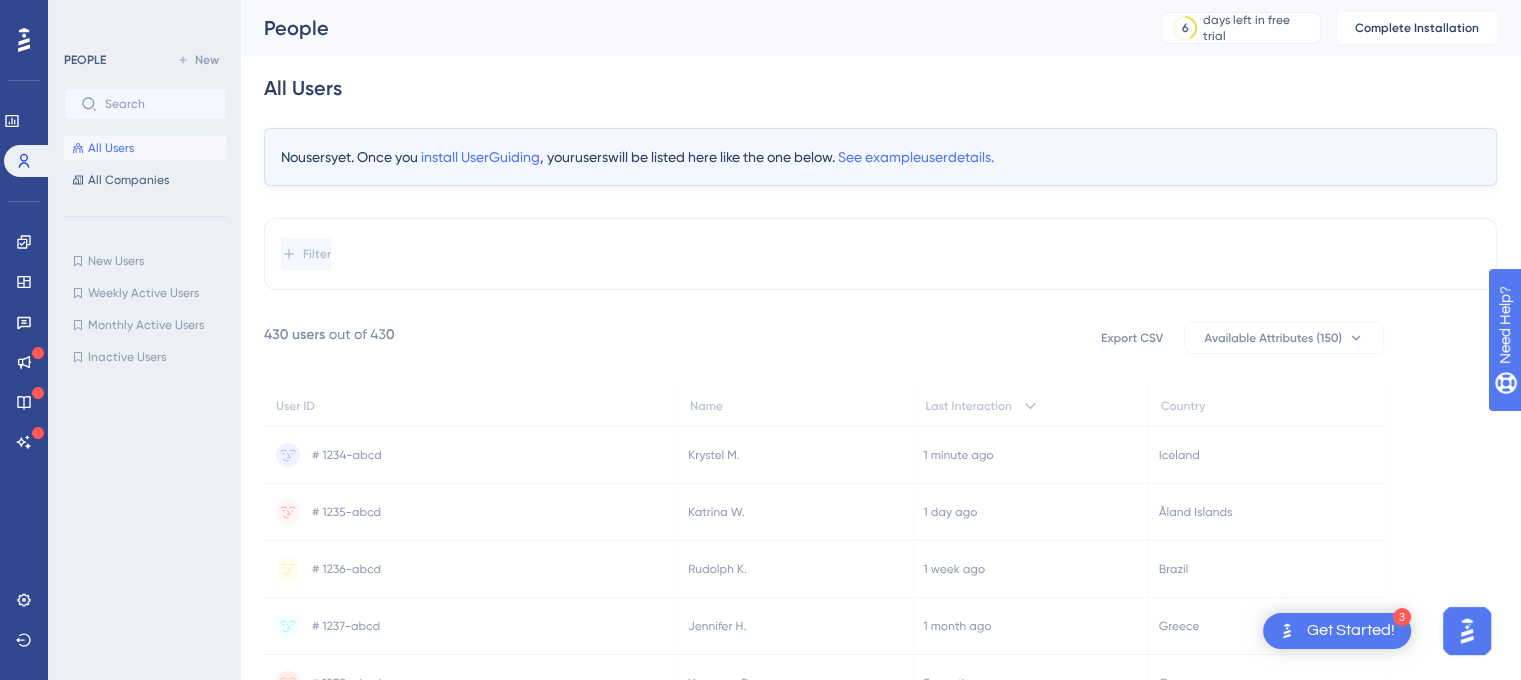 click at bounding box center (24, 40) 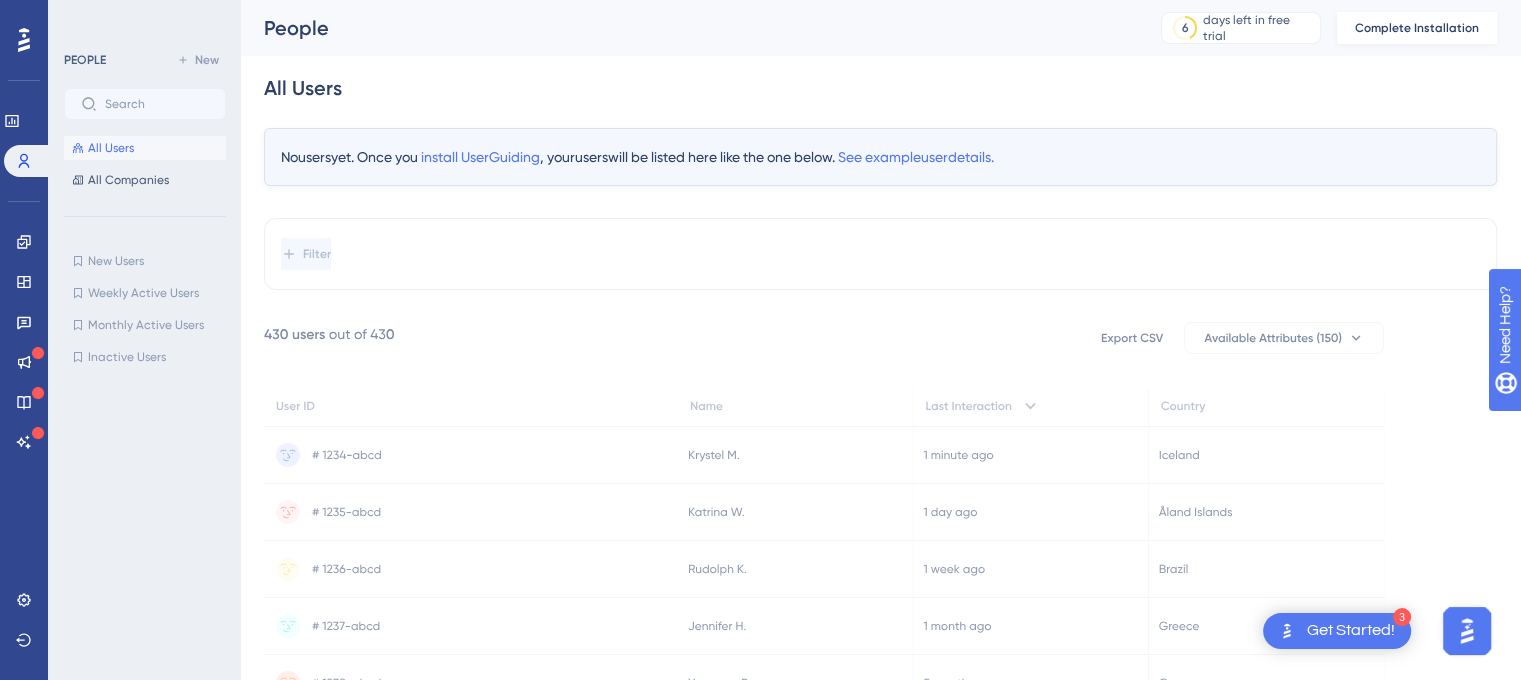 click on "Complete Installation" at bounding box center [1417, 28] 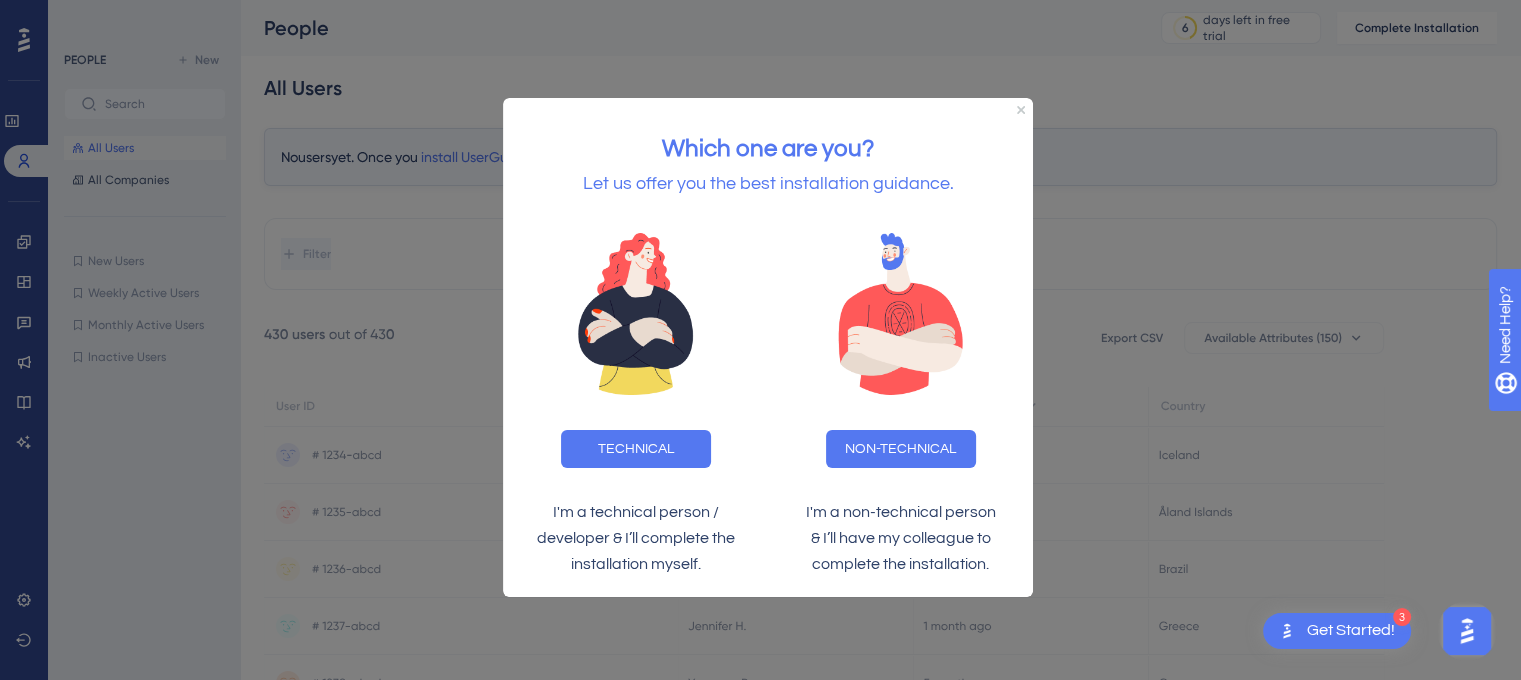 scroll, scrollTop: 0, scrollLeft: 0, axis: both 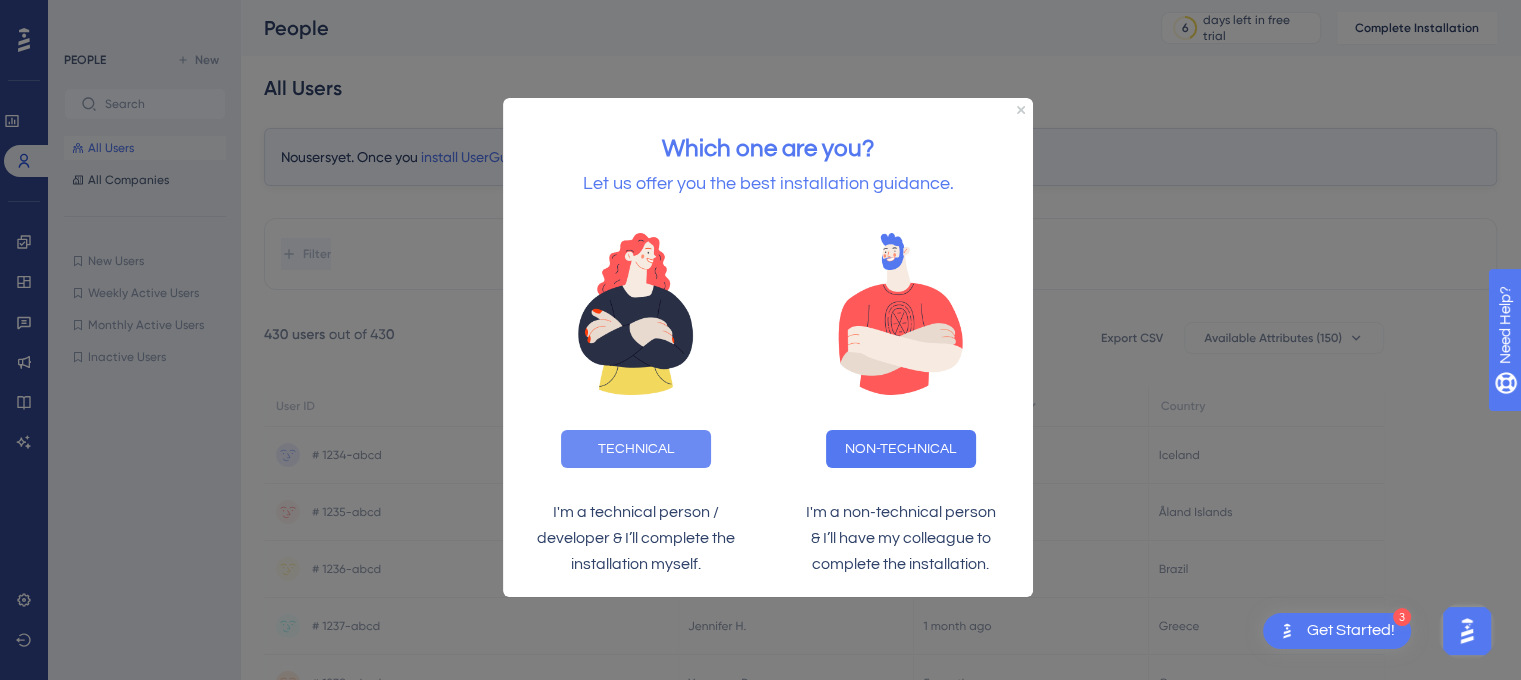 click on "TECHNICAL" at bounding box center [636, 449] 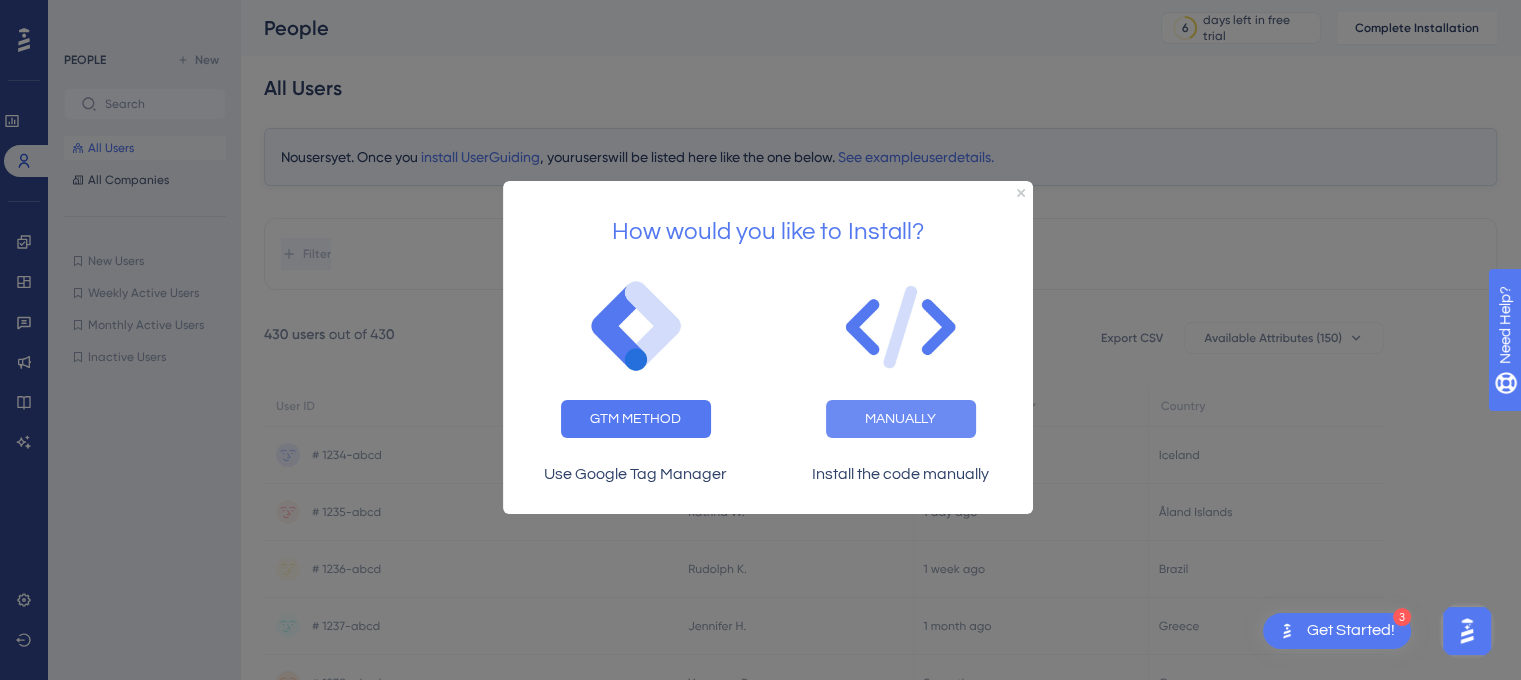 click on "MANUALLY" at bounding box center (901, 418) 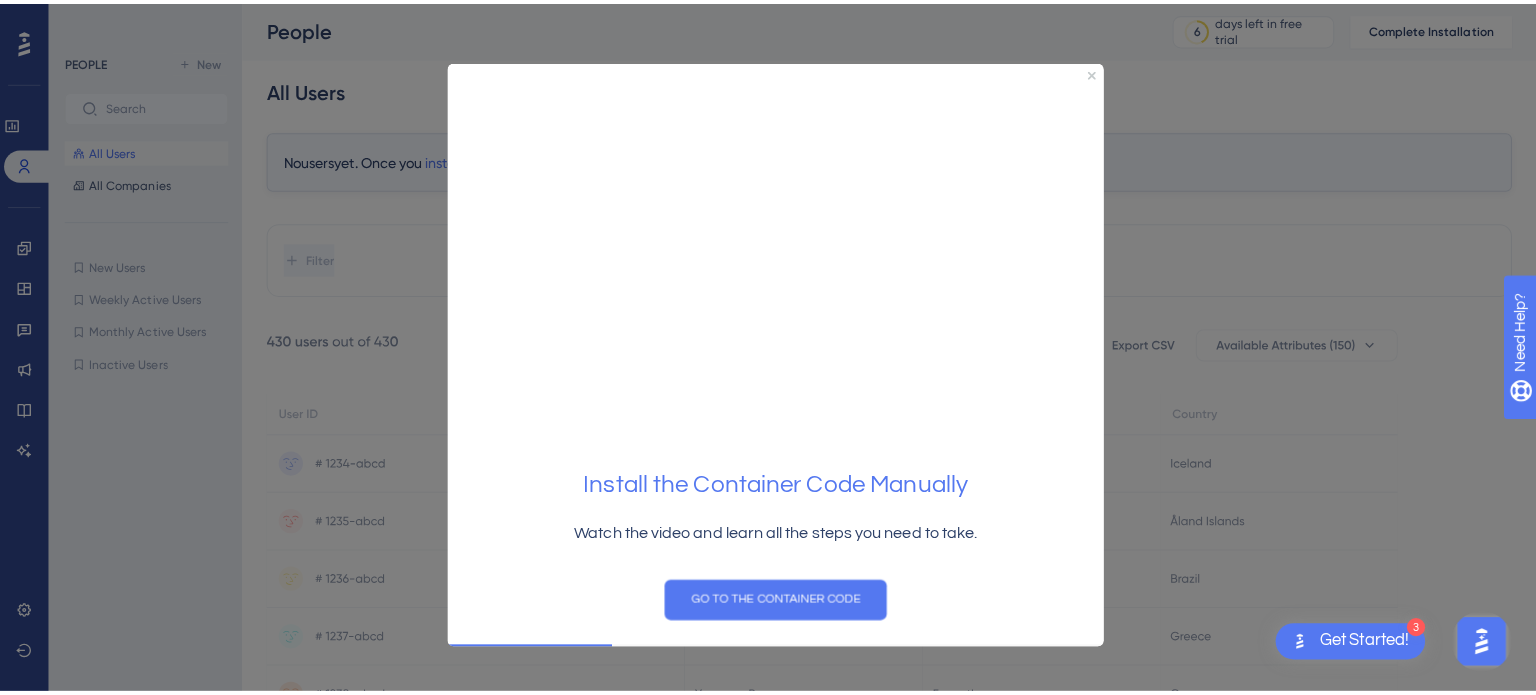 scroll, scrollTop: 0, scrollLeft: 0, axis: both 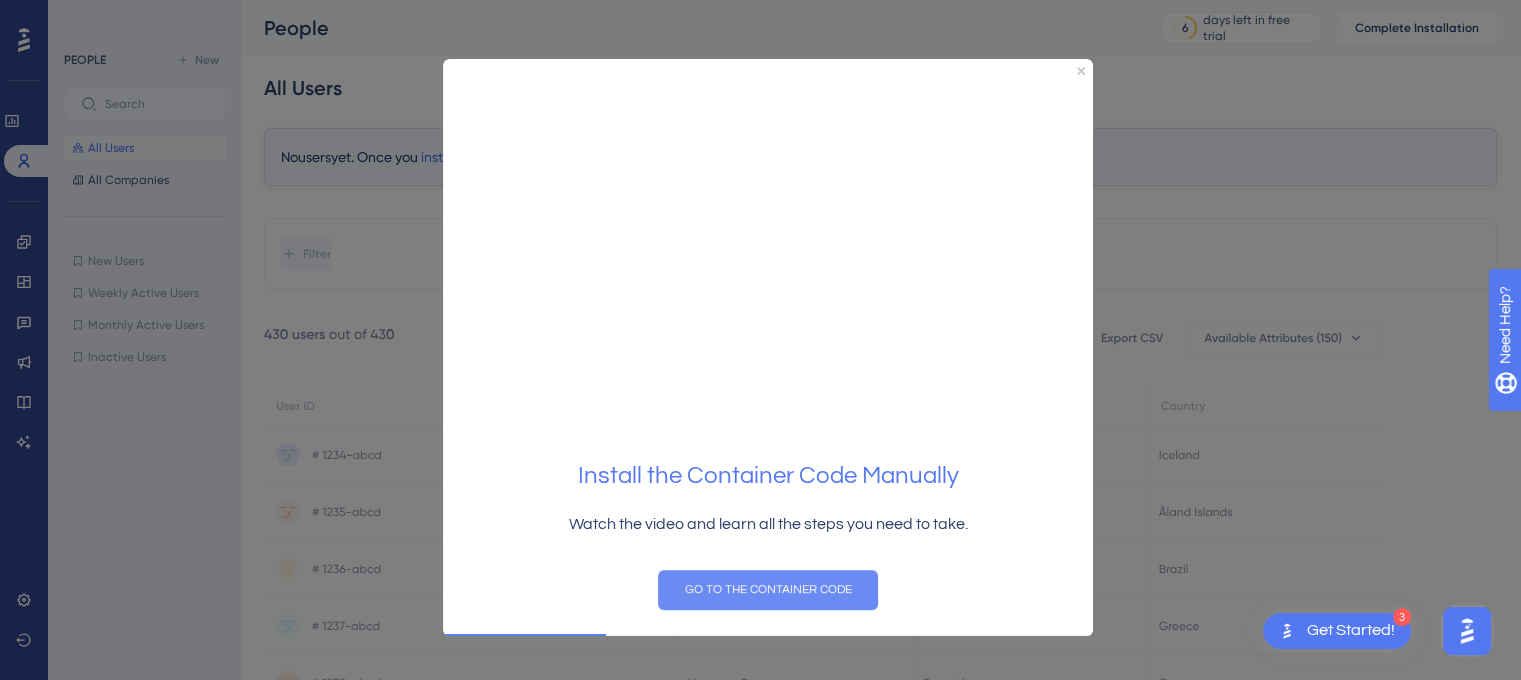 click on "GO TO THE CONTAINER CODE" at bounding box center [768, 589] 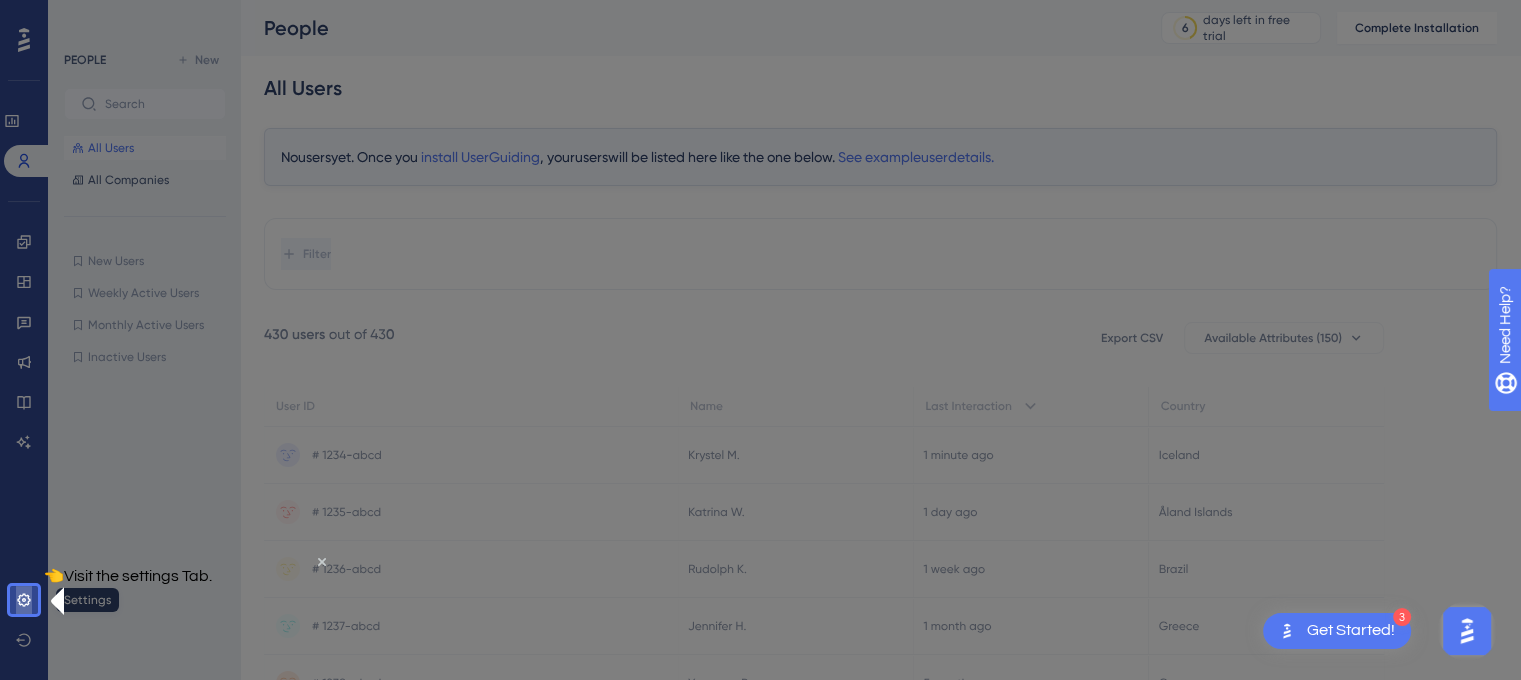 click 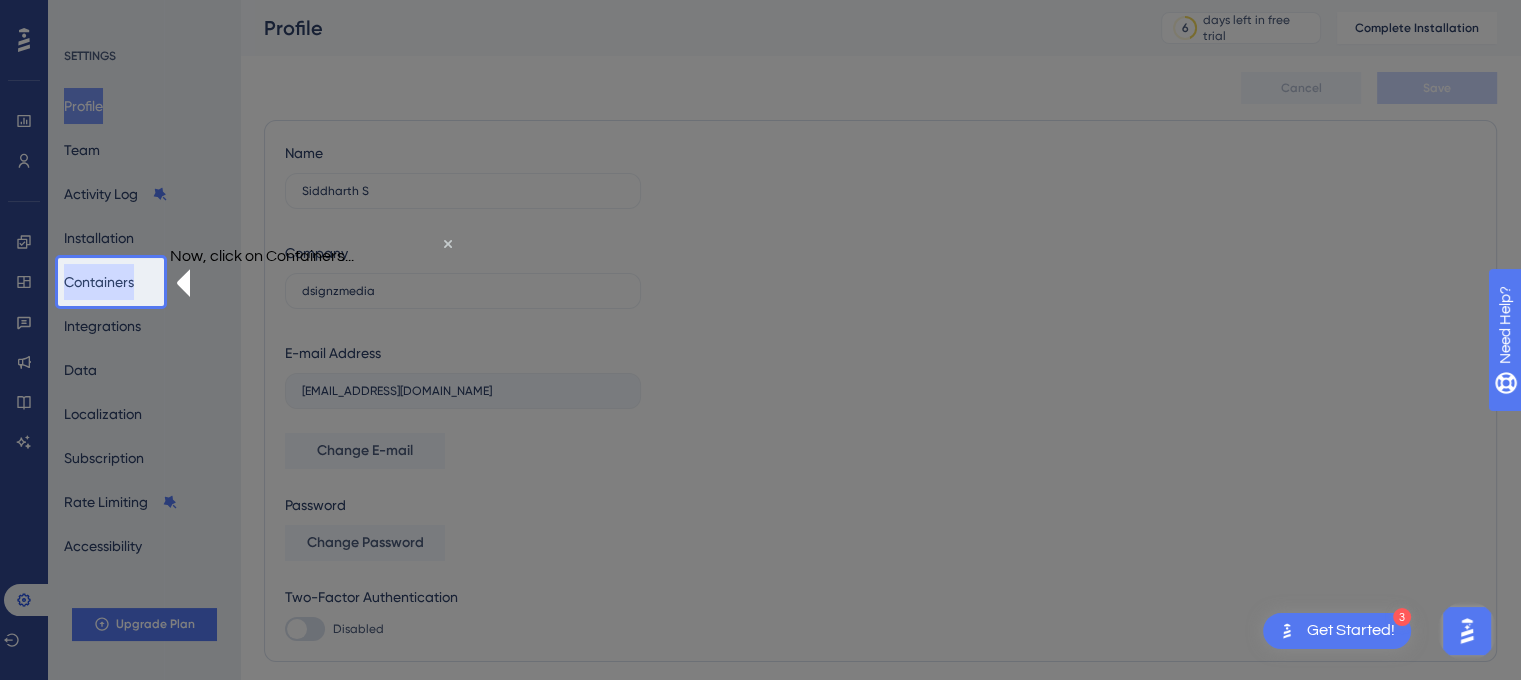 click on "Containers" at bounding box center [99, 282] 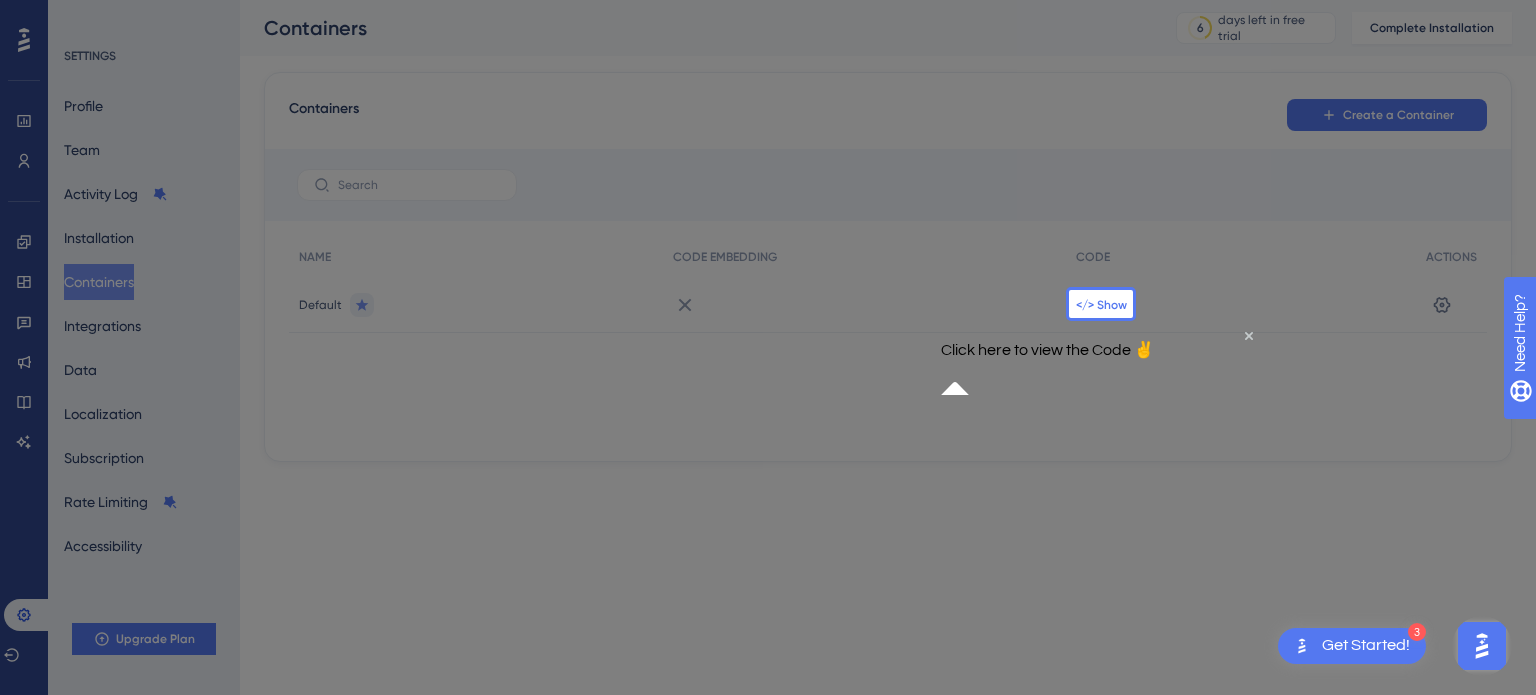 click on "</> Show" at bounding box center [1101, 305] 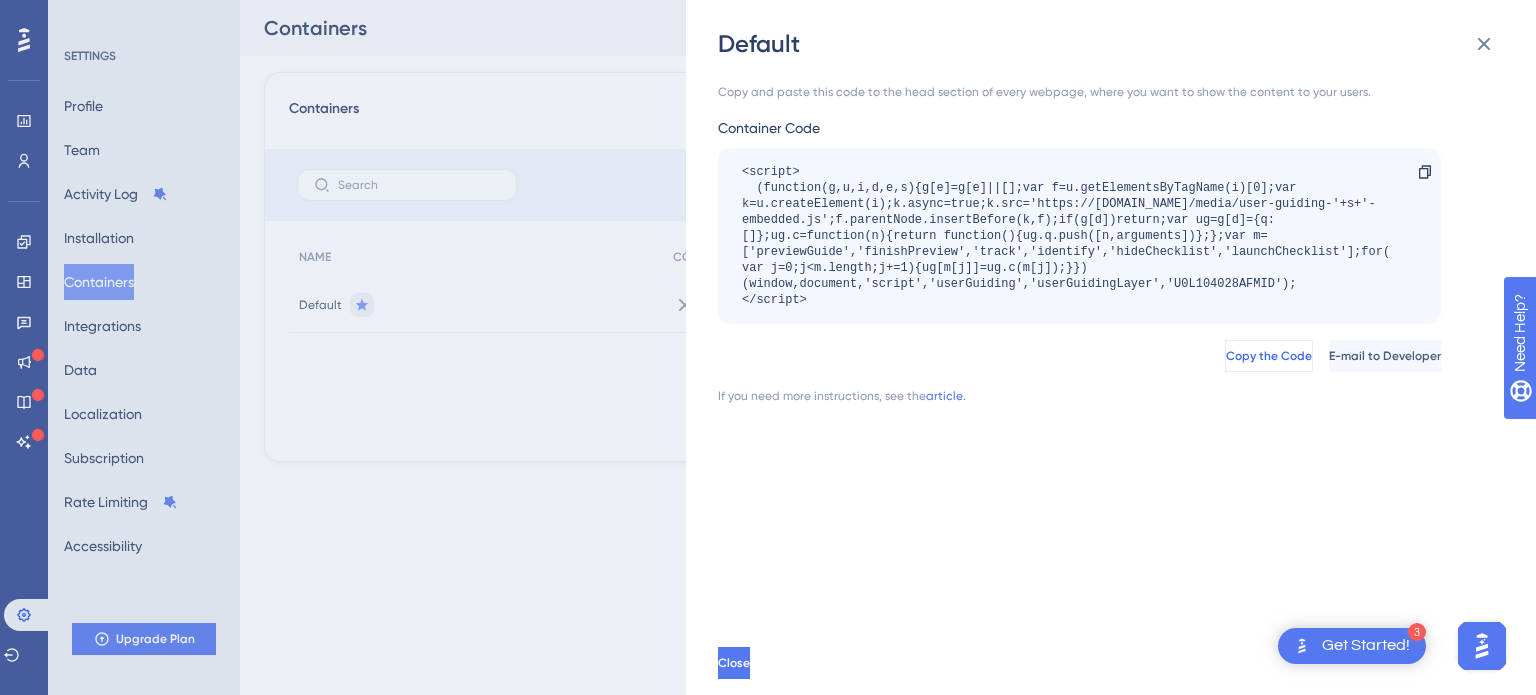 click on "Copy the Code" at bounding box center [1269, 356] 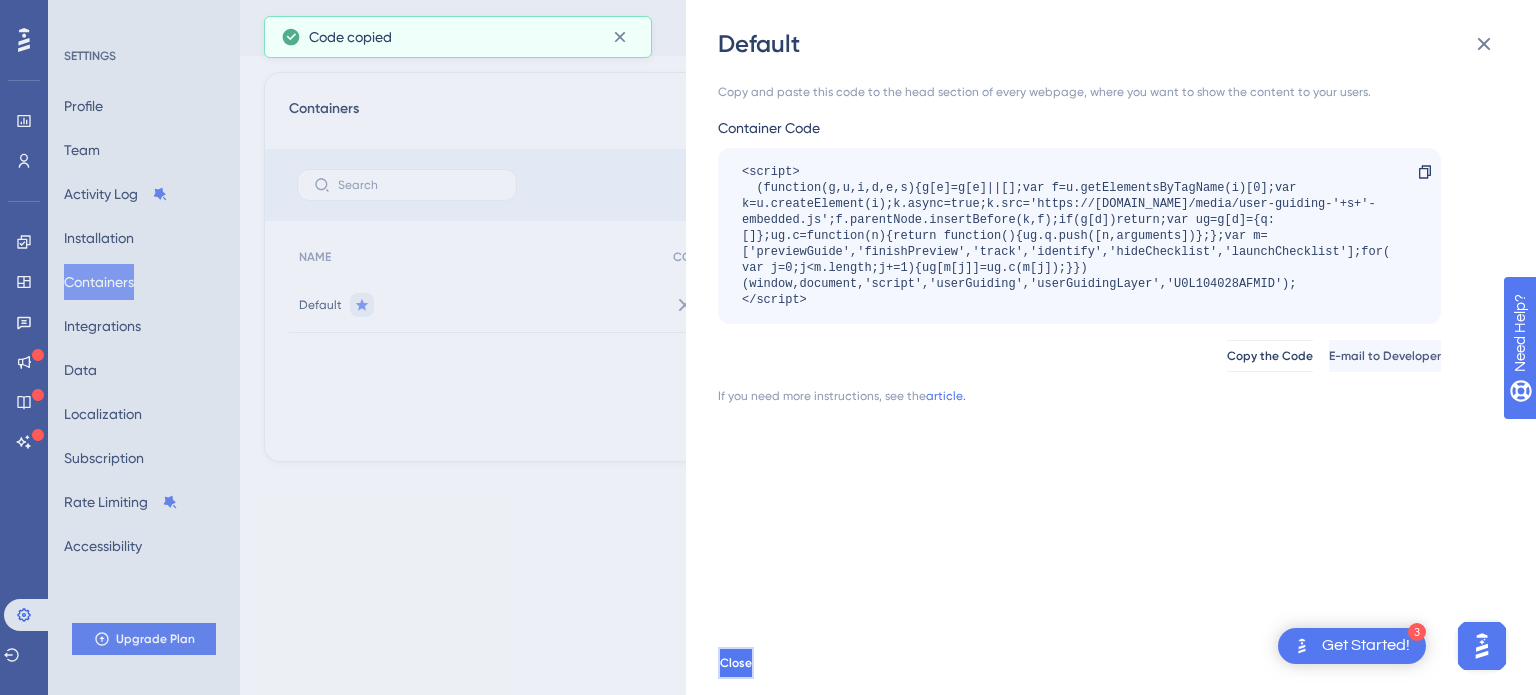click on "Close" at bounding box center [736, 663] 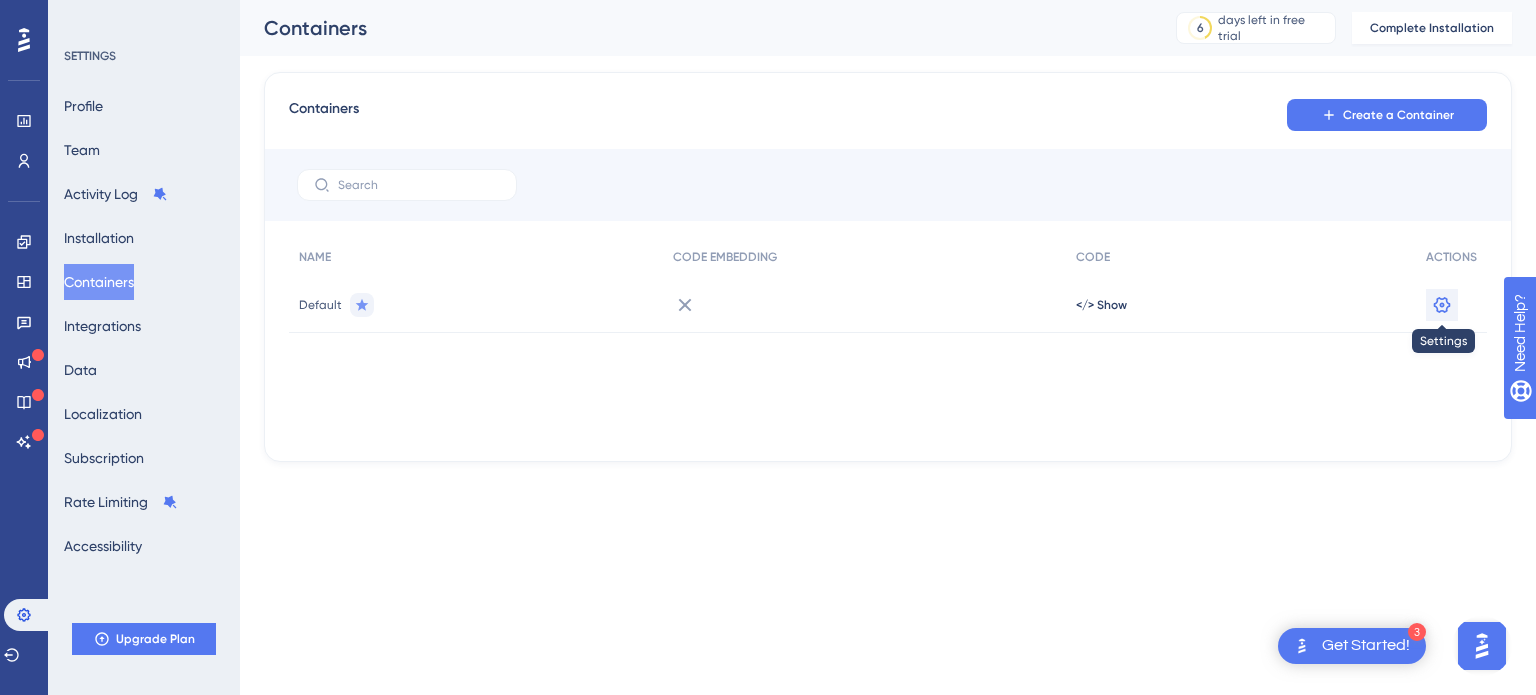 click 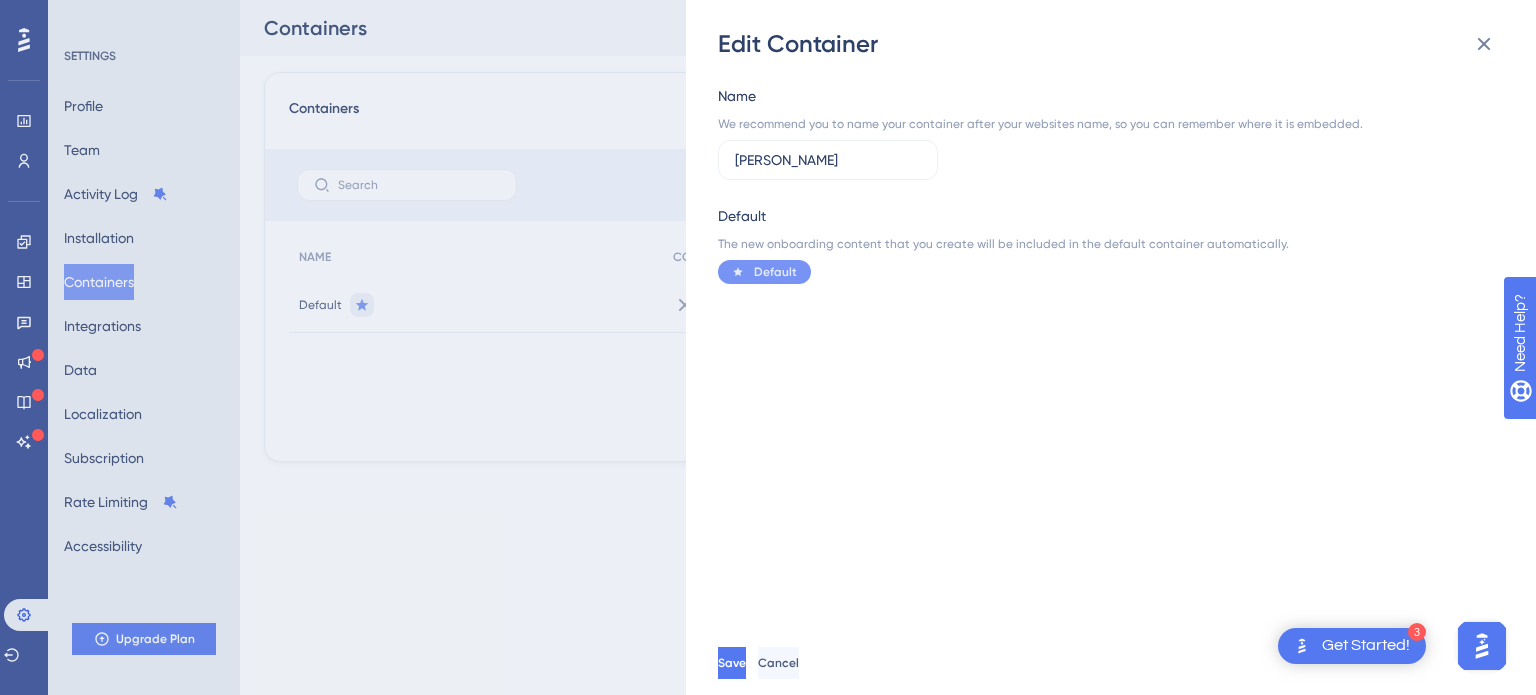 type on "[PERSON_NAME]" 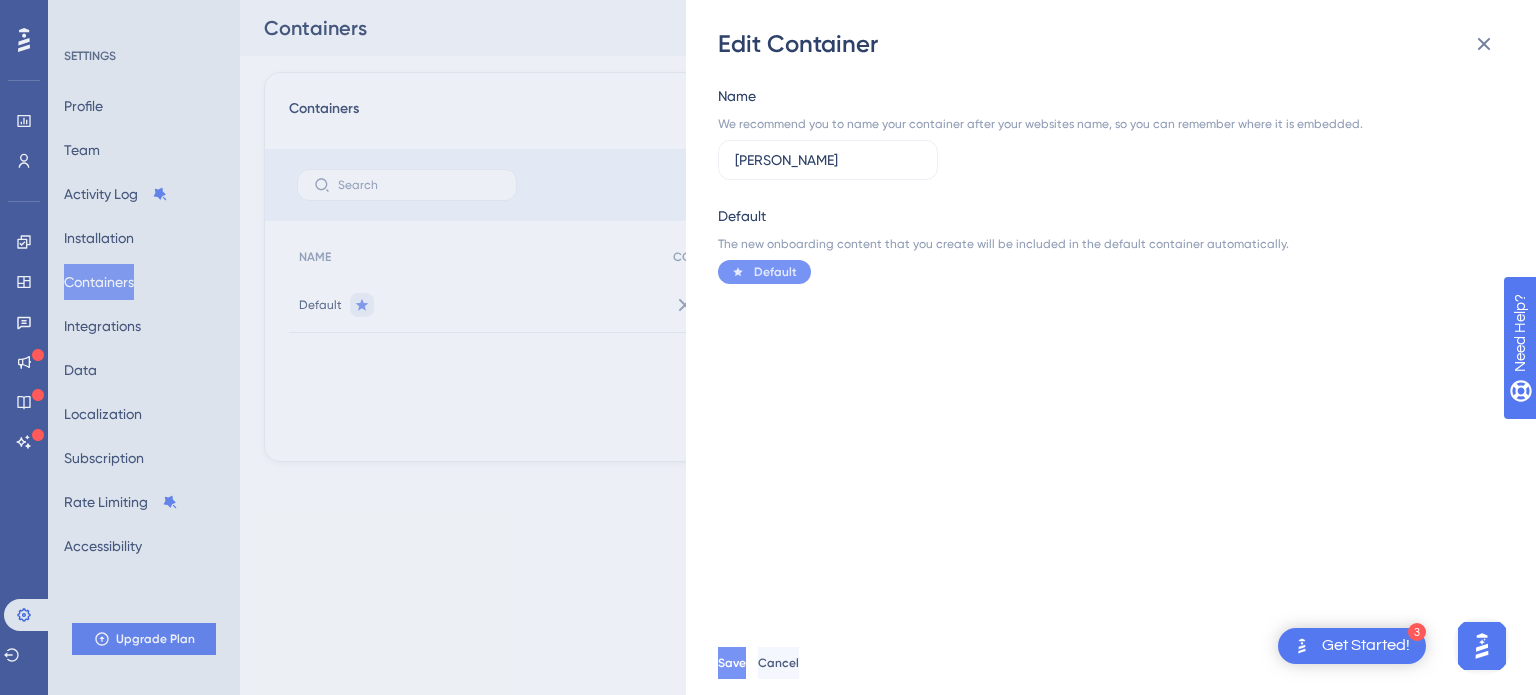 click on "Save" at bounding box center [732, 663] 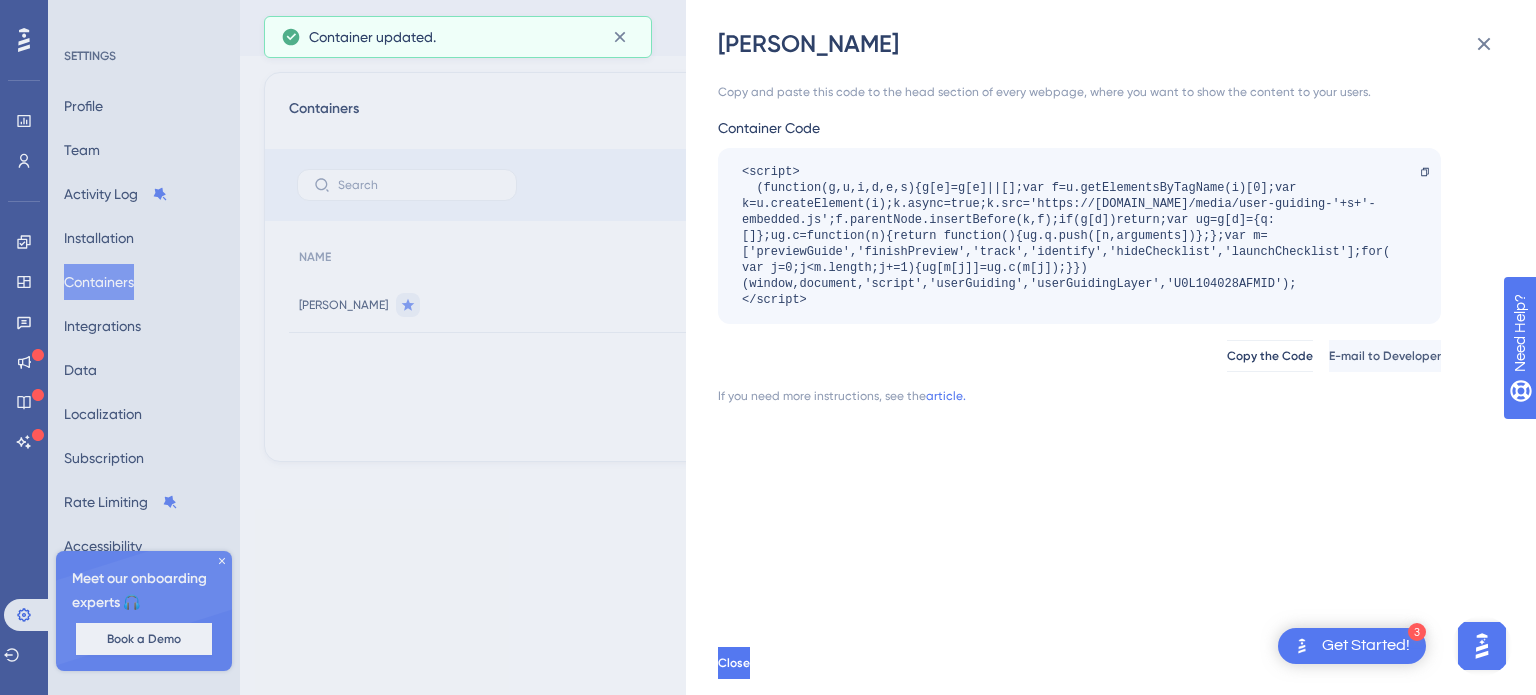 drag, startPoint x: 830, startPoint y: 292, endPoint x: 722, endPoint y: 186, distance: 151.32745 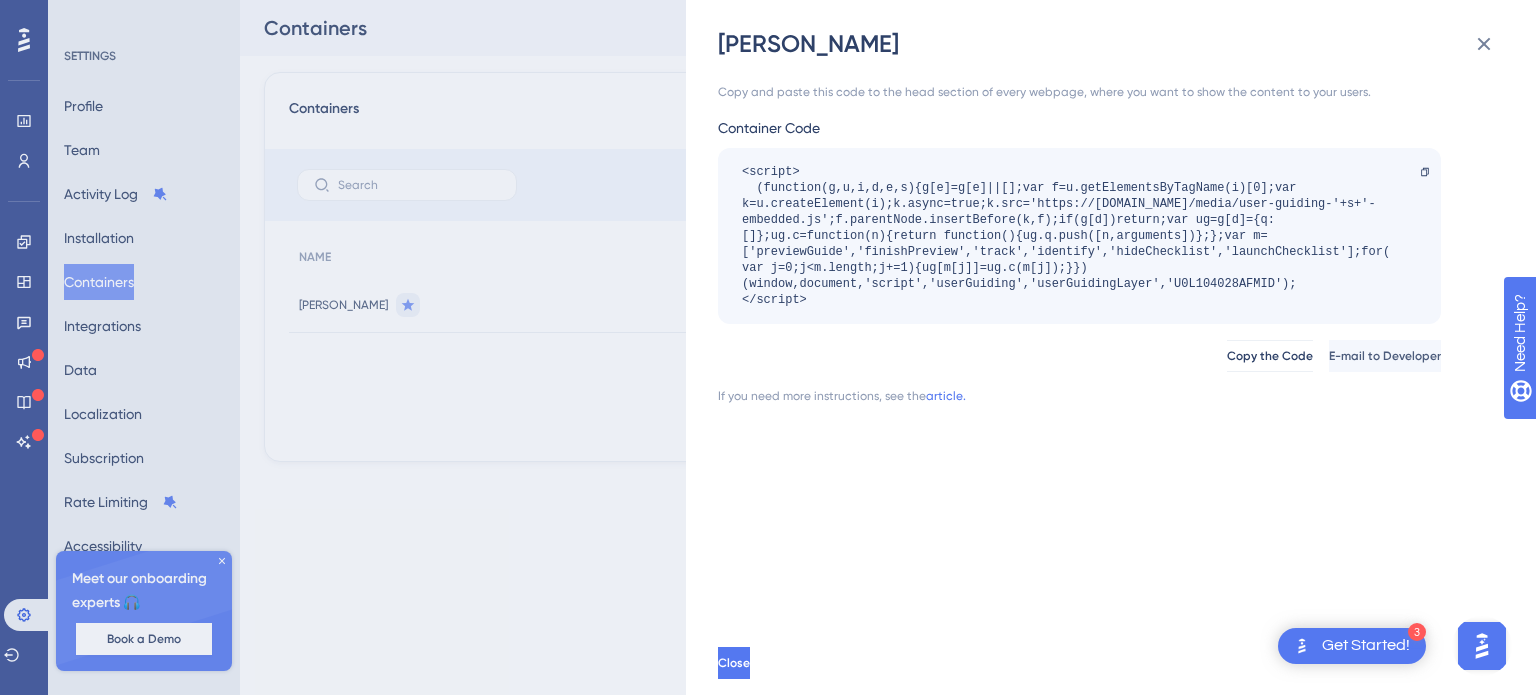 click on "<script>
(function(g,u,i,d,e,s){g[e]=g[e]||[];var f=u.getElementsByTagName(i)[0];var k=u.createElement(i);k.async=true;k.src='https://static.userguiding.com/media/user-guiding-'+s+'-embedded.js';f.parentNode.insertBefore(k,f);if(g[d])return;var ug=g[d]={q:[]};ug.c=function(n){return function(){ug.q.push([n,arguments])};};var m=['previewGuide','finishPreview','track','identify','hideChecklist','launchChecklist'];for(var j=0;j<m.length;j+=1){ug[m[j]]=ug.c(m[j]);}})(window,document,'script','userGuiding','userGuidingLayer','U0L104028AFMID');
</script>
Copy" at bounding box center (1079, 236) 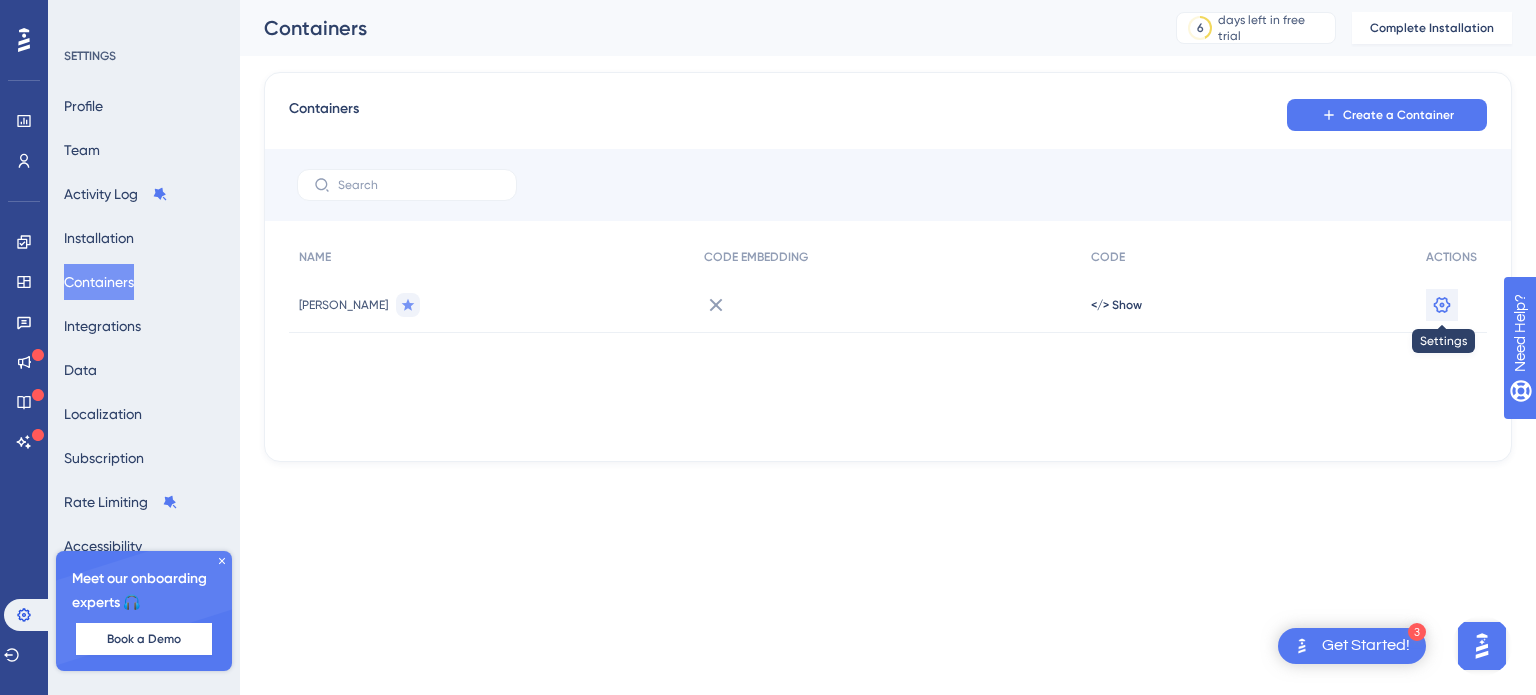 click 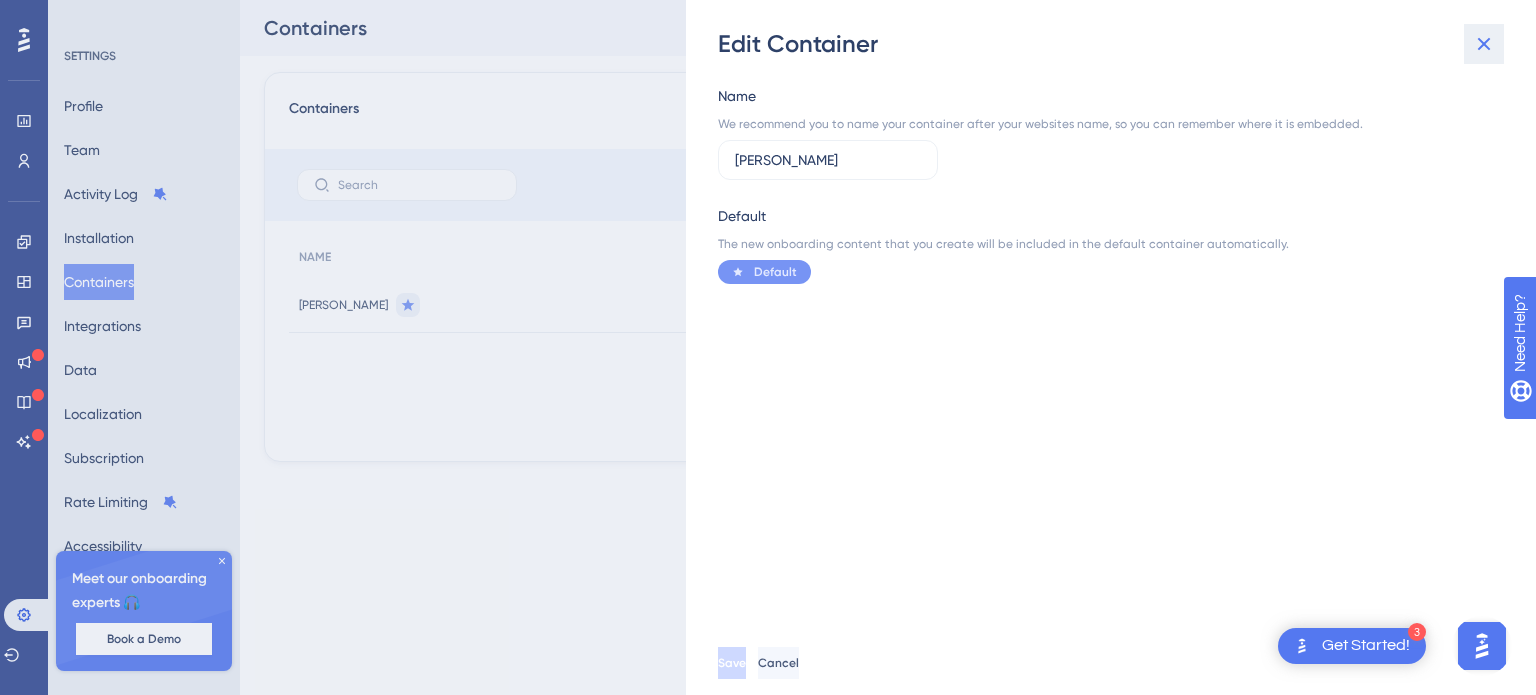 click 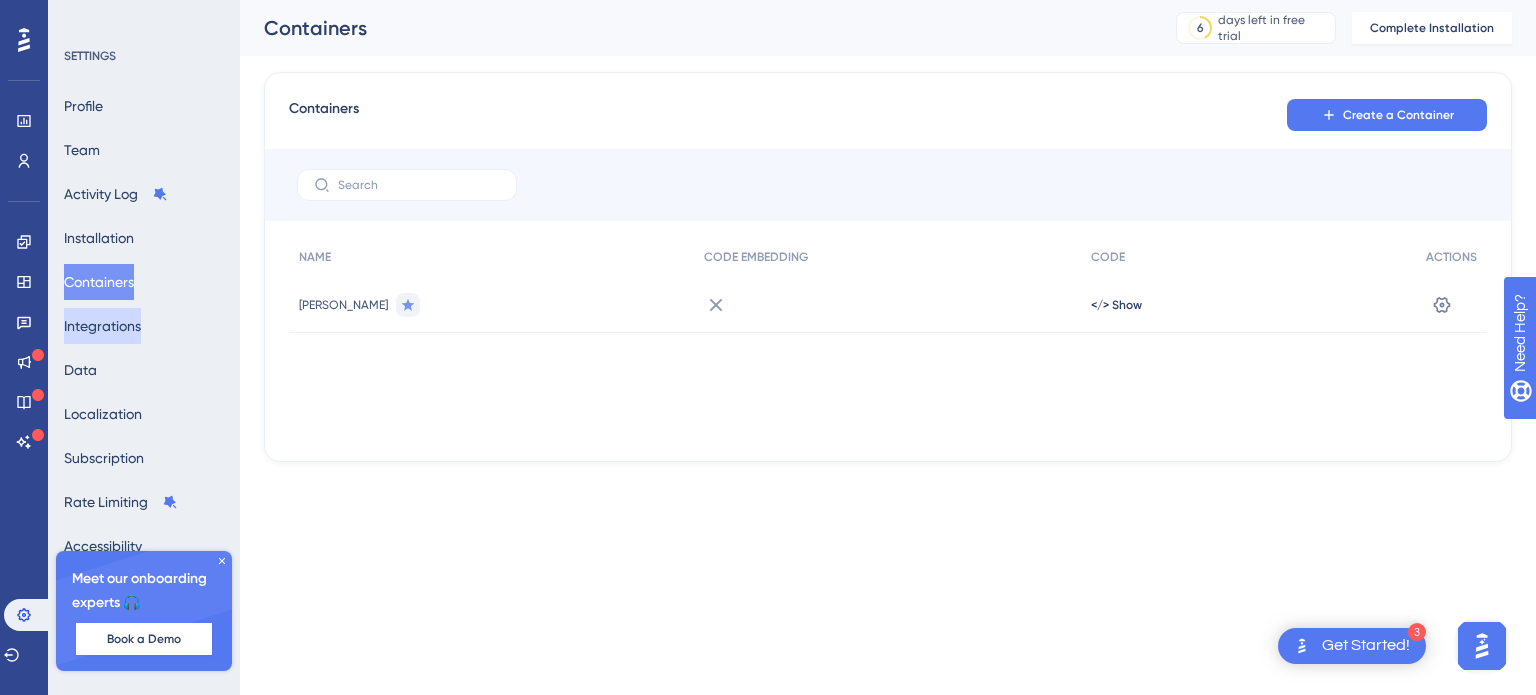click on "Integrations" at bounding box center [102, 326] 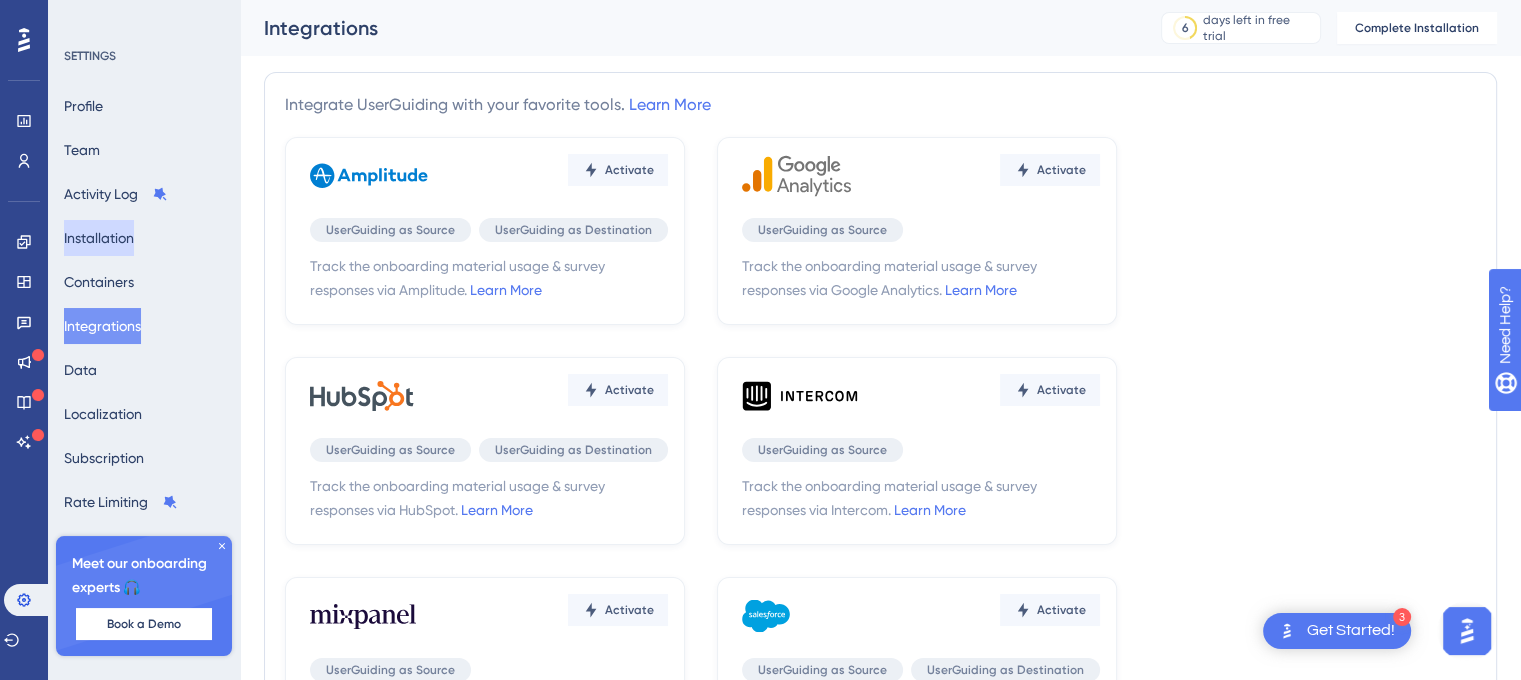 click on "Installation" at bounding box center (99, 238) 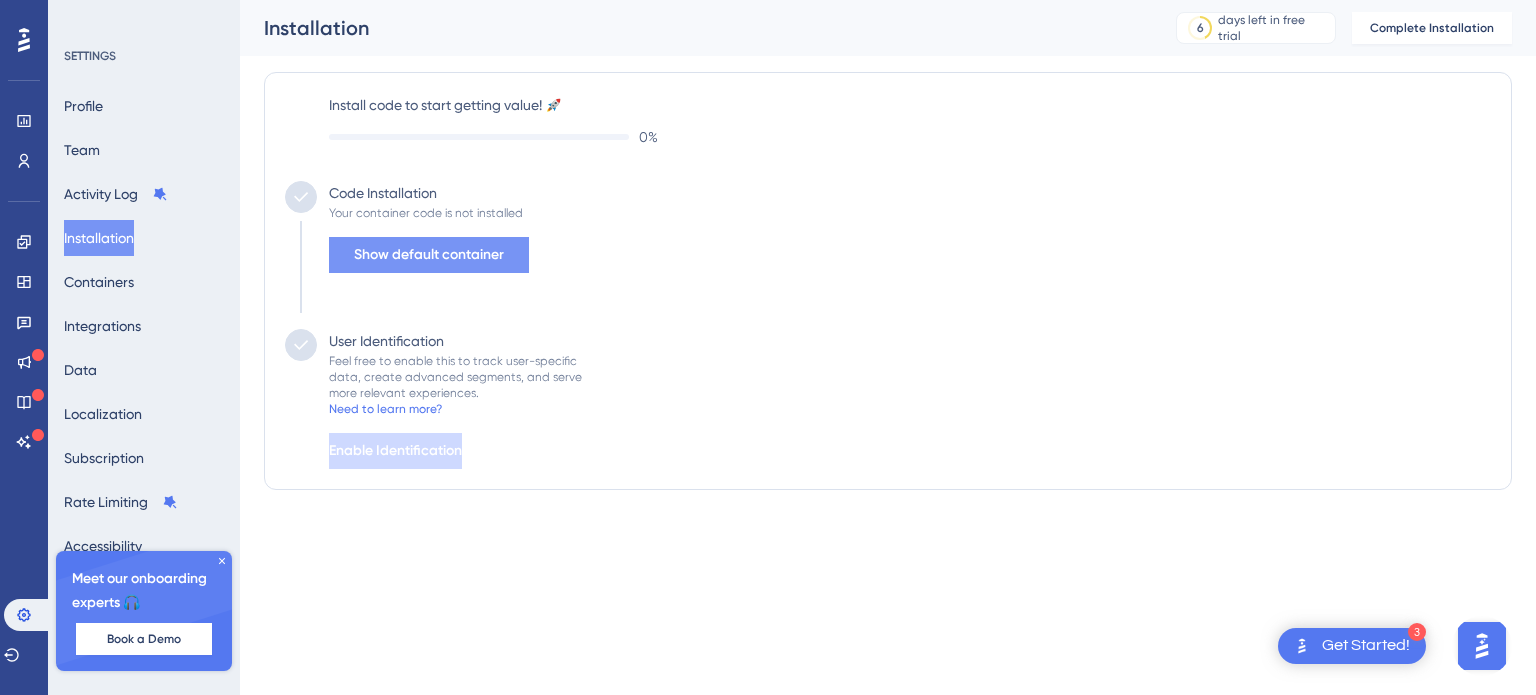 scroll, scrollTop: 0, scrollLeft: 0, axis: both 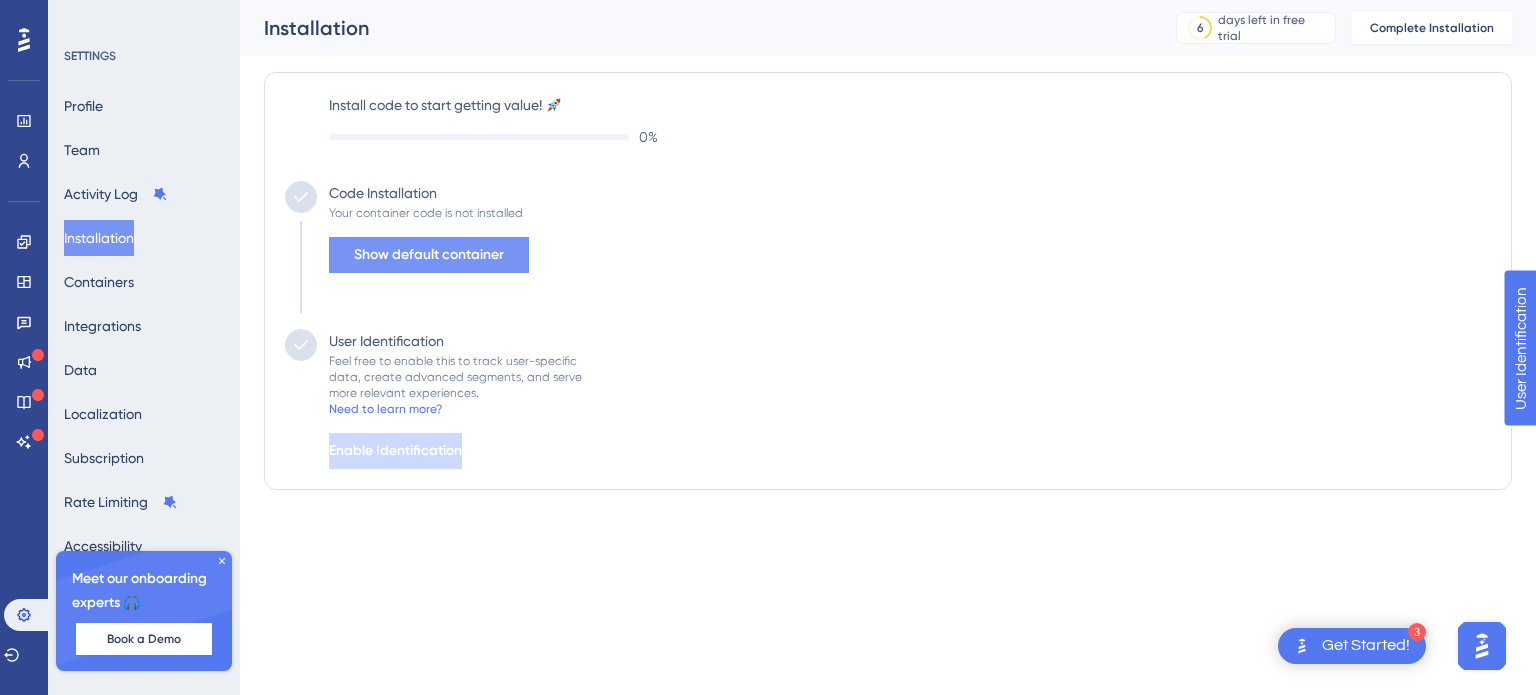 click on "Show default container" at bounding box center (429, 255) 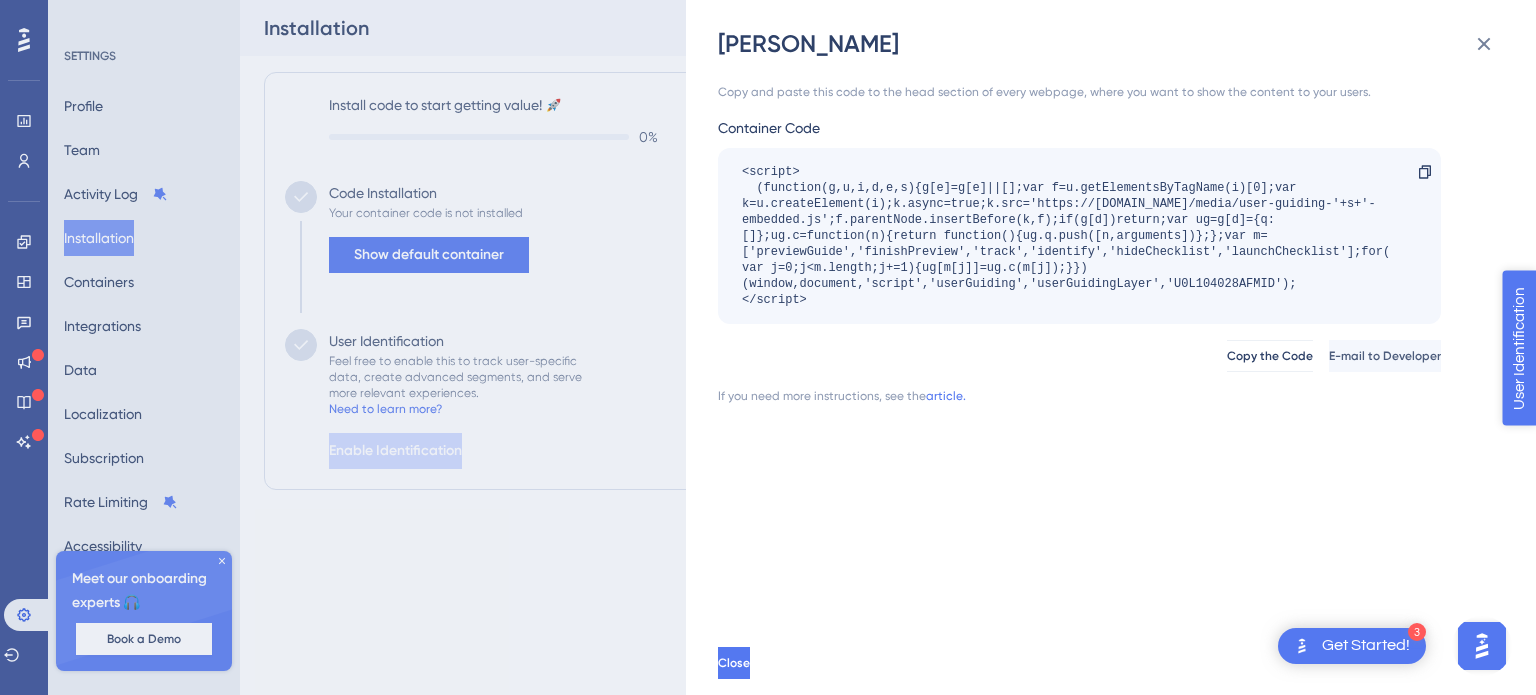 click on "User Identification" at bounding box center [1579, 442] 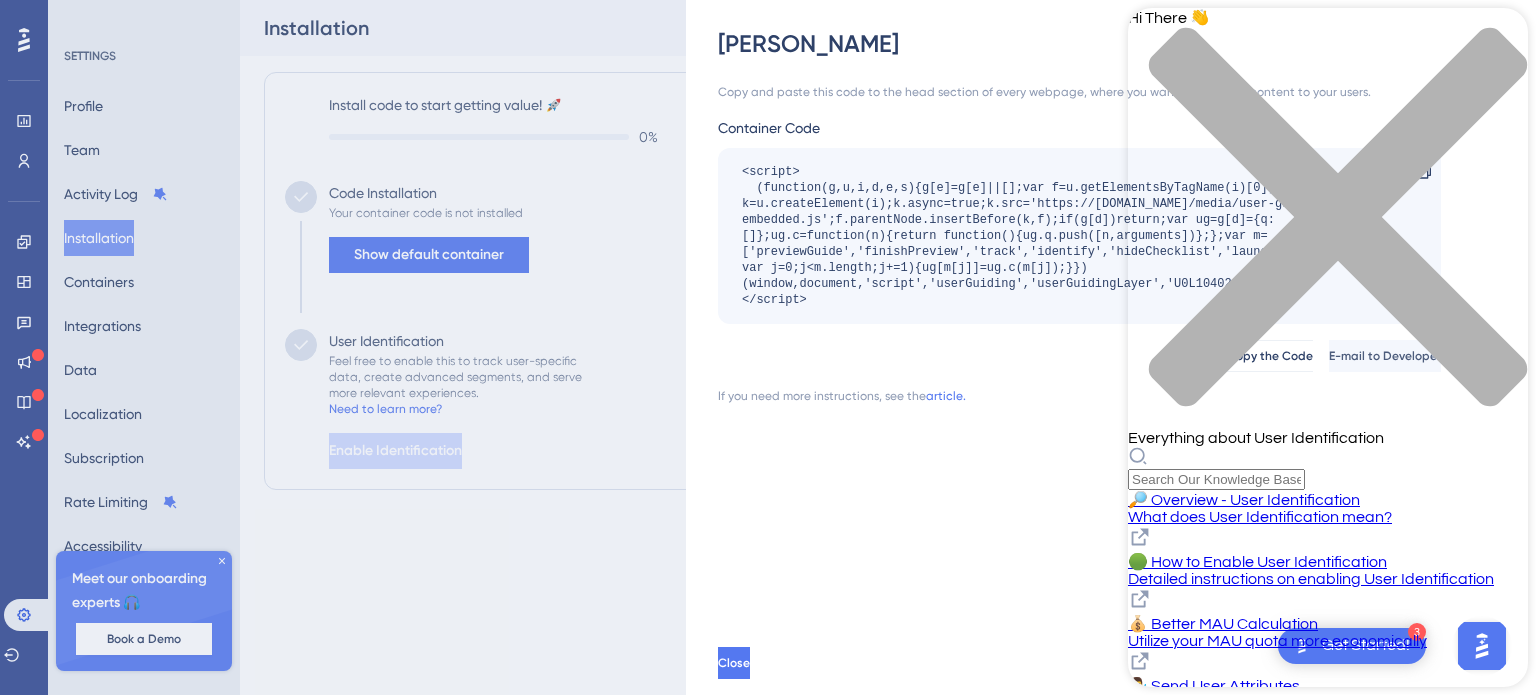 click on "Copy and paste this code to the head section of every webpage, where you want to show the content to your users. Container Code <script>
(function(g,u,i,d,e,s){g[e]=g[e]||[];var f=u.getElementsByTagName(i)[0];var k=u.createElement(i);k.async=true;k.src='https://static.userguiding.com/media/user-guiding-'+s+'-embedded.js';f.parentNode.insertBefore(k,f);if(g[d])return;var ug=g[d]={q:[]};ug.c=function(n){return function(){ug.q.push([n,arguments])};};var m=['previewGuide','finishPreview','track','identify','hideChecklist','launchChecklist'];for(var j=0;j<m.length;j+=1){ug[m[j]]=ug.c(m[j]);}})(window,document,'script','userGuiding','userGuidingLayer','U0L104028AFMID');
</script>
Copy Copy the Code E-mail to Developer If you need more instructions, see the  article." at bounding box center (1121, 345) 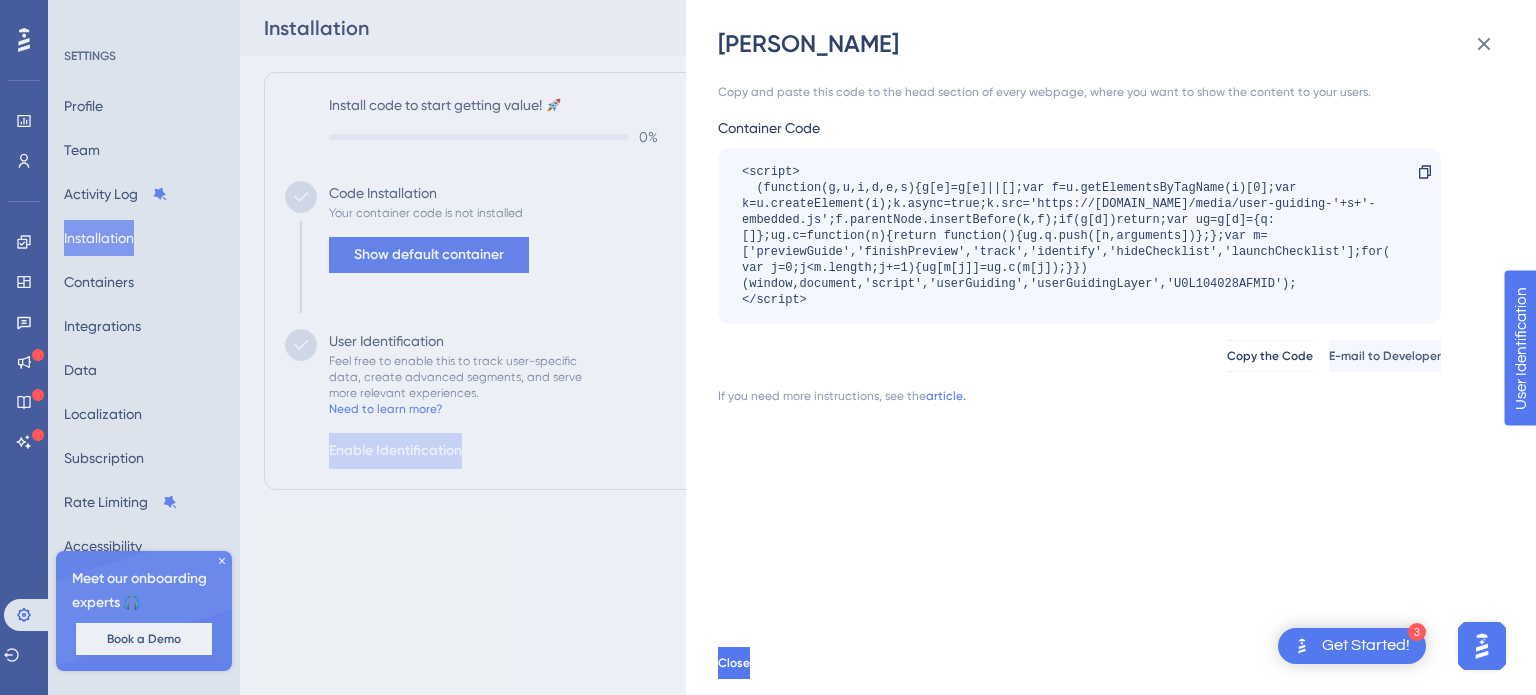 click on "[PERSON_NAME] and paste this code to the head section of every webpage, where you want to show the content to your users. Container Code <script>
(function(g,u,i,d,e,s){g[e]=g[e]||[];var f=u.getElementsByTagName(i)[0];var k=u.createElement(i);k.async=true;k.src='https://[DOMAIN_NAME]/media/user-guiding-'+s+'-embedded.js';f.parentNode.insertBefore(k,f);if(g[d])return;var ug=g[d]={q:[]};ug.c=function(n){return function(){ug.q.push([n,arguments])};};var m=['previewGuide','finishPreview','track','identify','hideChecklist','launchChecklist'];for(var j=0;j<m.length;j+=1){ug[m[j]]=ug.c(m[j]);}})(window,document,'script','userGuiding','userGuidingLayer','U0L104028AFMID');
</script>
Copy Copy the Code E-mail to Developer If you need more instructions, see the  article. Close" at bounding box center [768, 347] 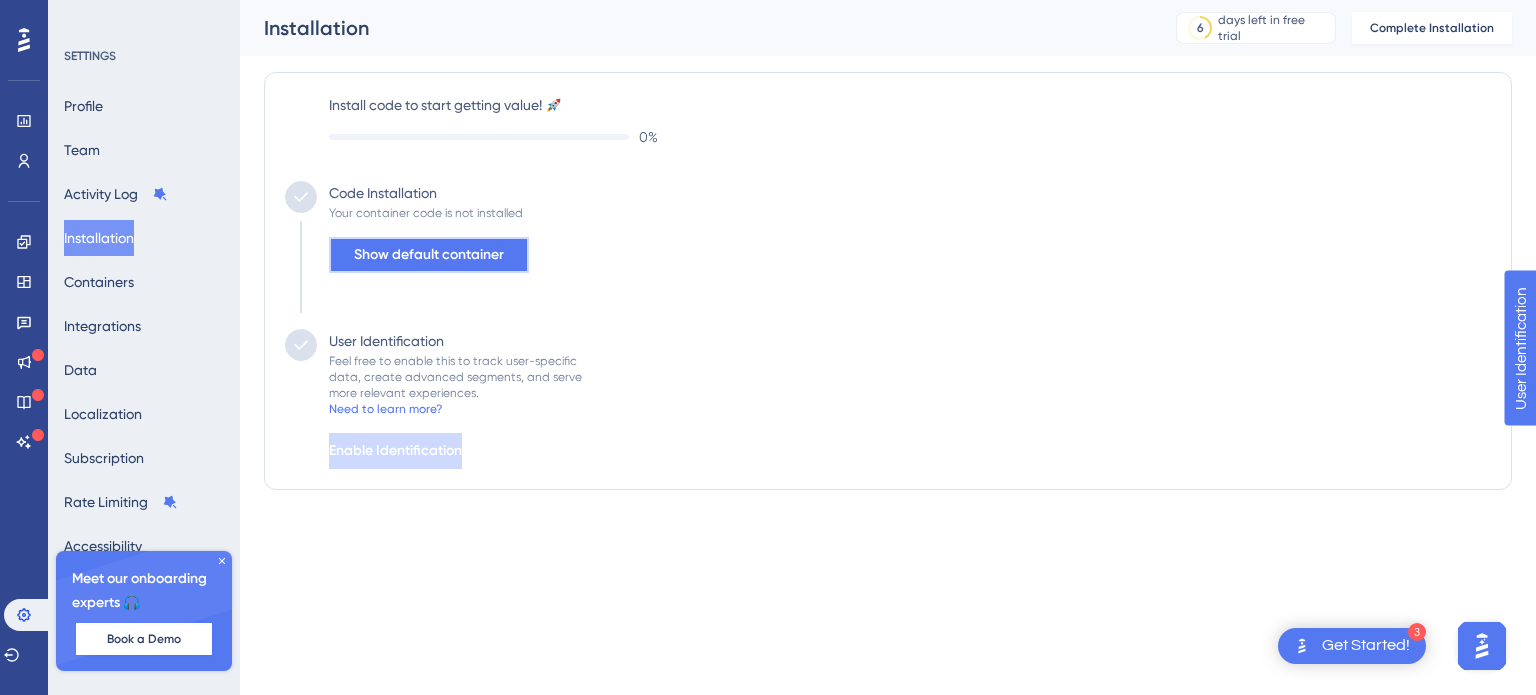 click on "Show default container" at bounding box center [429, 255] 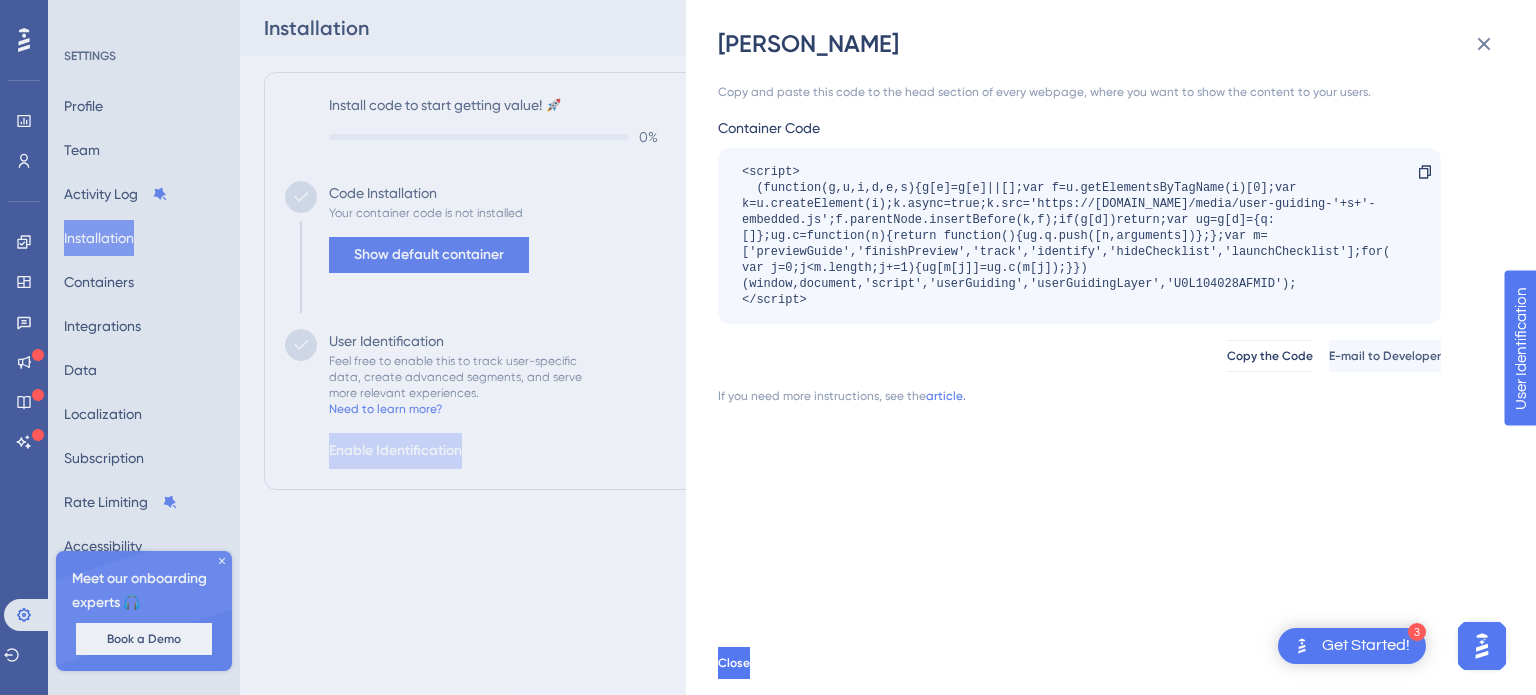 click on "Copy and paste this code to the head section of every webpage, where you want to show the content to your users. Container Code <script>
(function(g,u,i,d,e,s){g[e]=g[e]||[];var f=u.getElementsByTagName(i)[0];var k=u.createElement(i);k.async=true;k.src='https://static.userguiding.com/media/user-guiding-'+s+'-embedded.js';f.parentNode.insertBefore(k,f);if(g[d])return;var ug=g[d]={q:[]};ug.c=function(n){return function(){ug.q.push([n,arguments])};};var m=['previewGuide','finishPreview','track','identify','hideChecklist','launchChecklist'];for(var j=0;j<m.length;j+=1){ug[m[j]]=ug.c(m[j]);}})(window,document,'script','userGuiding','userGuidingLayer','U0L104028AFMID');
</script>
Copy Copy the Code E-mail to Developer If you need more instructions, see the  article." at bounding box center [1079, 244] 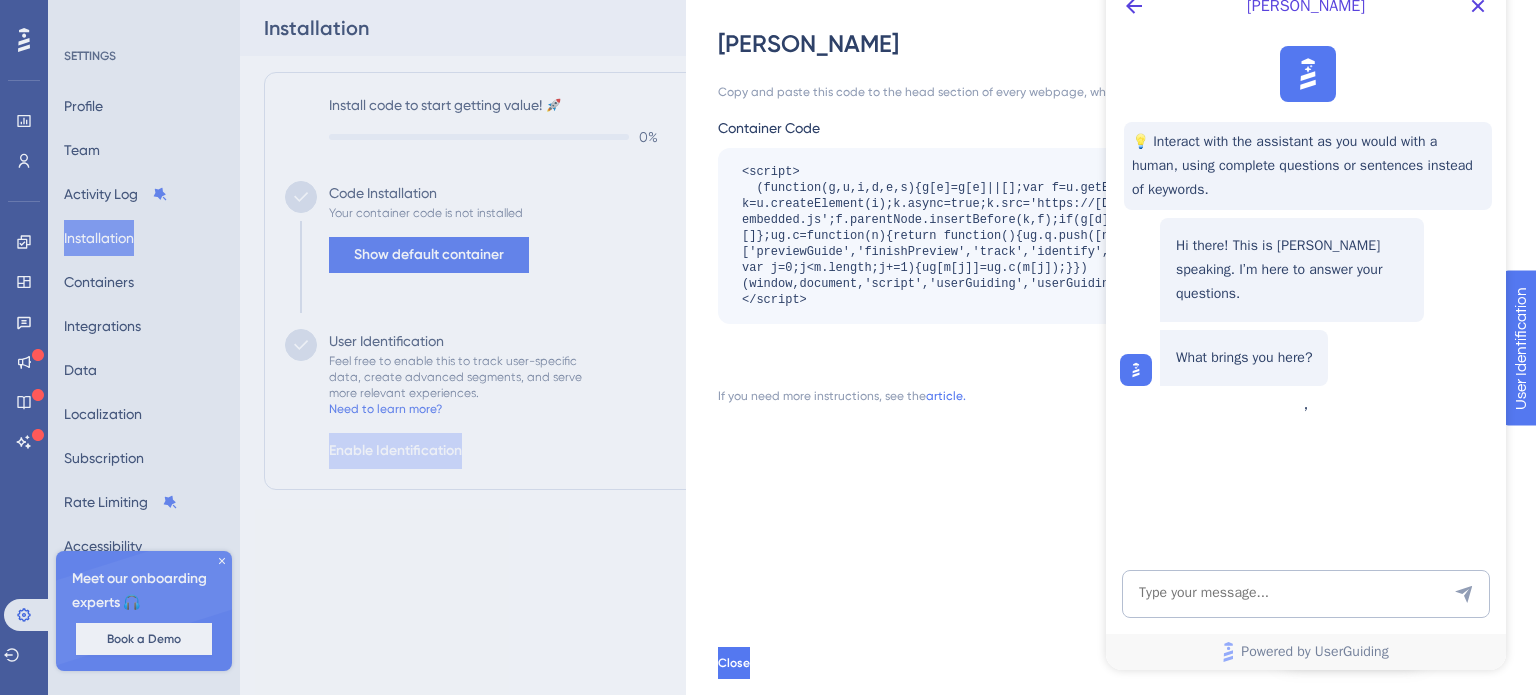 scroll, scrollTop: 0, scrollLeft: 0, axis: both 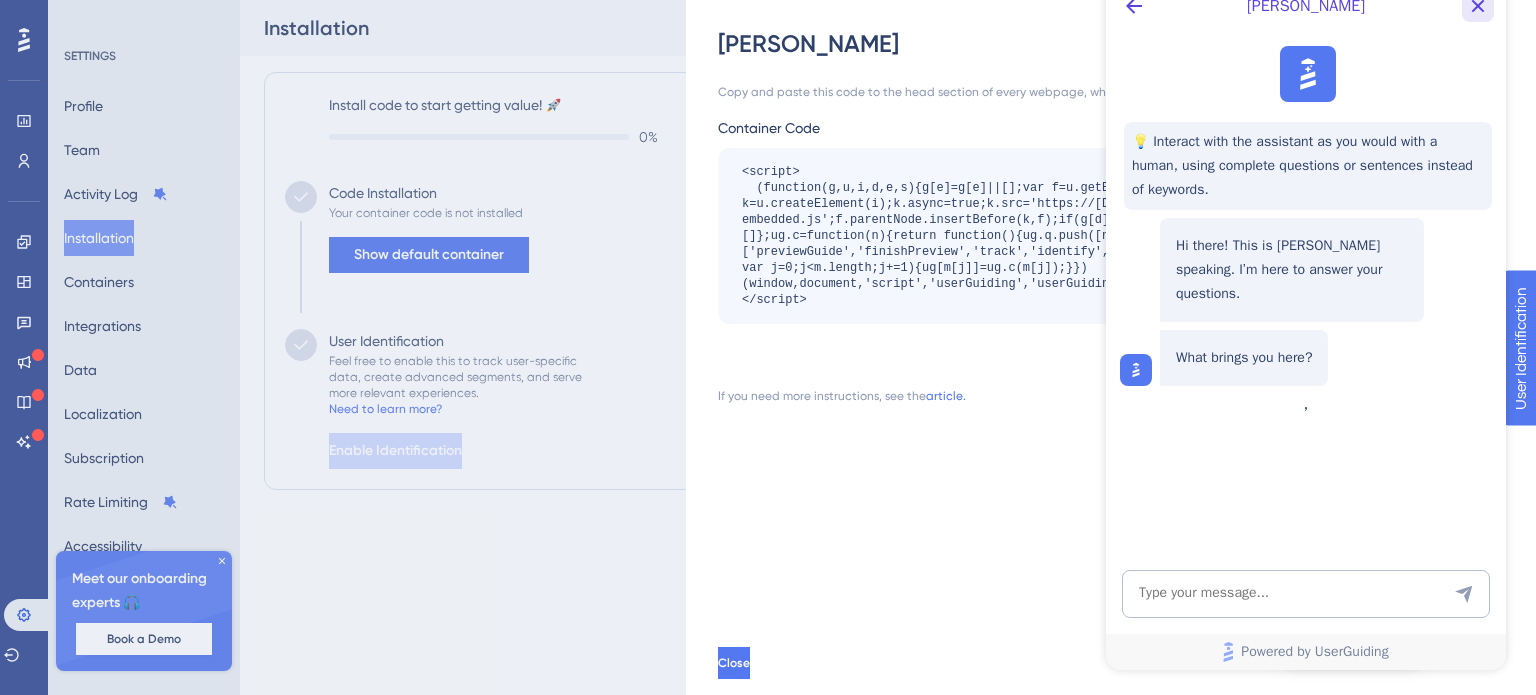 drag, startPoint x: 1481, startPoint y: 9, endPoint x: 2532, endPoint y: 1, distance: 1051.0304 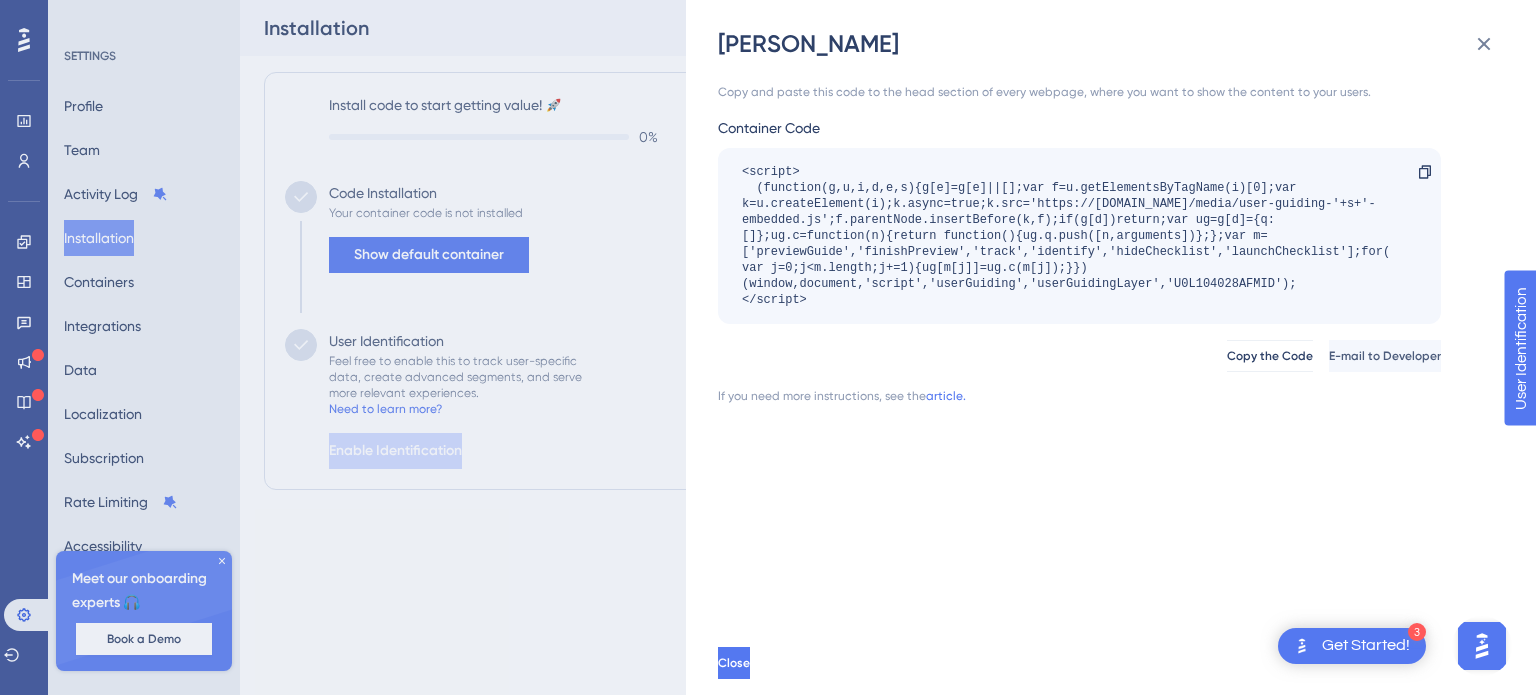 scroll, scrollTop: 0, scrollLeft: 0, axis: both 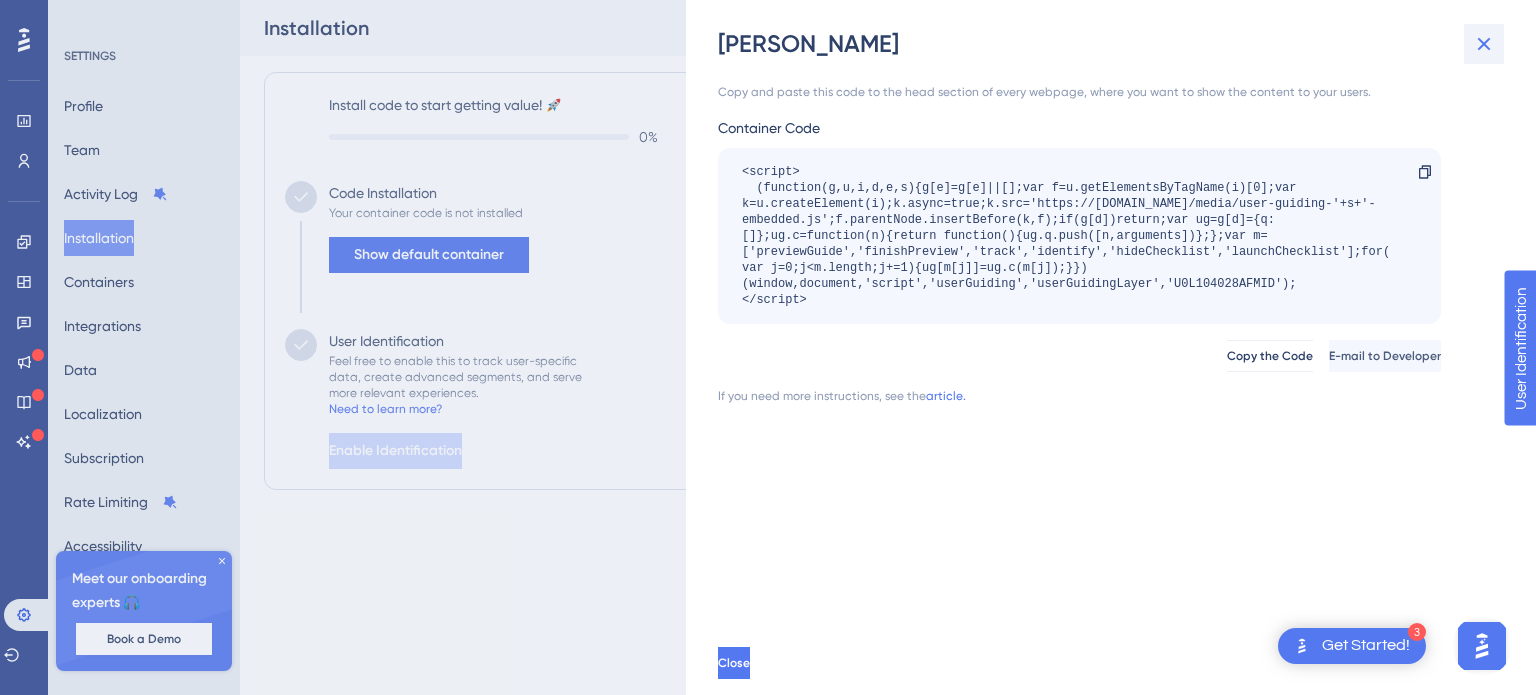 click at bounding box center [1484, 44] 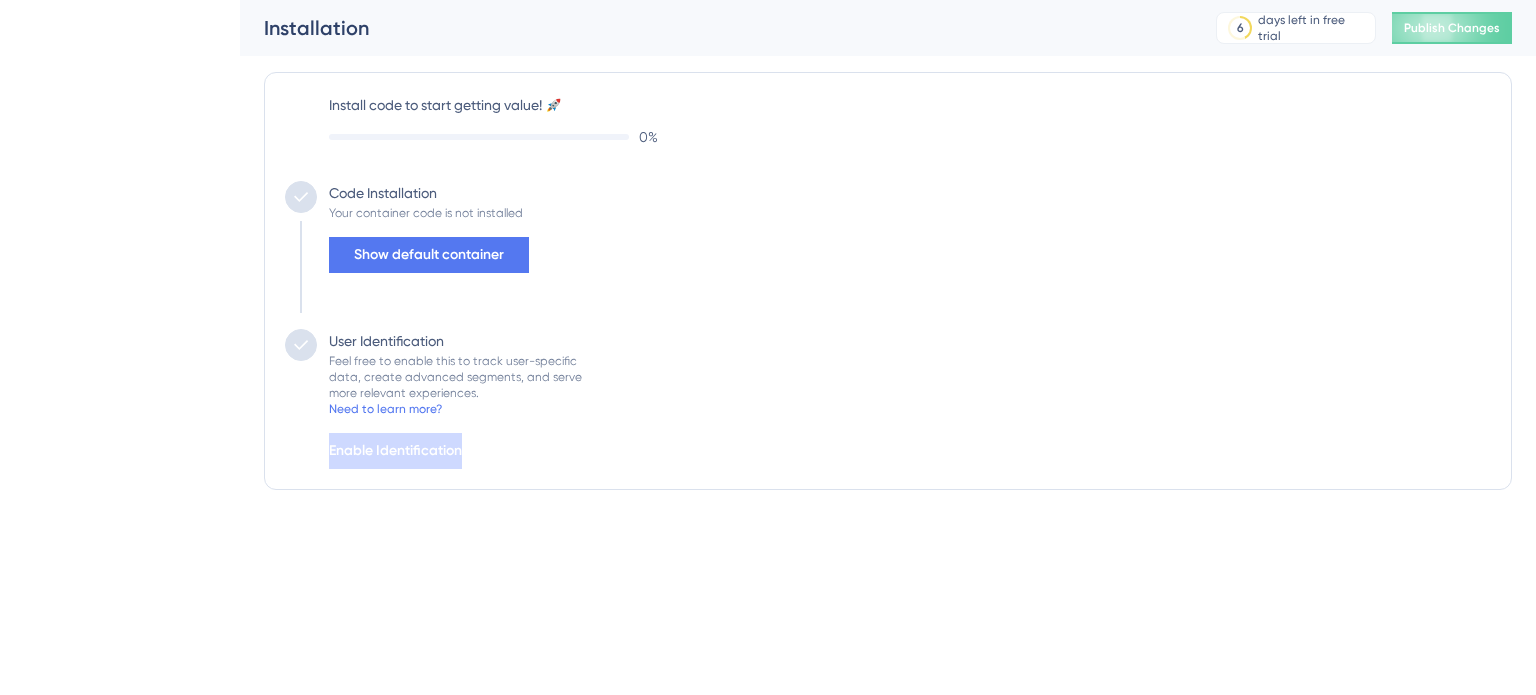 scroll, scrollTop: 0, scrollLeft: 0, axis: both 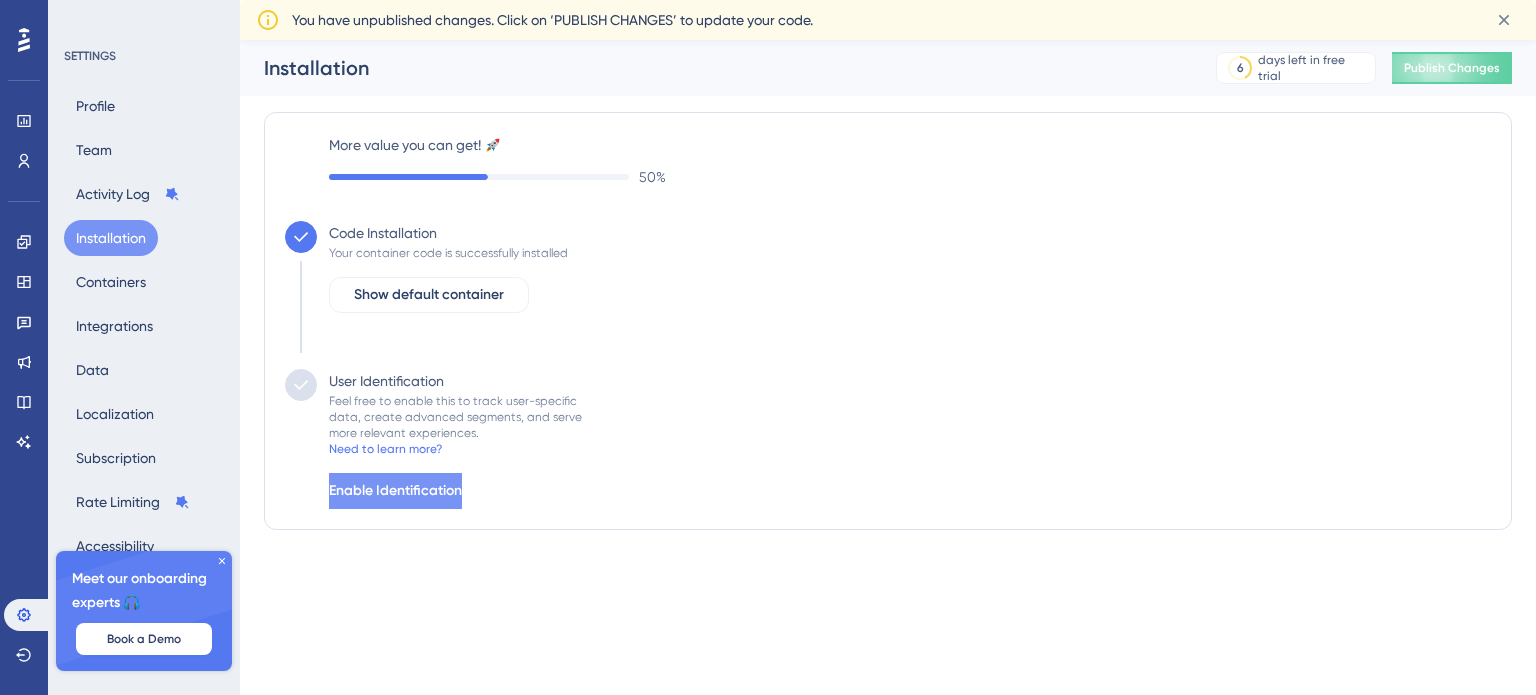 click on "Enable Identification" at bounding box center [395, 491] 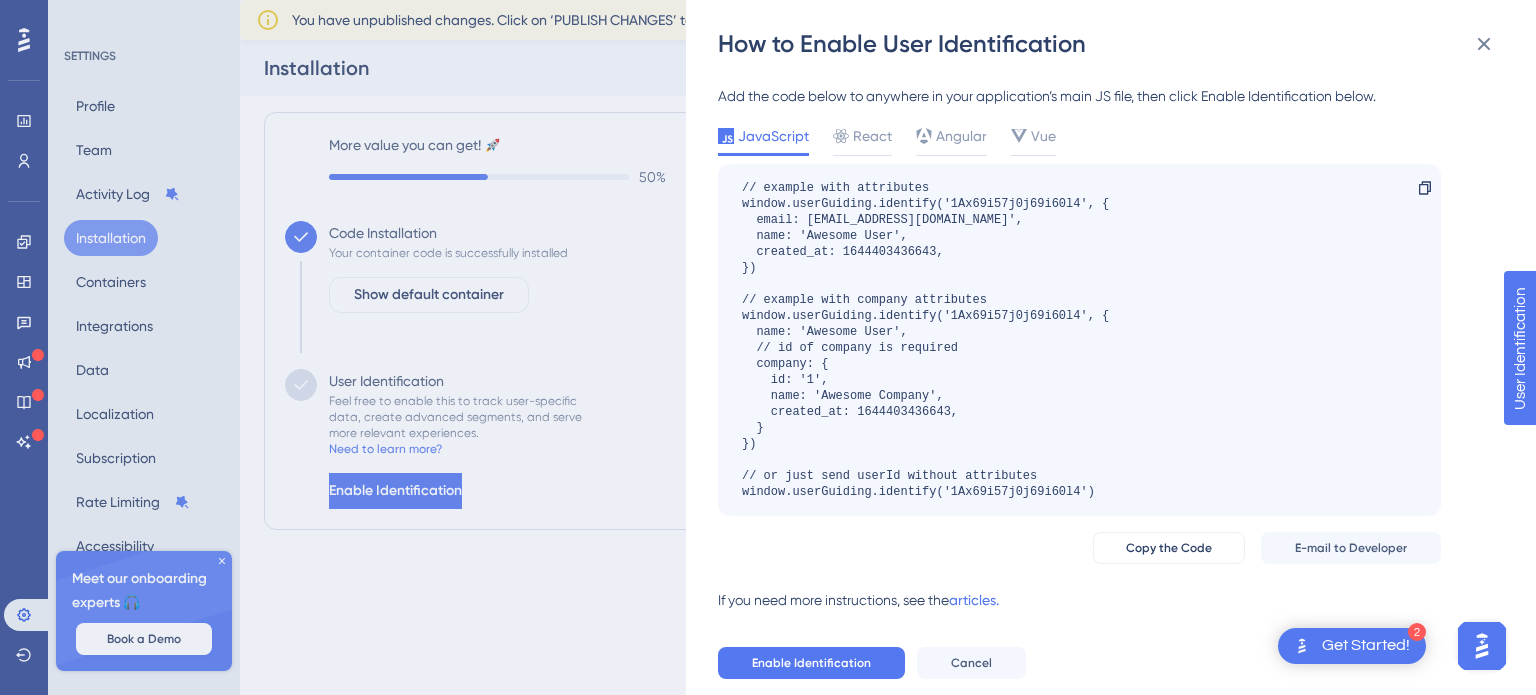 scroll, scrollTop: 0, scrollLeft: 0, axis: both 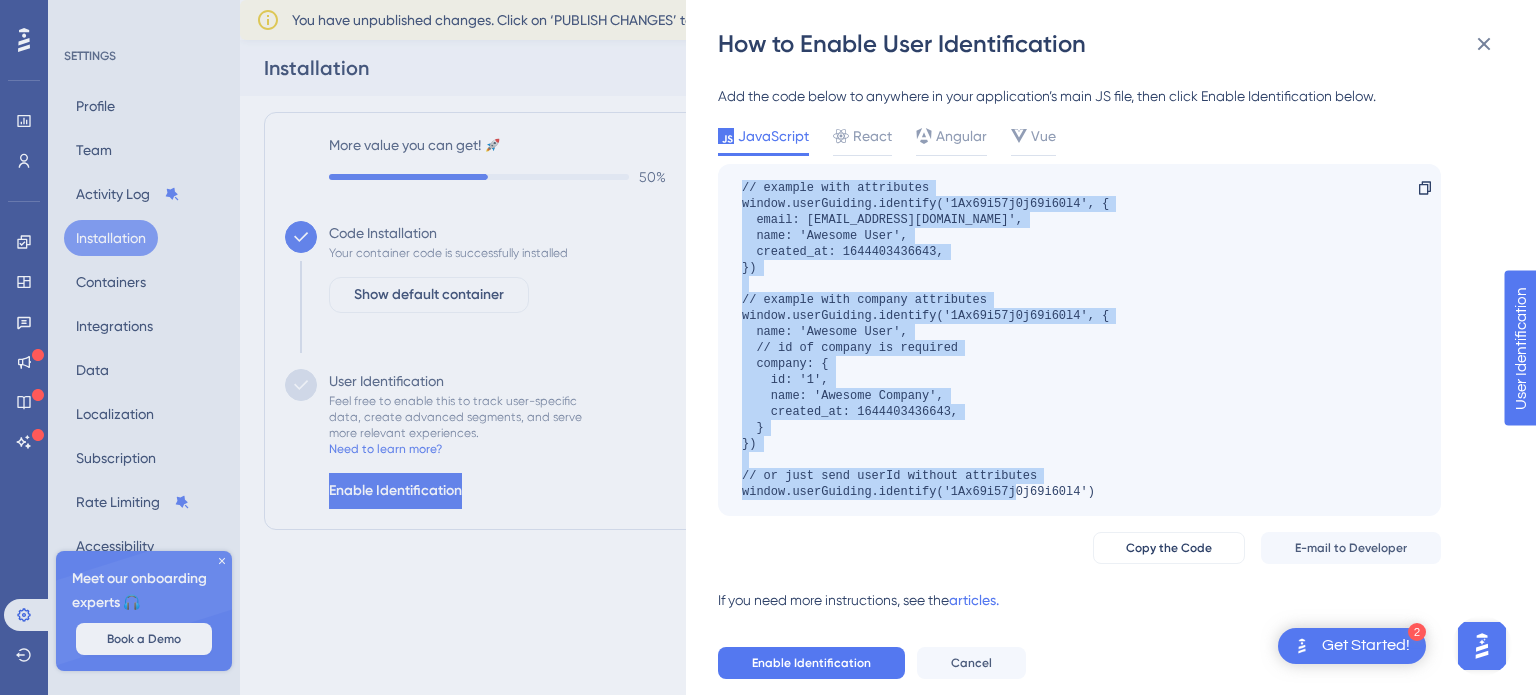 drag, startPoint x: 1092, startPoint y: 494, endPoint x: 732, endPoint y: 179, distance: 478.35657 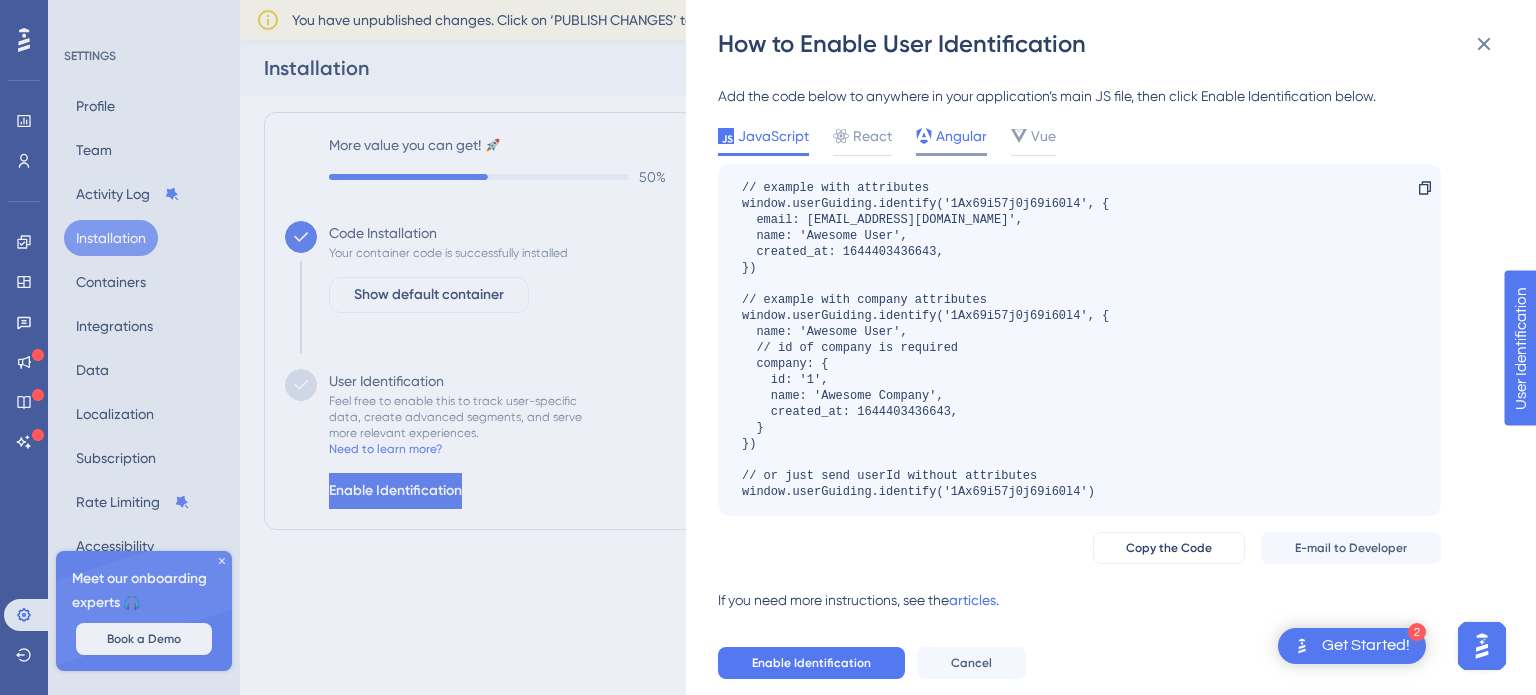 click on "Angular" at bounding box center [961, 136] 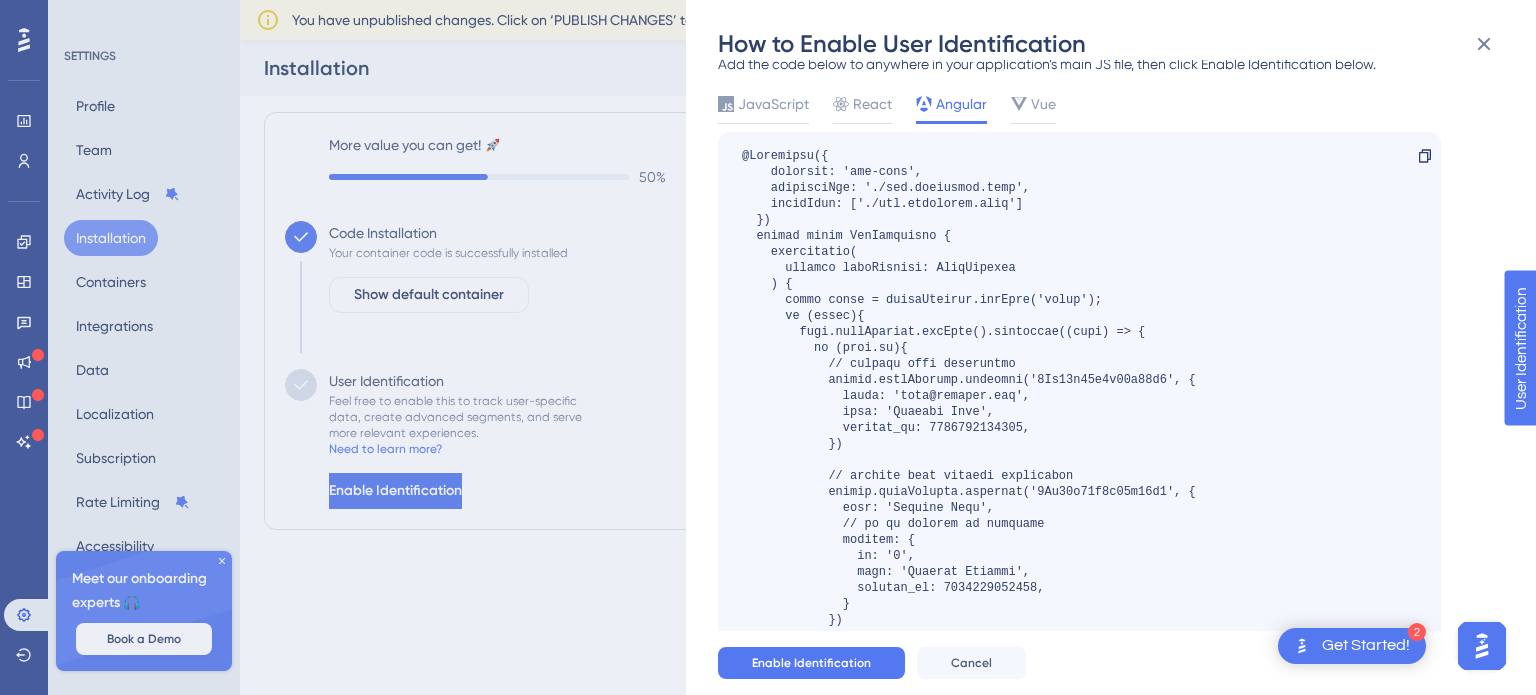 scroll, scrollTop: 0, scrollLeft: 0, axis: both 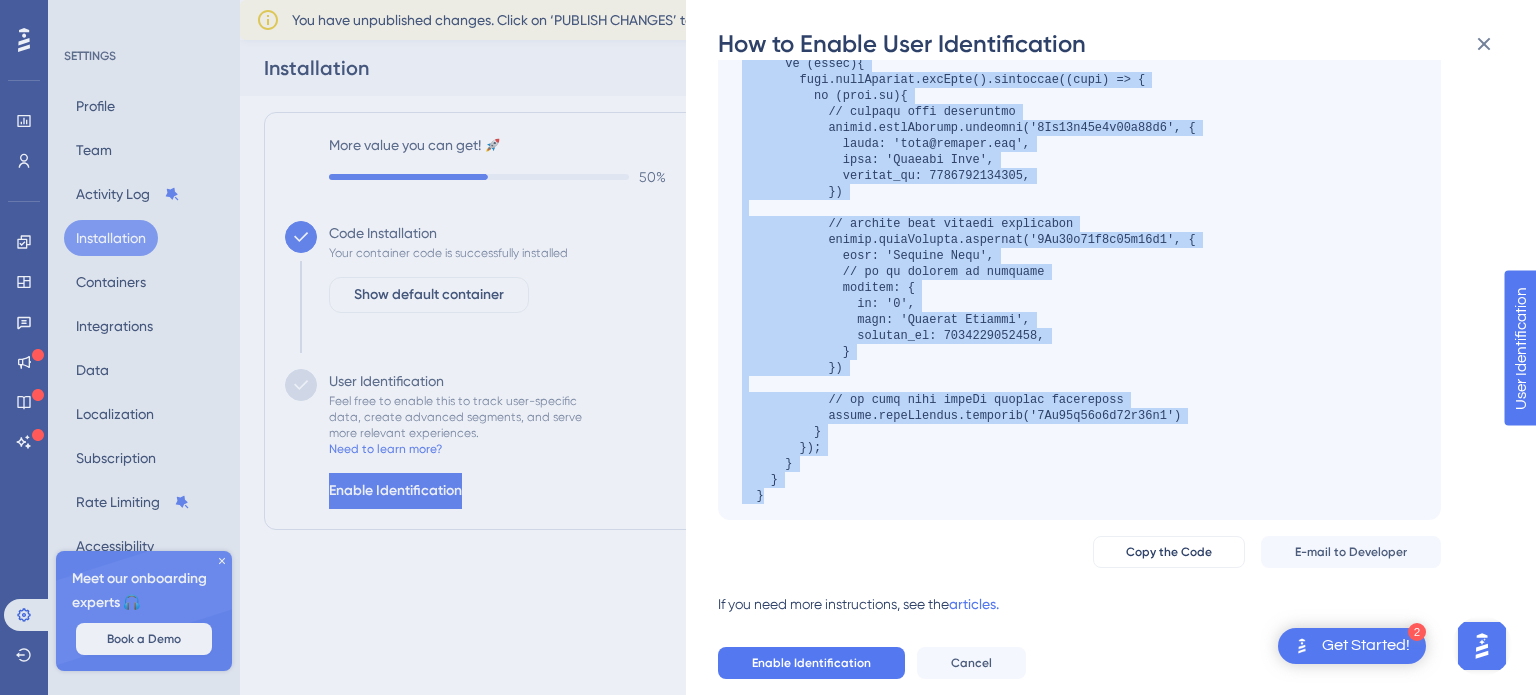 drag, startPoint x: 737, startPoint y: 187, endPoint x: 873, endPoint y: 494, distance: 335.7752 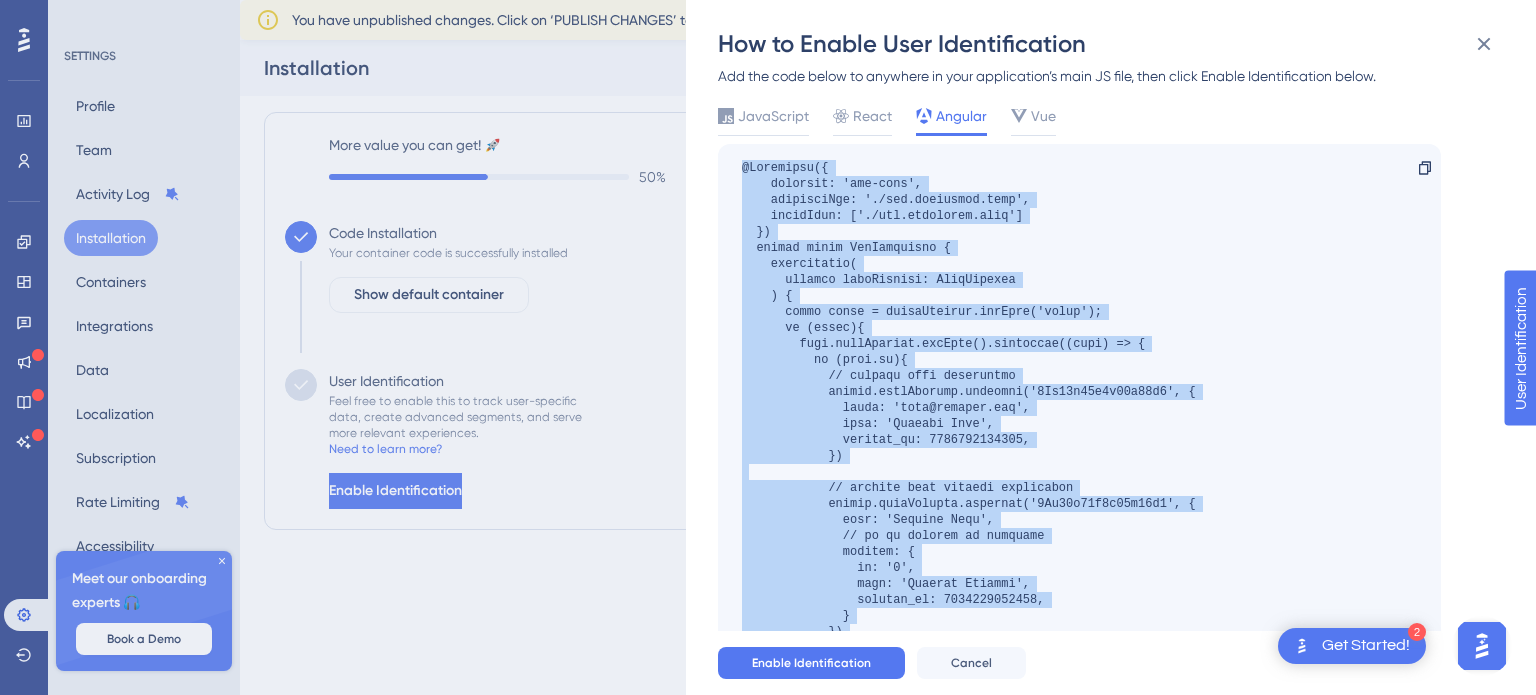 scroll, scrollTop: 0, scrollLeft: 0, axis: both 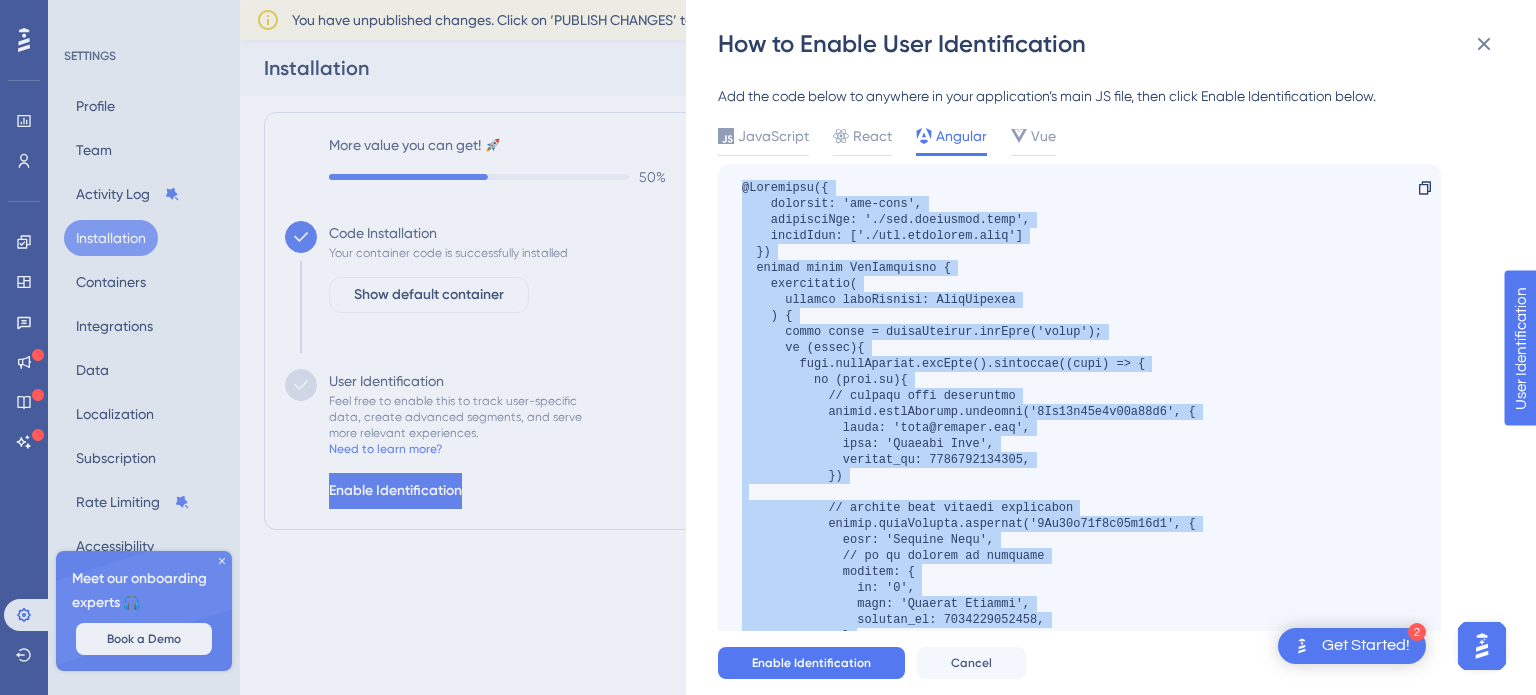 copy on "@Component({
selector: 'app-root',
templateUrl: './app.component.html',
styleUrls: ['./app.component.scss']
})
export class AppComponent {
constructor(
private userService: AuthService
) {
const token = localStorage.getItem('token');
if (token){
this.userService.getUser().subscribe((user) => {
if (user.id){
// example with attributes
window.userGuiding.identify('1Ax69i57j0j69i60l4', {
email: 'user@awesome.com',
name: 'Awesome User',
created_at: 1644403436643,
})
// example with company attributes
window.userGuiding.identify('1Ax69i57j0j69i60l4', {
name: 'Awesome User',
// id of company is required
company: {
id: '1',
name: 'Awesome Company',
created_at: 1644403436643,
}
})
// or just send userId without attributes
..." 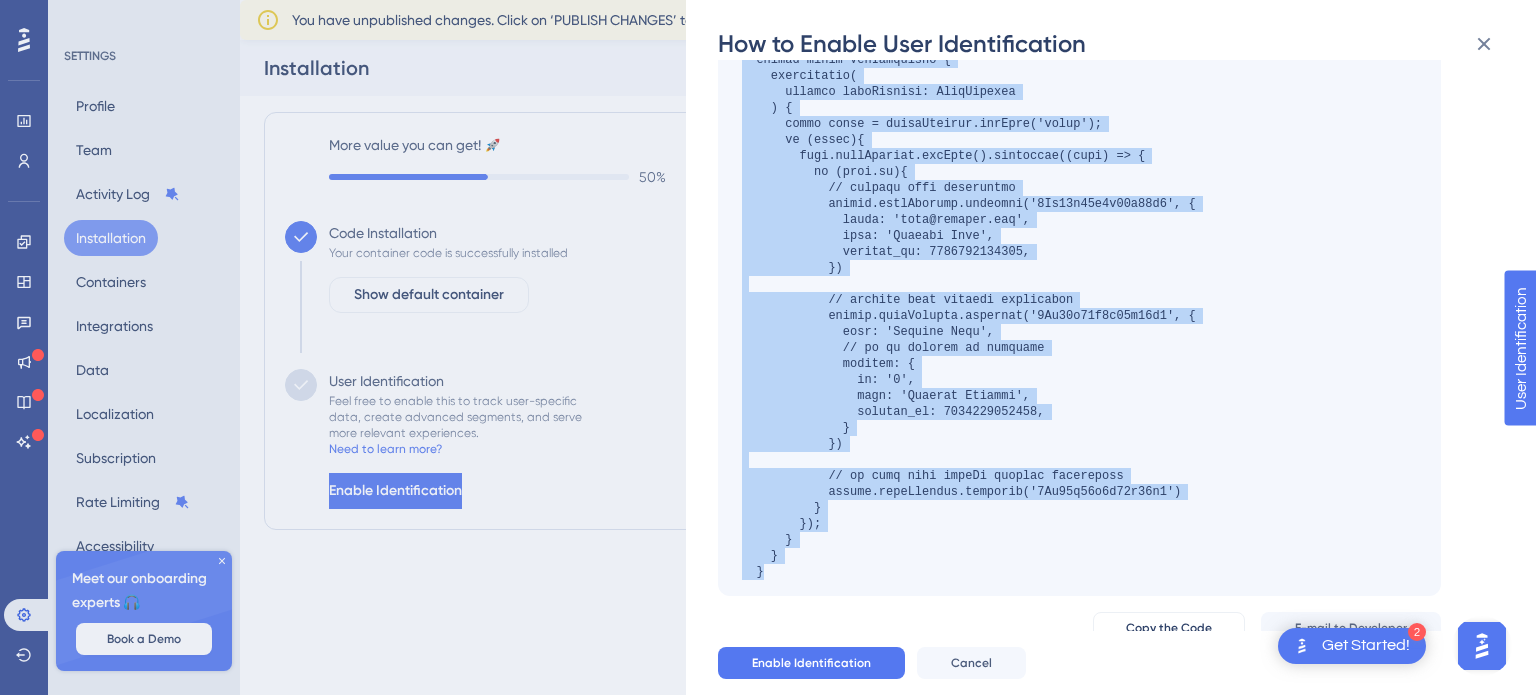 scroll, scrollTop: 212, scrollLeft: 0, axis: vertical 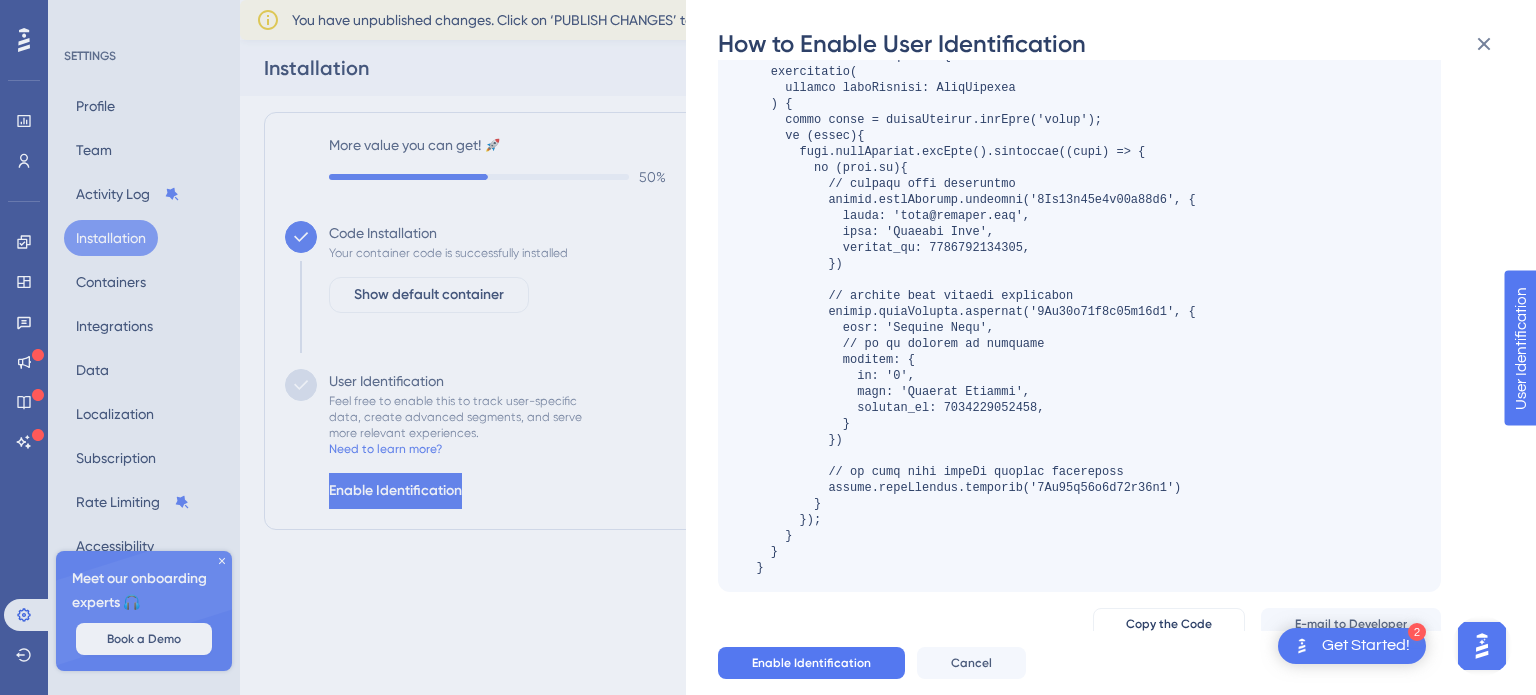 click on "How to Enable User Identification Add the code below to anywhere in your application’s main JS file, then click Enable Identification below. JavaScript React Angular Vue Copy Copy the Code E-mail to Developer If you need more instructions, see the  articles. Enable Identification Cancel" at bounding box center (768, 347) 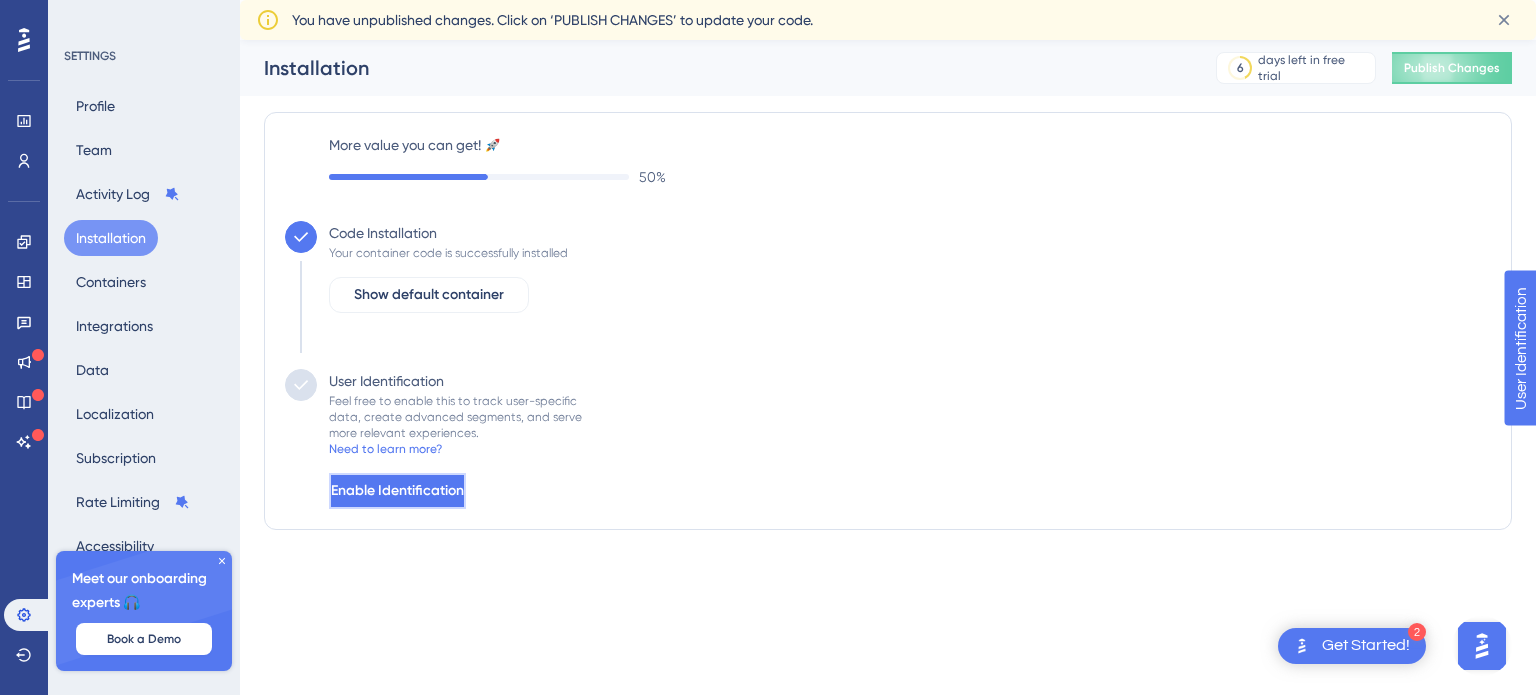 click on "Enable Identification" at bounding box center (397, 491) 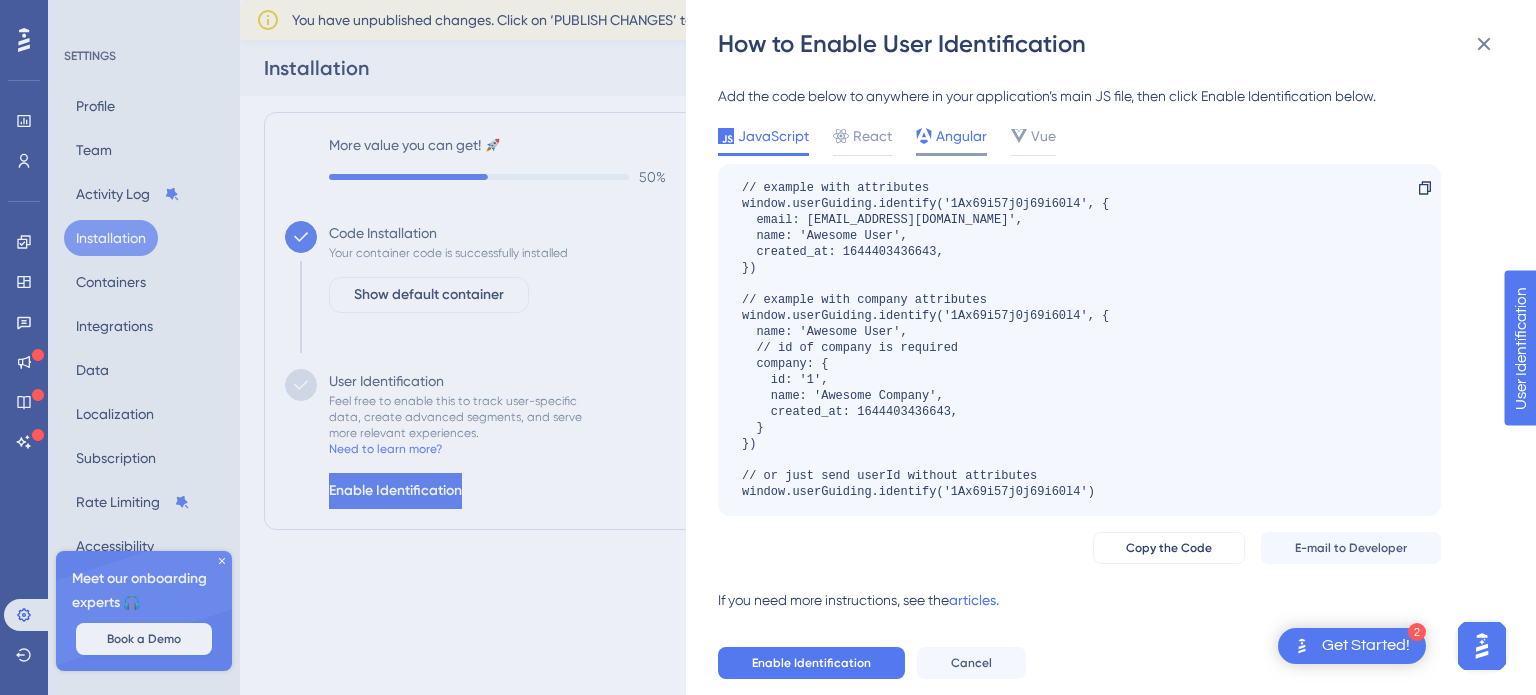 click on "Angular" at bounding box center [961, 136] 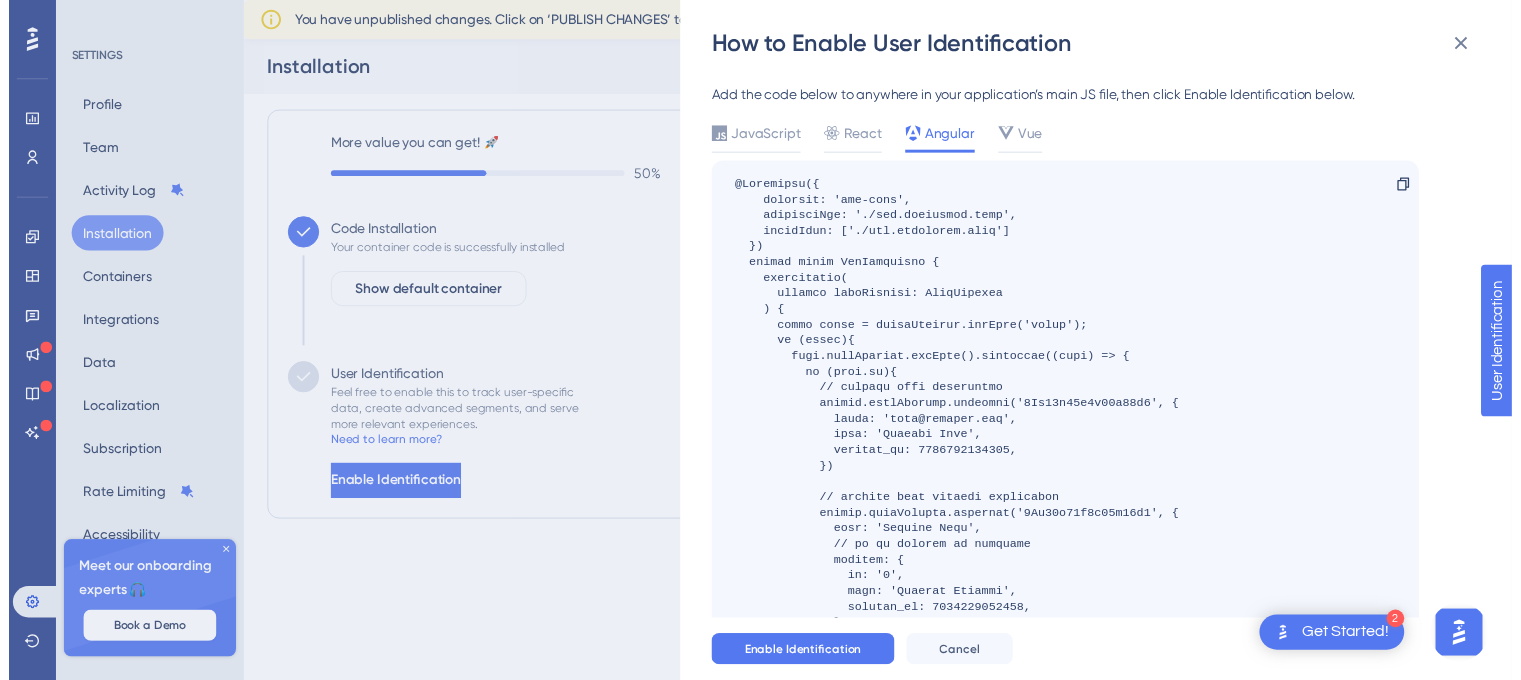 scroll, scrollTop: 0, scrollLeft: 0, axis: both 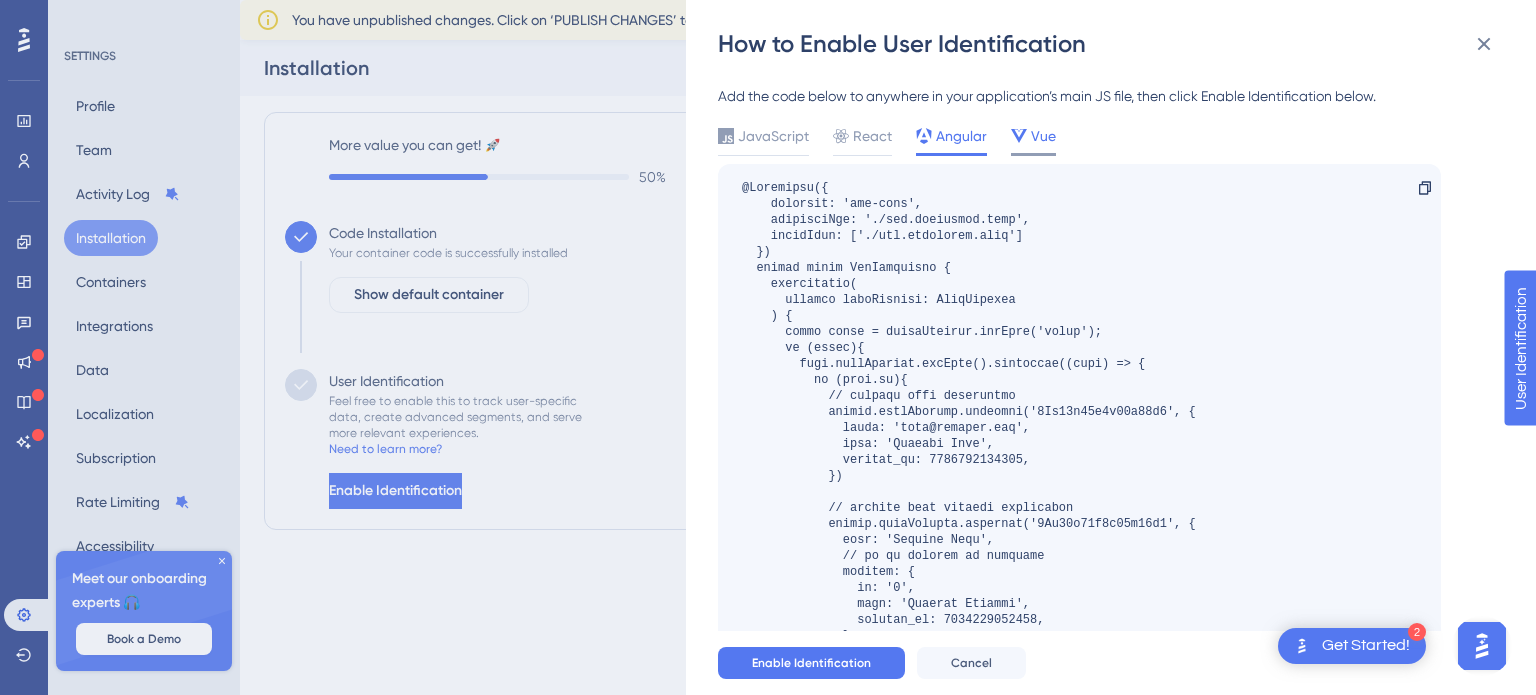 click on "Vue" at bounding box center (1043, 136) 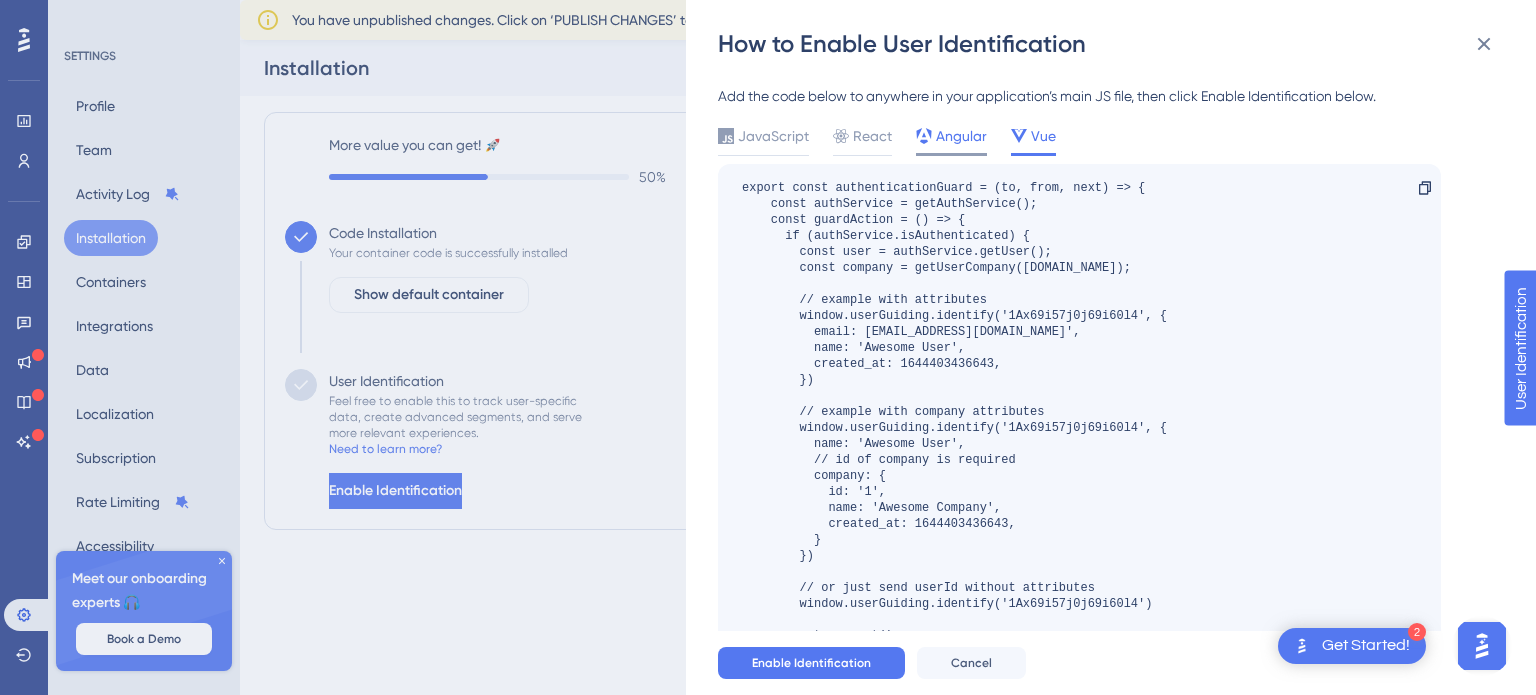 click on "Angular" at bounding box center [961, 136] 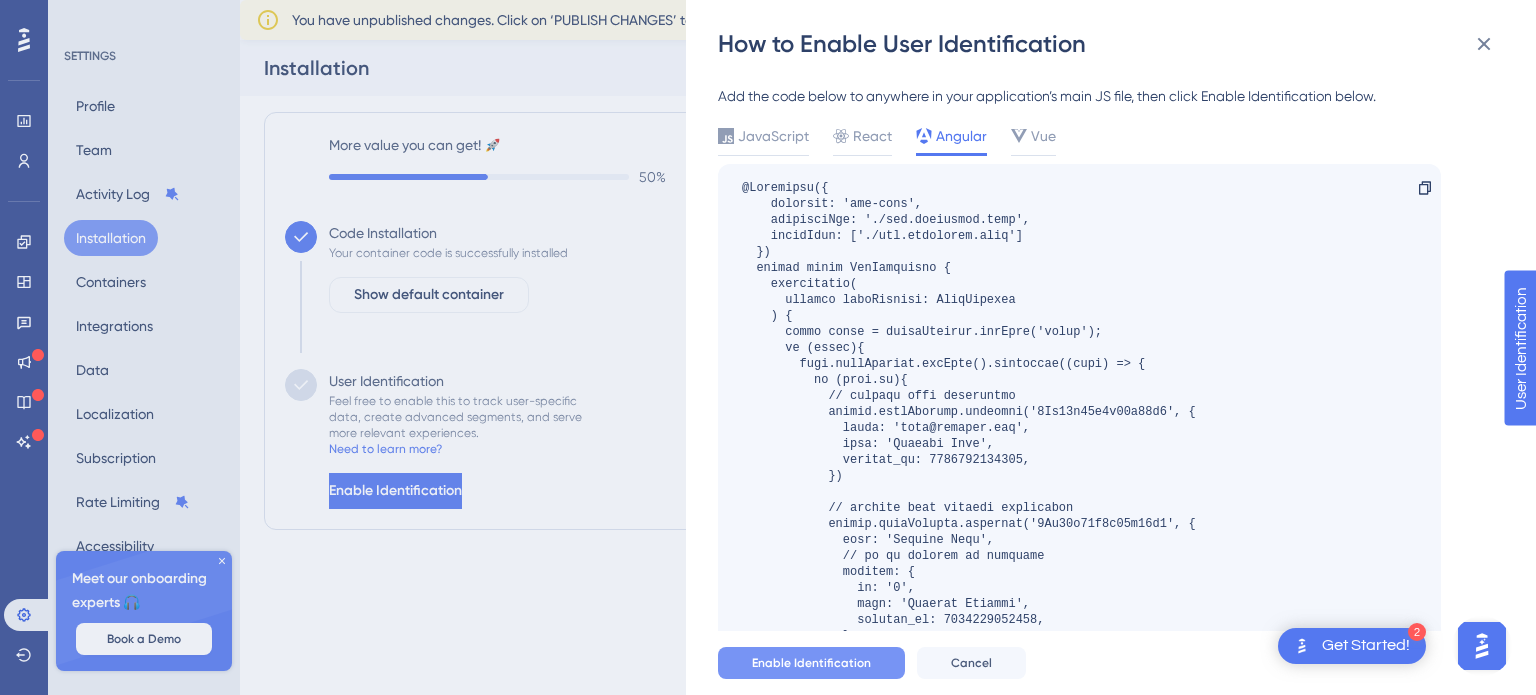 click on "Enable Identification" at bounding box center (811, 663) 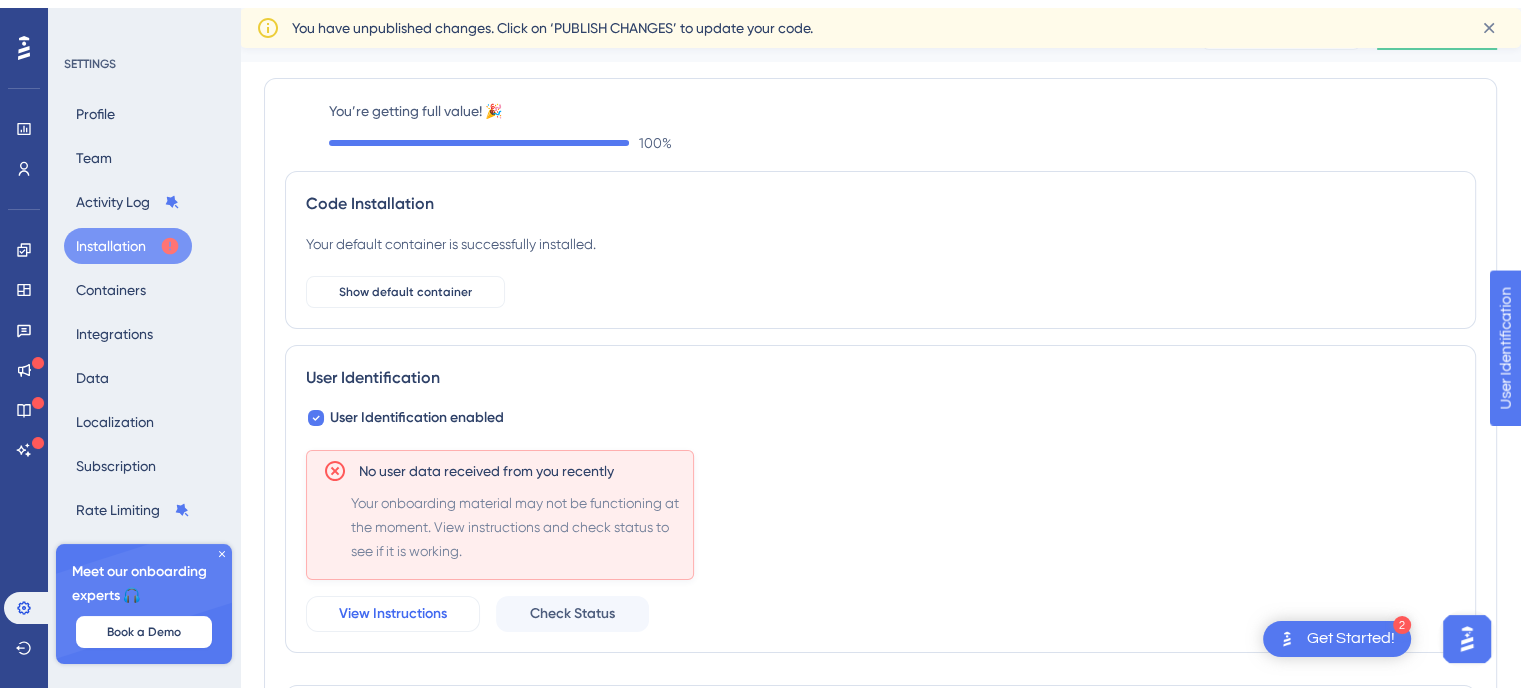 scroll, scrollTop: 79, scrollLeft: 0, axis: vertical 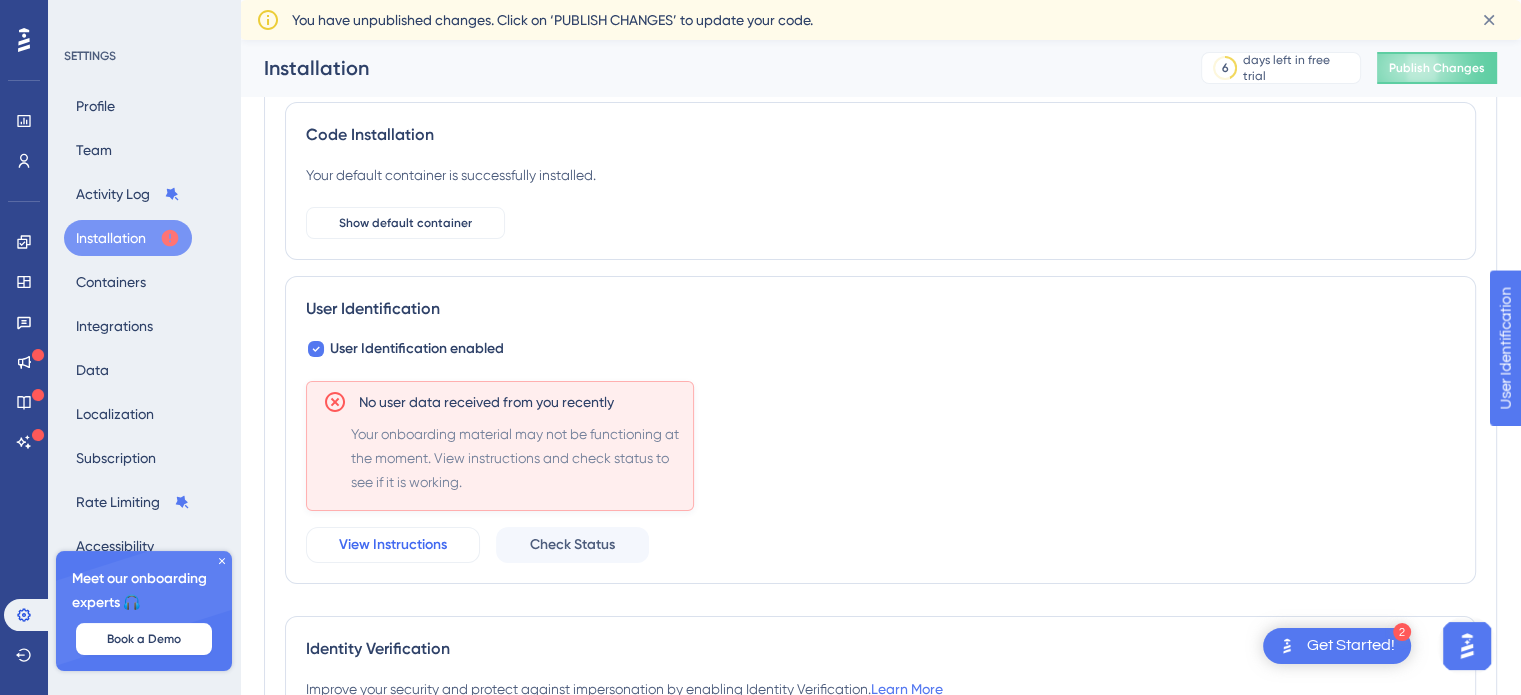 drag, startPoint x: 390, startPoint y: 563, endPoint x: 369, endPoint y: 540, distance: 31.144823 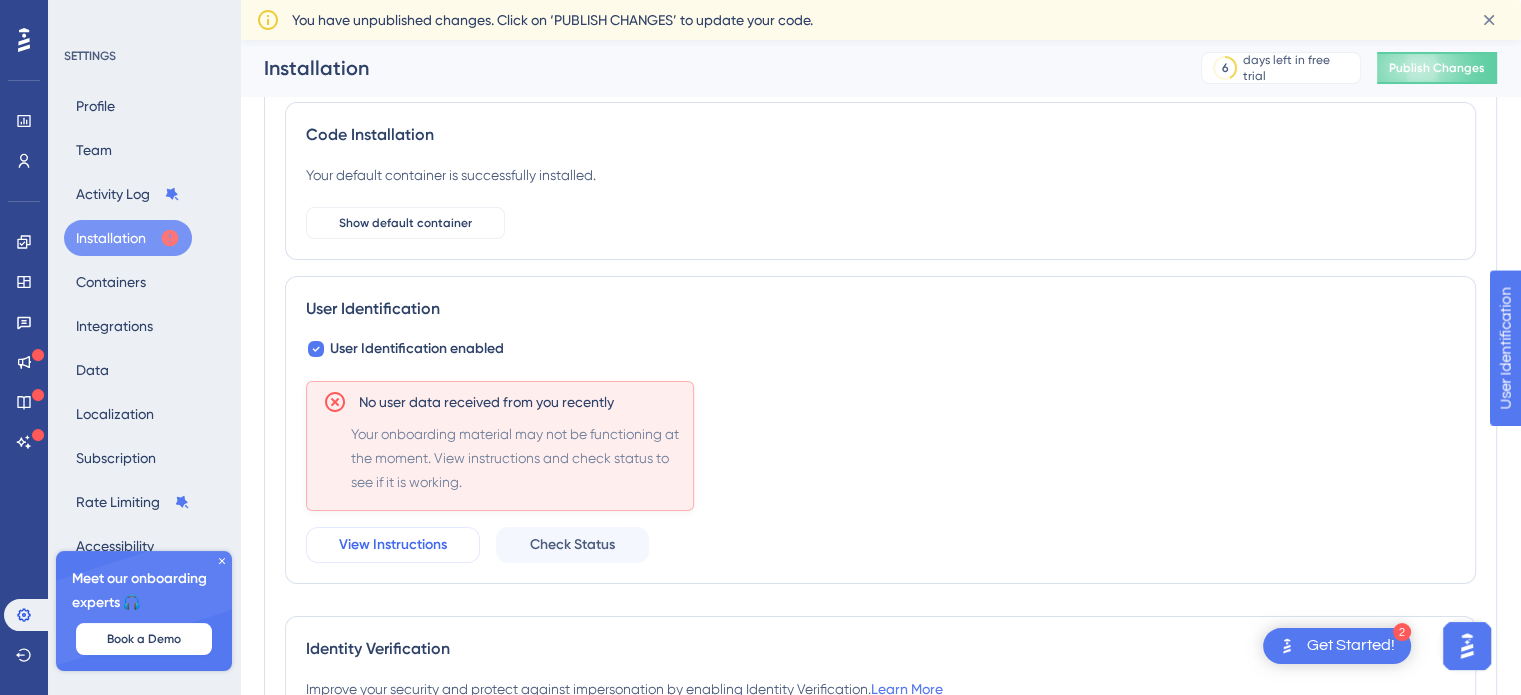 click on "View Instructions" at bounding box center (393, 545) 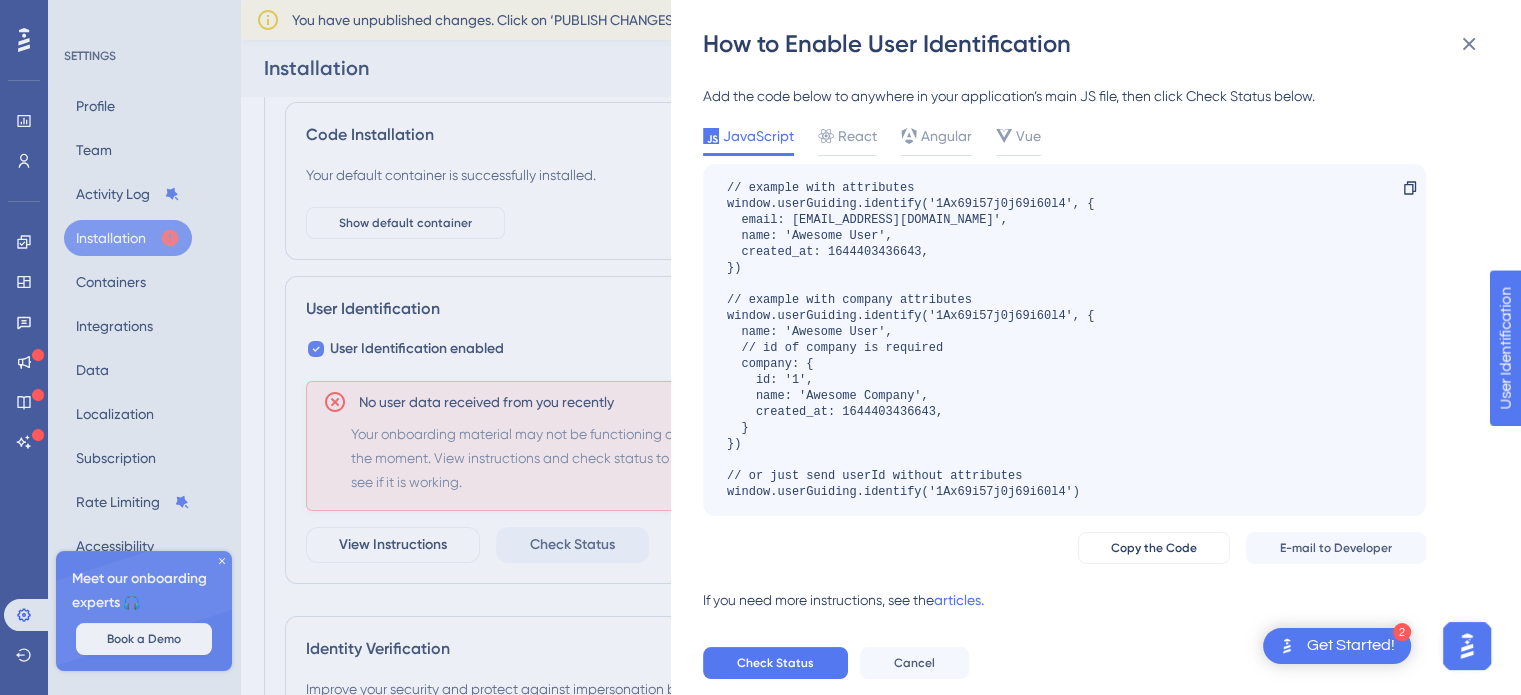 click on "How to Enable User Identification Add the code below to anywhere in your application’s main JS file, then click Check Status below. JavaScript React Angular Vue // example with attributes
window.userGuiding.identify('1Ax69i57j0j69i60l4', {
email: 'user@awesome.com',
name: 'Awesome User',
created_at: 1644403436643,
})
// example with company attributes
window.userGuiding.identify('1Ax69i57j0j69i60l4', {
name: 'Awesome User',
// id of company is required
company: {
id: '1',
name: 'Awesome Company',
created_at: 1644403436643,
}
})
// or just send userId without attributes
window.userGuiding.identify('1Ax69i57j0j69i60l4')
Copy Copy the Code E-mail to Developer If you need more instructions, see the  articles. Check Status Cancel" at bounding box center (760, 347) 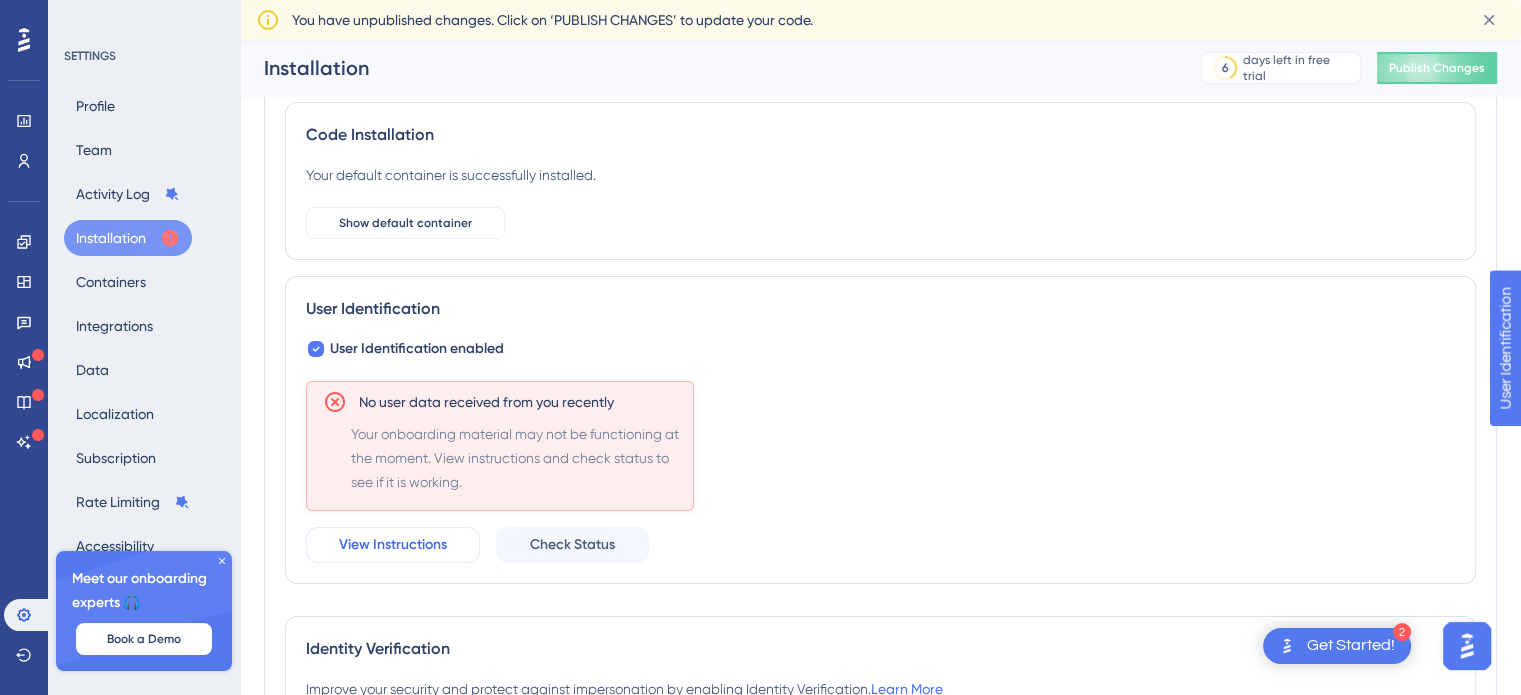 click on "View Instructions" at bounding box center [393, 545] 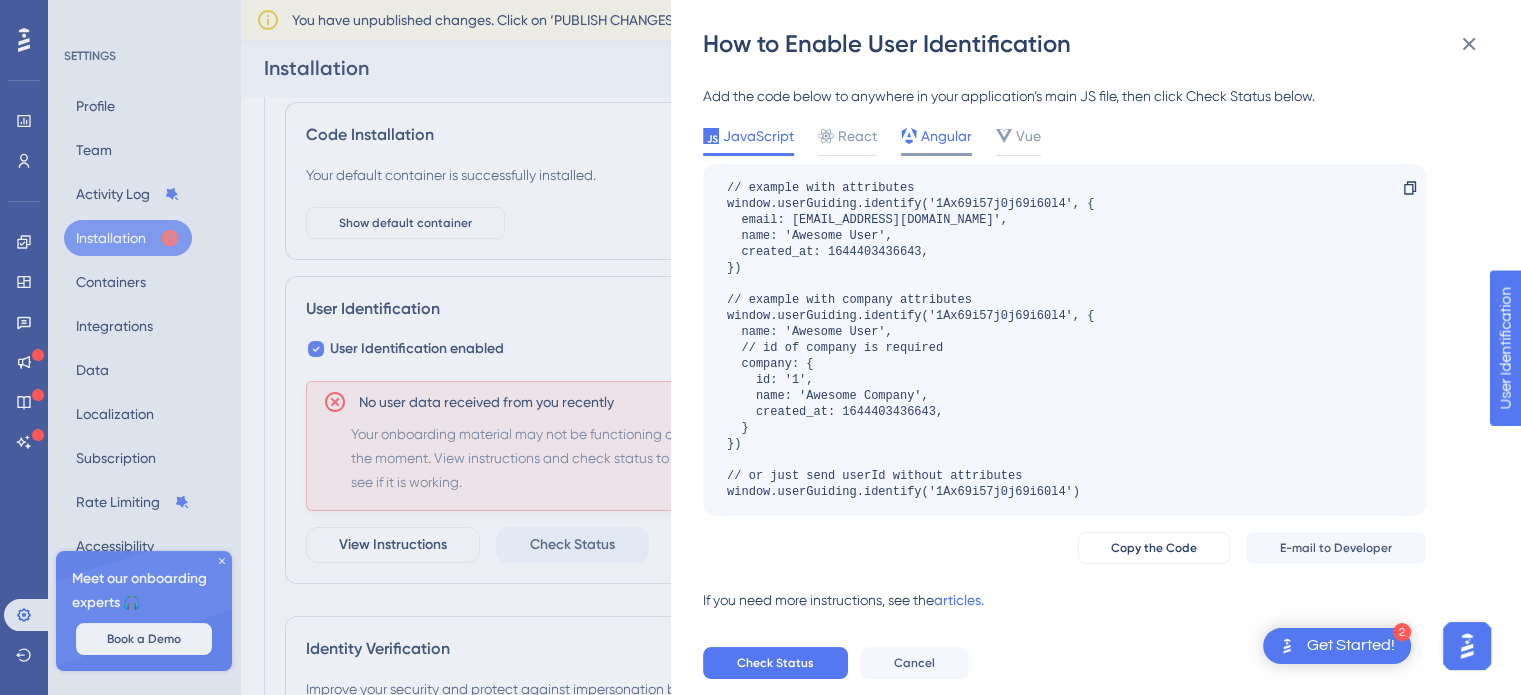 click on "Angular" at bounding box center (936, 136) 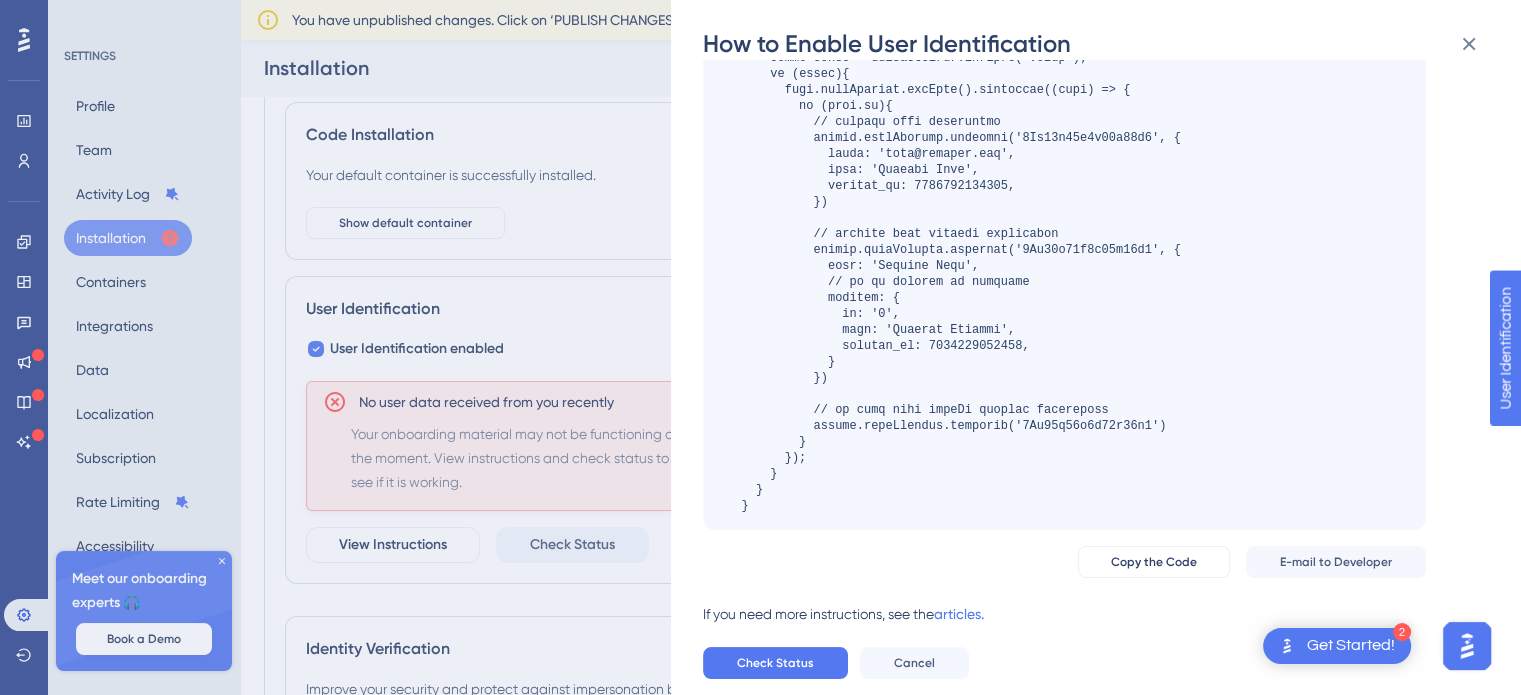 scroll, scrollTop: 284, scrollLeft: 0, axis: vertical 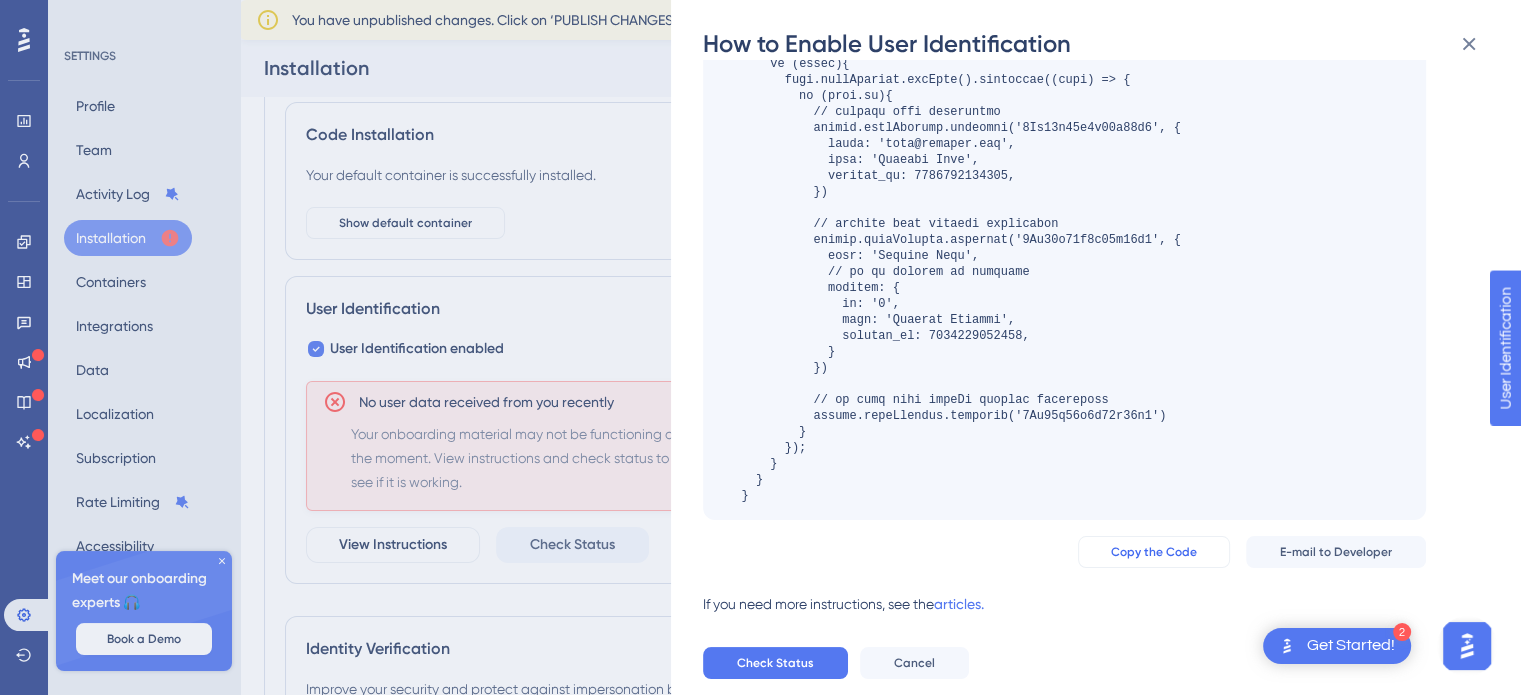 click on "Copy the Code" at bounding box center [1154, 552] 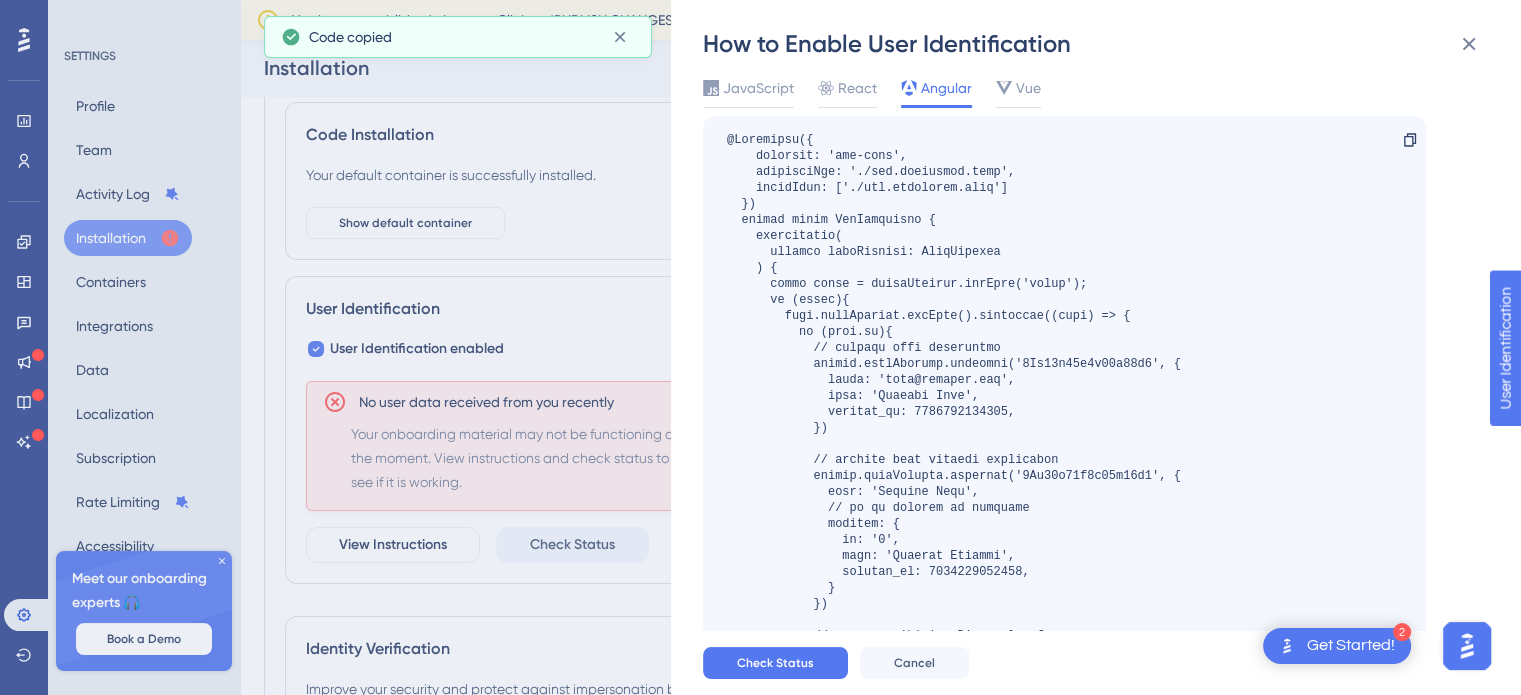 scroll, scrollTop: 50, scrollLeft: 0, axis: vertical 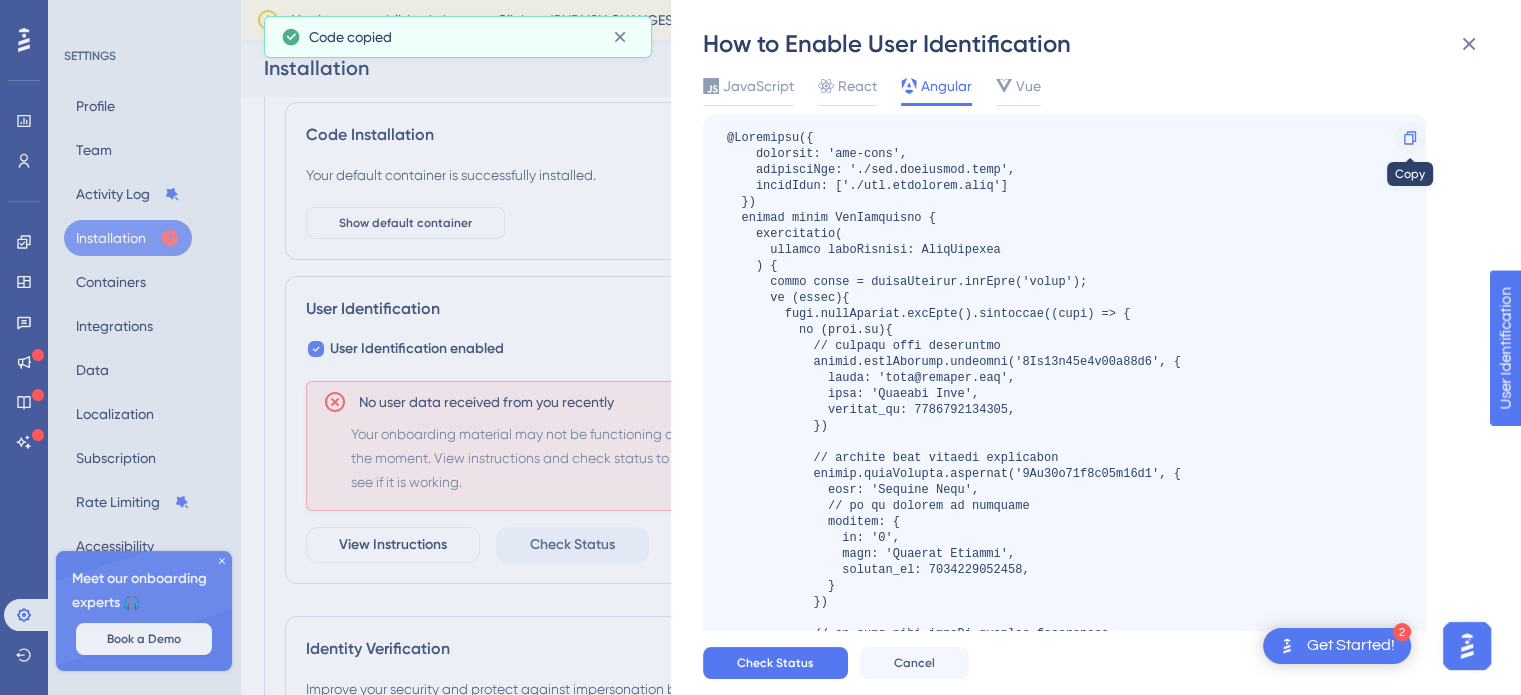 click 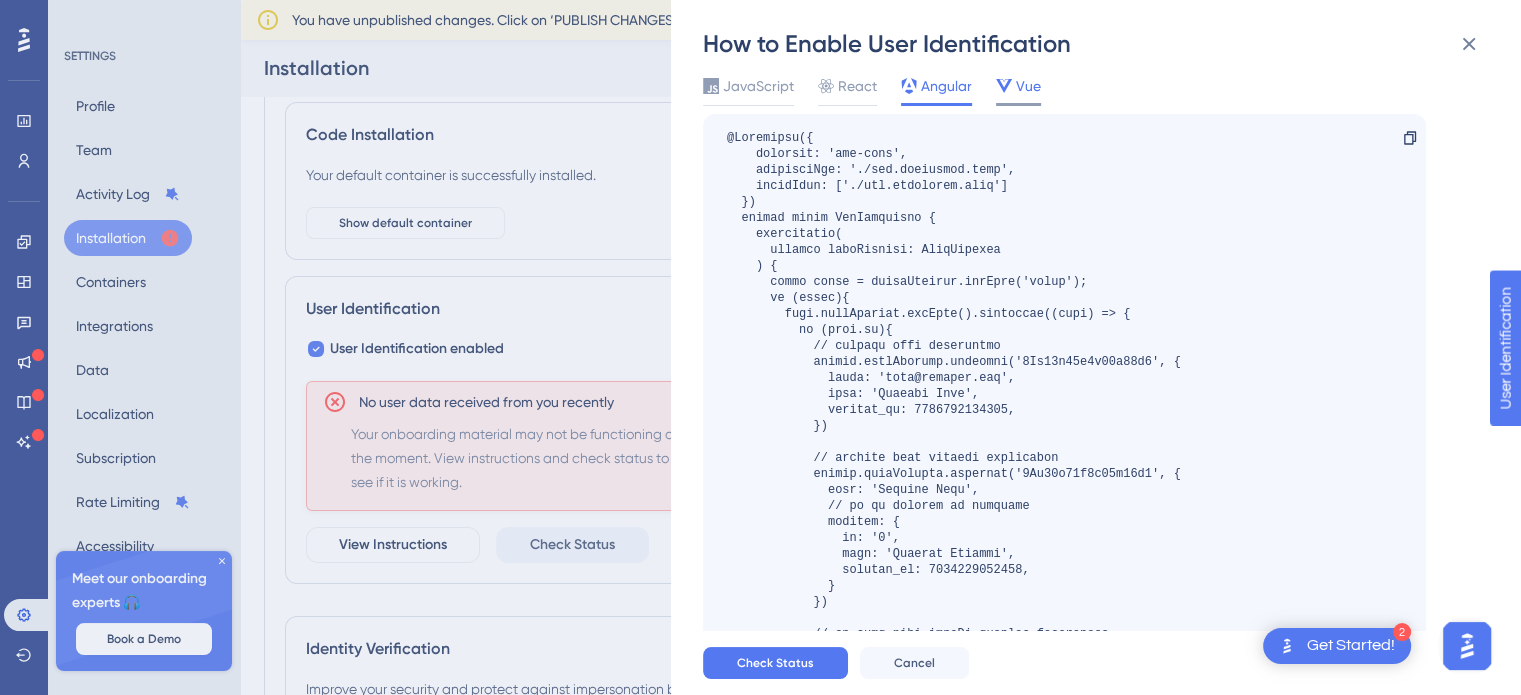 click 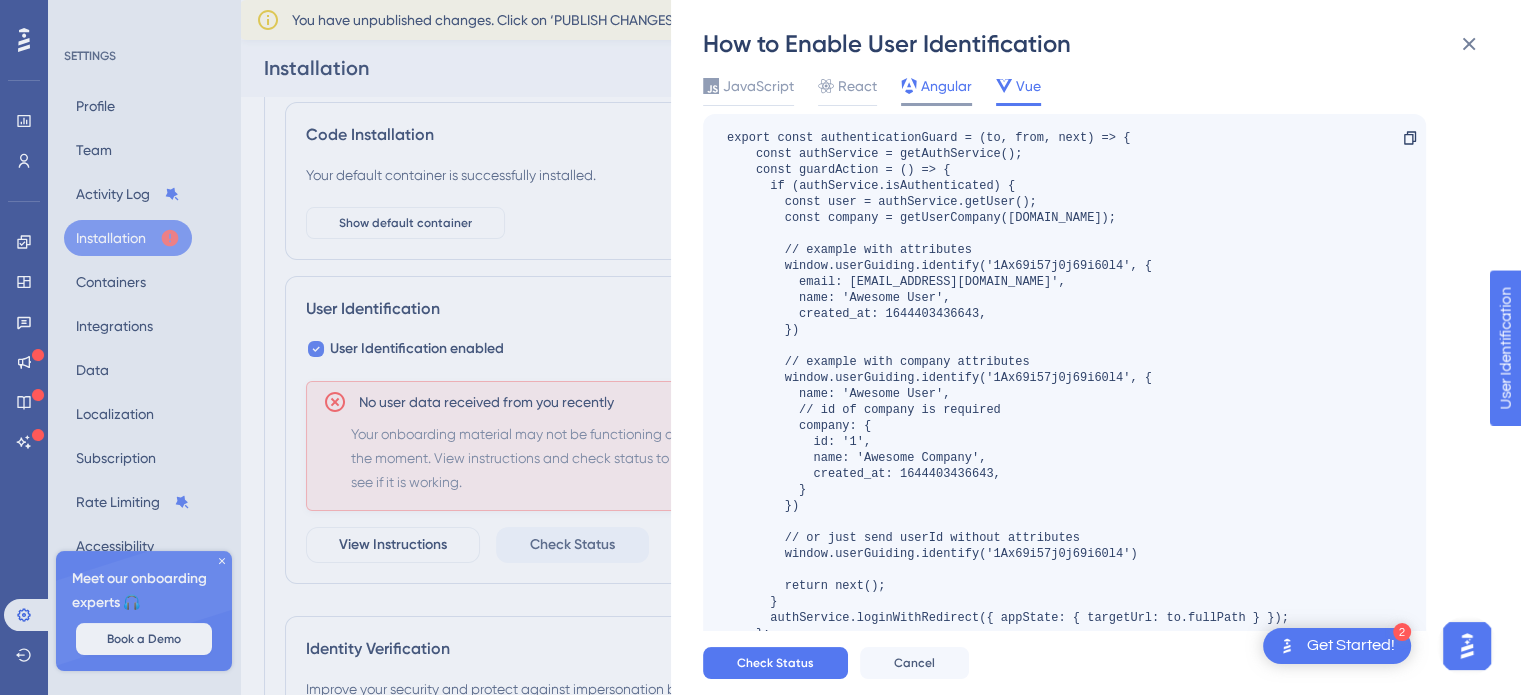 click on "Angular" at bounding box center [946, 86] 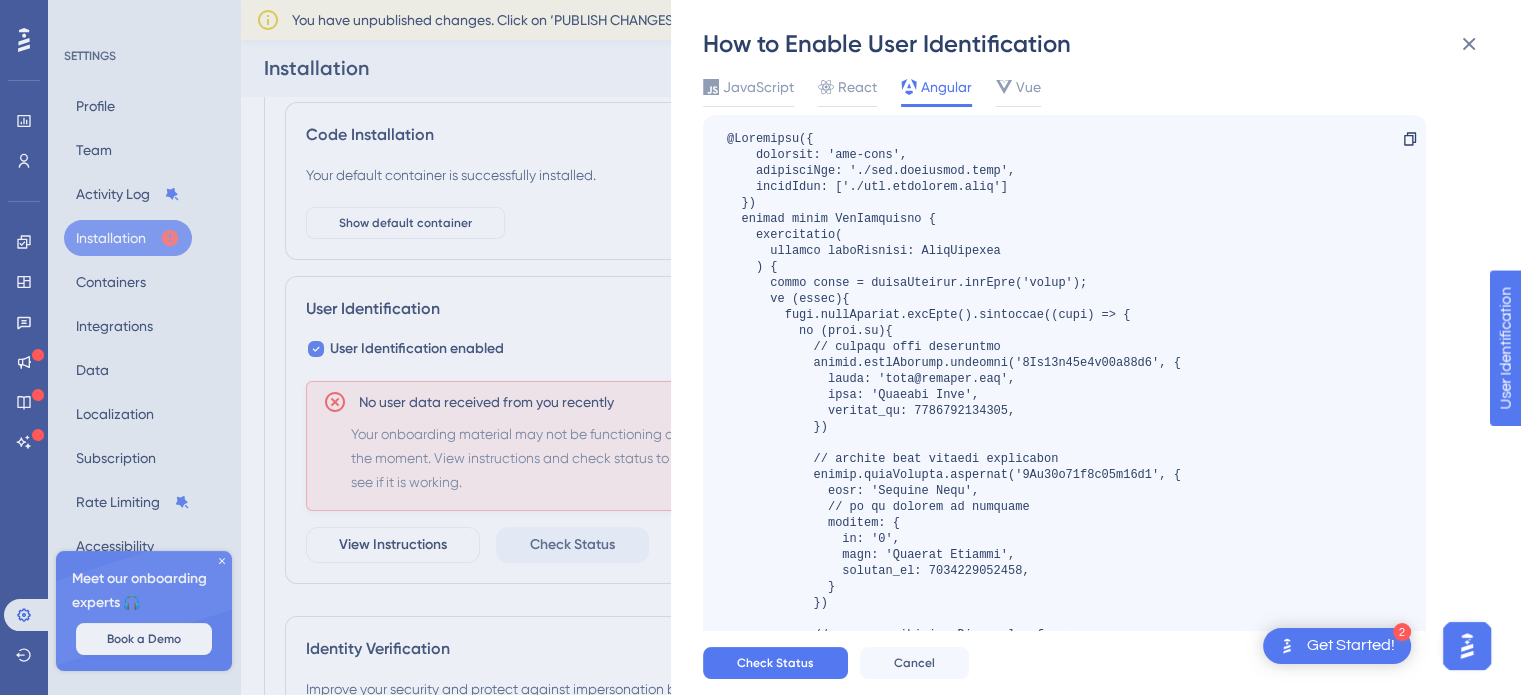 scroll, scrollTop: 48, scrollLeft: 0, axis: vertical 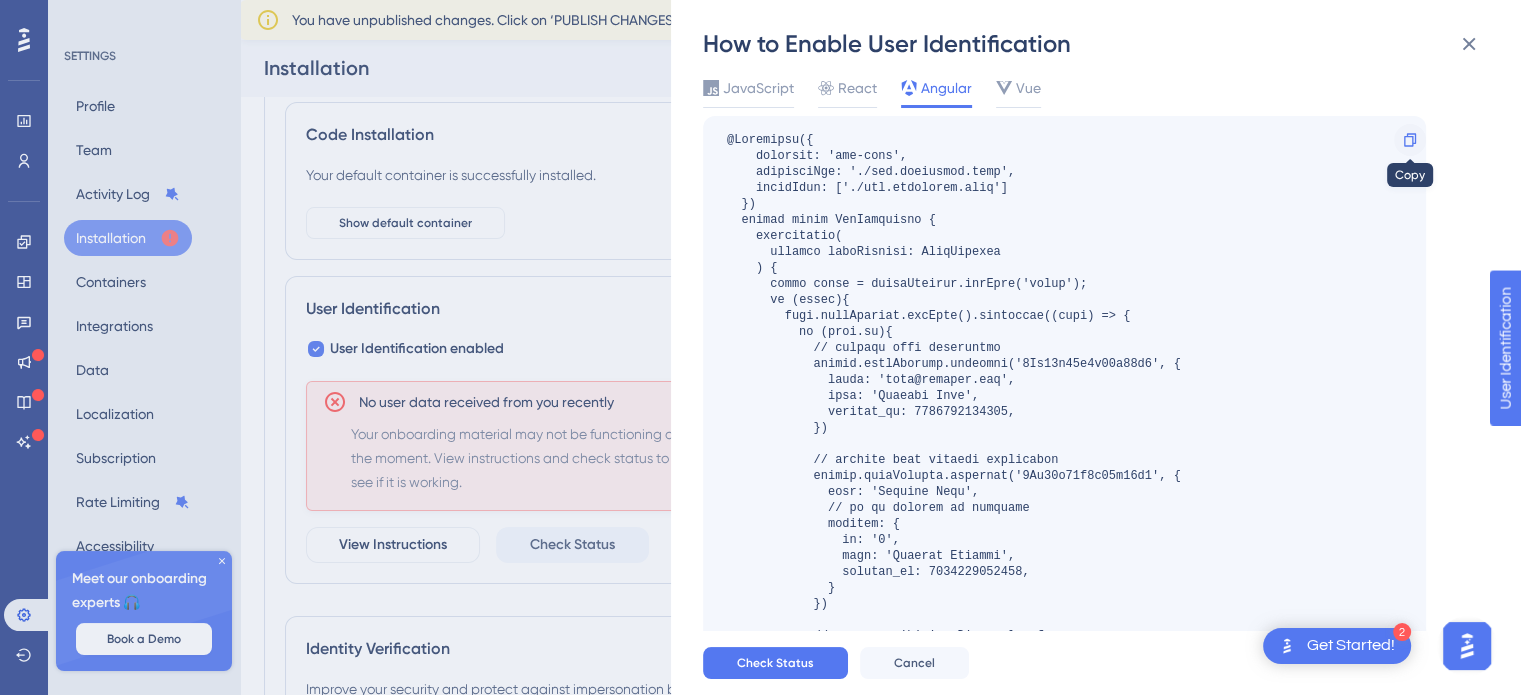 click 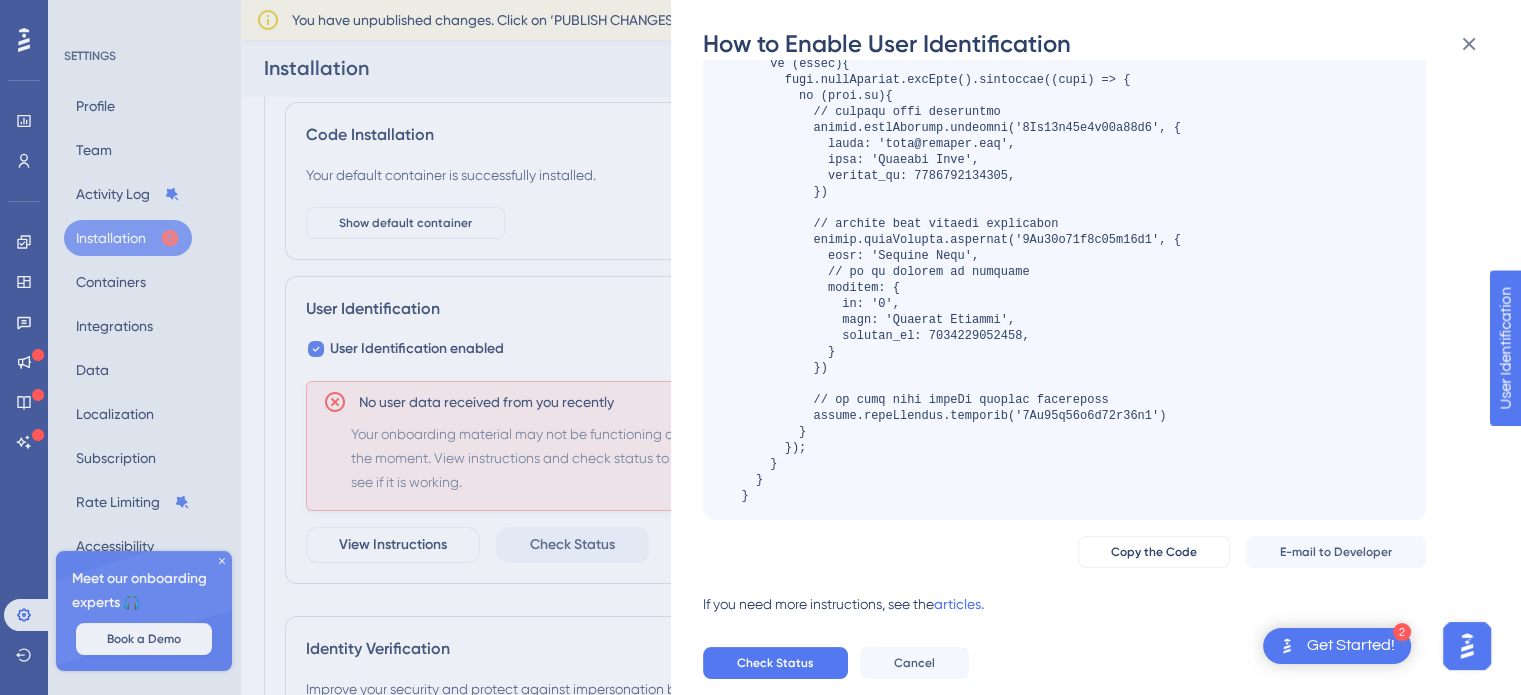 scroll, scrollTop: 284, scrollLeft: 0, axis: vertical 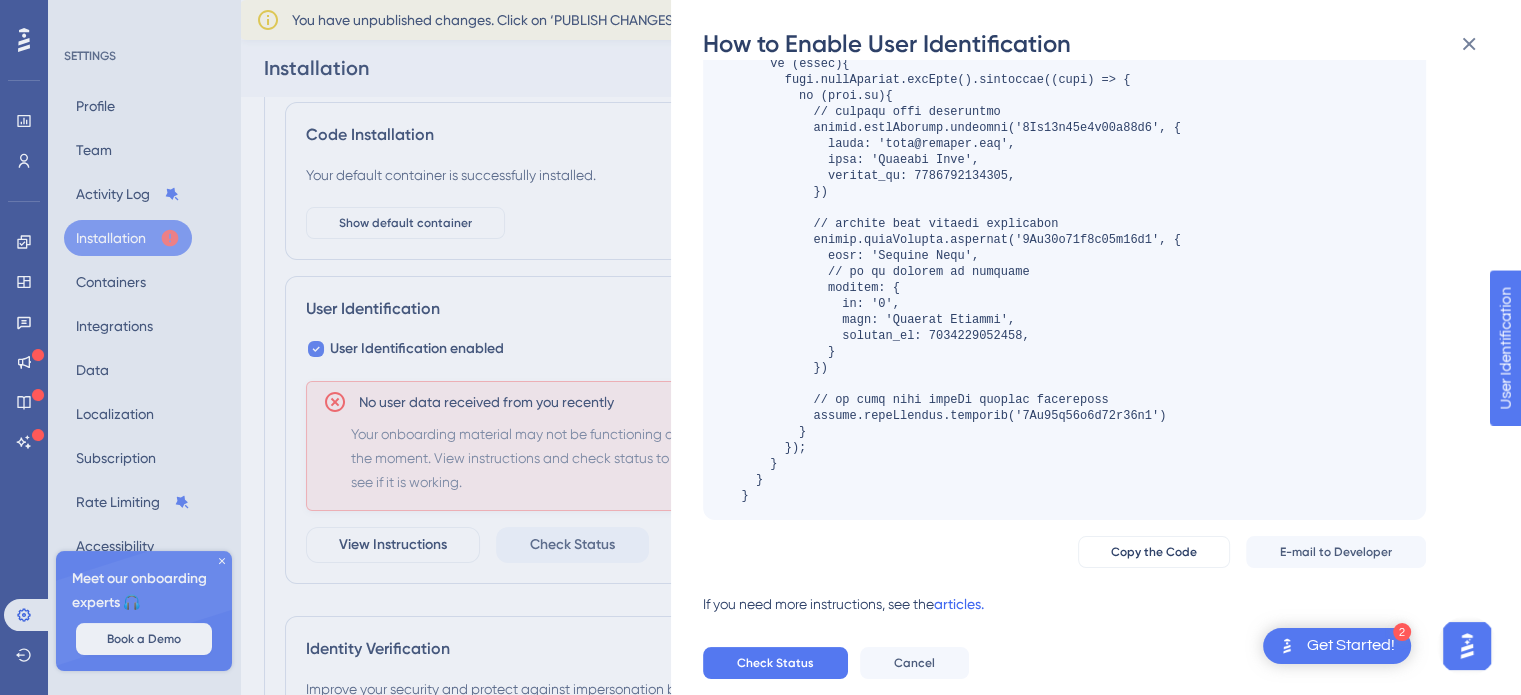 click on "articles." at bounding box center (959, 612) 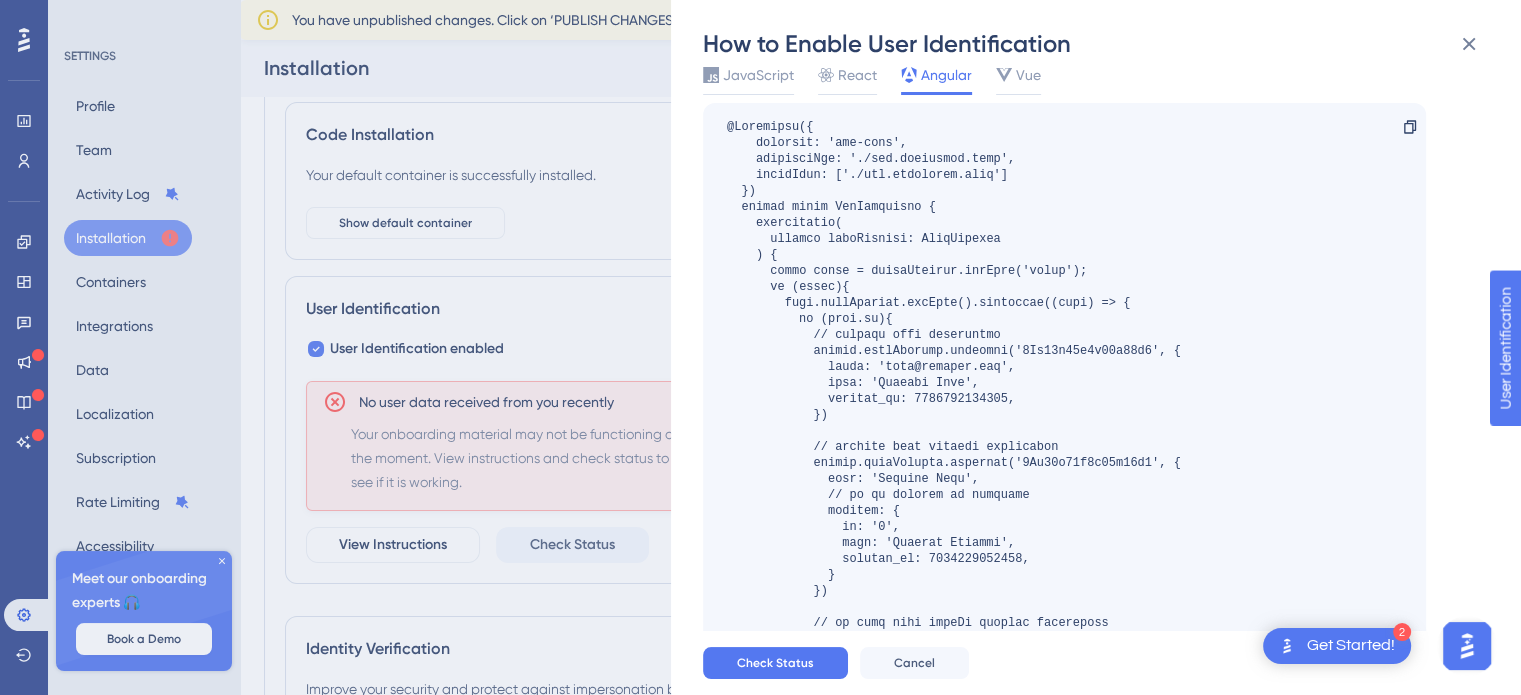 scroll, scrollTop: 0, scrollLeft: 0, axis: both 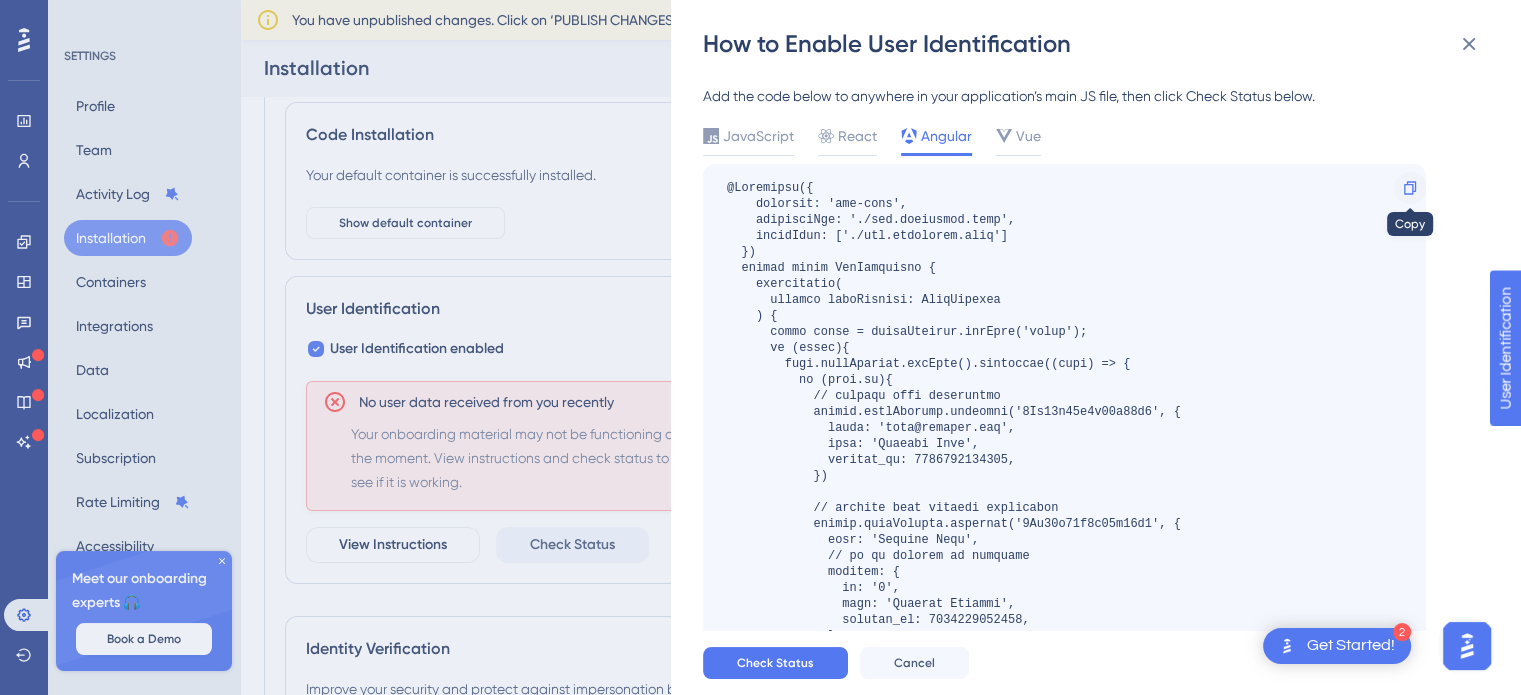 click 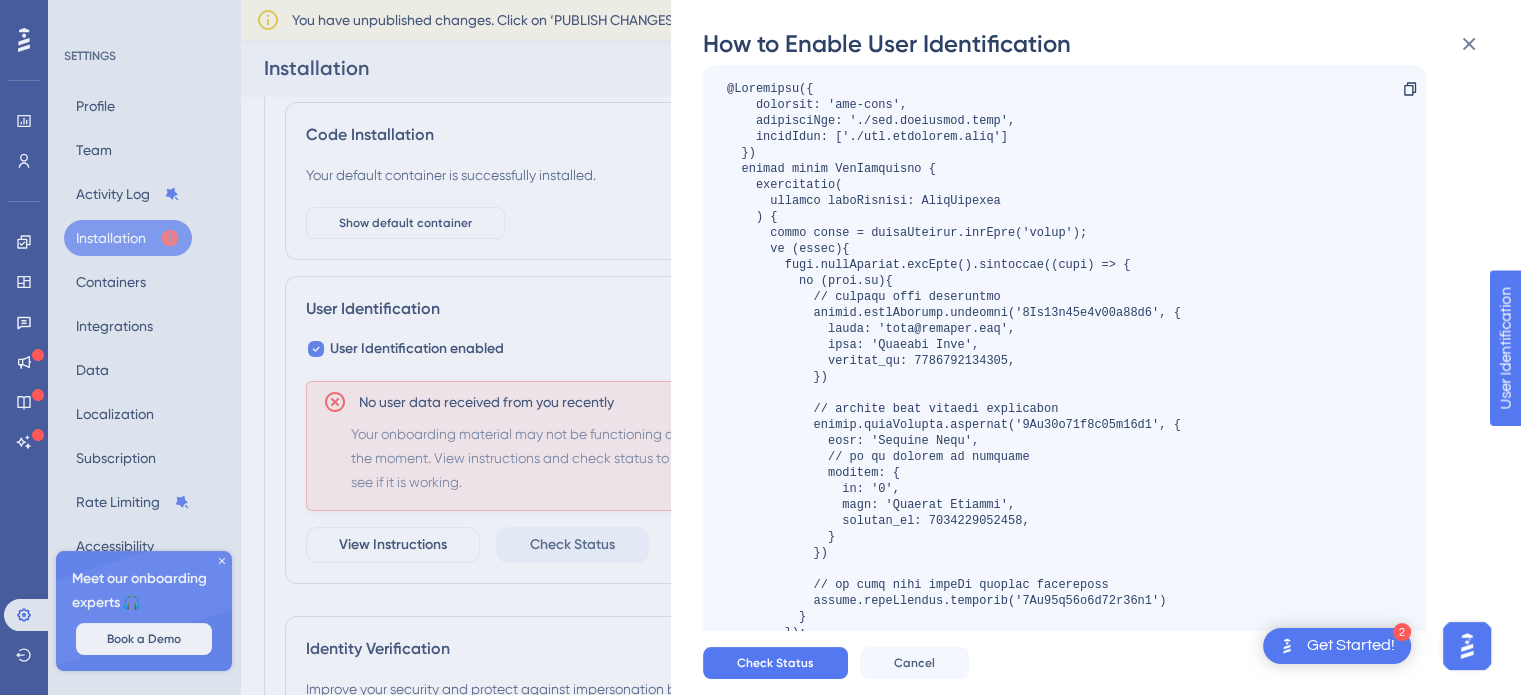 scroll, scrollTop: 0, scrollLeft: 0, axis: both 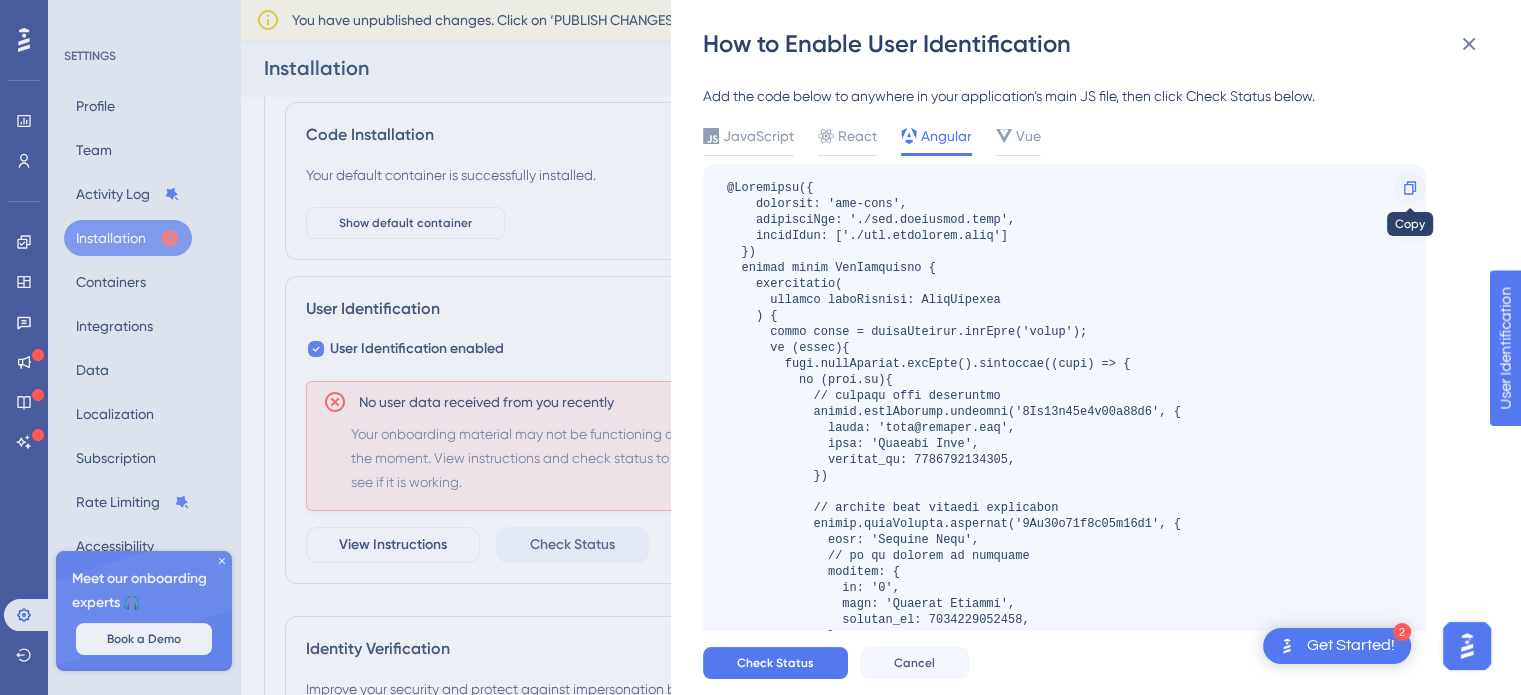 click at bounding box center [1410, 188] 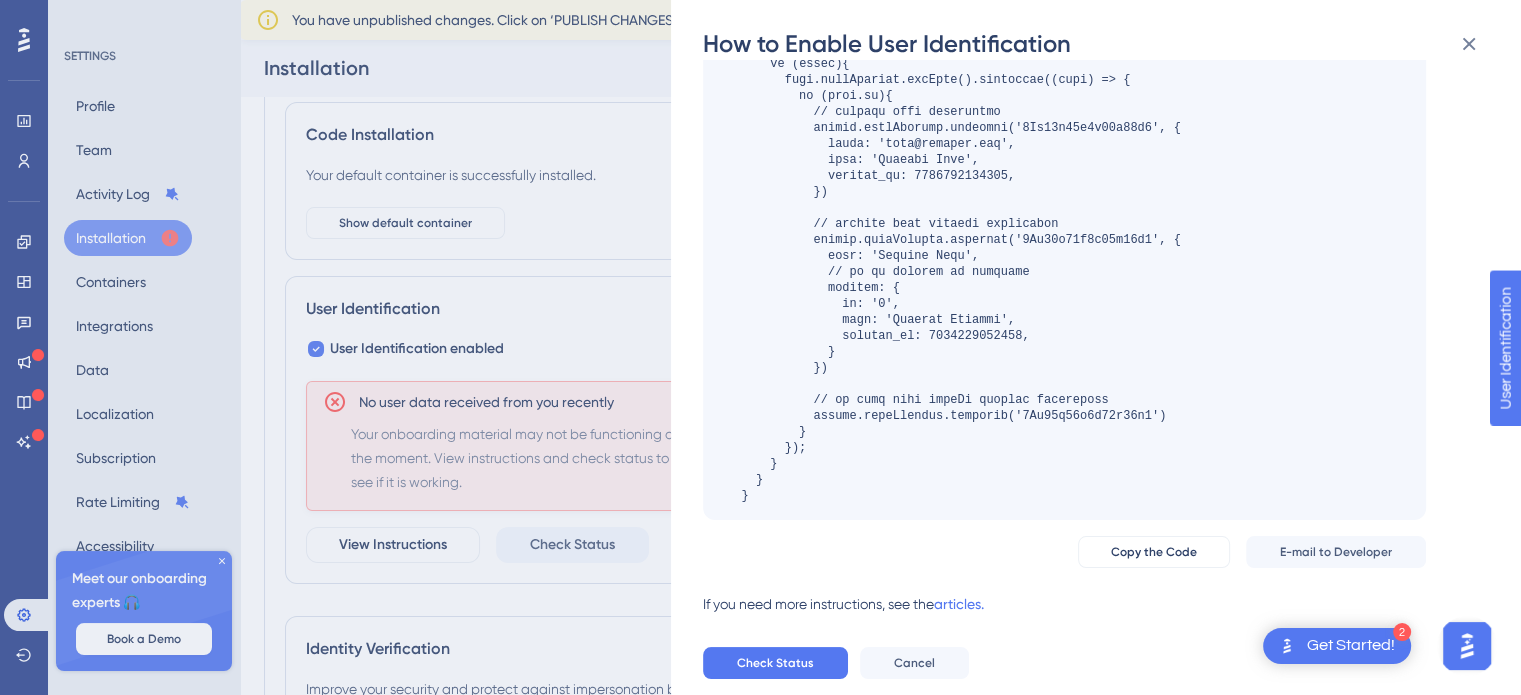 scroll, scrollTop: 0, scrollLeft: 0, axis: both 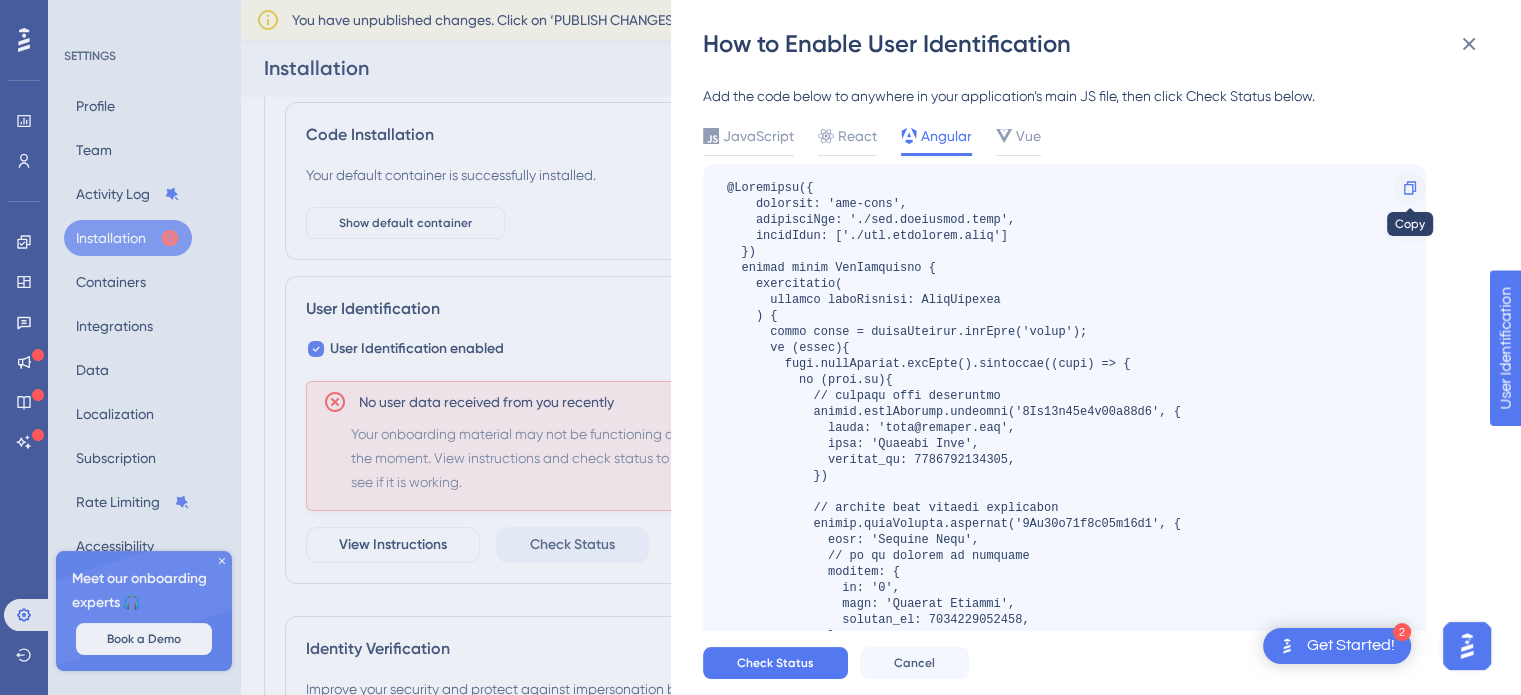 click 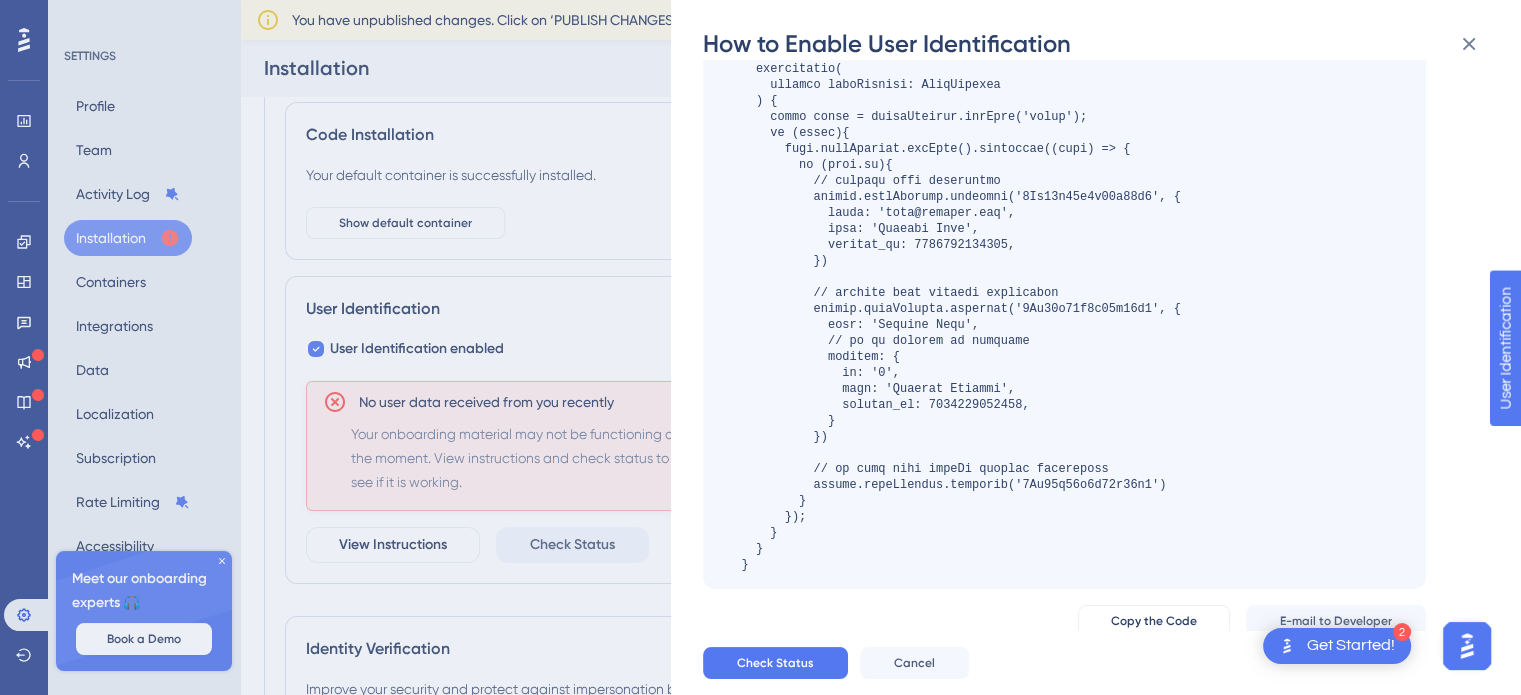 scroll, scrollTop: 284, scrollLeft: 0, axis: vertical 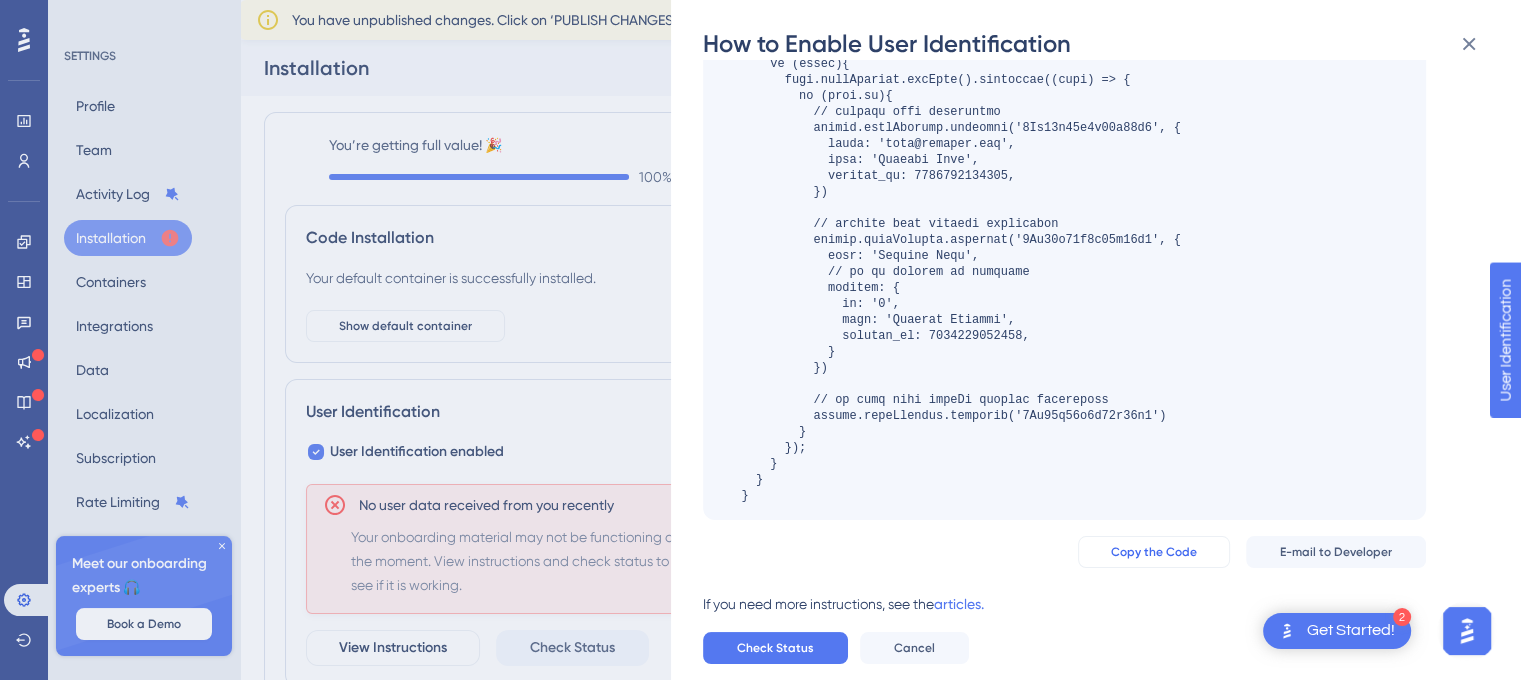 click on "Copy the Code" at bounding box center (1154, 552) 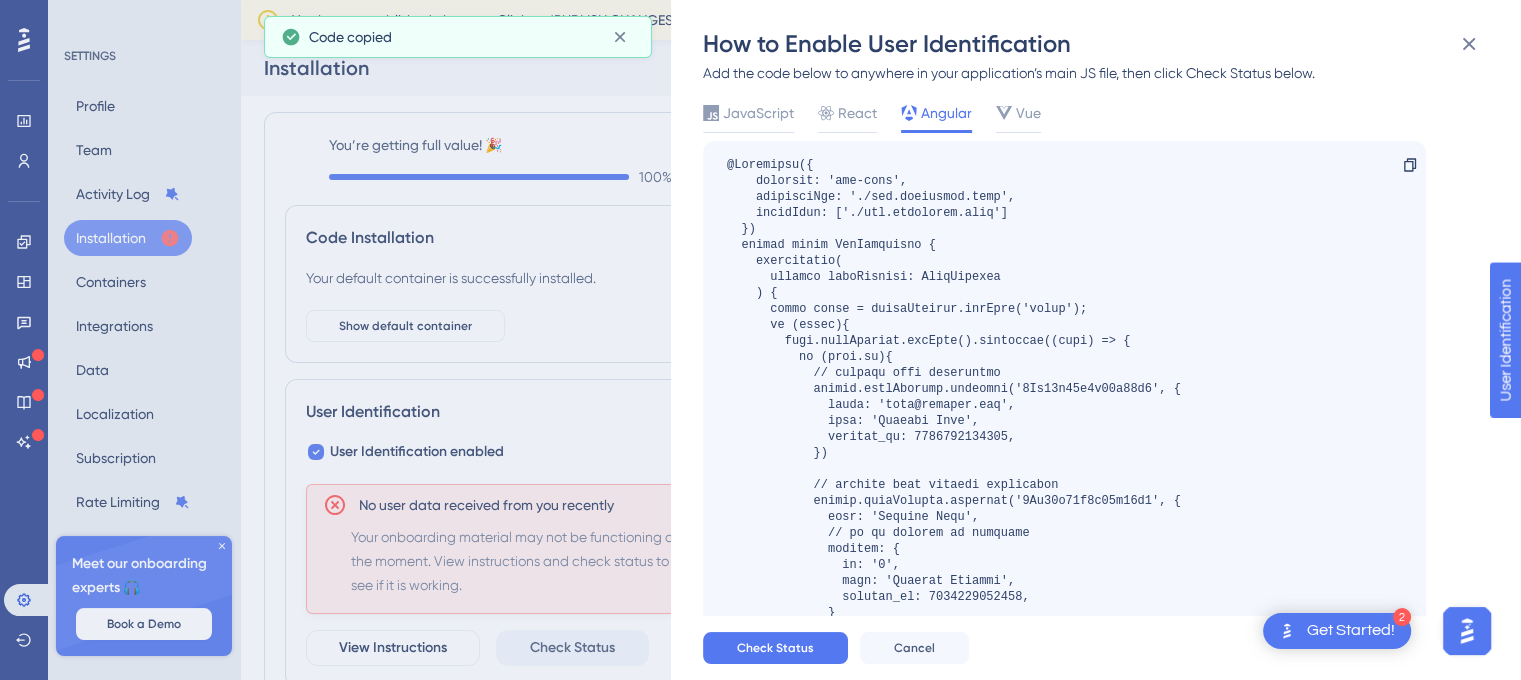 scroll, scrollTop: 0, scrollLeft: 0, axis: both 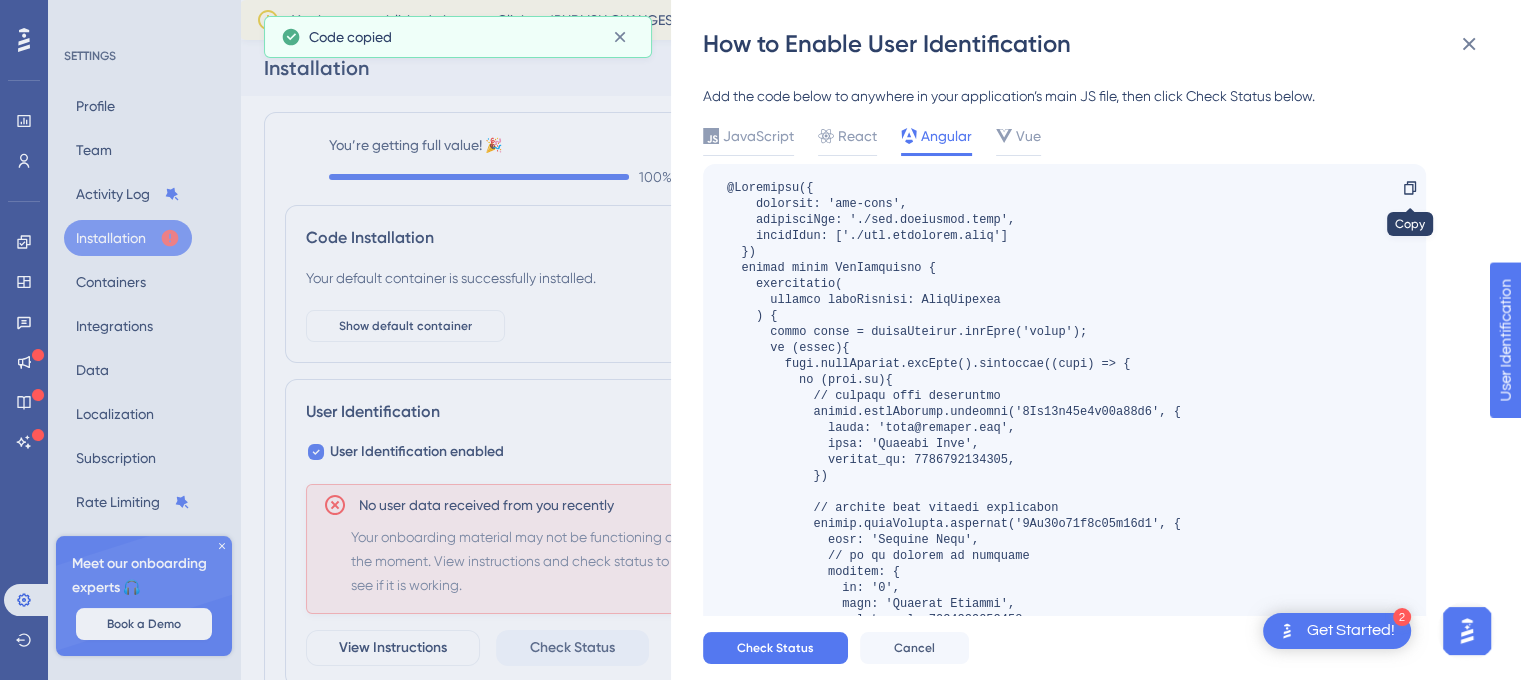 click at bounding box center [1410, 188] 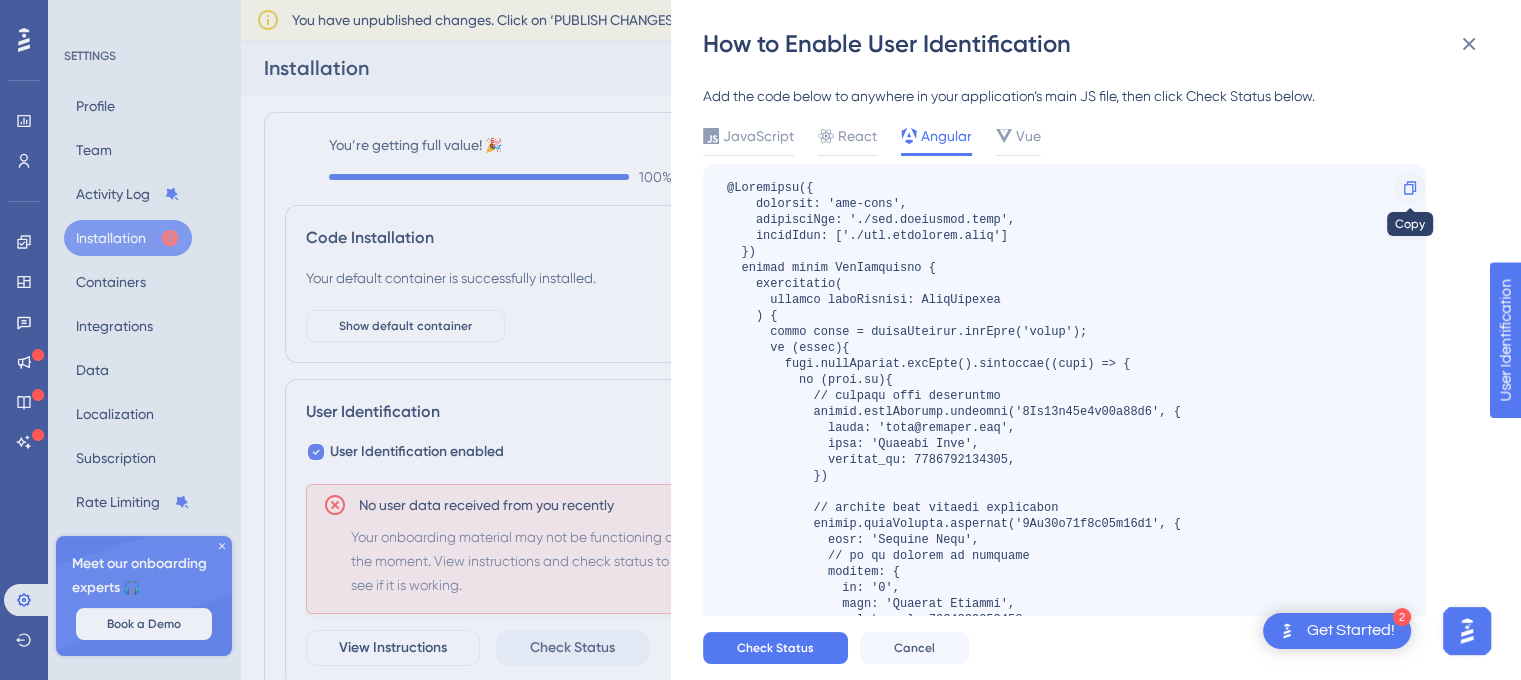 click 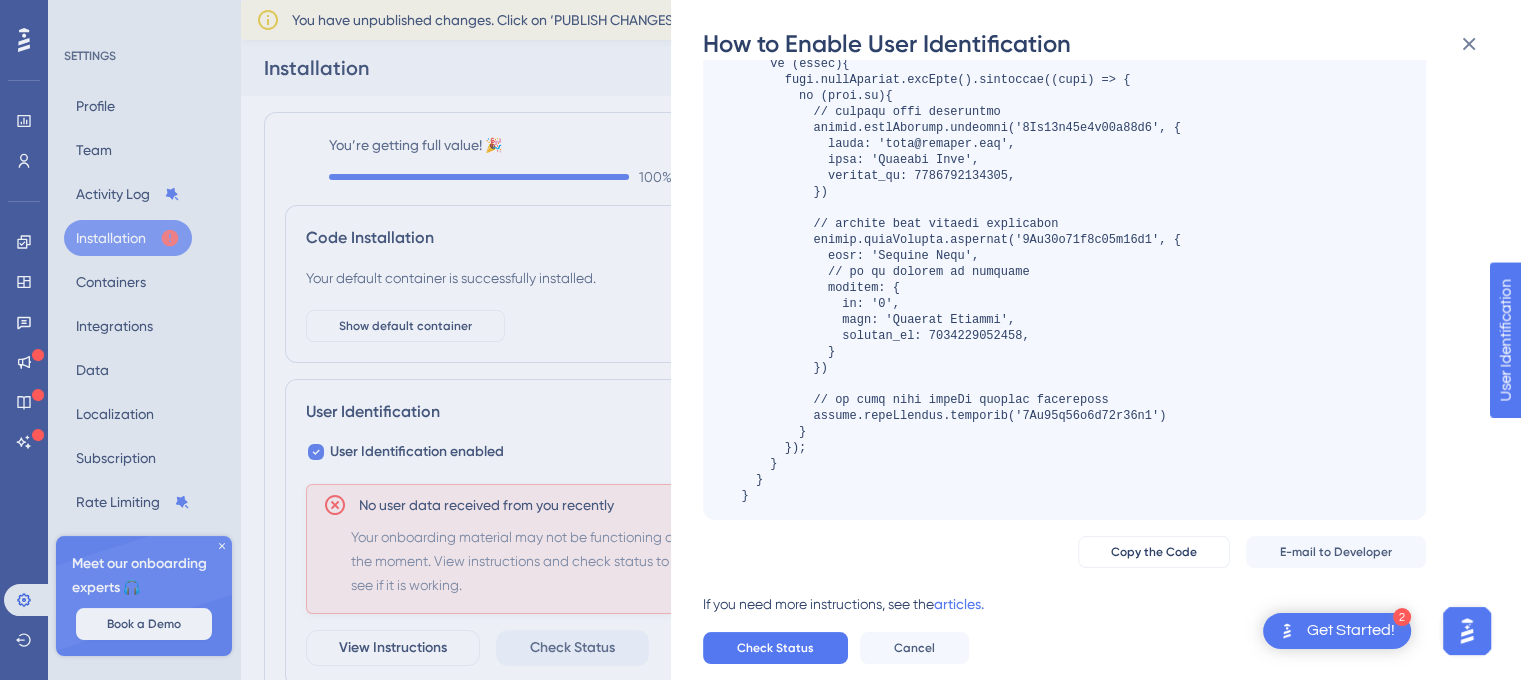 scroll, scrollTop: 0, scrollLeft: 0, axis: both 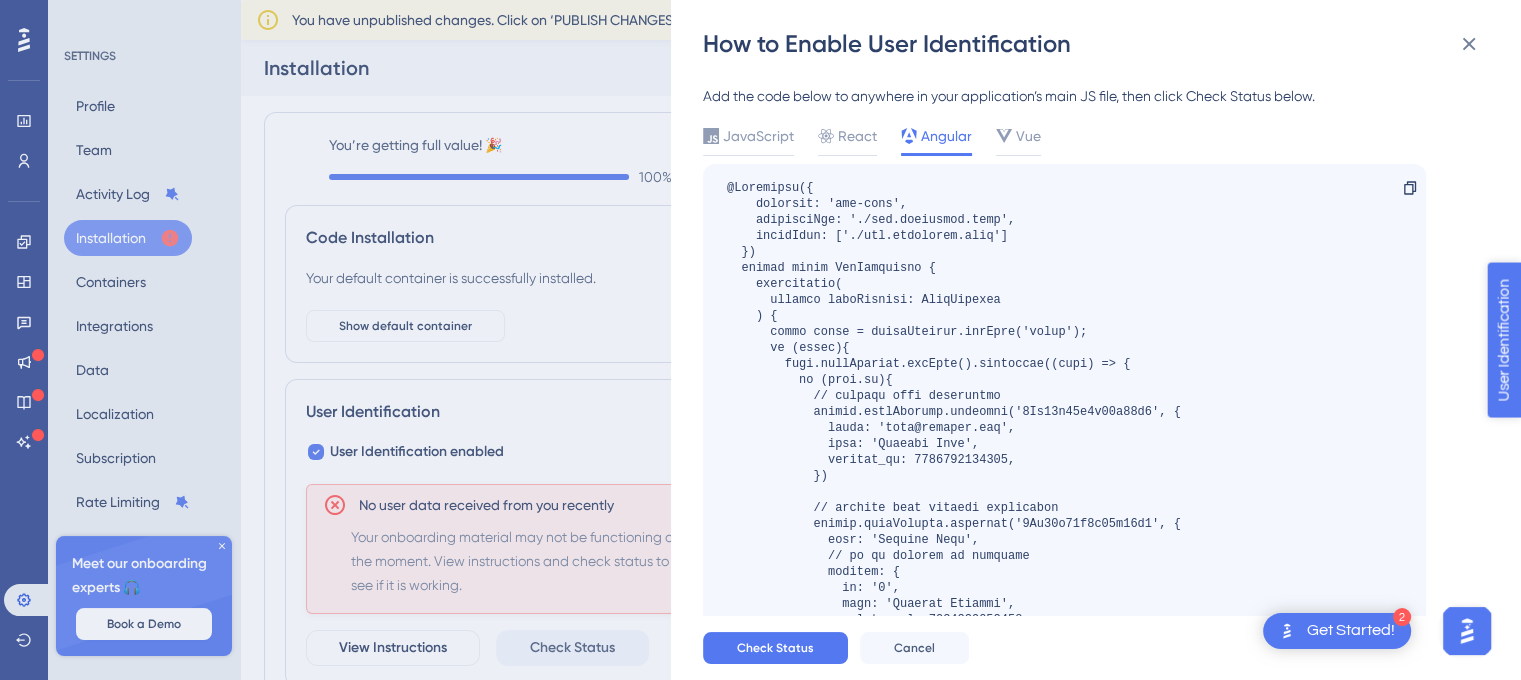 click on "User Identification" at bounding box center [1564, 434] 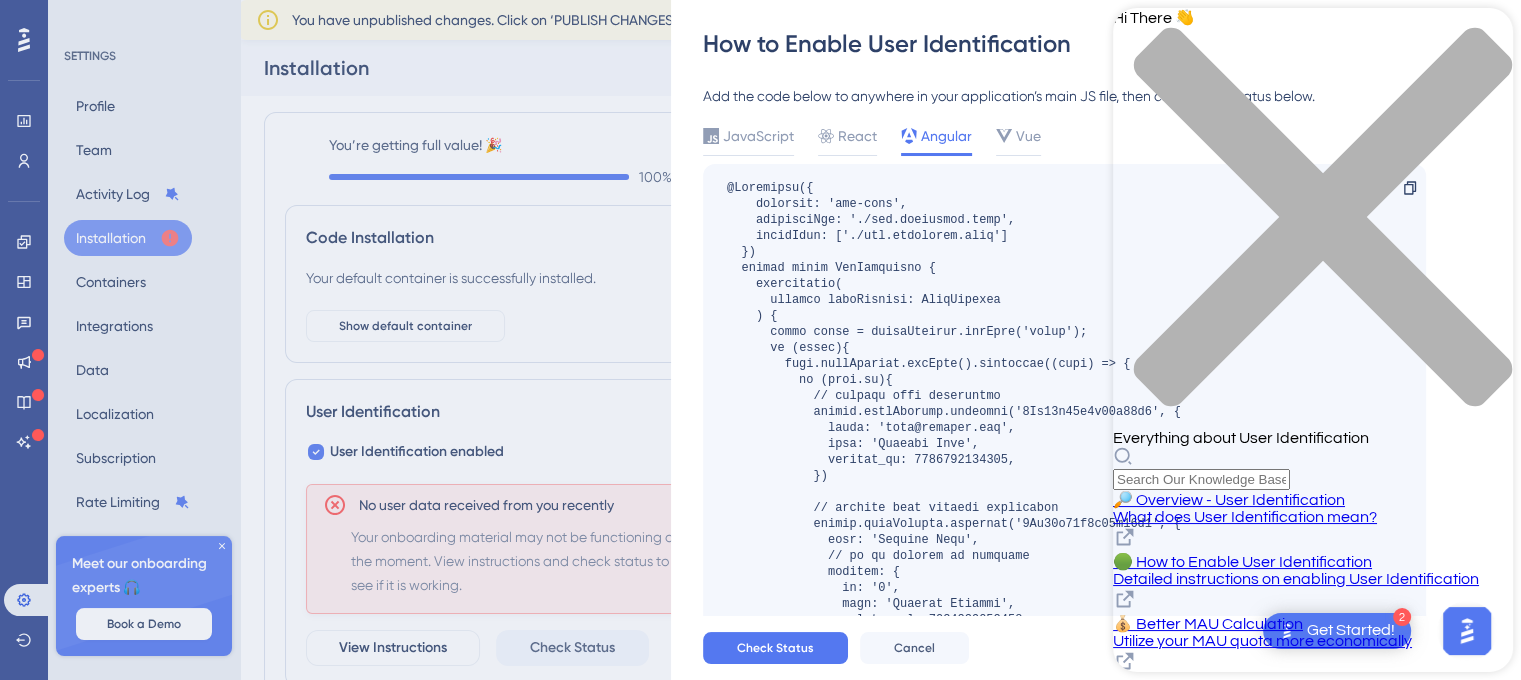 scroll, scrollTop: 0, scrollLeft: 0, axis: both 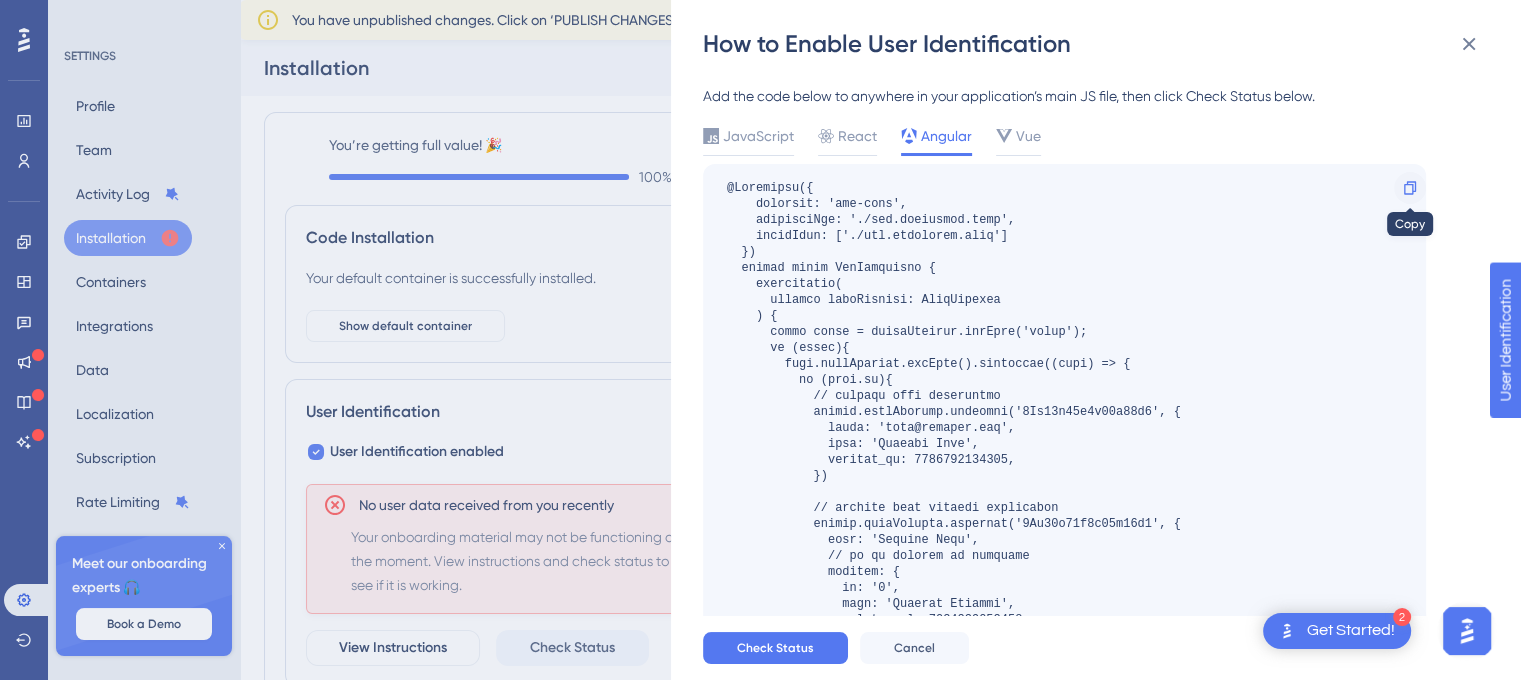 click 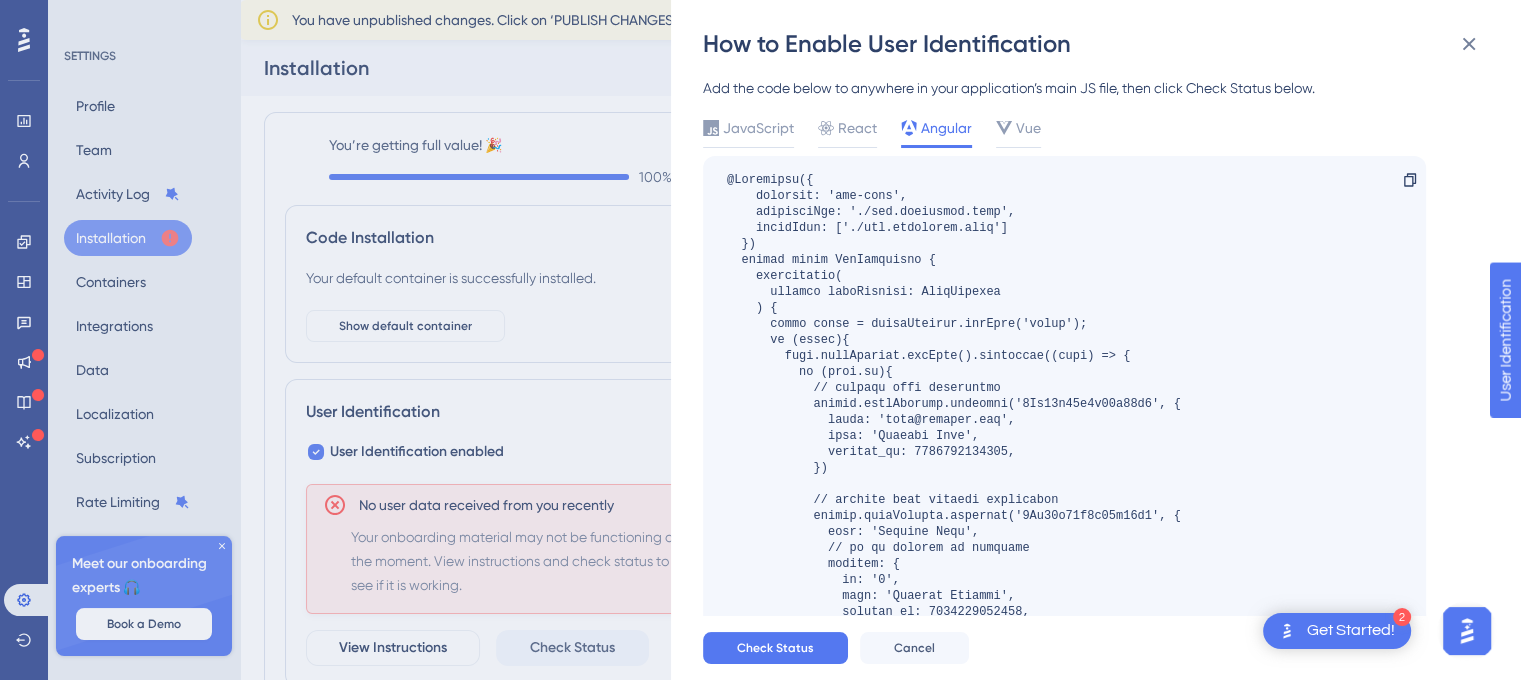 scroll, scrollTop: 0, scrollLeft: 0, axis: both 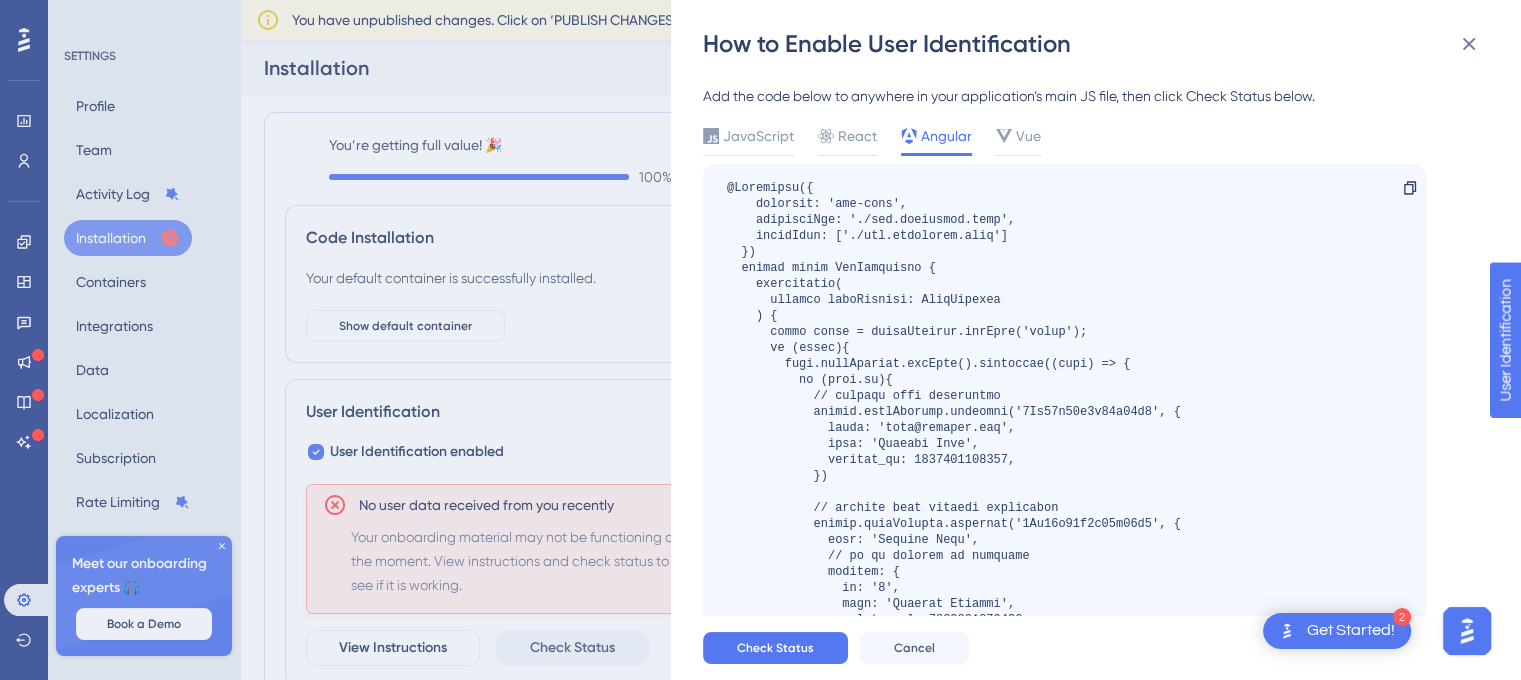 click on "How to Enable User Identification Add the code below to anywhere in your application’s main JS file, then click Check Status below. JavaScript React Angular Vue Copy Copy the Code E-mail to Developer If you need more instructions, see the  articles. Check Status Cancel" 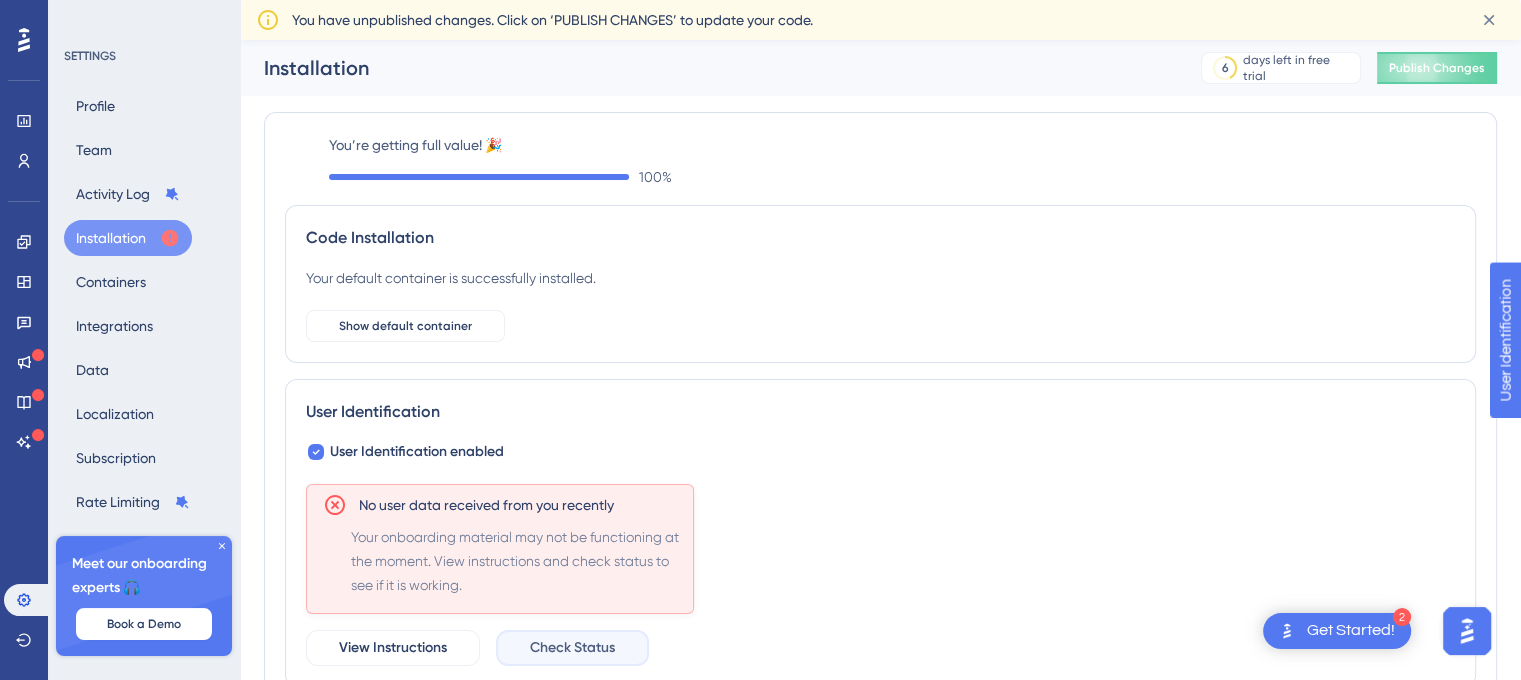 click on "Check Status" 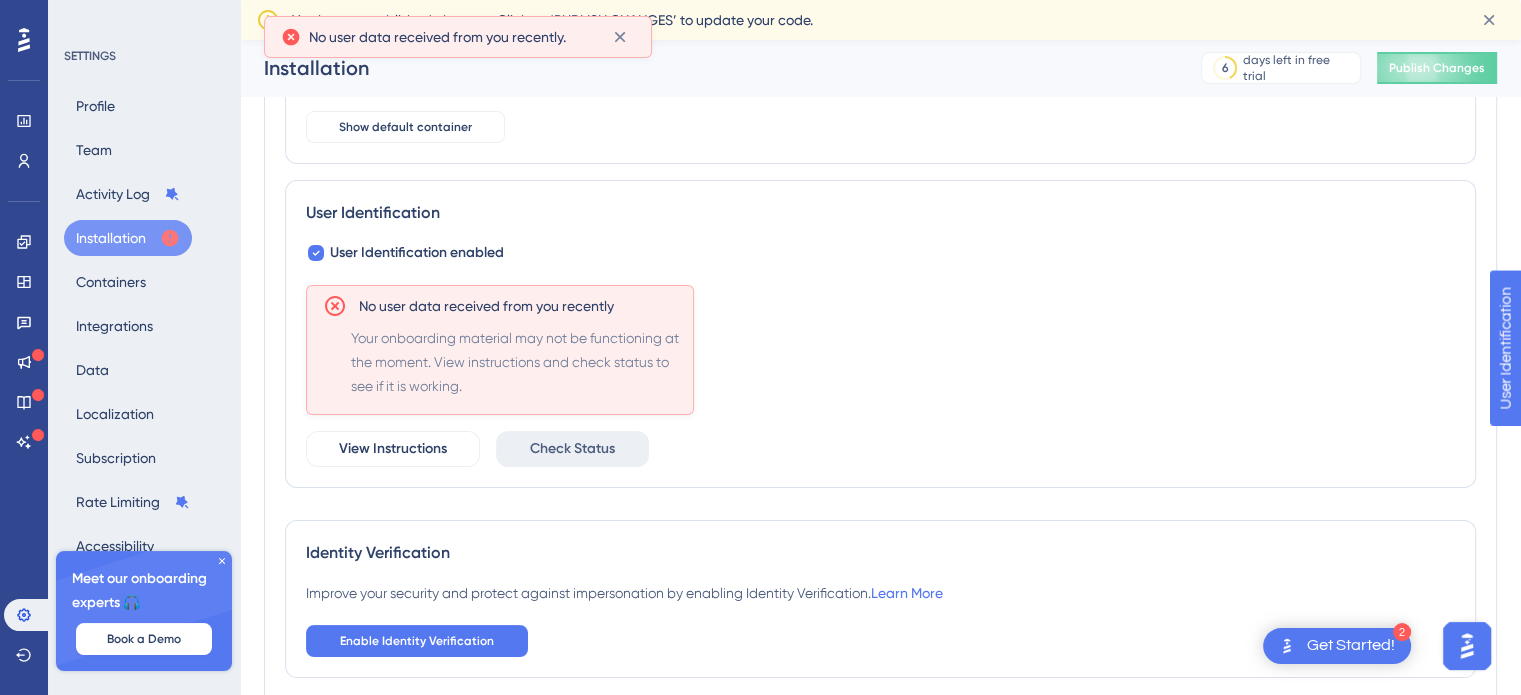 scroll, scrollTop: 179, scrollLeft: 0, axis: vertical 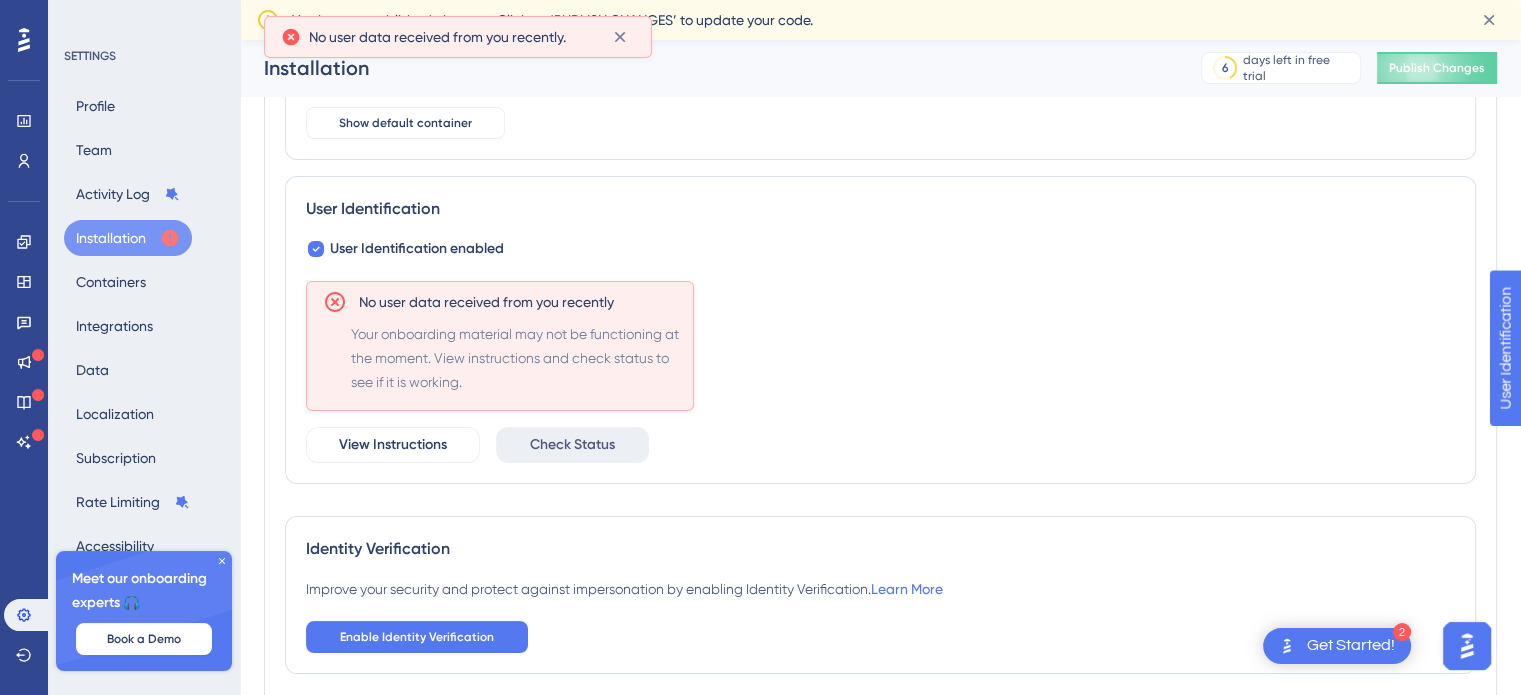 click on "Check Status" 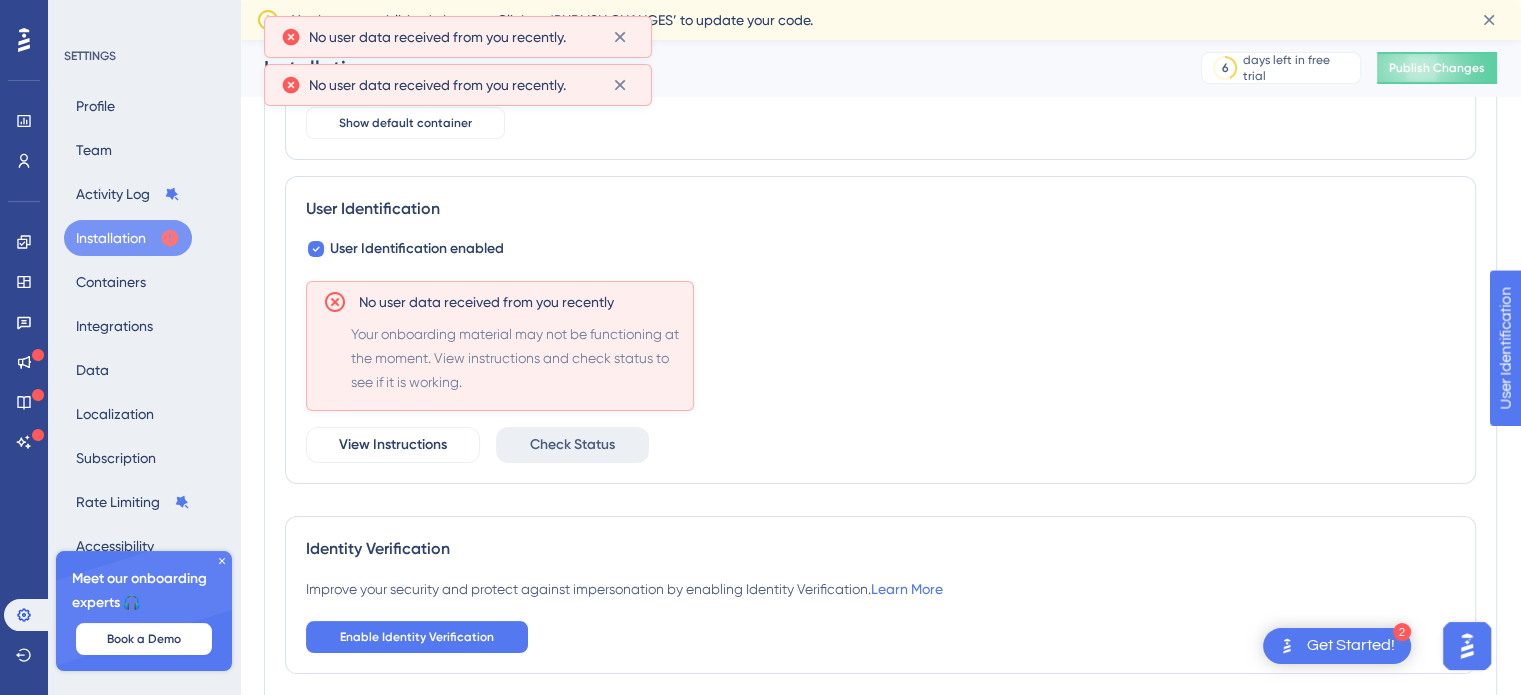 click 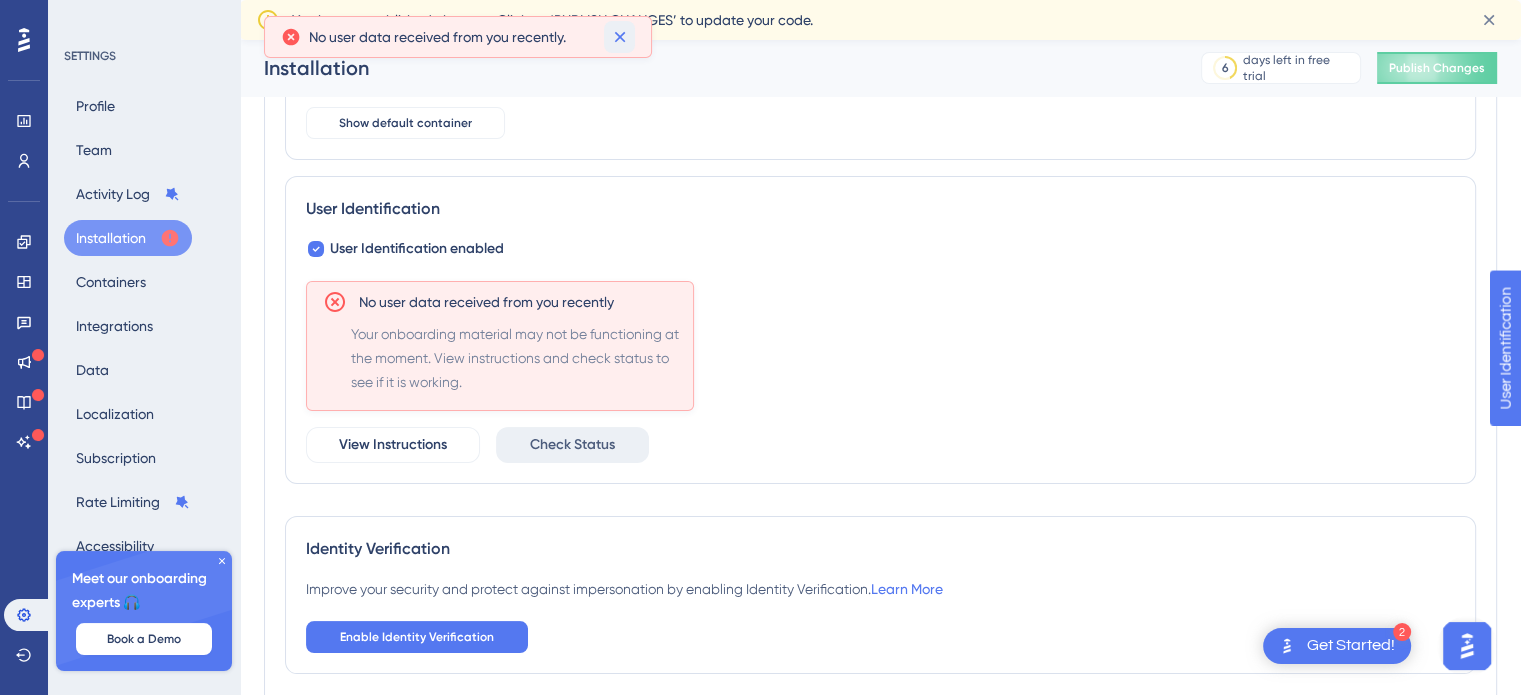 click 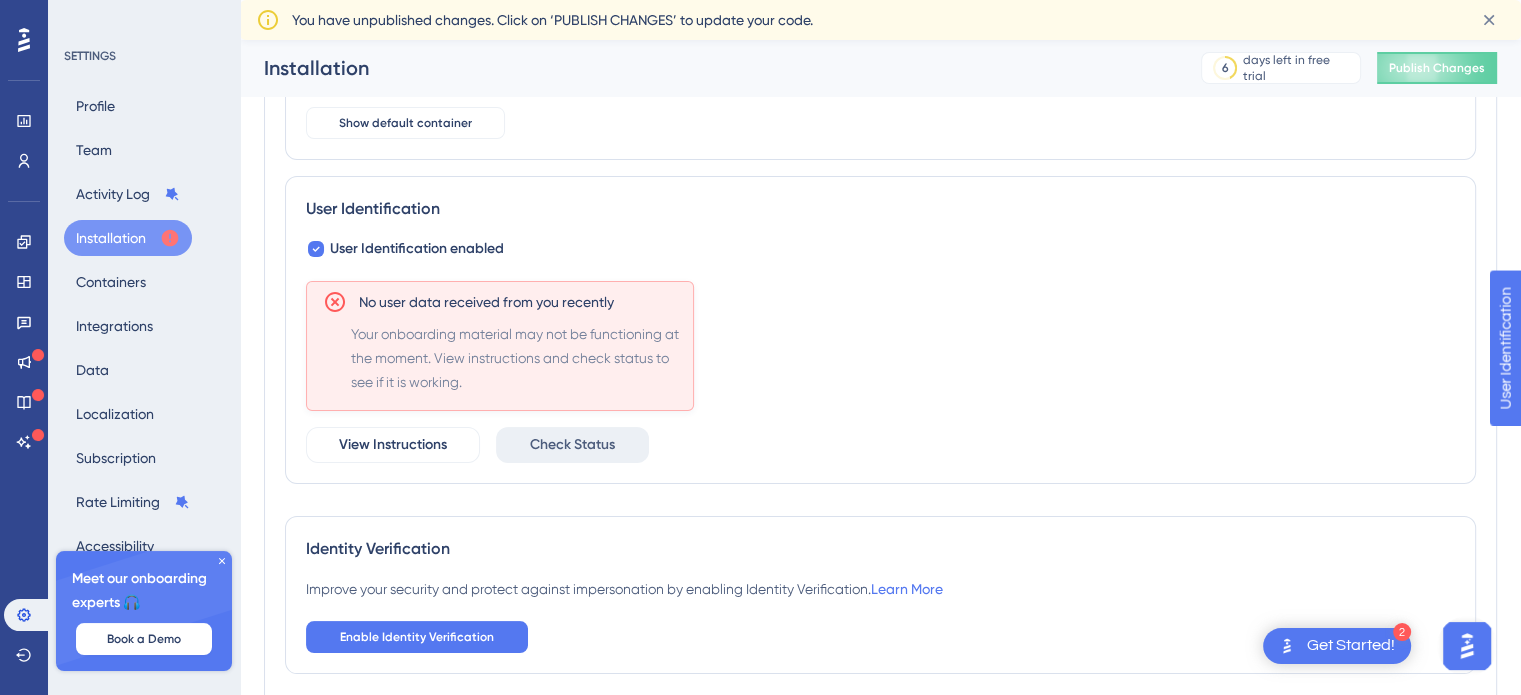 scroll, scrollTop: 256, scrollLeft: 0, axis: vertical 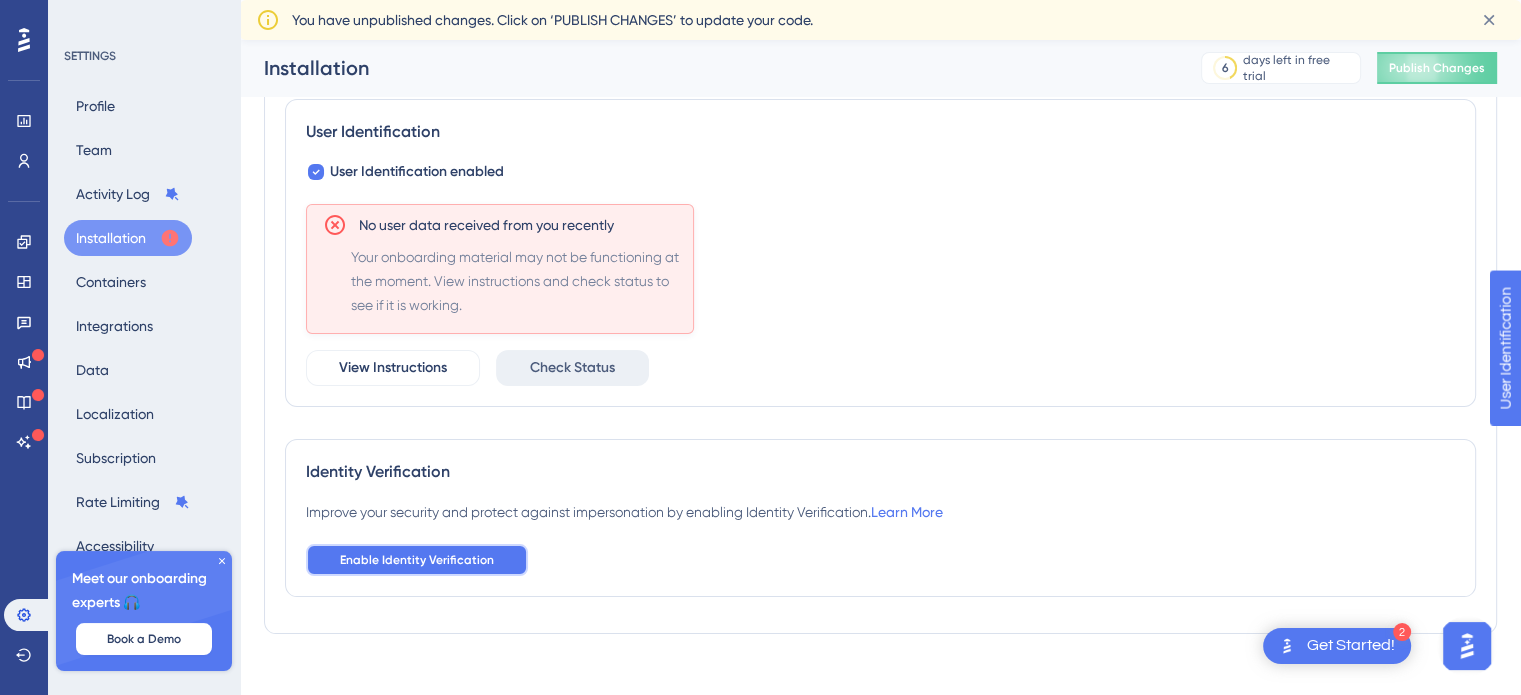 click on "Enable Identity Verification" 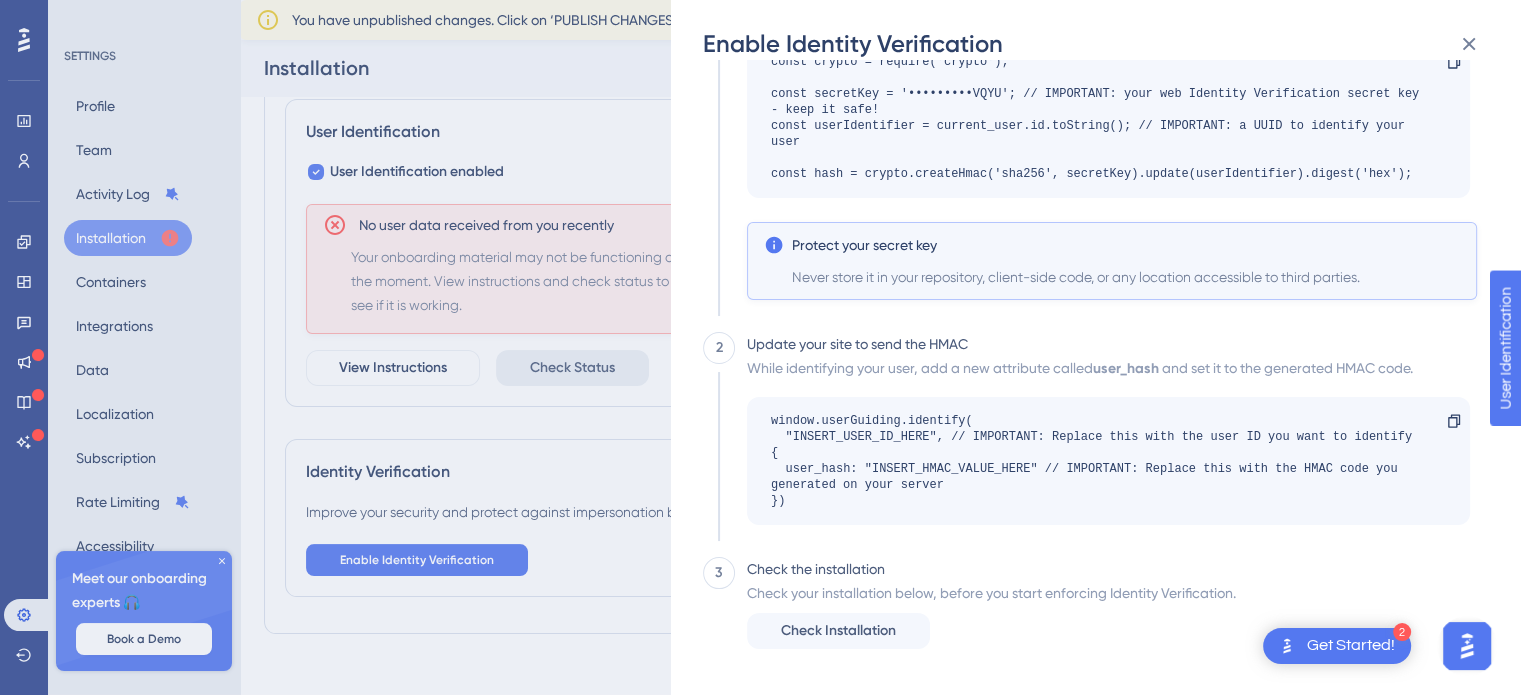 scroll, scrollTop: 0, scrollLeft: 0, axis: both 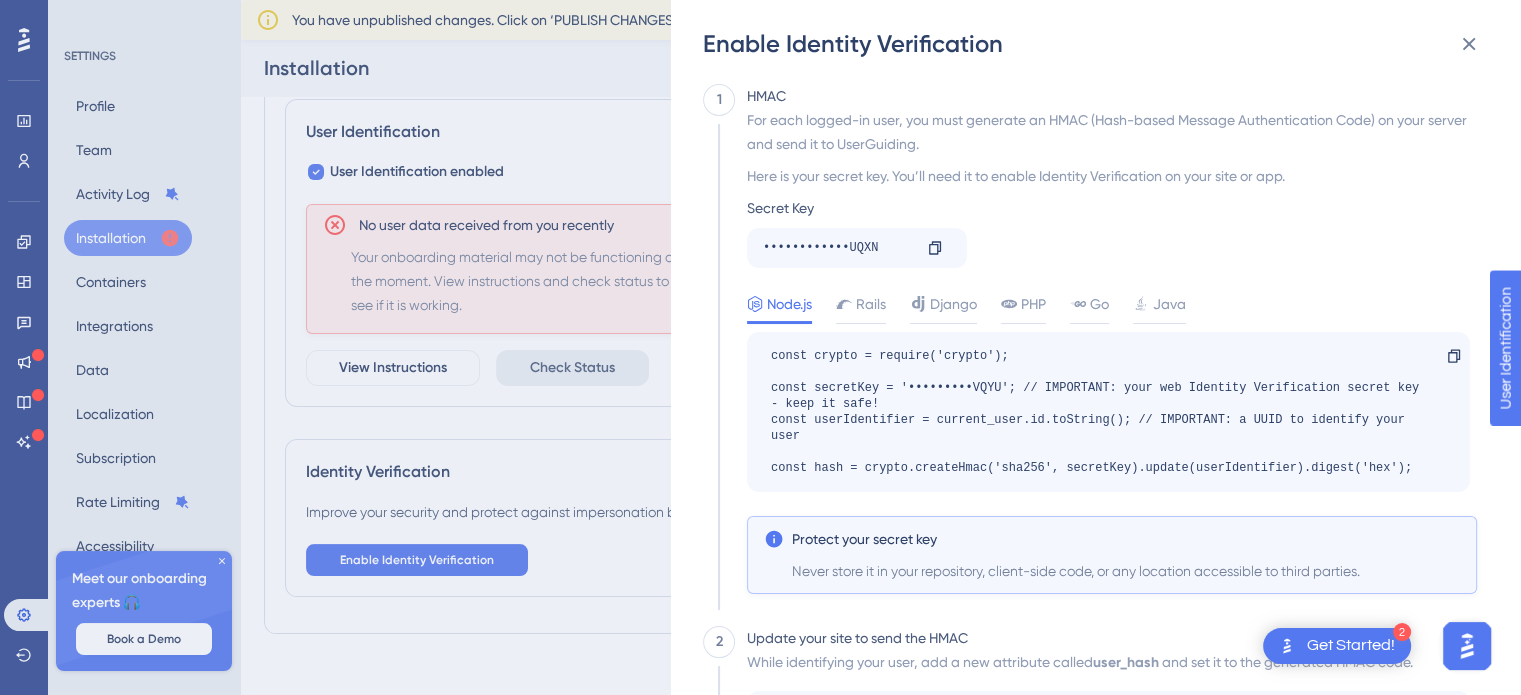 click on "Enable Identity Verification 1 HMAC For each logged-in user, you must generate an HMAC (Hash-based Message Authentication Code) on your server and send it to UserGuiding. Here is your secret key. You’ll need it to enable Identity Verification on your site or app. Secret Key ••••••••••••UQXN Copy Node.js Rails Django PHP Go Java const crypto = require('crypto');
const secretKey = '•••••••••VQYU'; // IMPORTANT: your web Identity Verification secret key - keep it safe!
const userIdentifier = current_user.id.toString(); // IMPORTANT: a UUID to identify your user
const hash = crypto.createHmac('sha256', secretKey).update(userIdentifier).digest('hex');
Copy Protect your secret key Never store it in your repository, client-side code, or any location accessible to third parties. 2 Update your site to send the HMAC While identifying your user, add a new attribute called  user_hash   and set it to the generated HMAC code. Copy 3 Check the installation Check Installation" 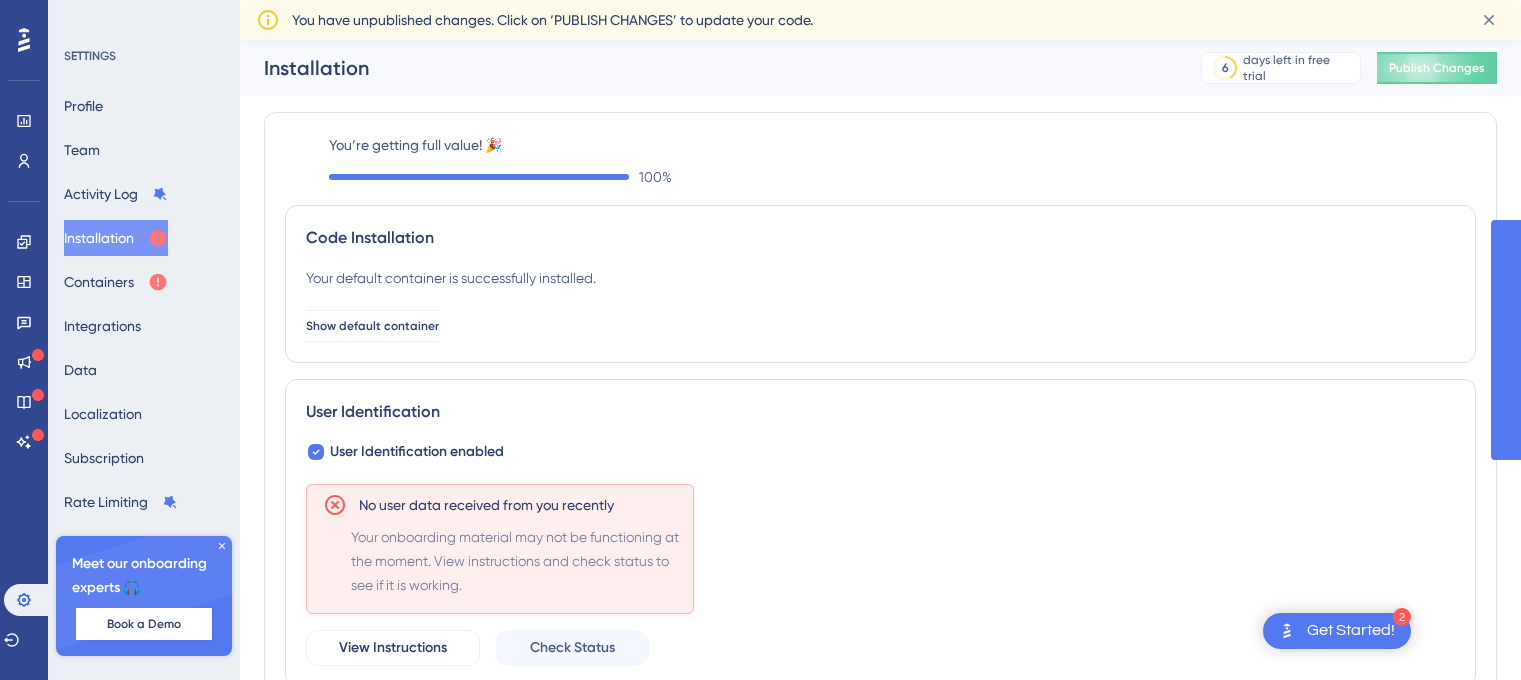 scroll, scrollTop: 0, scrollLeft: 0, axis: both 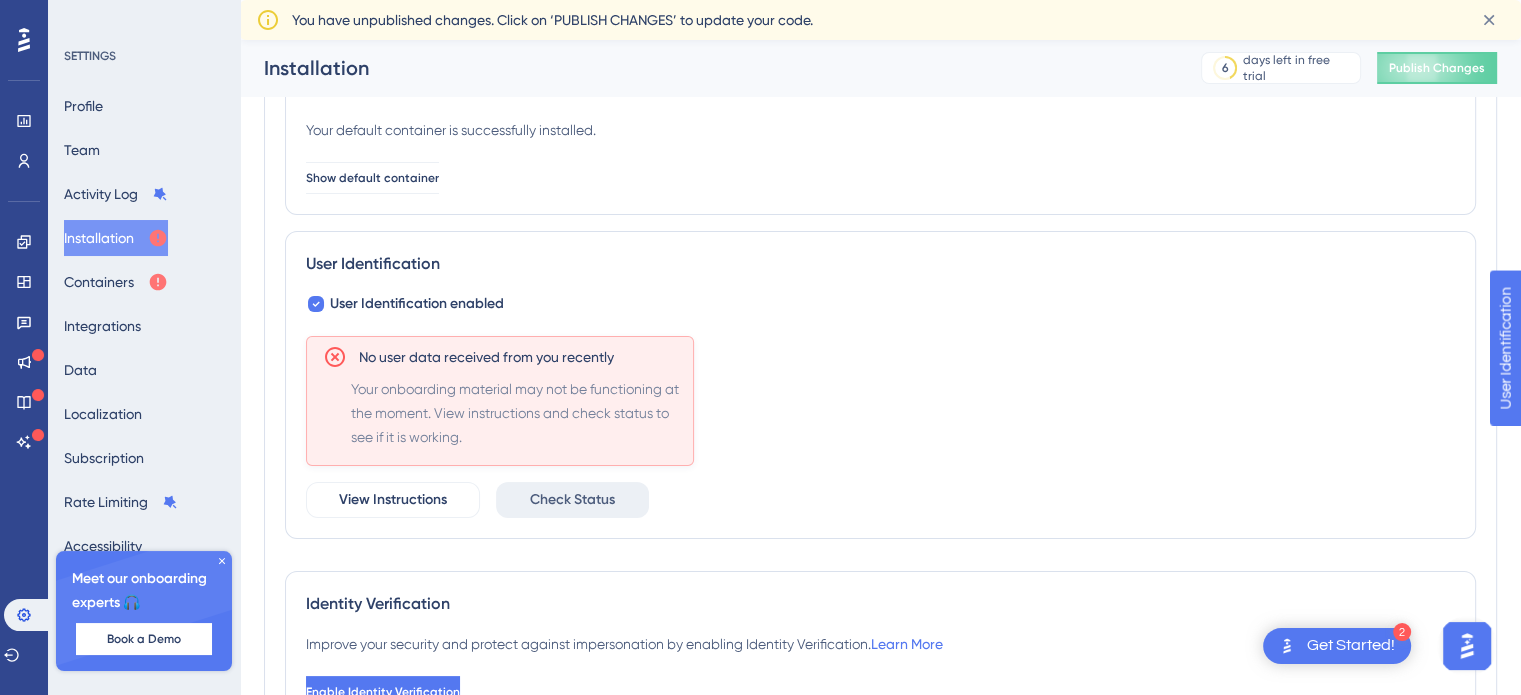 click on "Check Status" at bounding box center (572, 500) 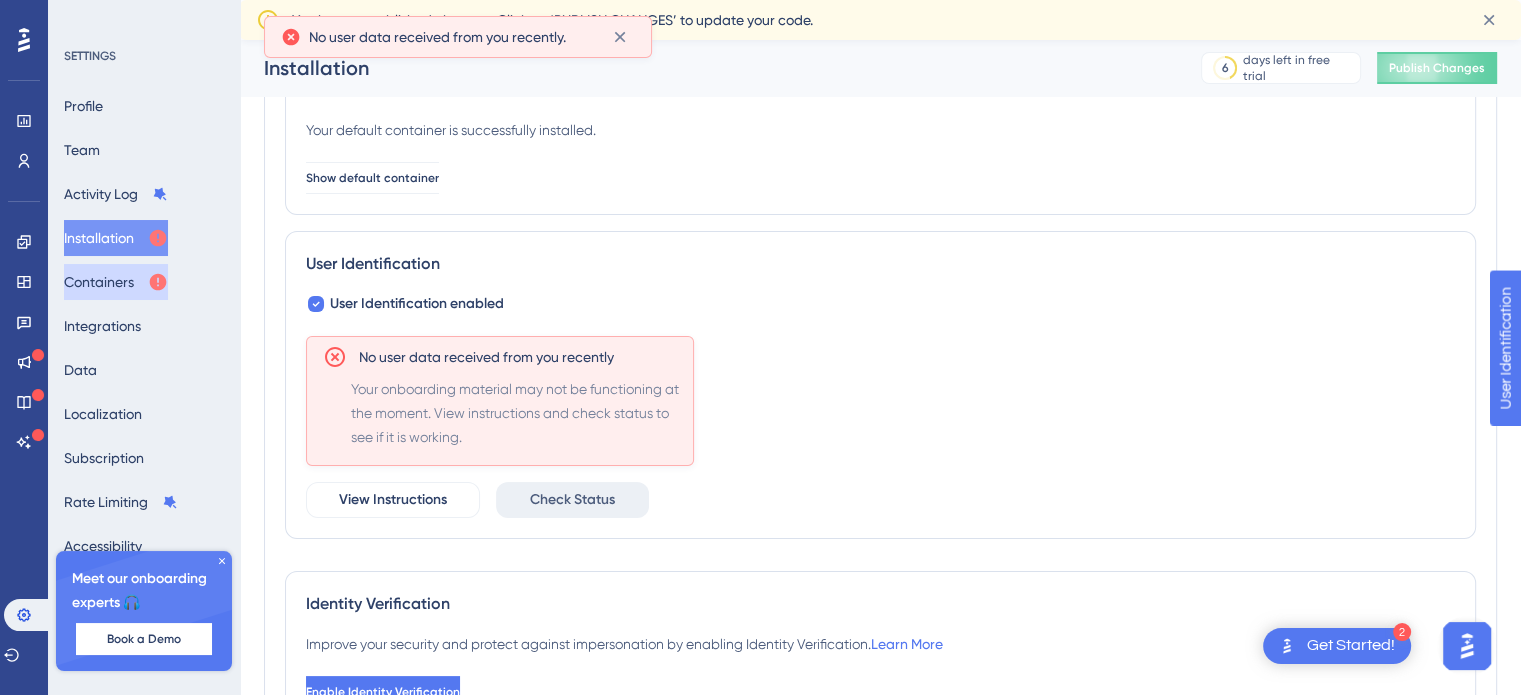 click on "Containers" at bounding box center [116, 282] 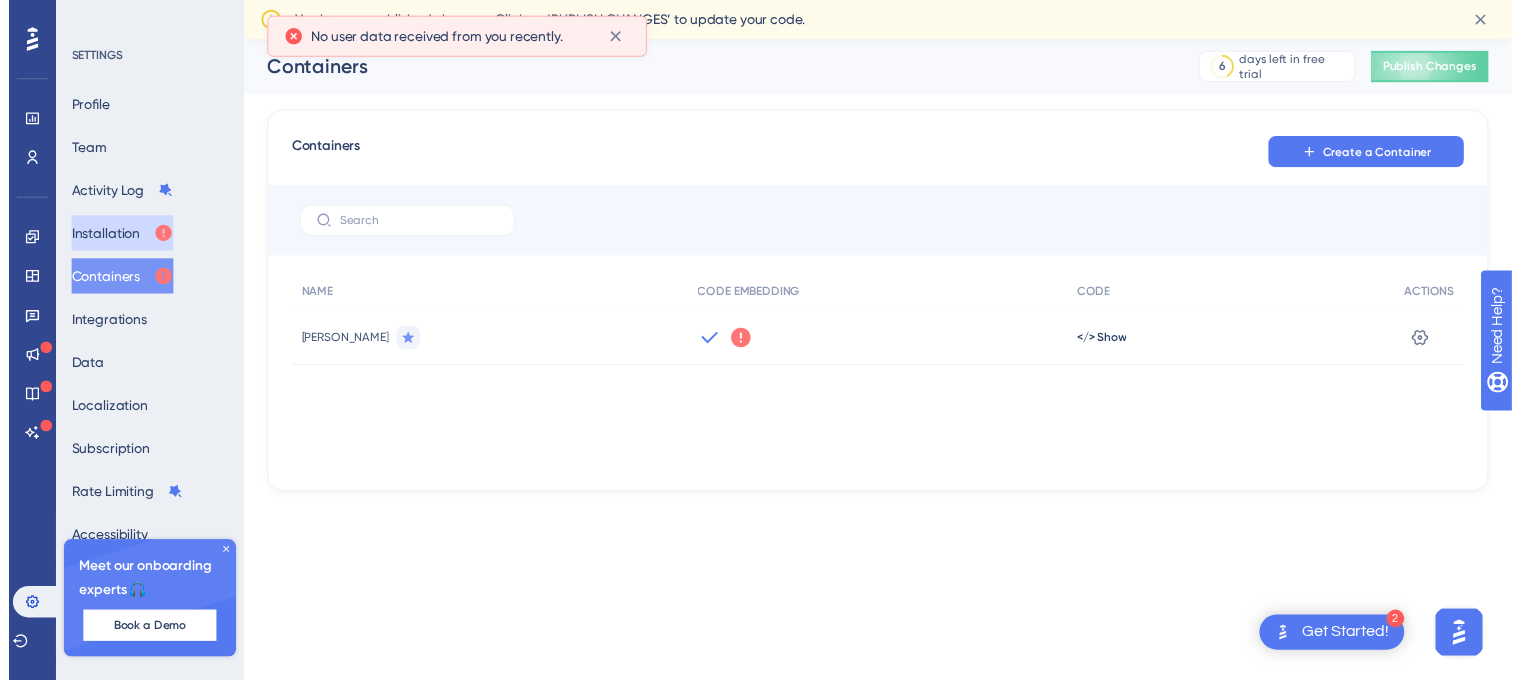 scroll, scrollTop: 0, scrollLeft: 0, axis: both 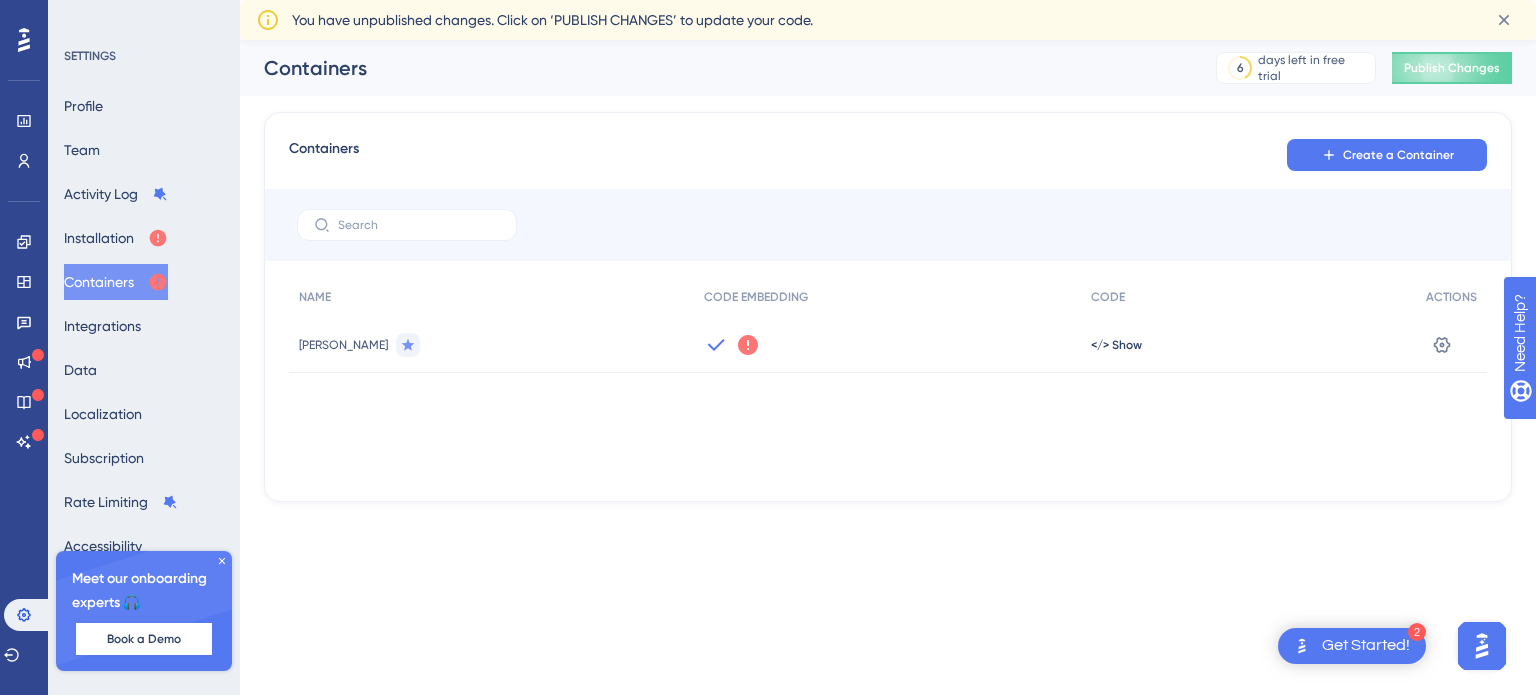 click 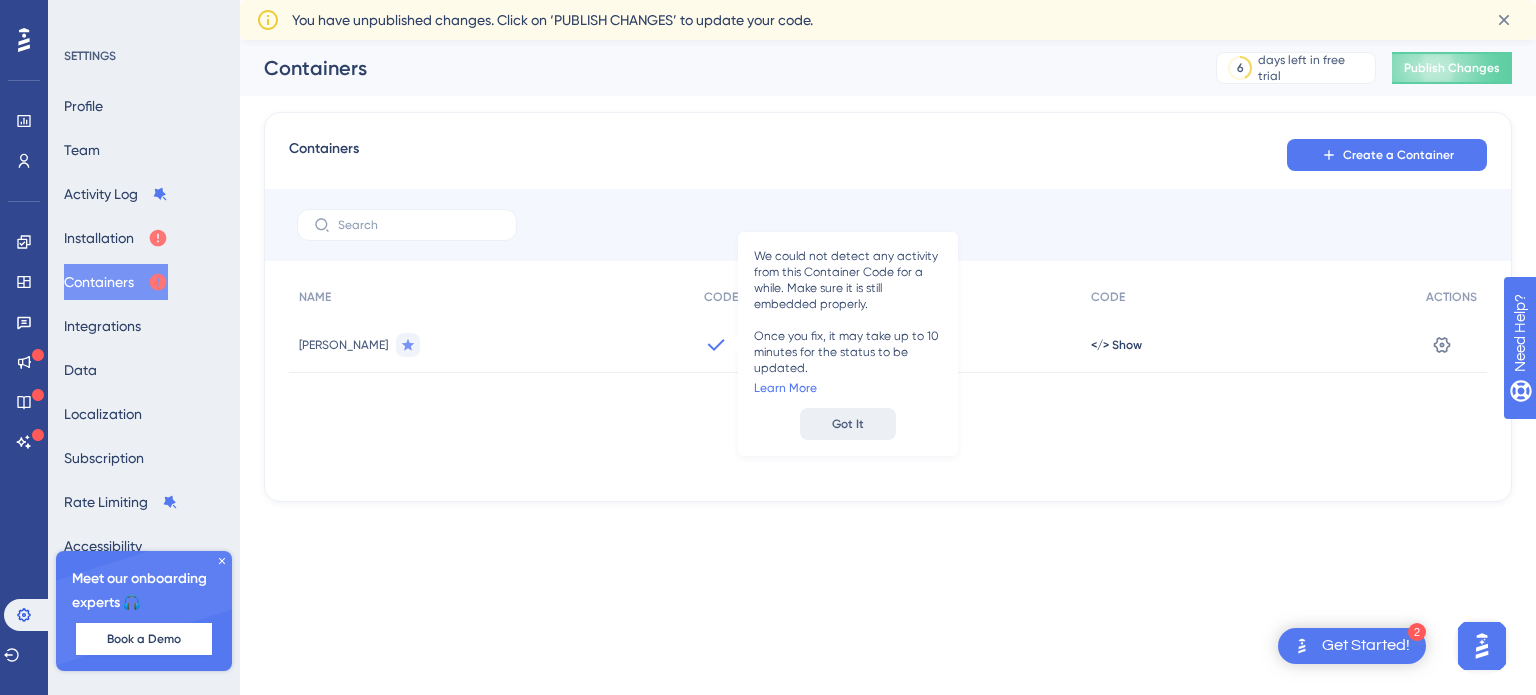 click on "Got It" at bounding box center (848, 424) 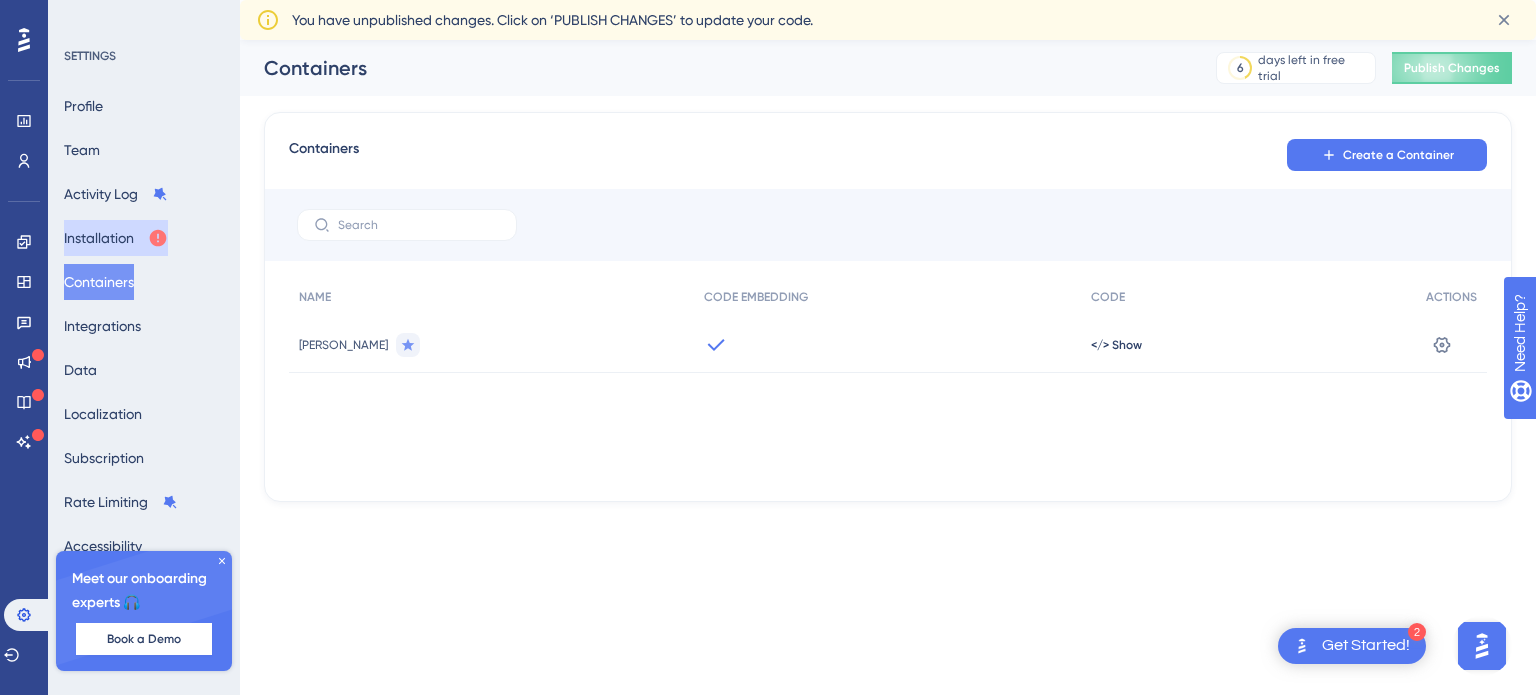 click on "Installation" at bounding box center [116, 238] 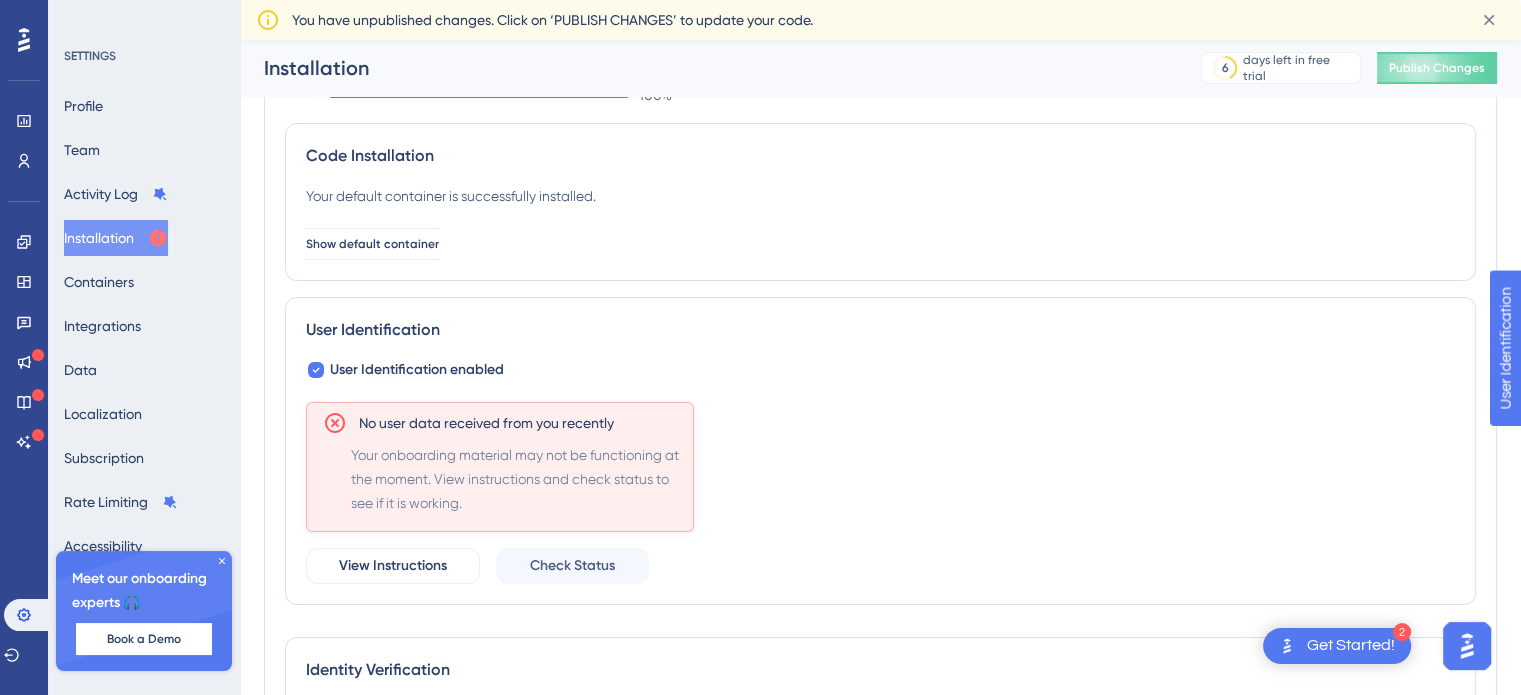 scroll, scrollTop: 59, scrollLeft: 0, axis: vertical 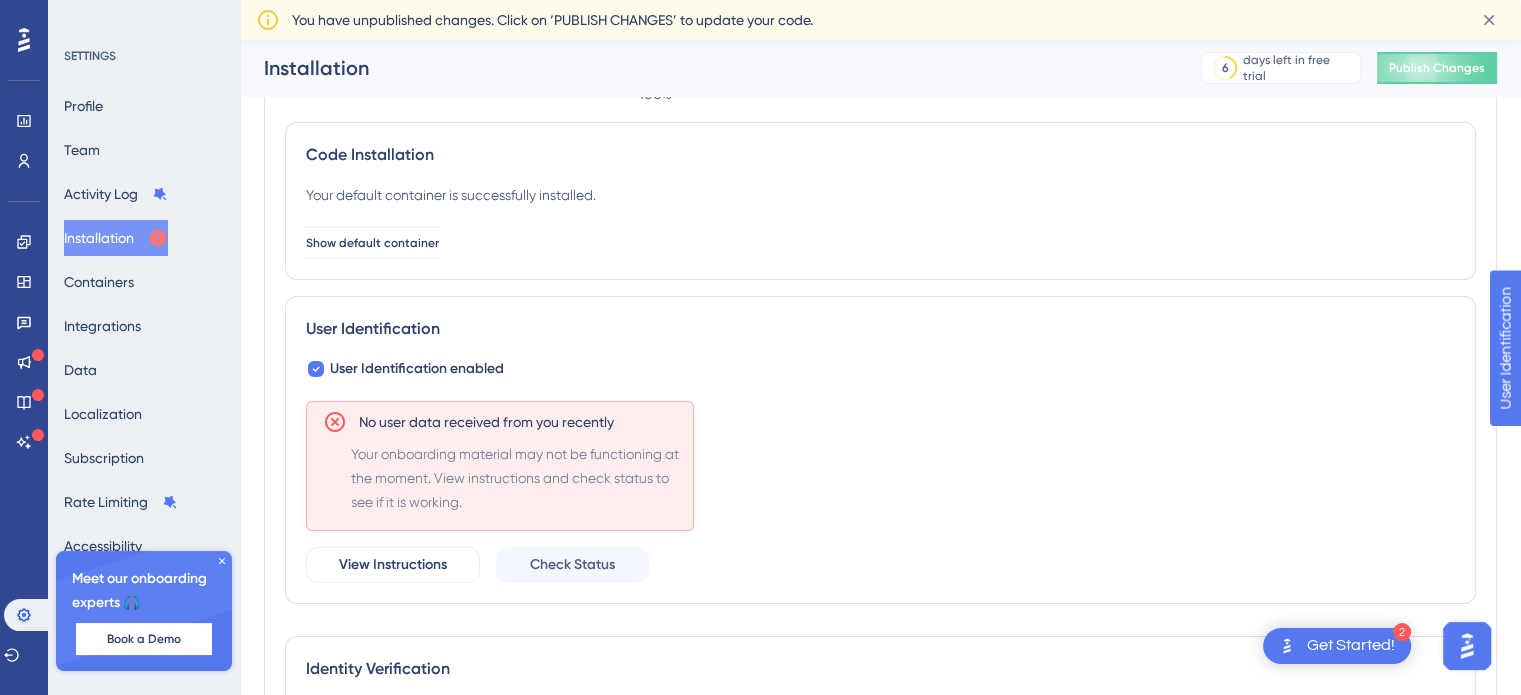 type 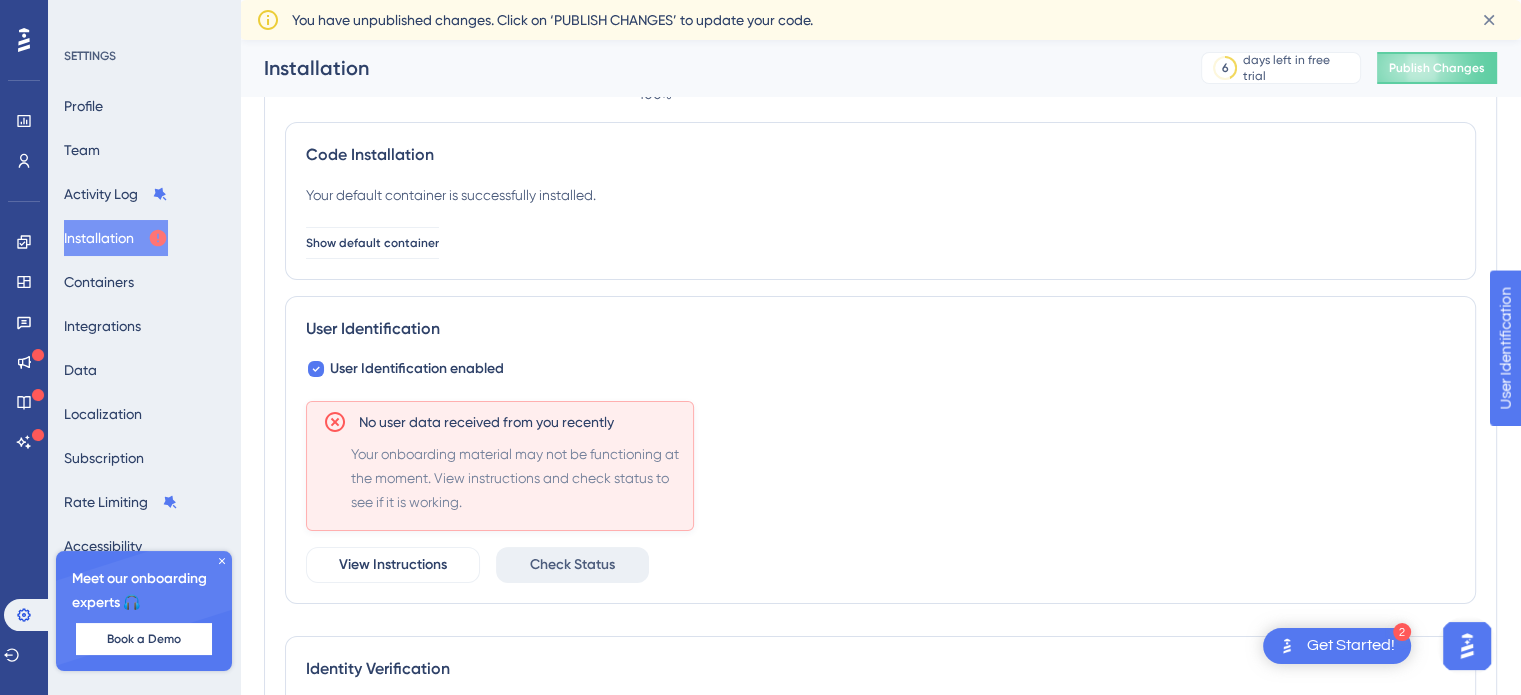 click on "Check Status" at bounding box center (572, 565) 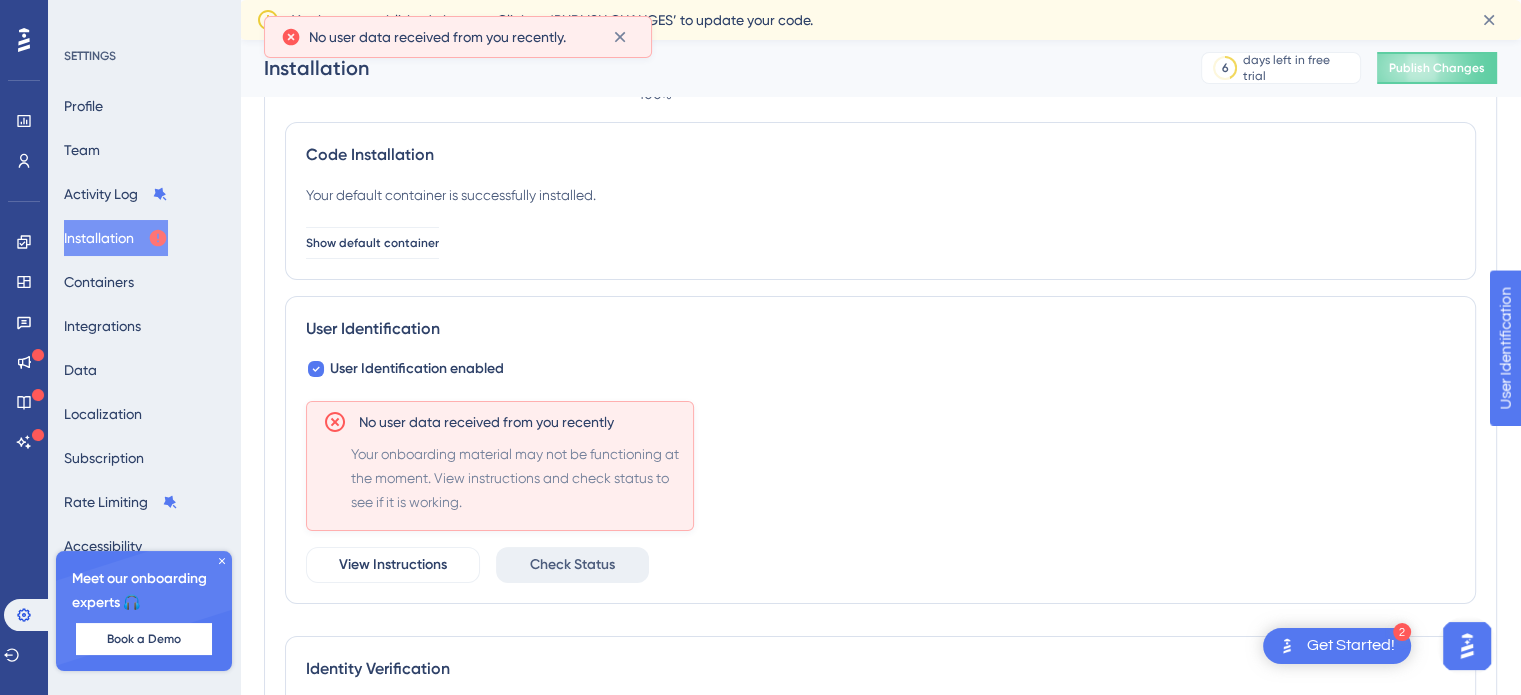 click on "Check Status" at bounding box center (572, 565) 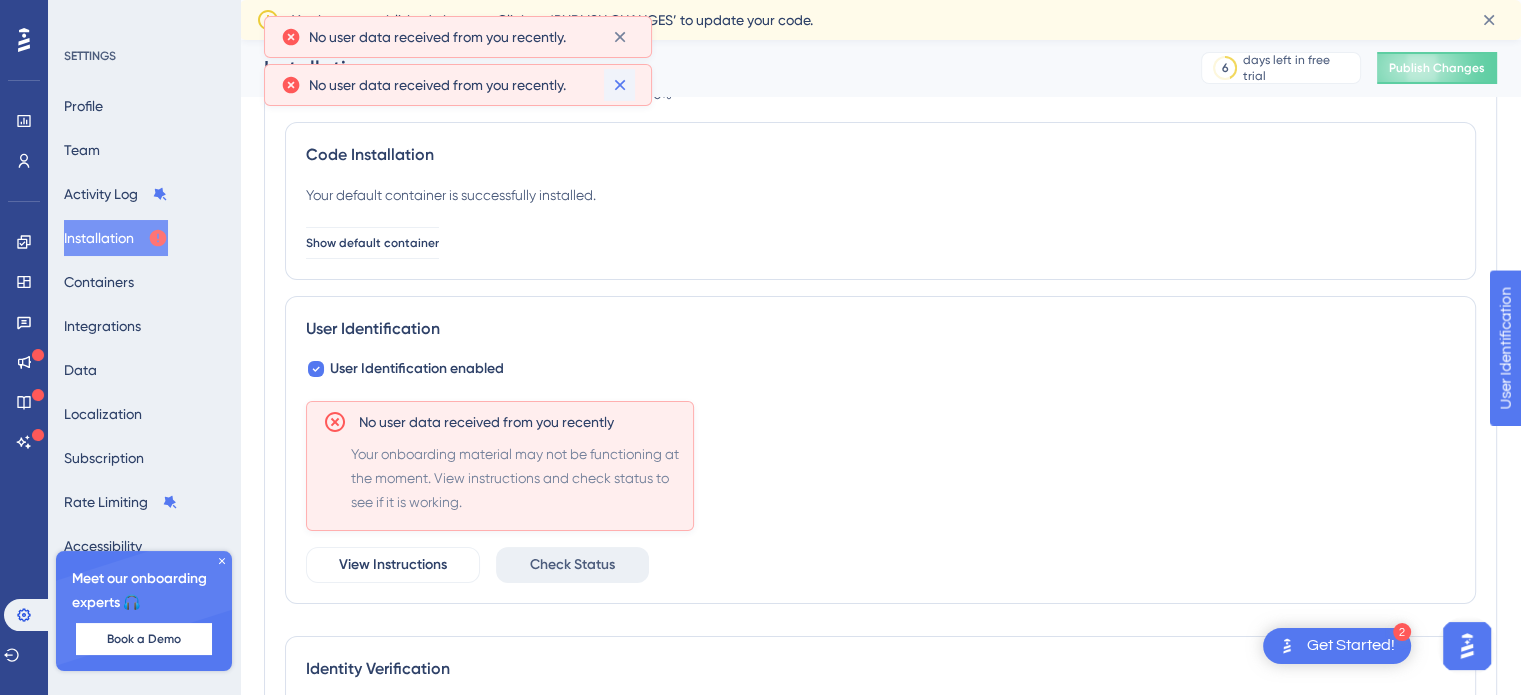 click 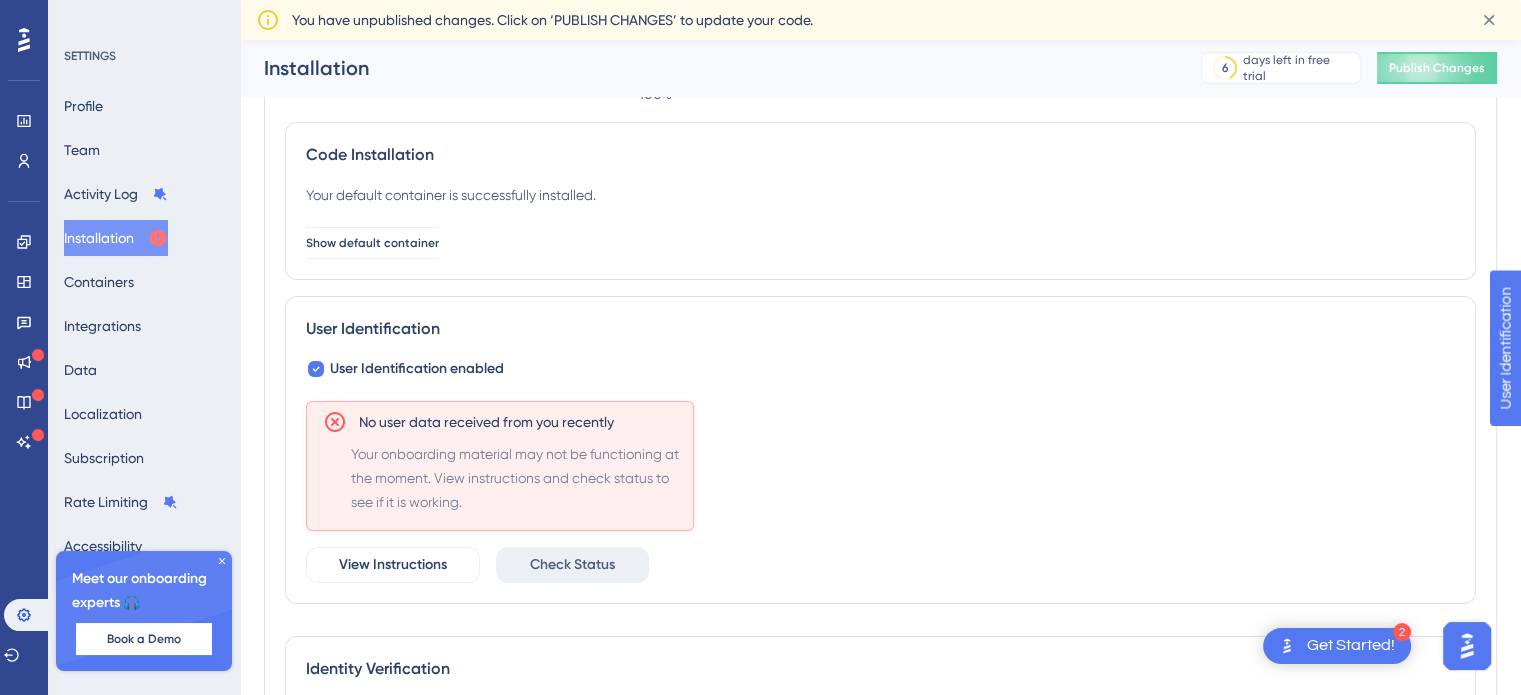 click on "You have unpublished changes. Click on ‘PUBLISH CHANGES’ to update your code." at bounding box center [552, 20] 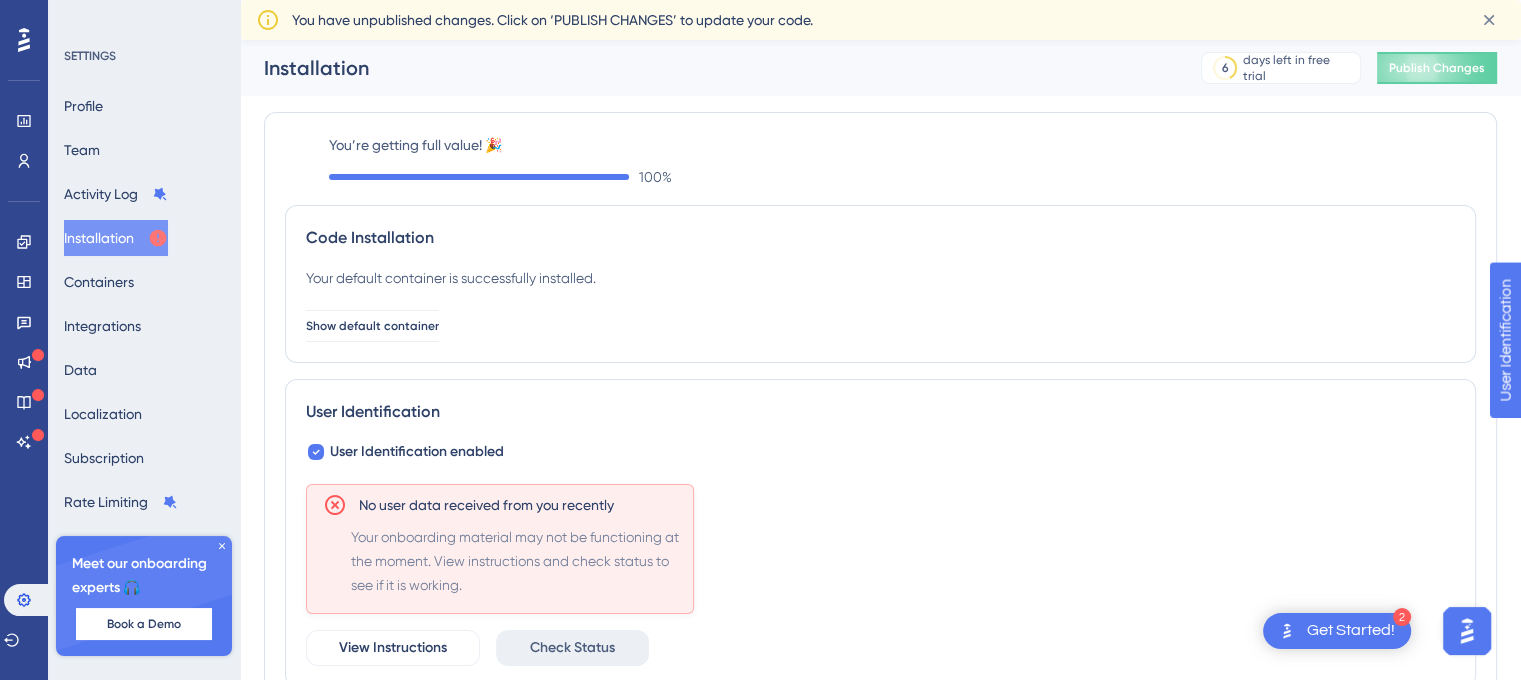 scroll, scrollTop: 0, scrollLeft: 0, axis: both 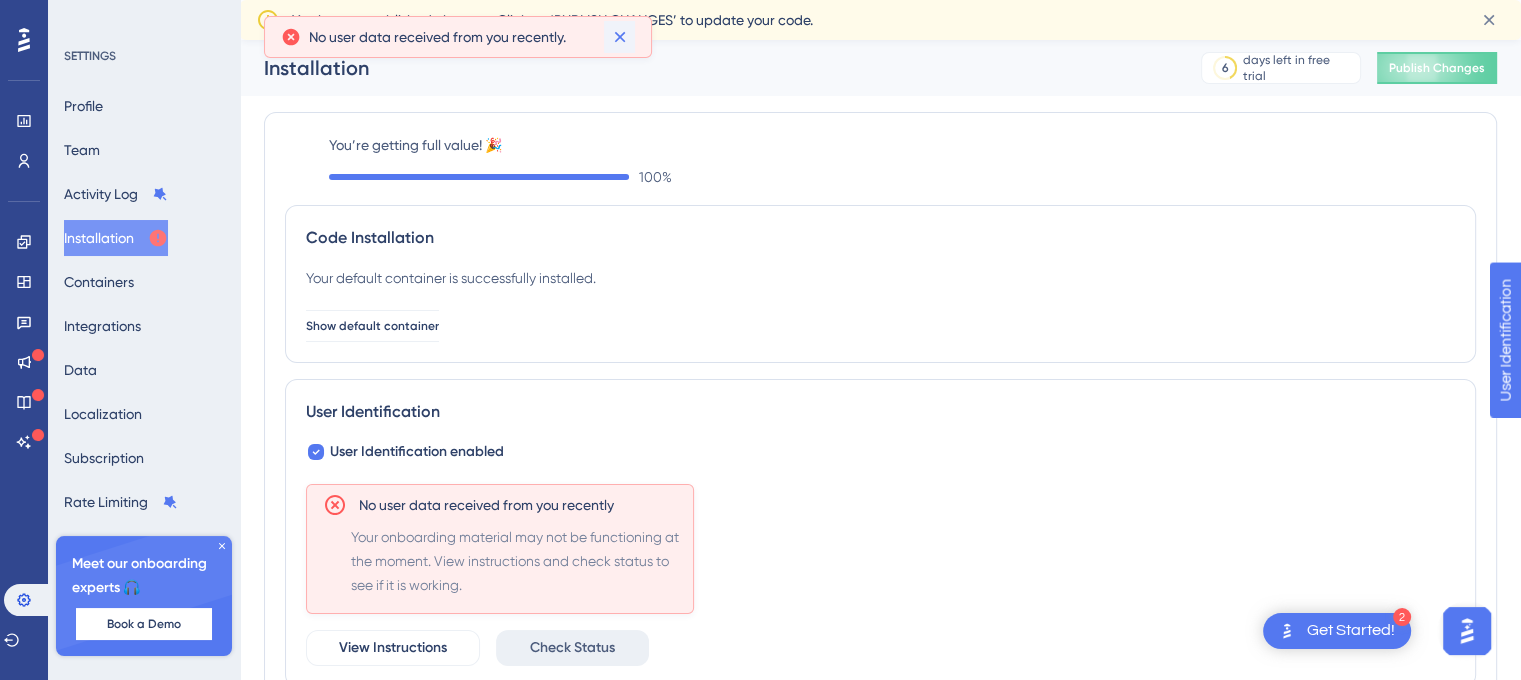 click 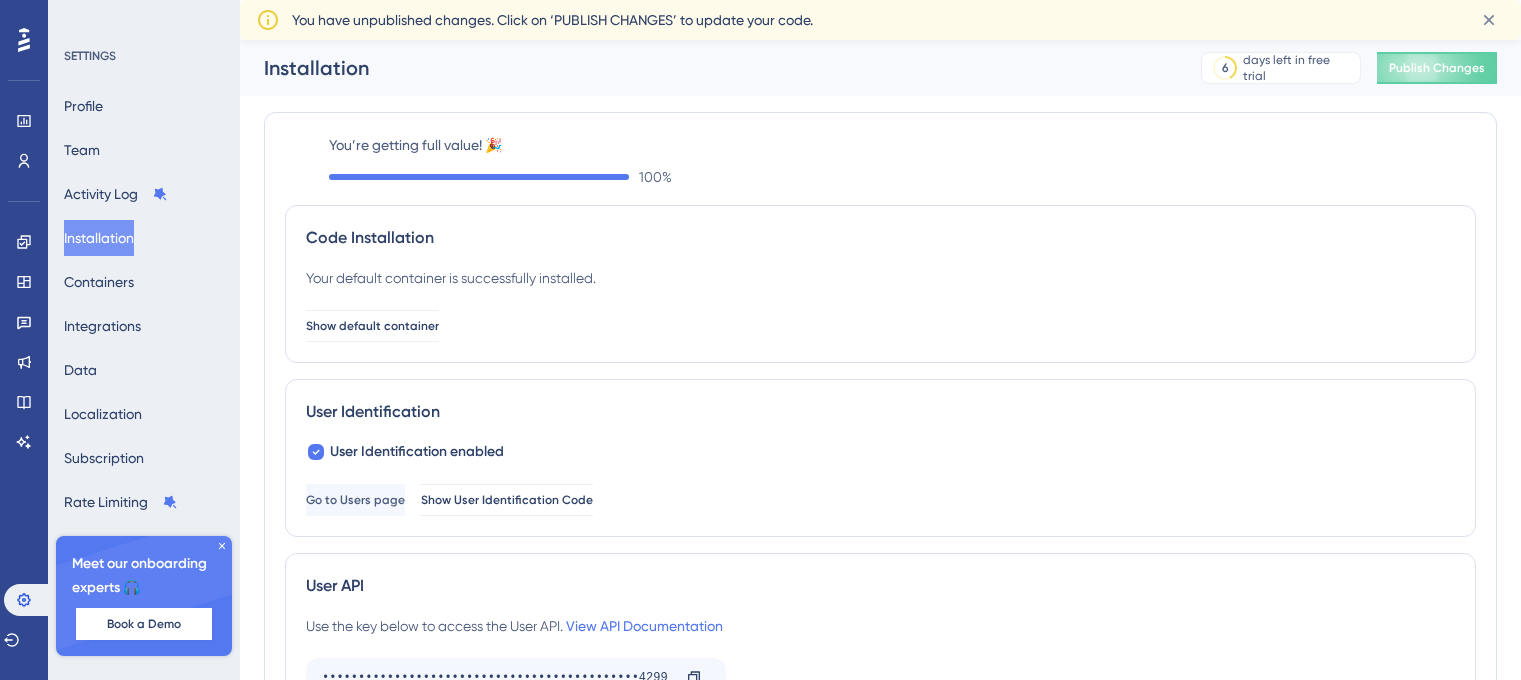 scroll, scrollTop: 0, scrollLeft: 0, axis: both 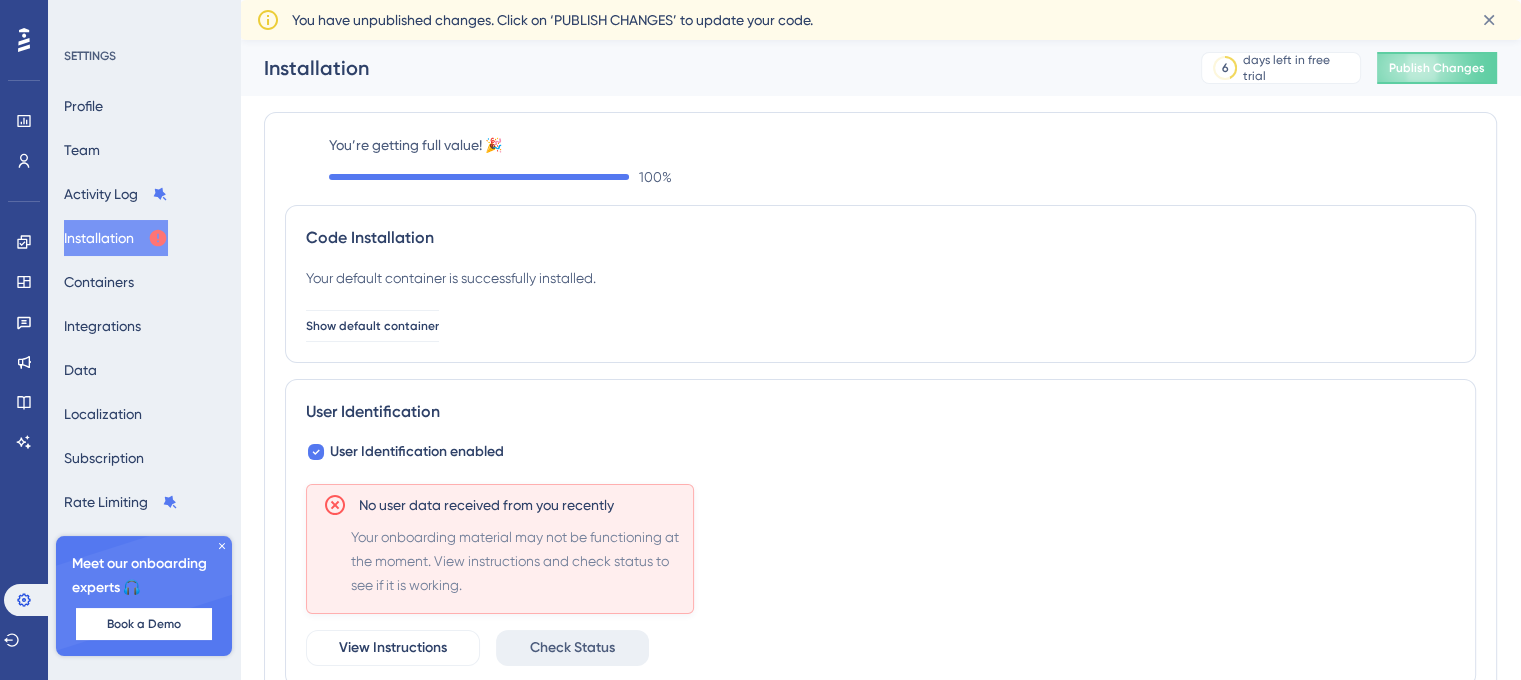 click on "Check Status" at bounding box center [572, 648] 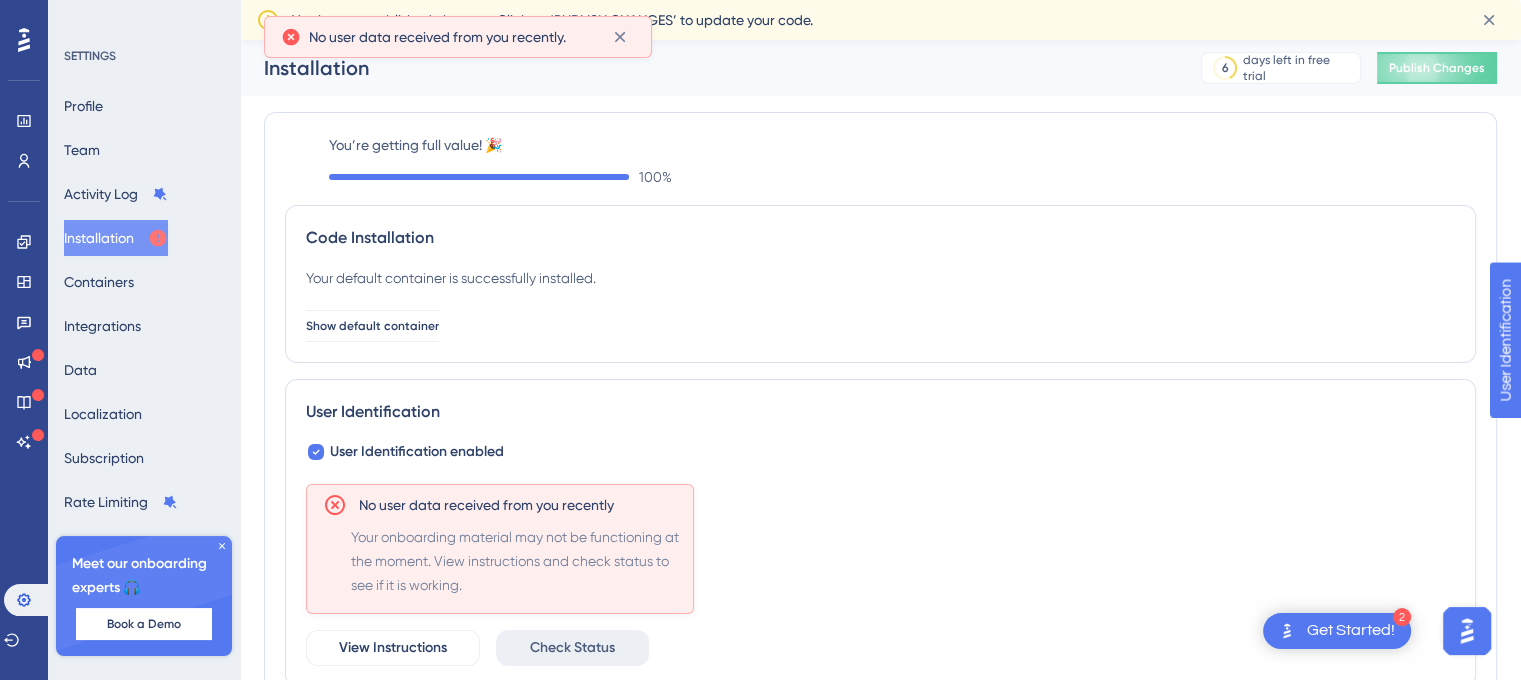 scroll, scrollTop: 0, scrollLeft: 0, axis: both 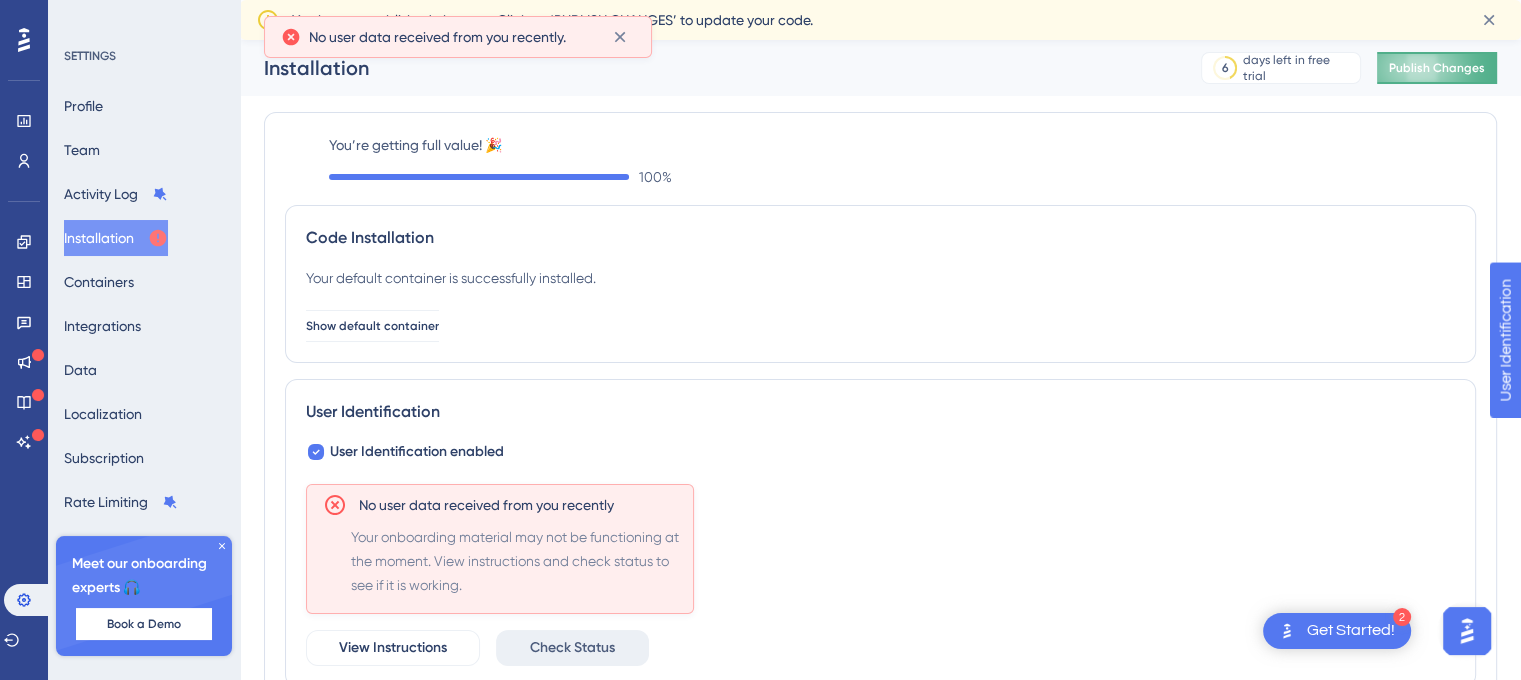click on "Publish Changes" at bounding box center (1437, 68) 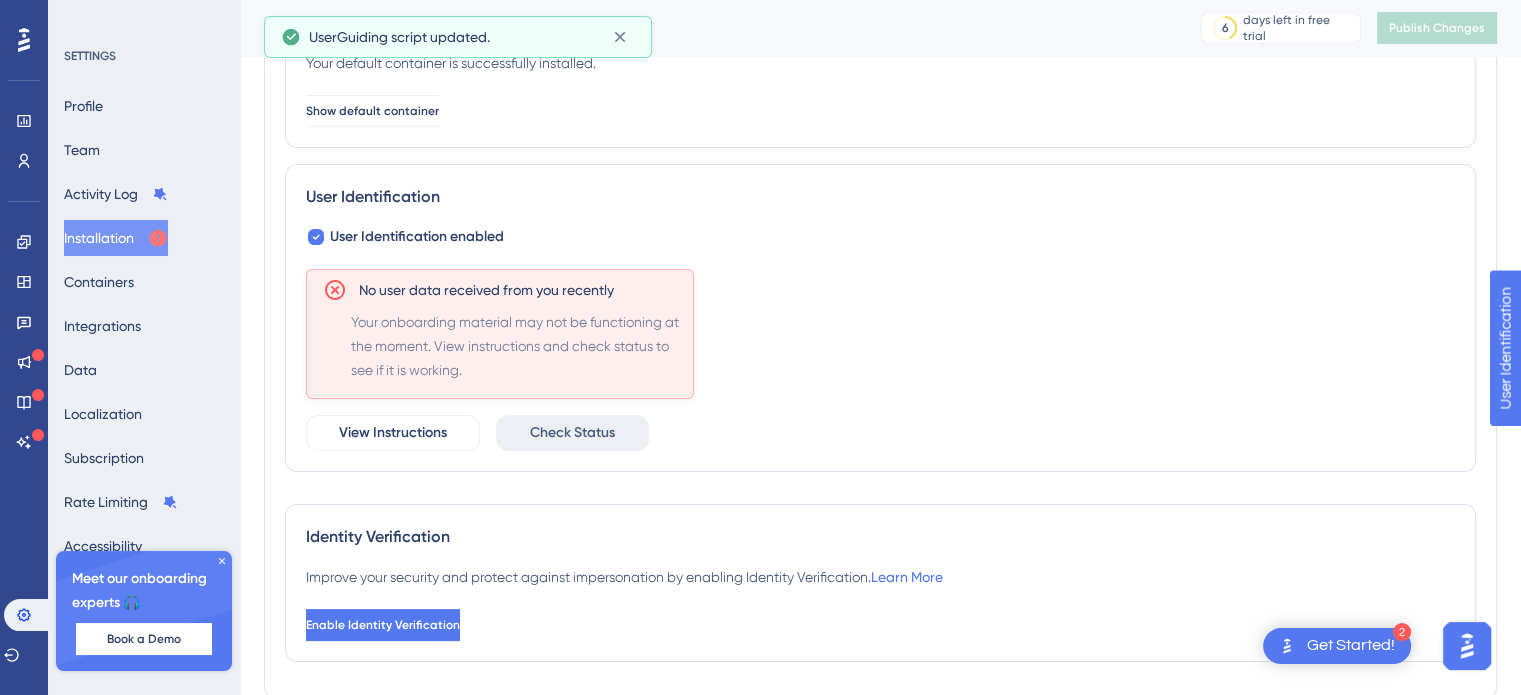 scroll, scrollTop: 200, scrollLeft: 0, axis: vertical 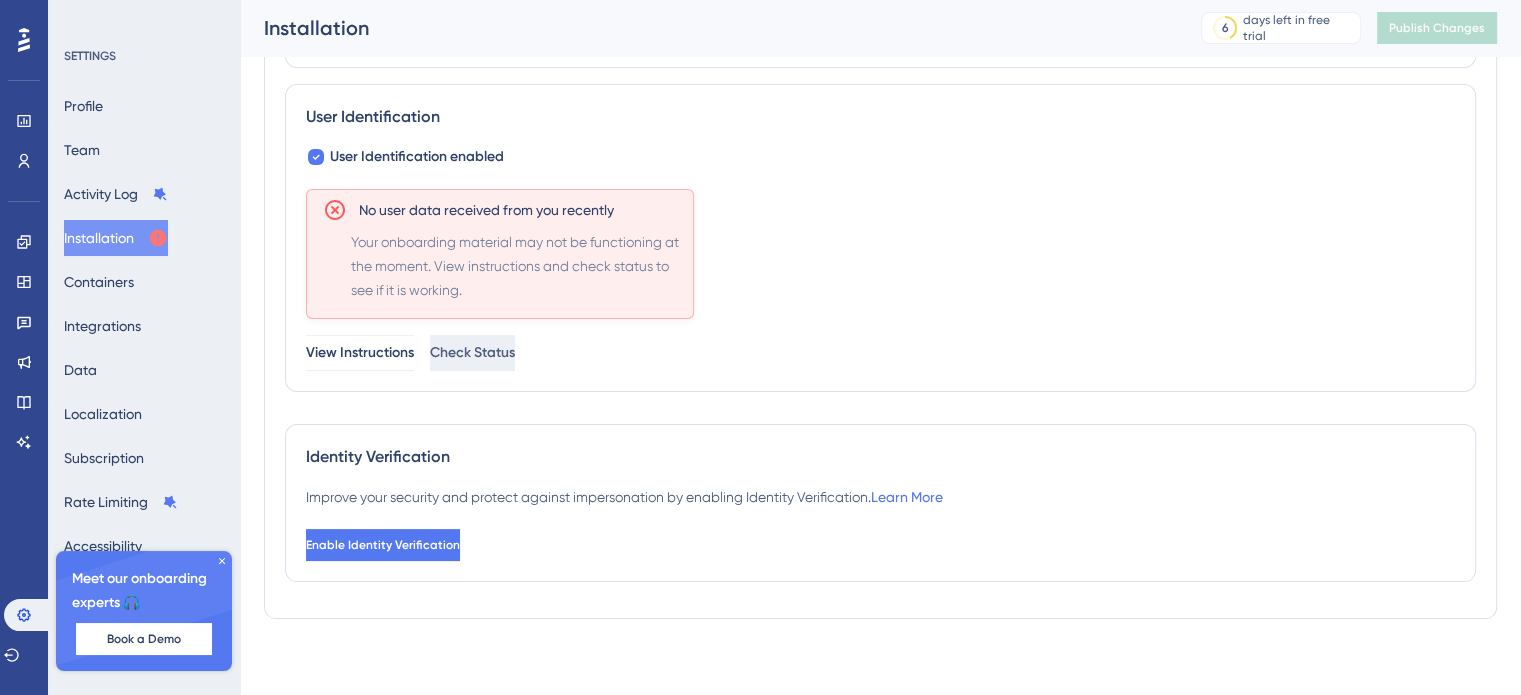 click on "Check Status" at bounding box center (472, 353) 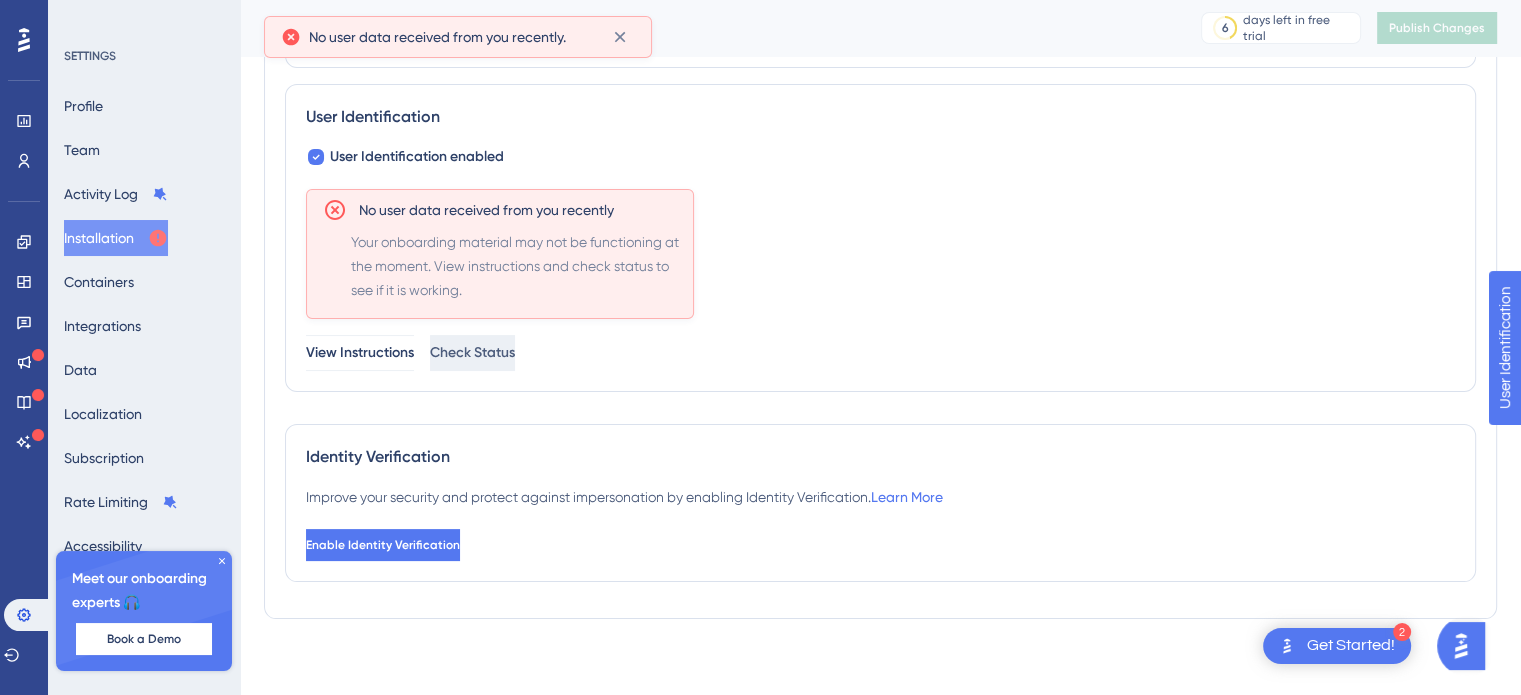 scroll, scrollTop: 0, scrollLeft: 0, axis: both 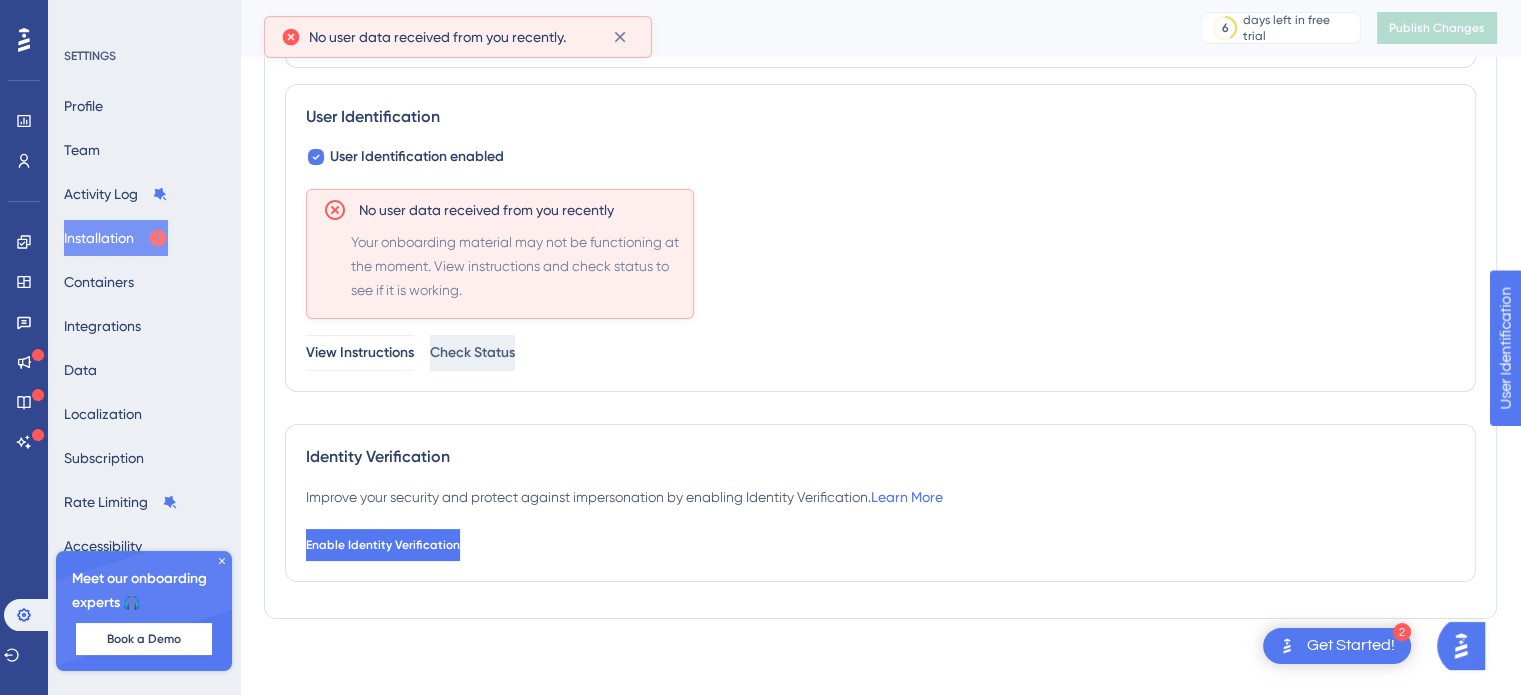 click on "Check Status" at bounding box center (472, 353) 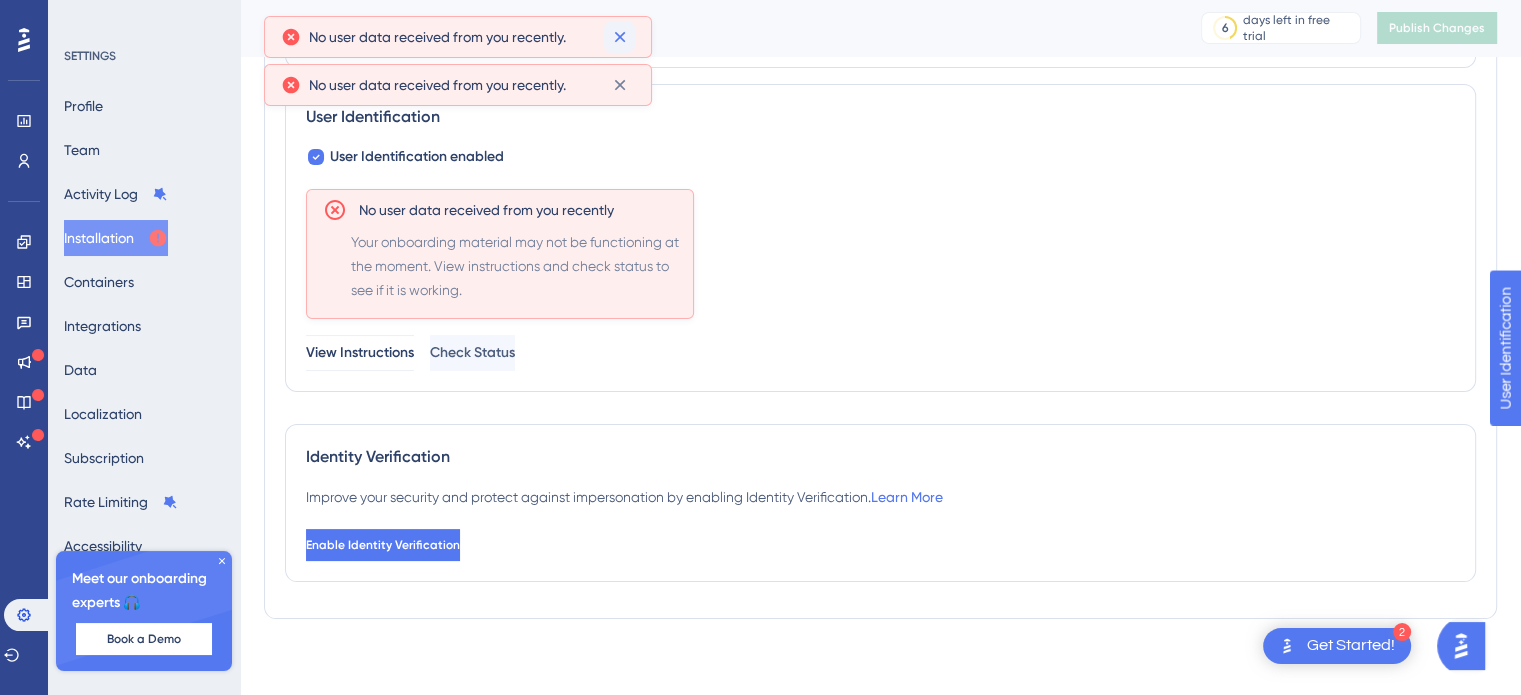 click 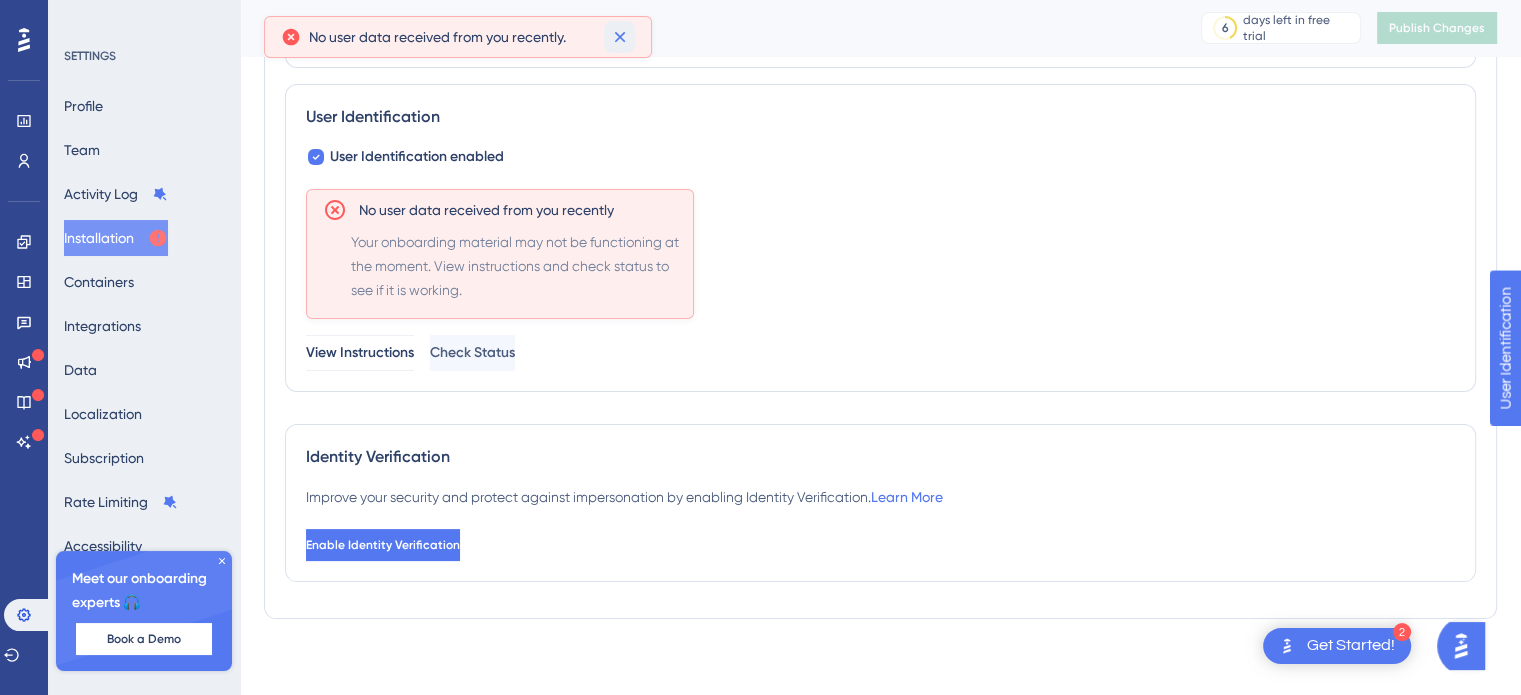 click 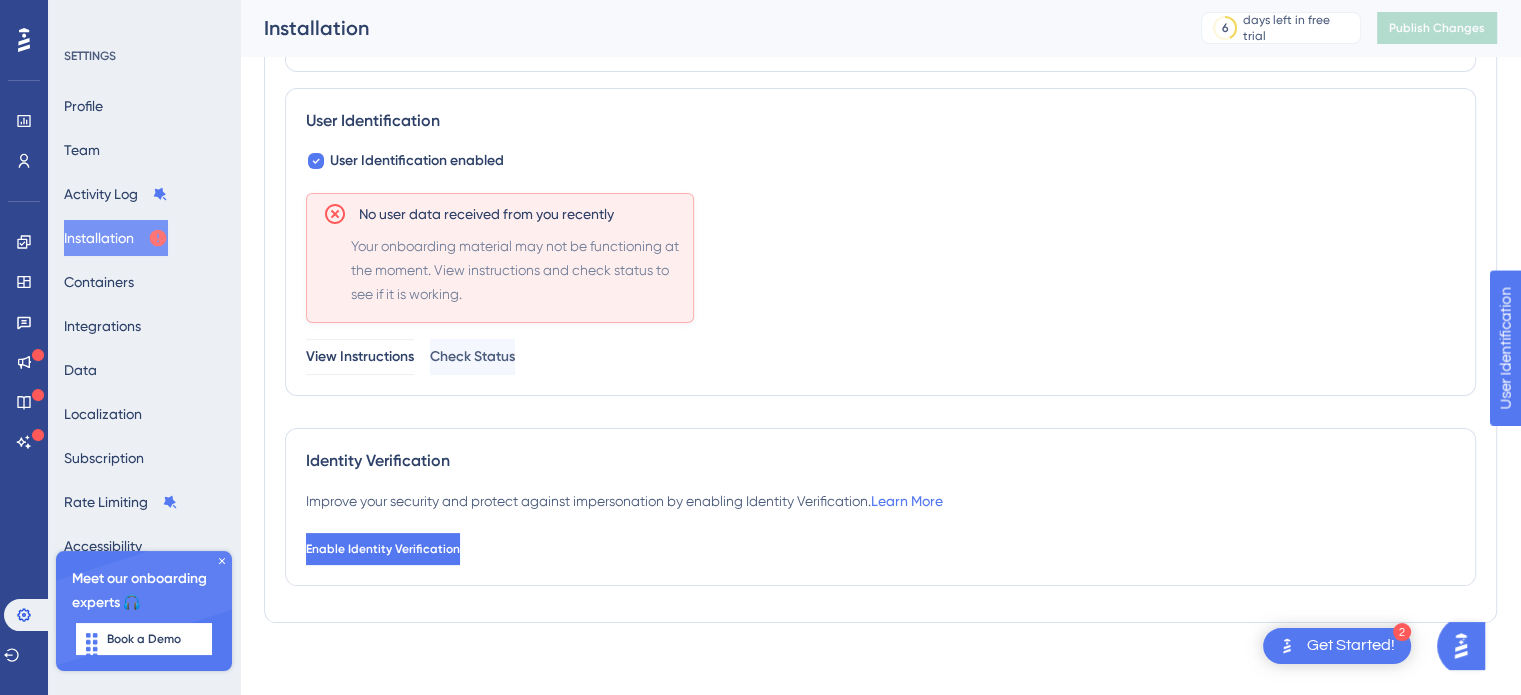 scroll, scrollTop: 272, scrollLeft: 0, axis: vertical 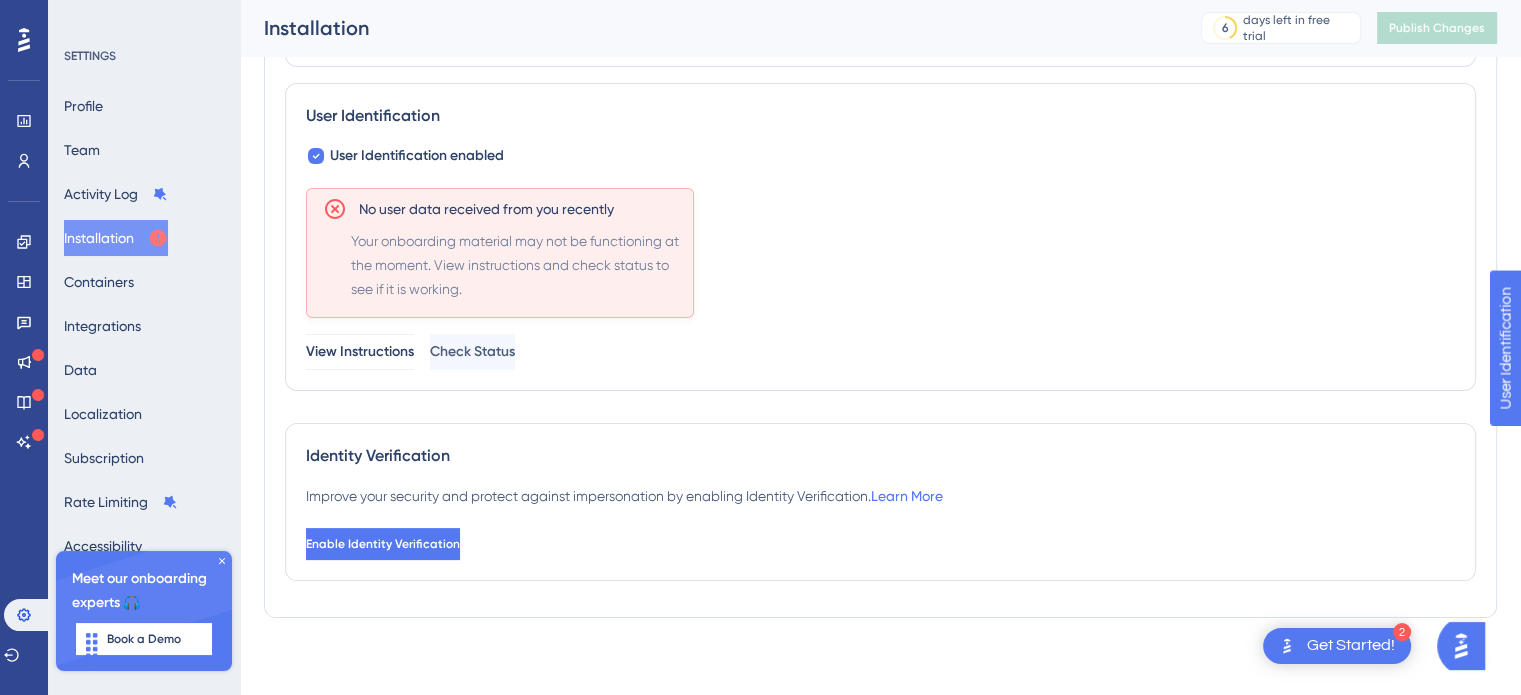 click 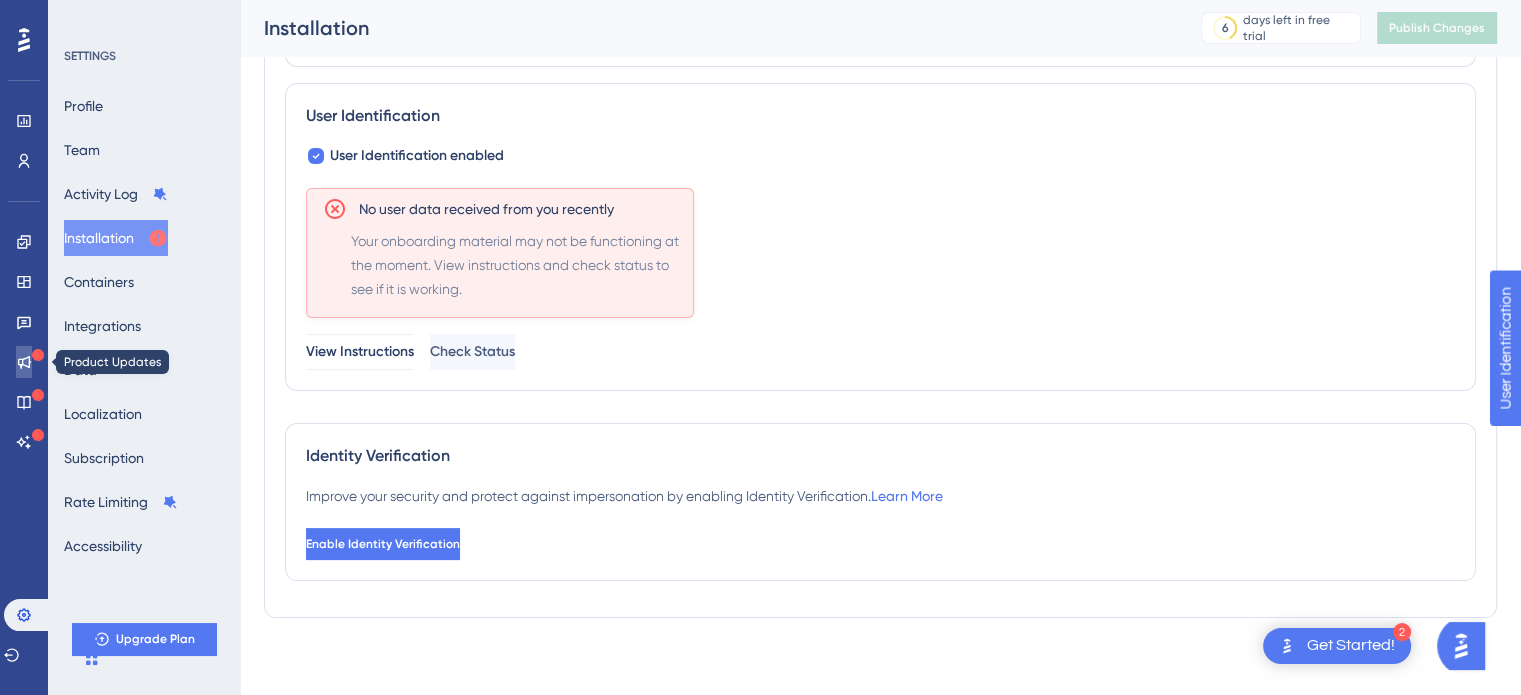 click at bounding box center (24, 362) 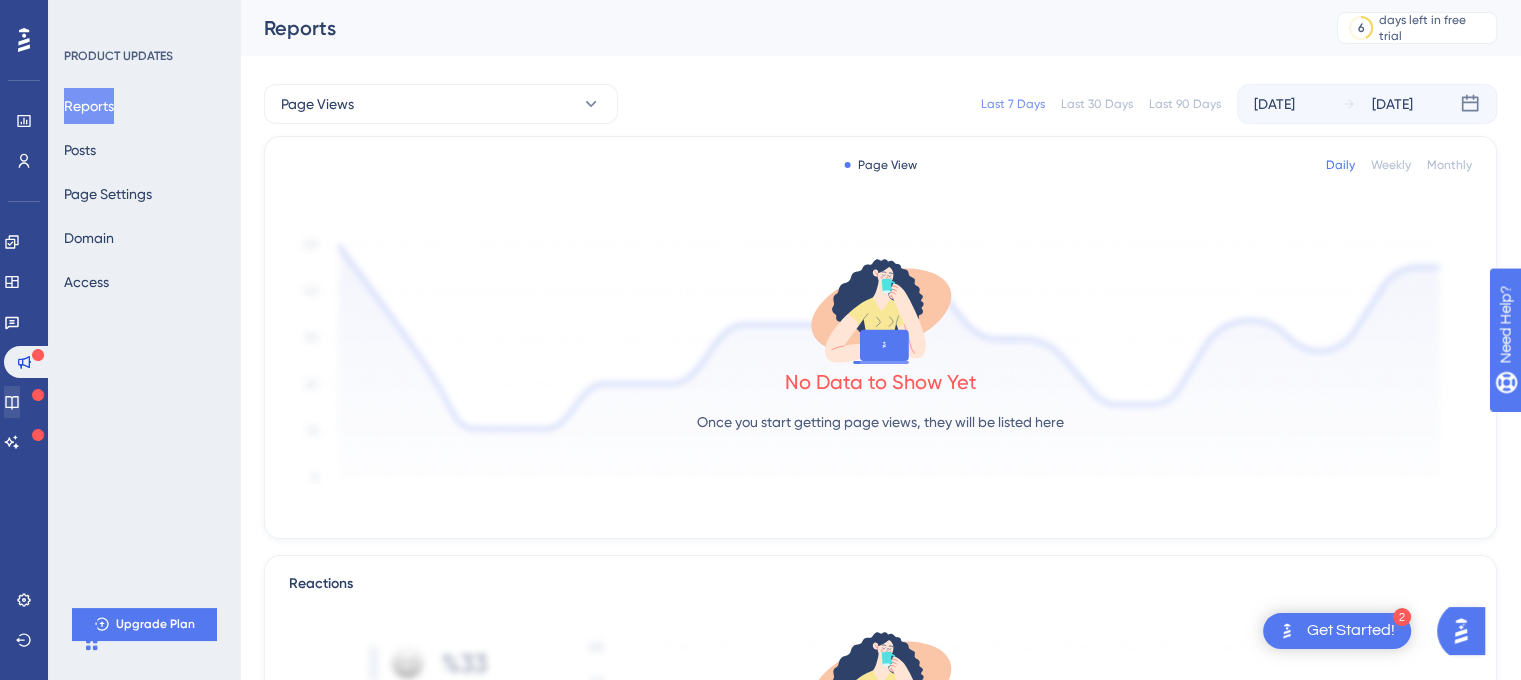scroll, scrollTop: 0, scrollLeft: 0, axis: both 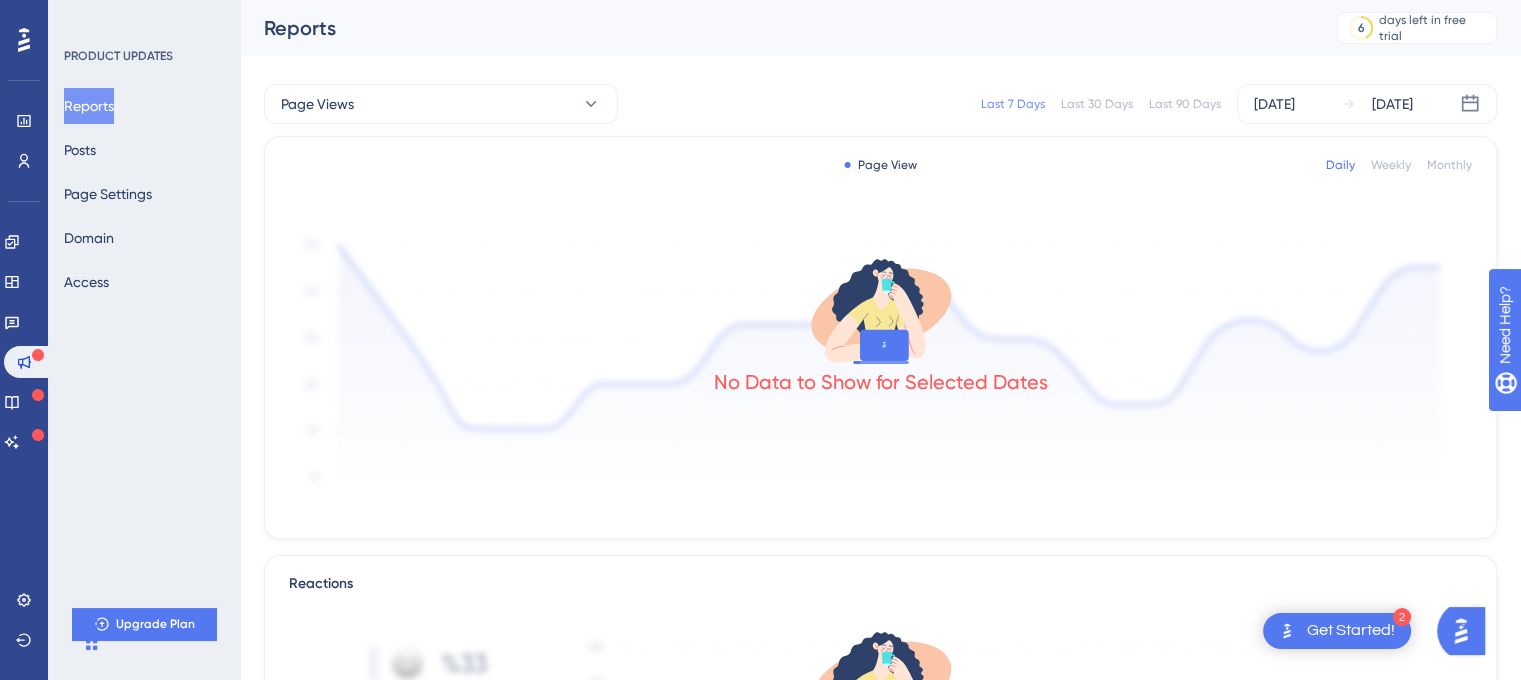 click on "Reports Posts Page Settings Domain Access" at bounding box center [145, 194] 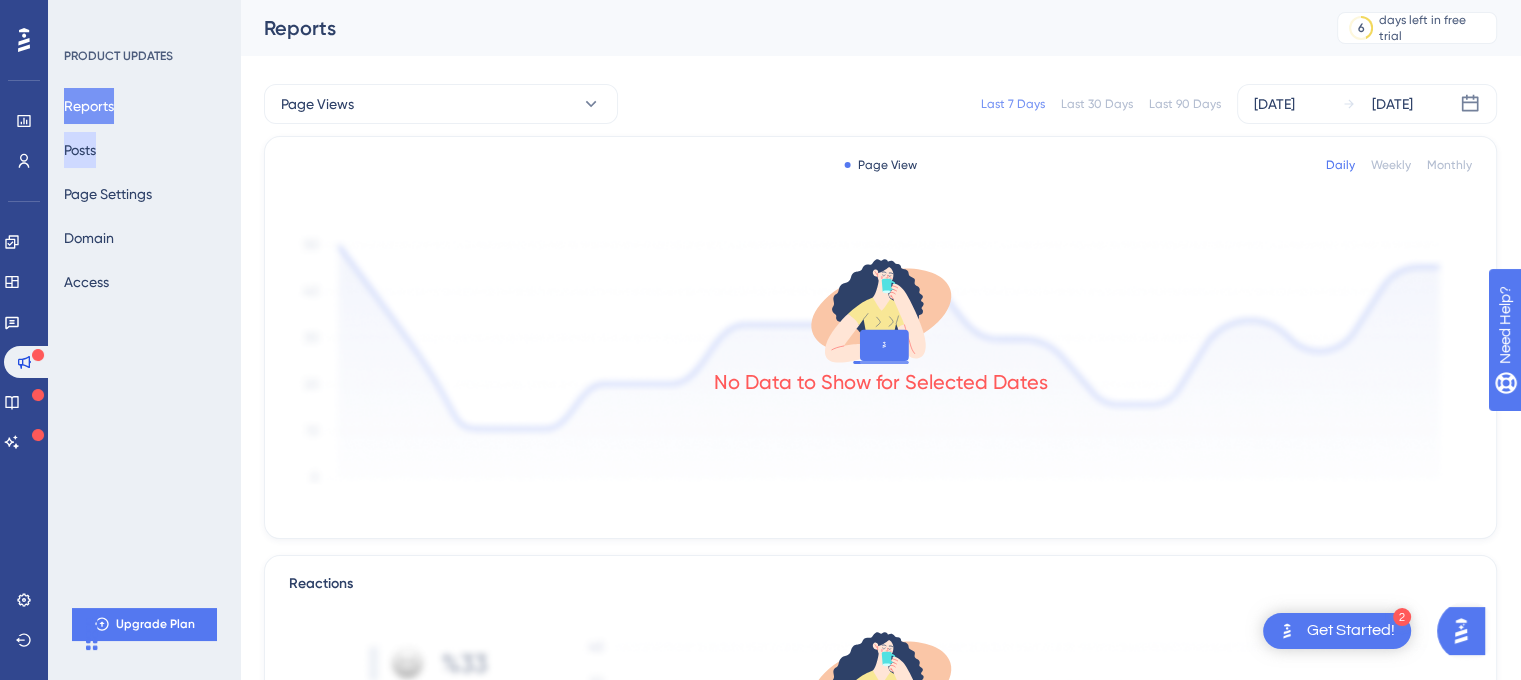 click on "Posts" at bounding box center (80, 150) 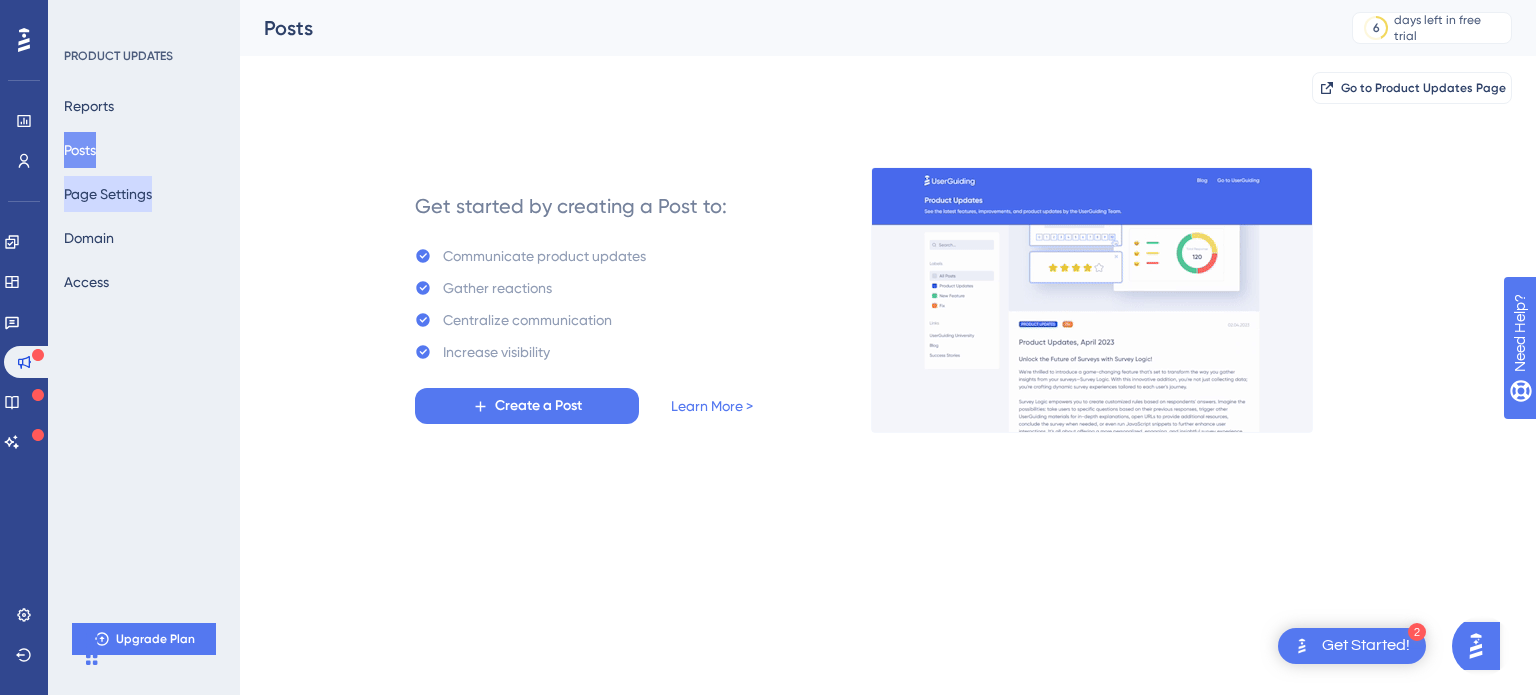 click on "Page Settings" at bounding box center [108, 194] 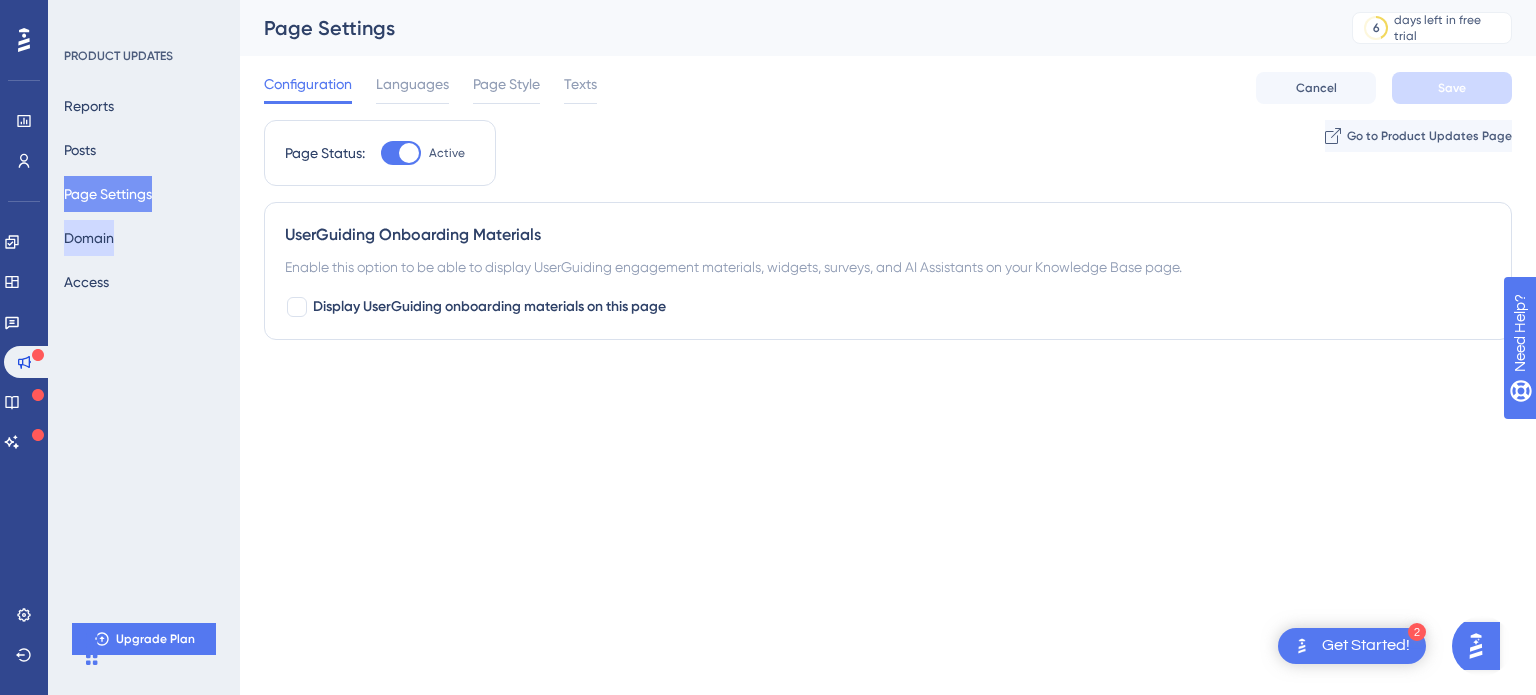 click on "Domain" at bounding box center (89, 238) 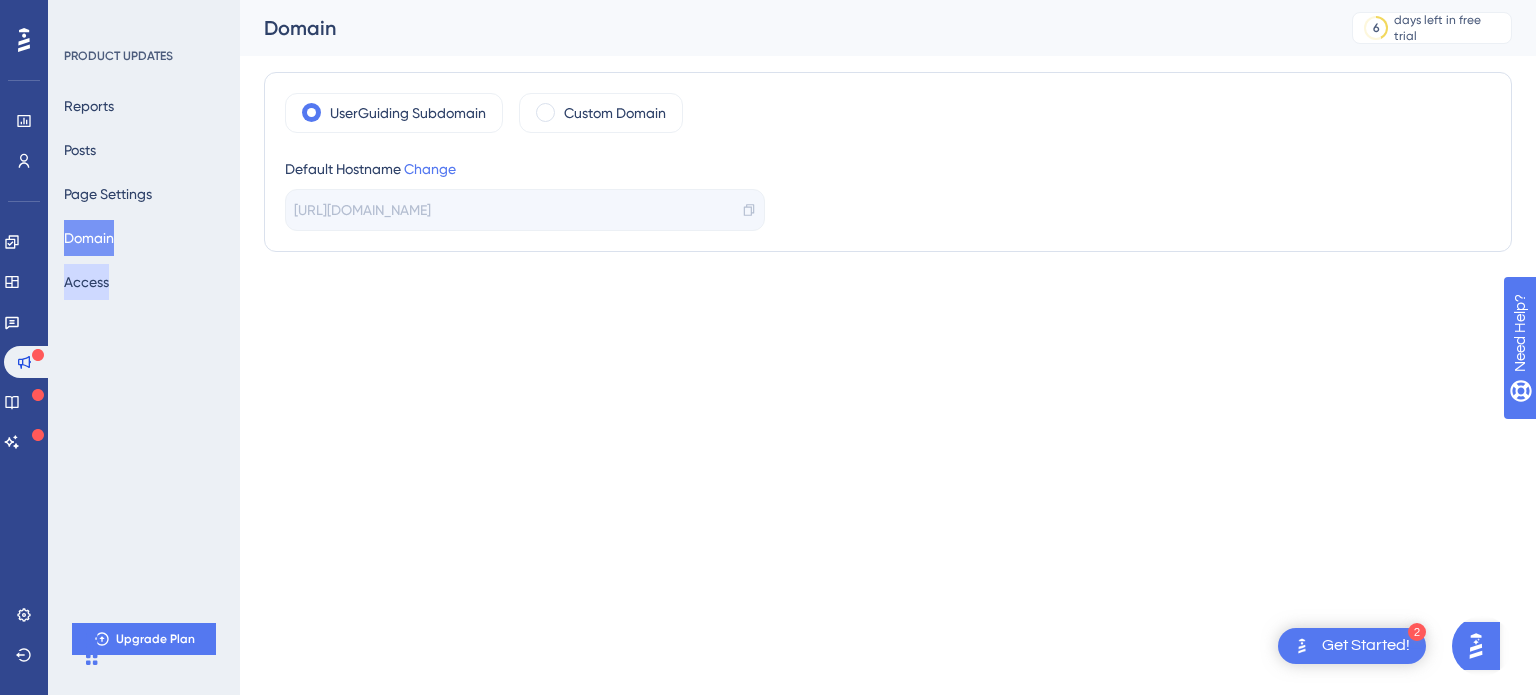 click on "Access" at bounding box center (86, 282) 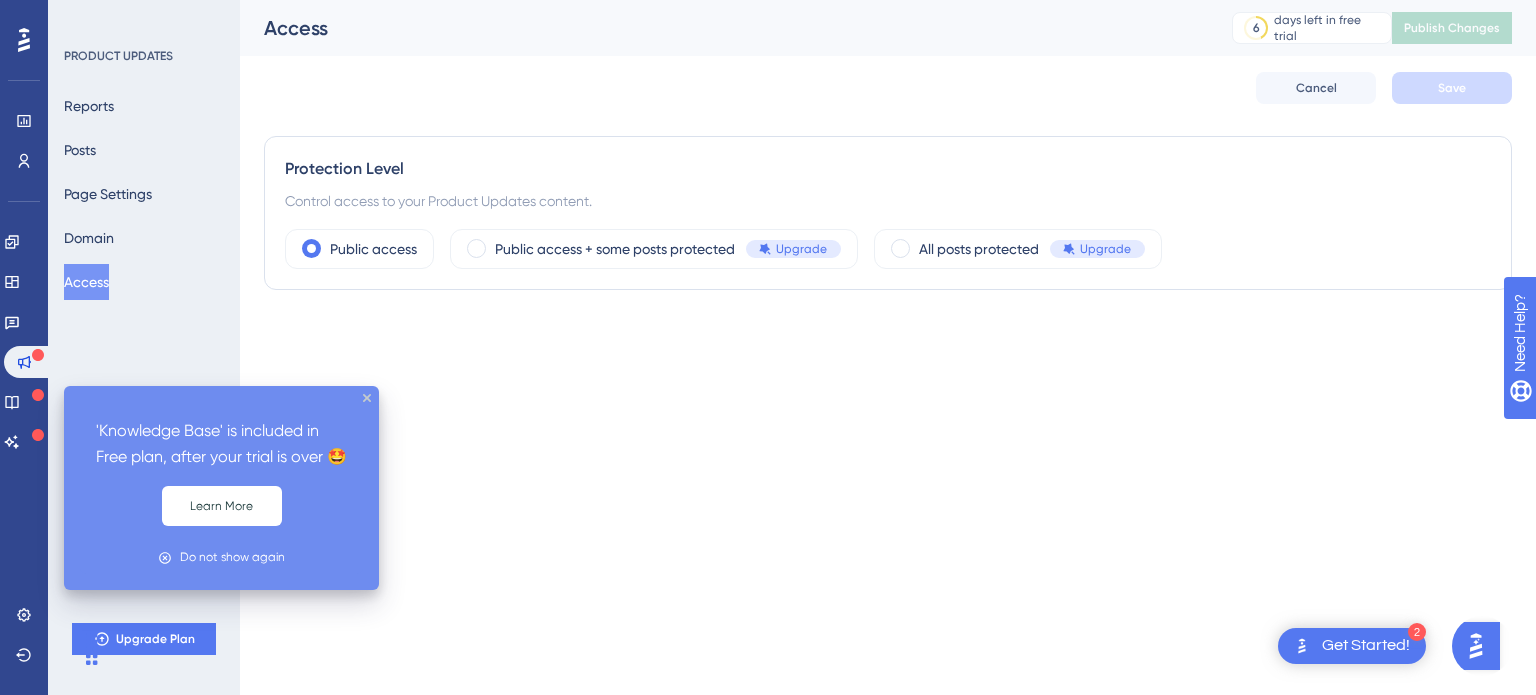 click at bounding box center (38, 395) 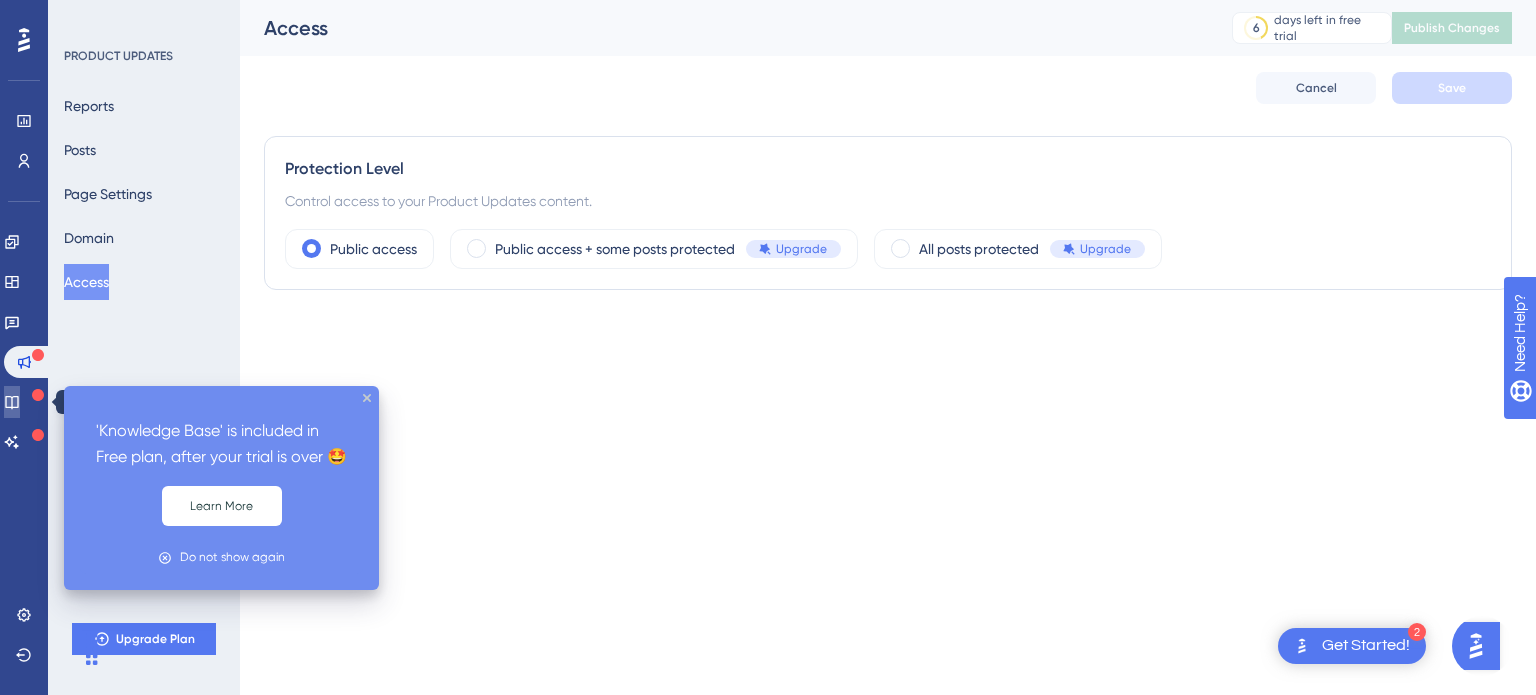 click 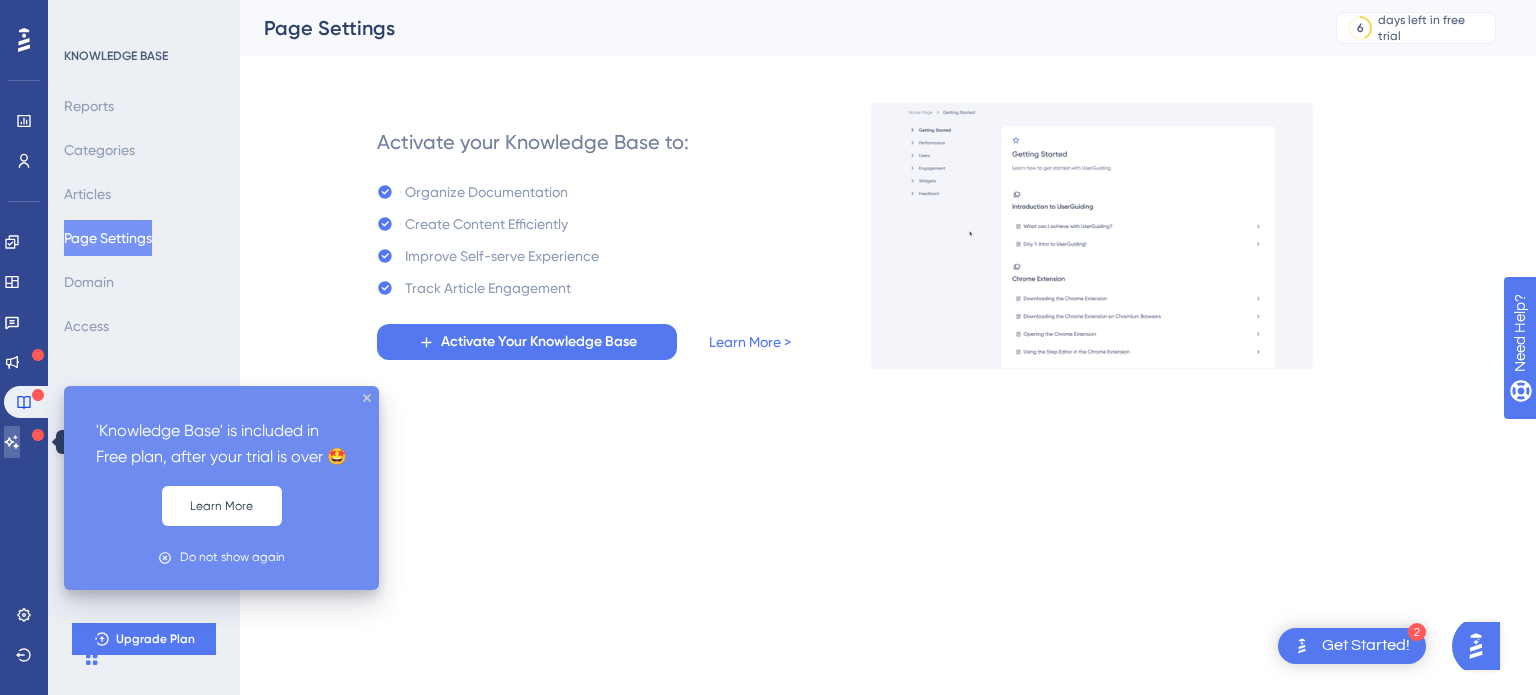 click at bounding box center (12, 442) 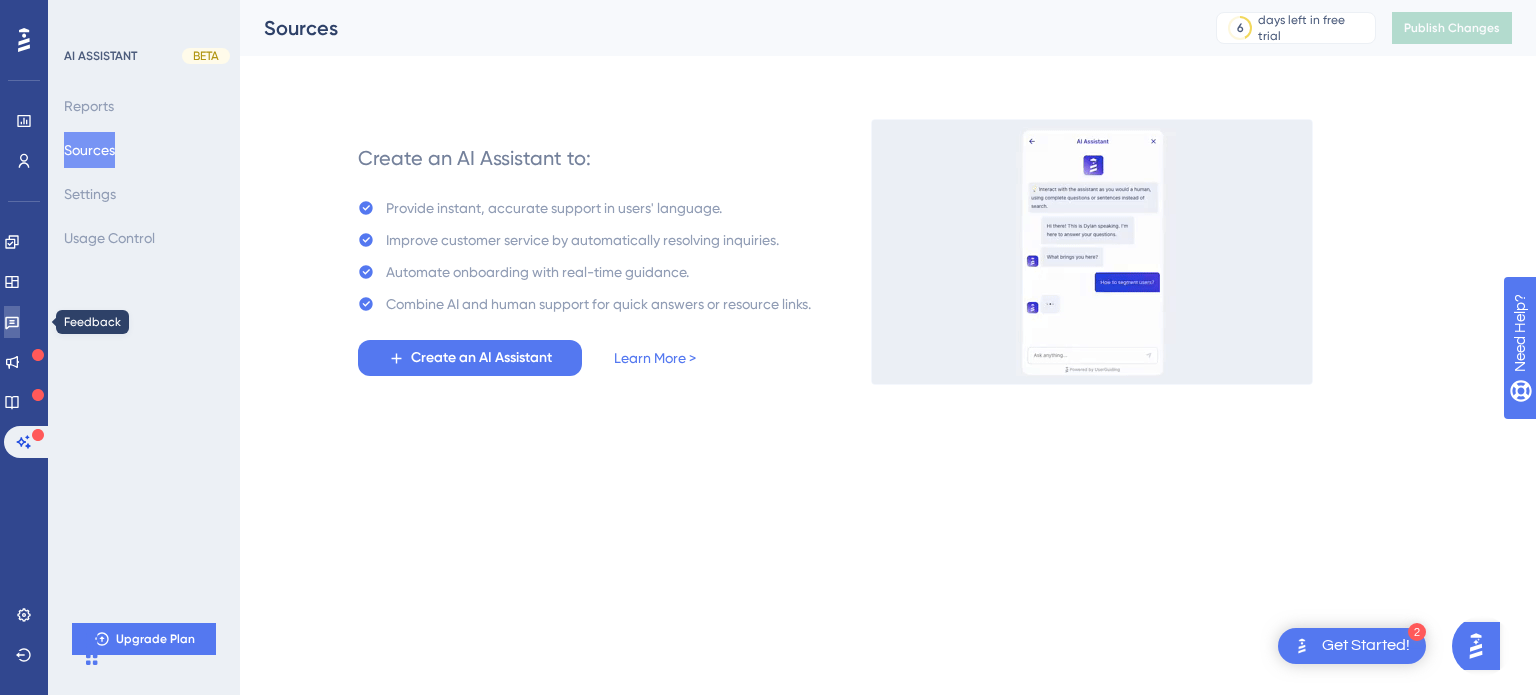click at bounding box center (12, 322) 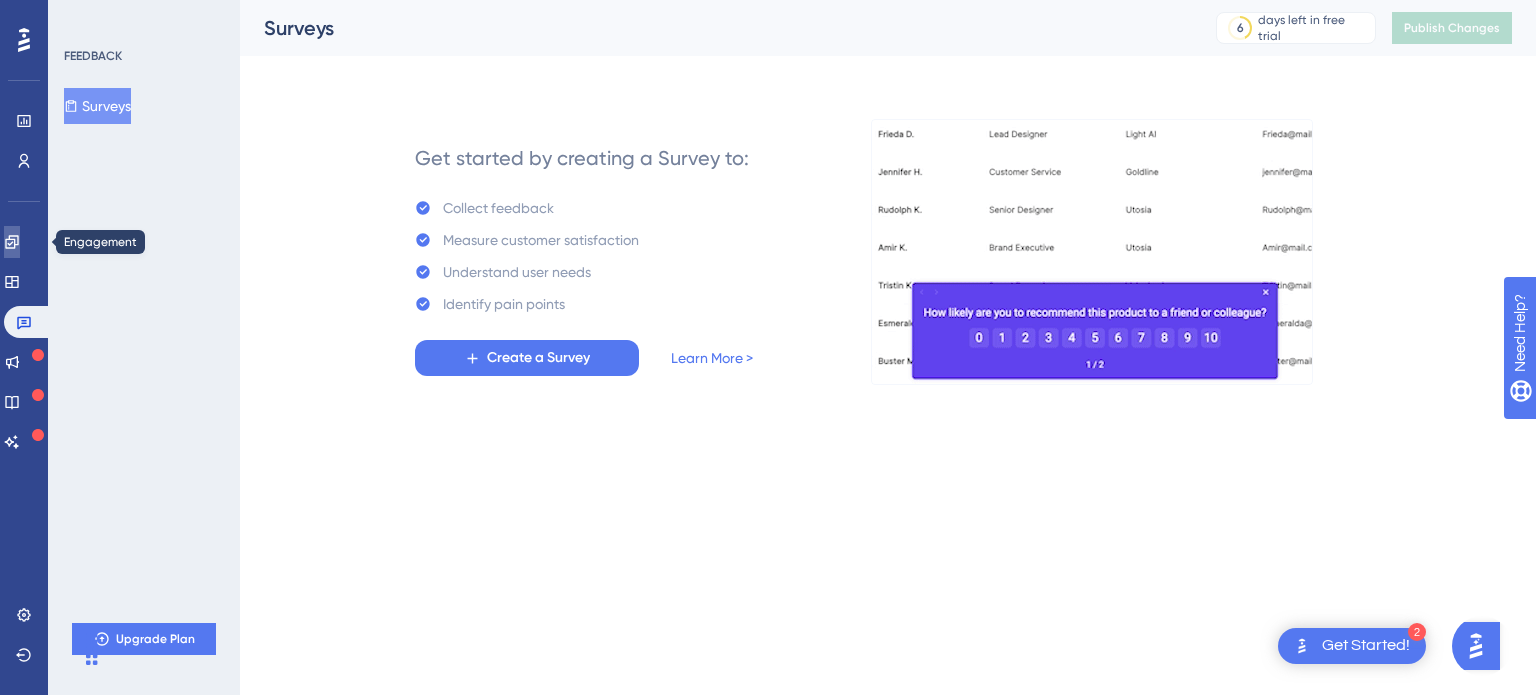 click at bounding box center [12, 242] 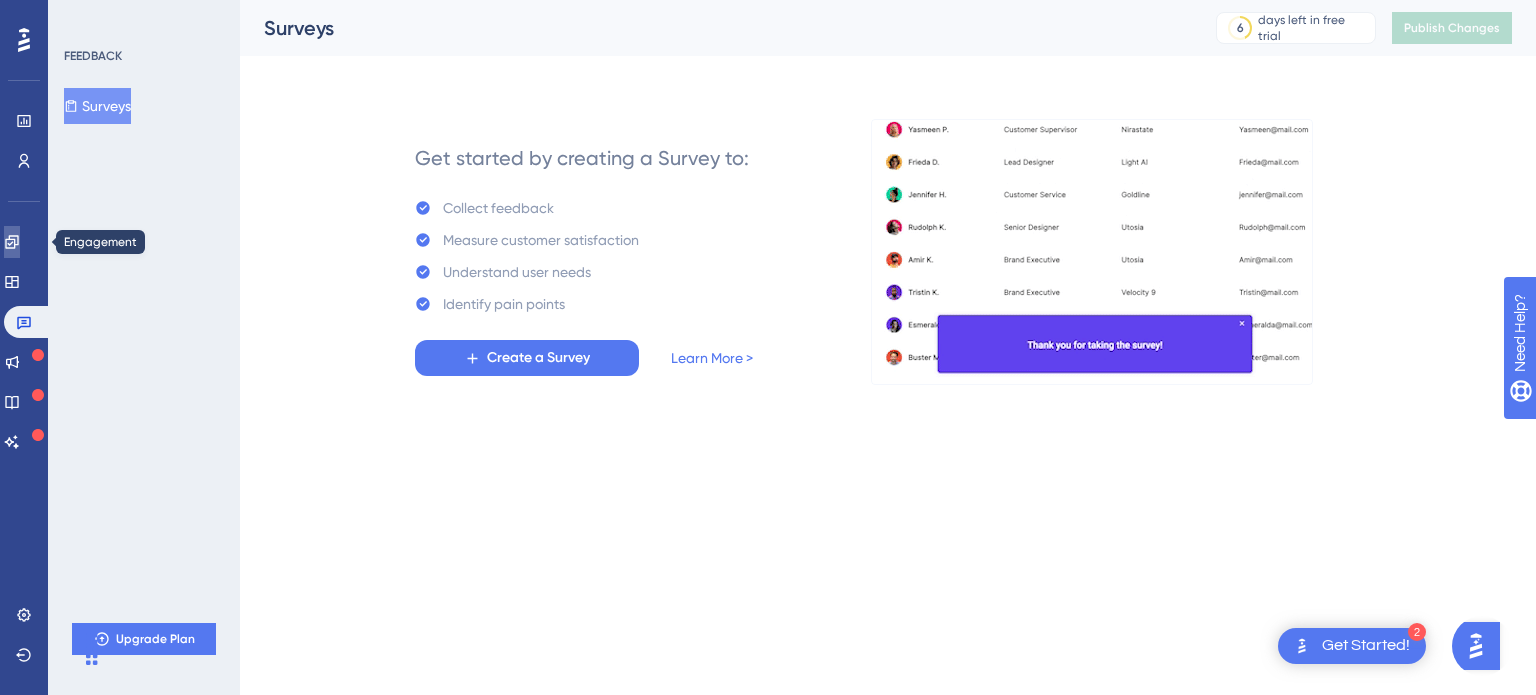 click at bounding box center [12, 242] 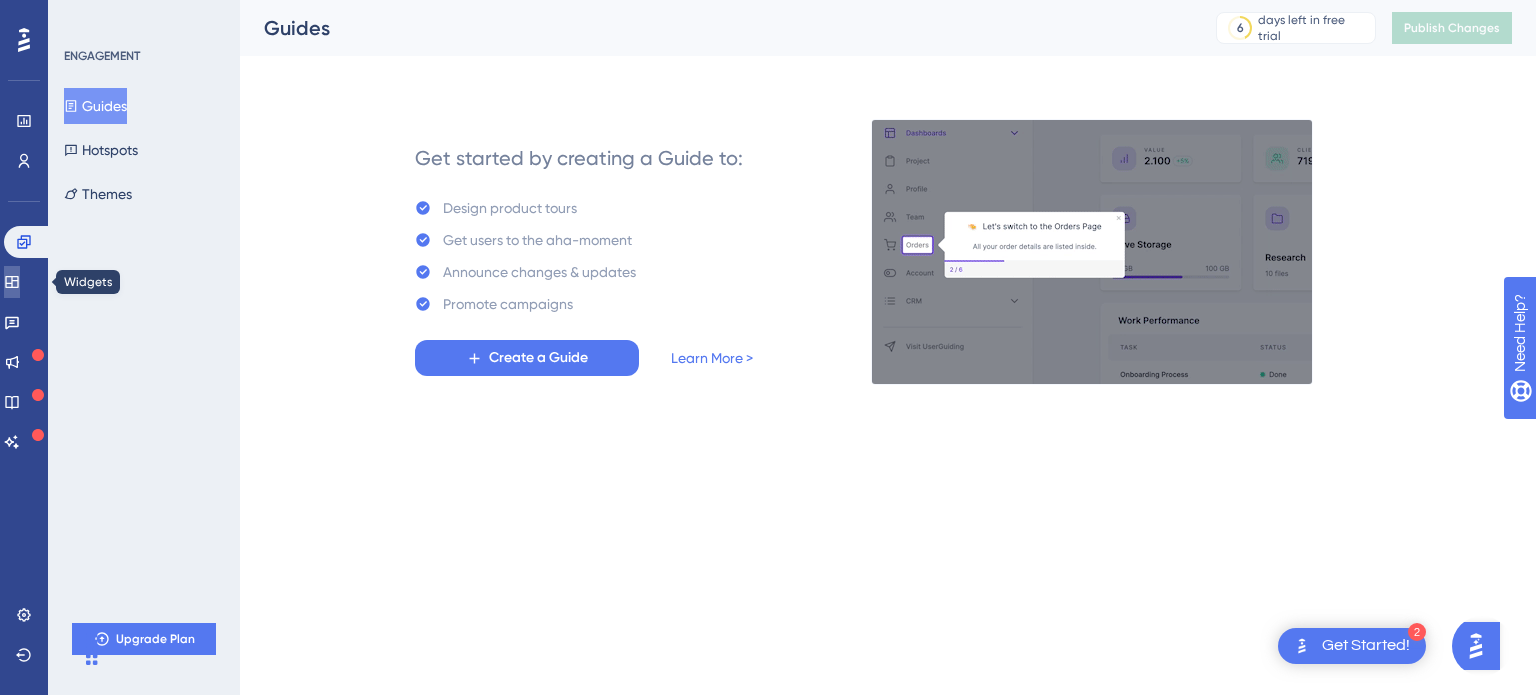 click at bounding box center (12, 282) 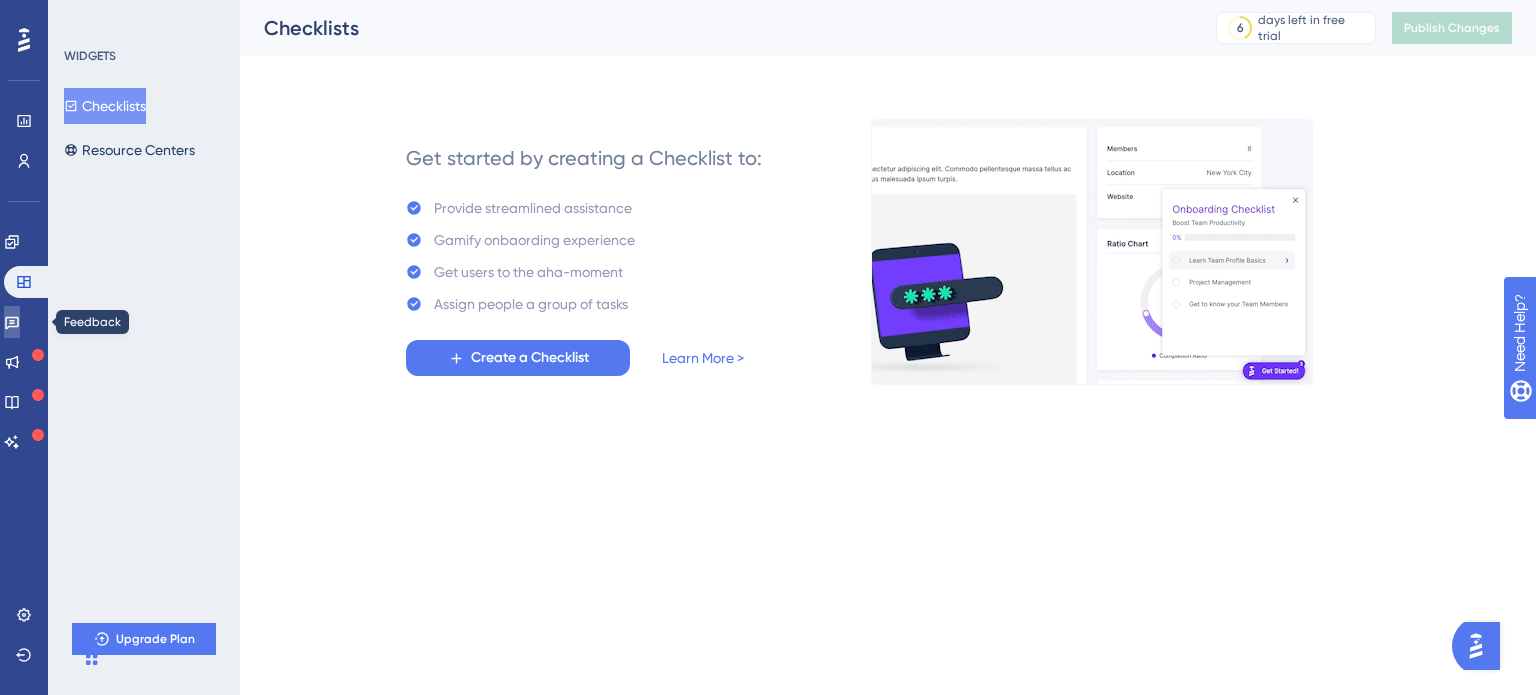 click at bounding box center [12, 322] 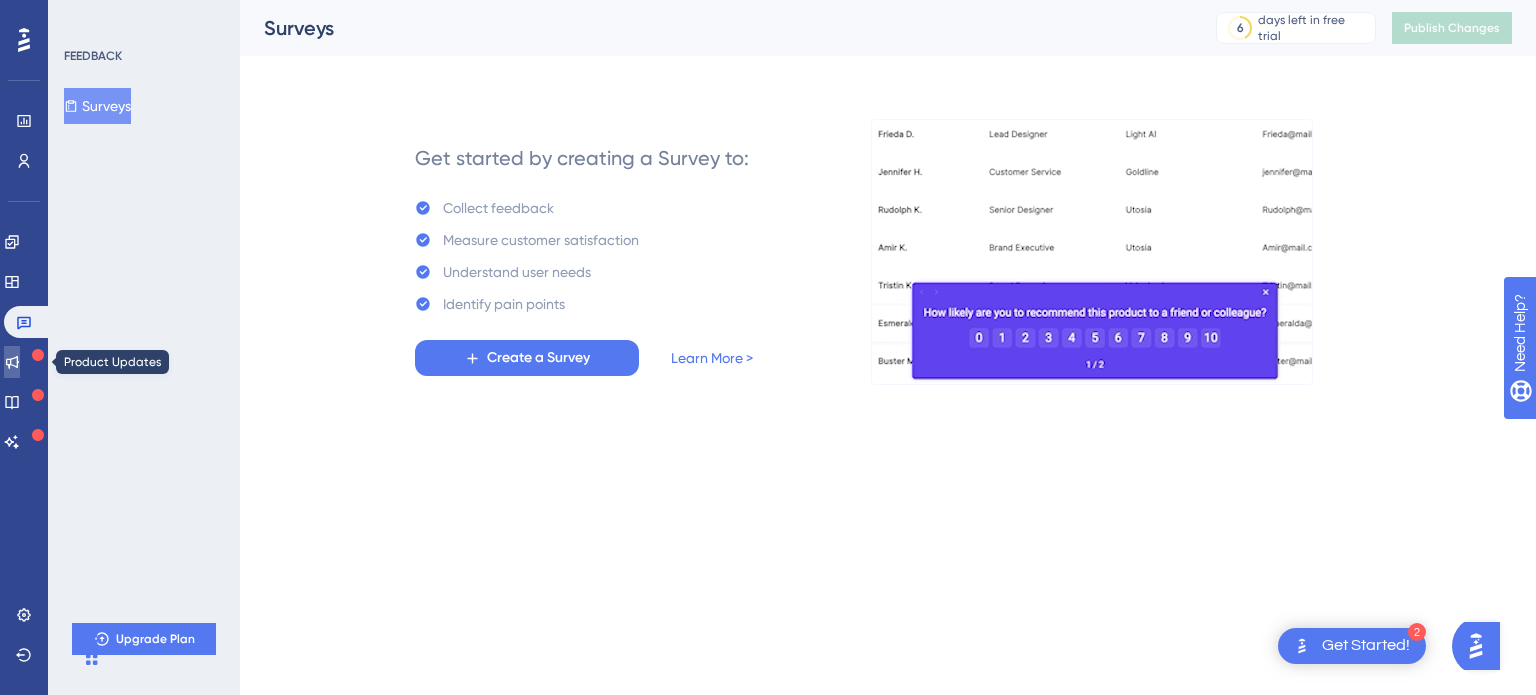 click at bounding box center [12, 362] 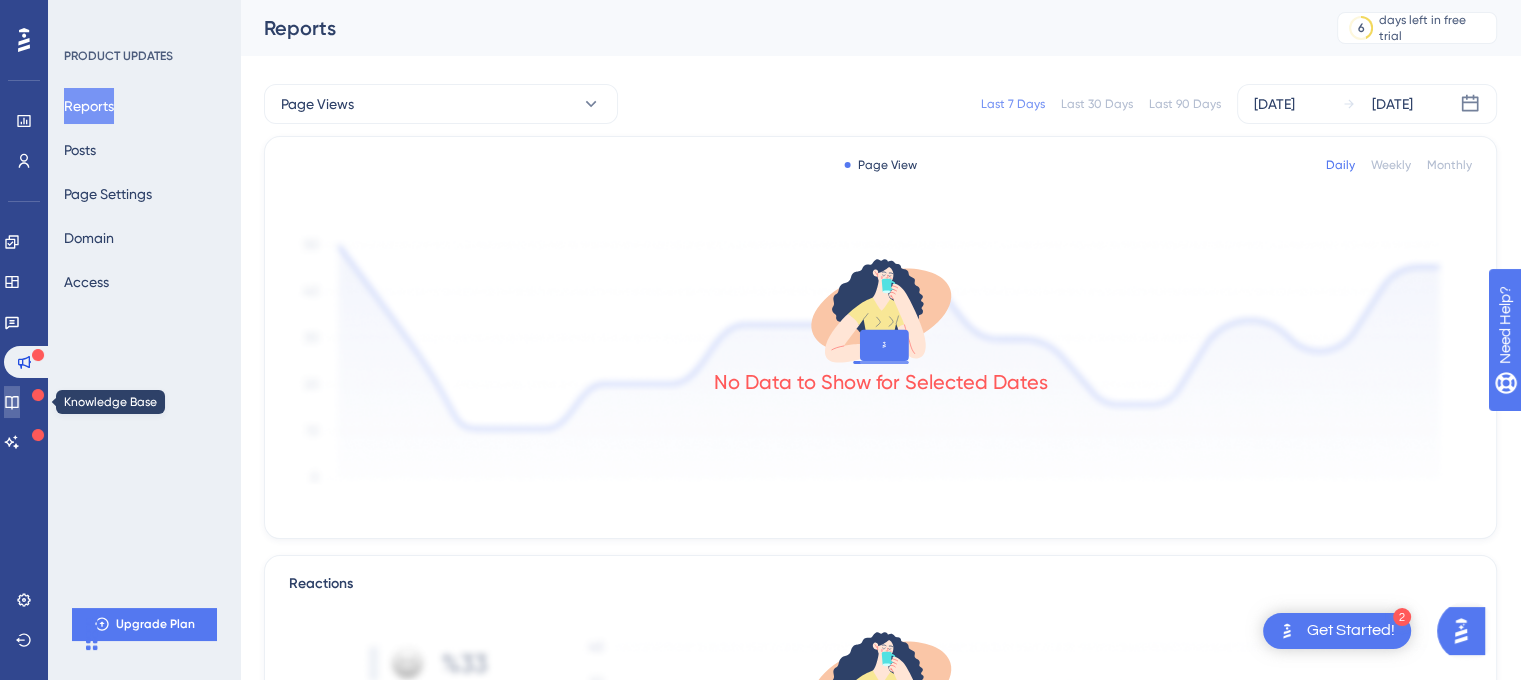 click at bounding box center [12, 402] 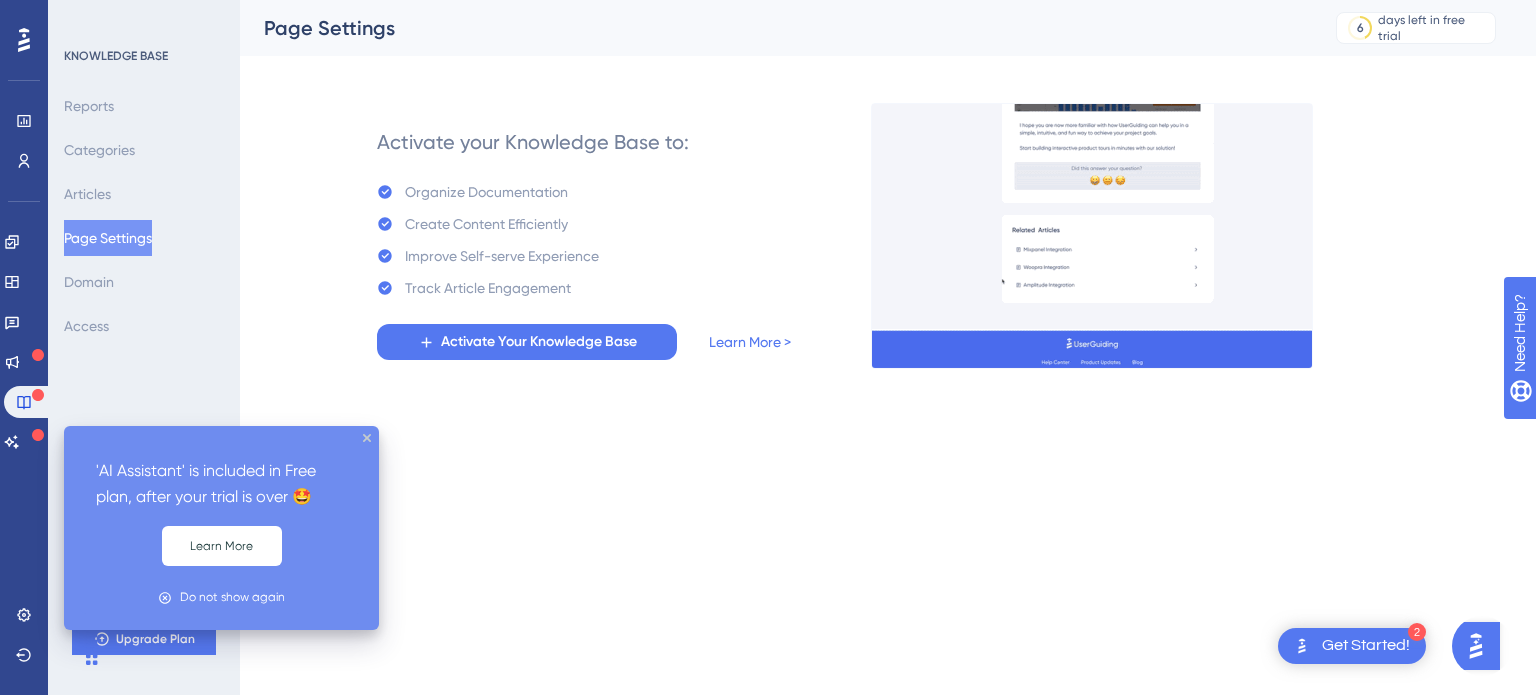 click 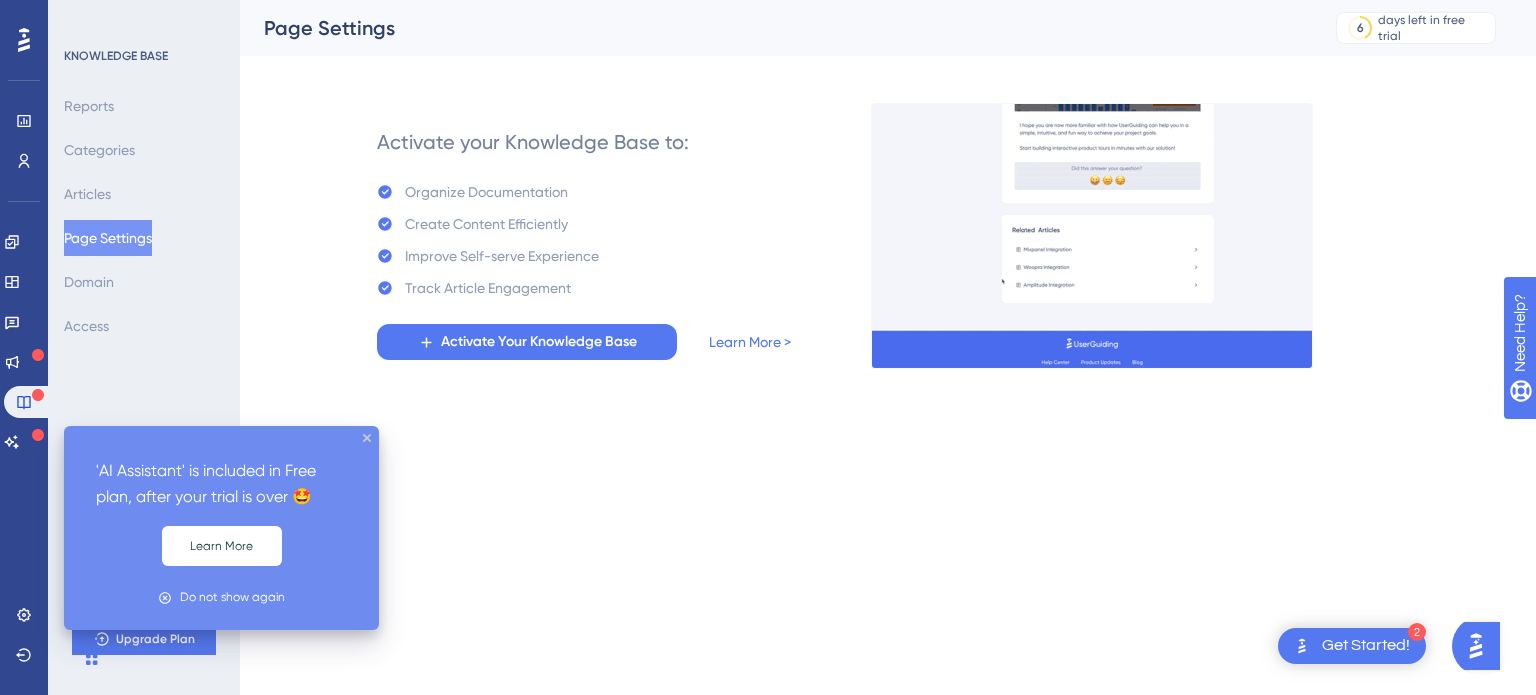 click 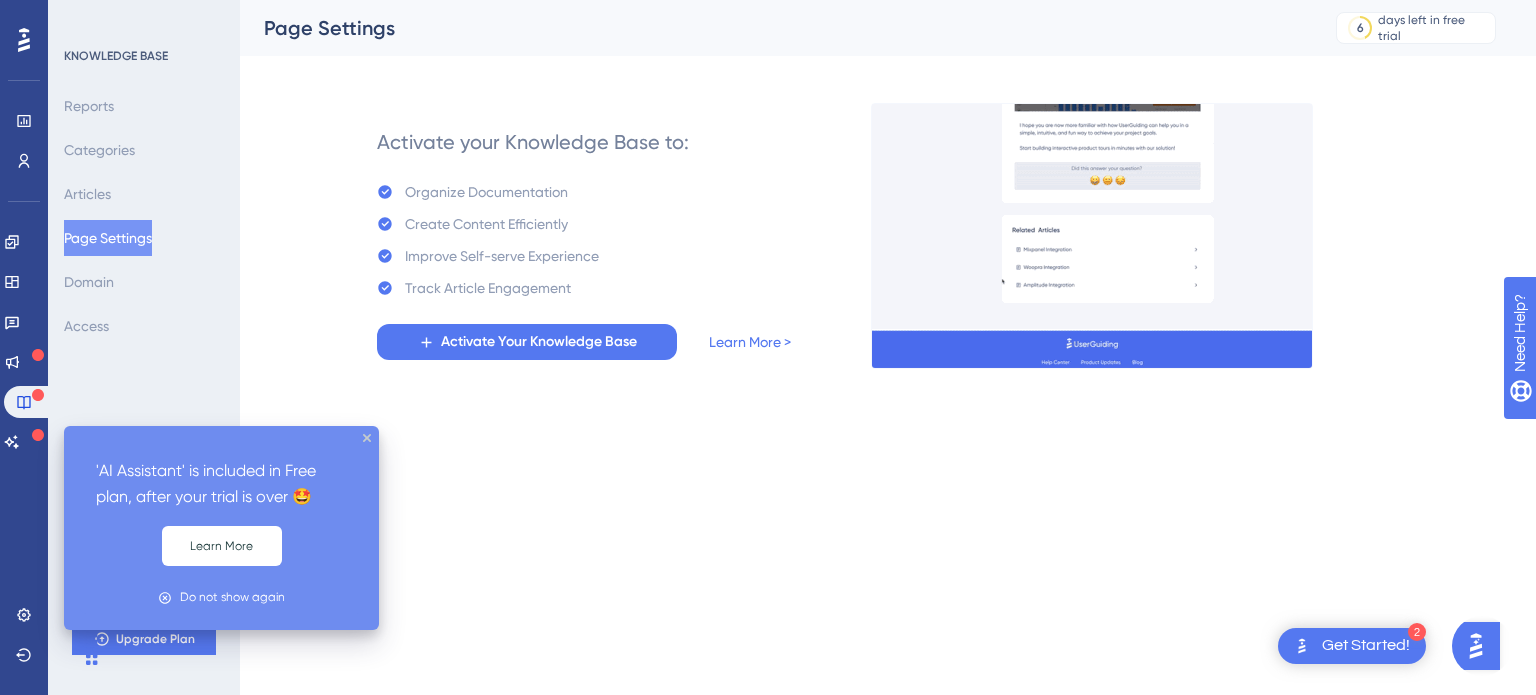 click 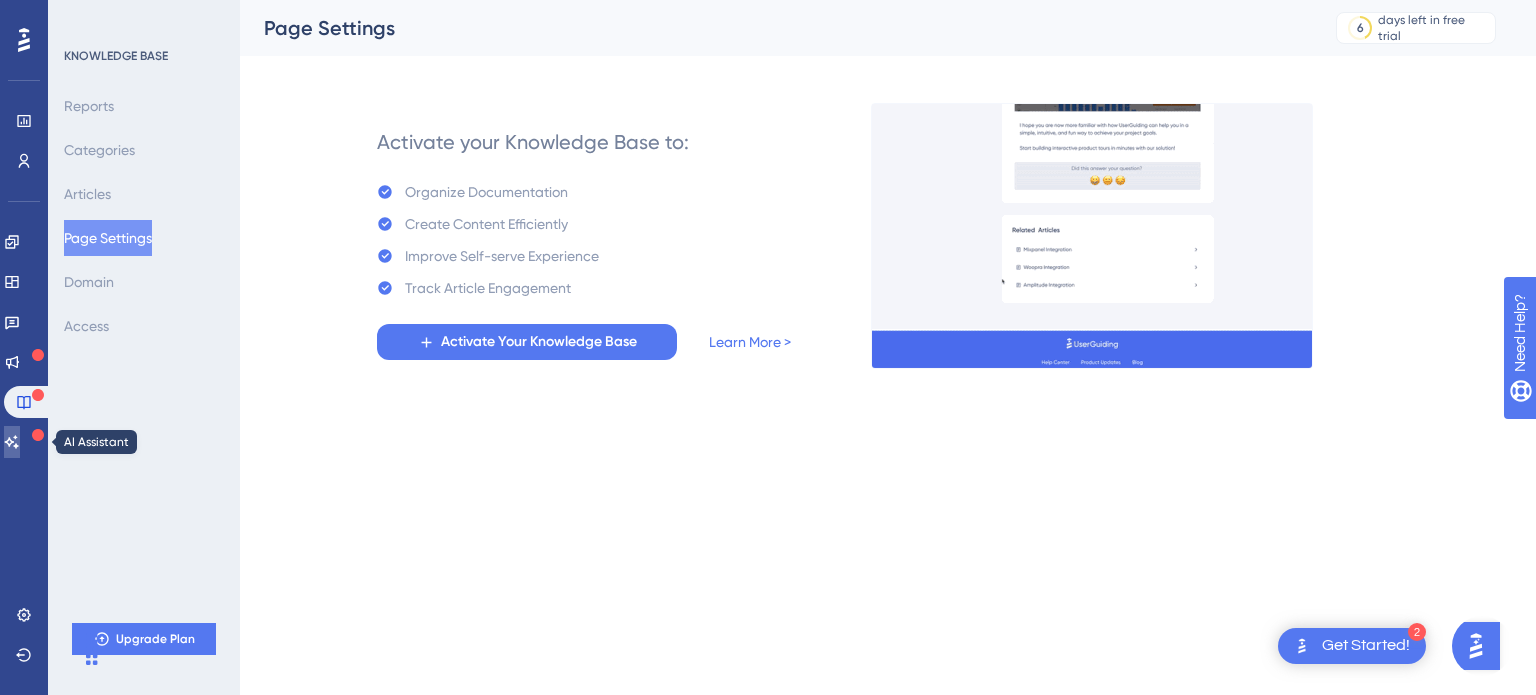 click 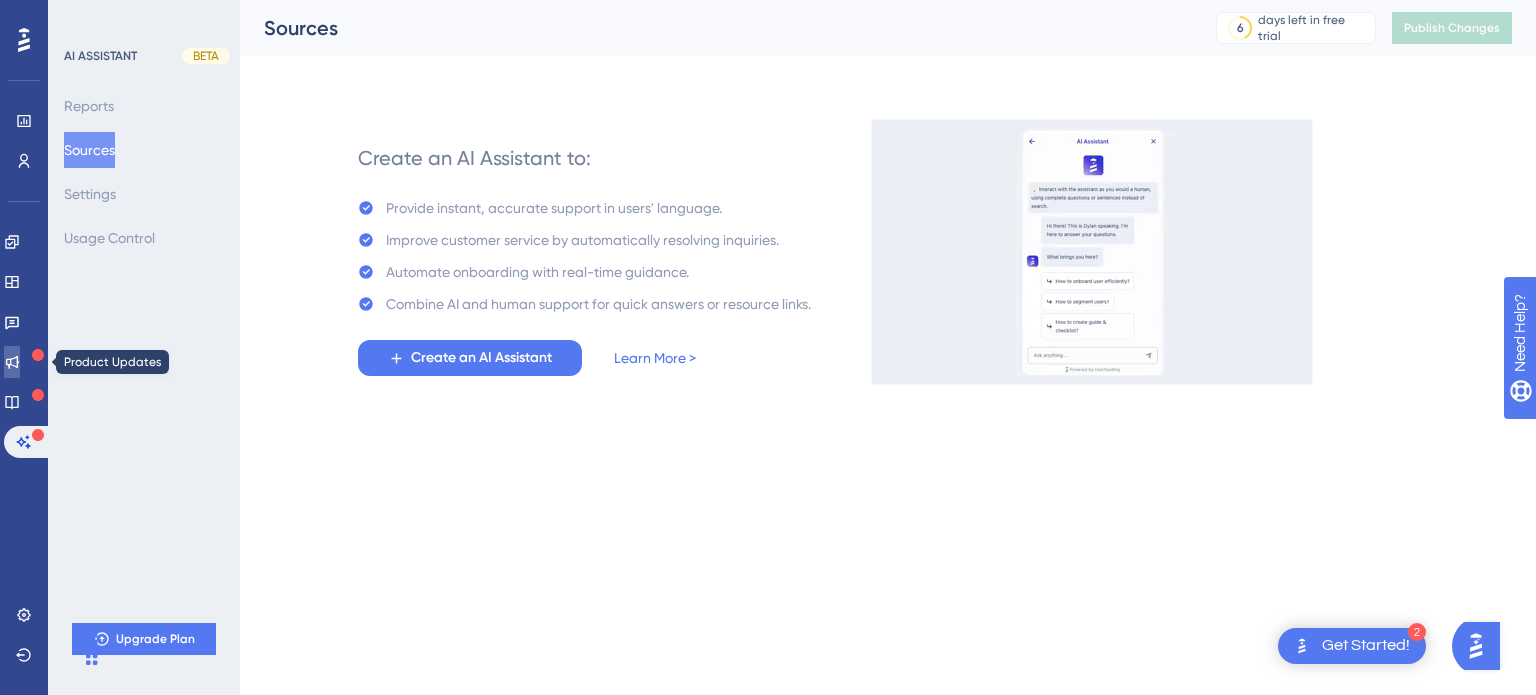 click 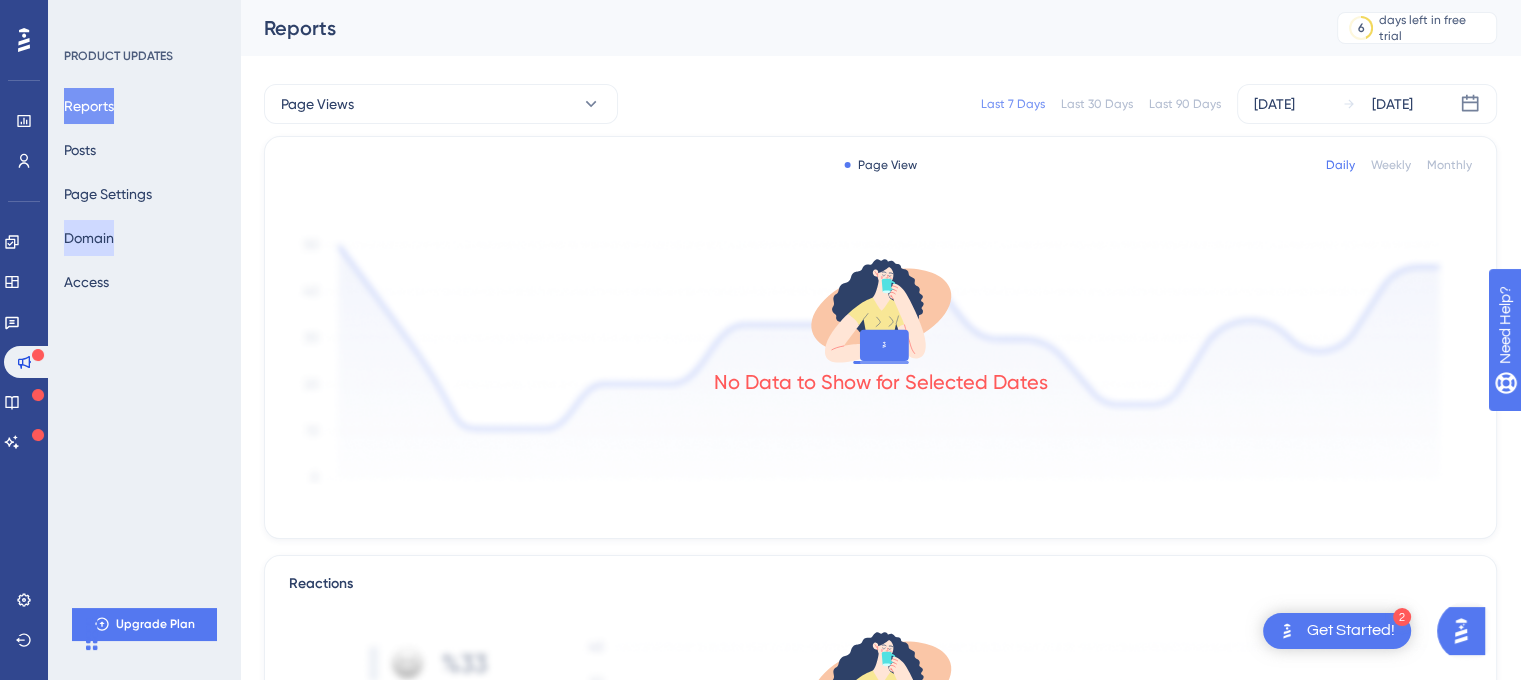 click on "Domain" at bounding box center (89, 238) 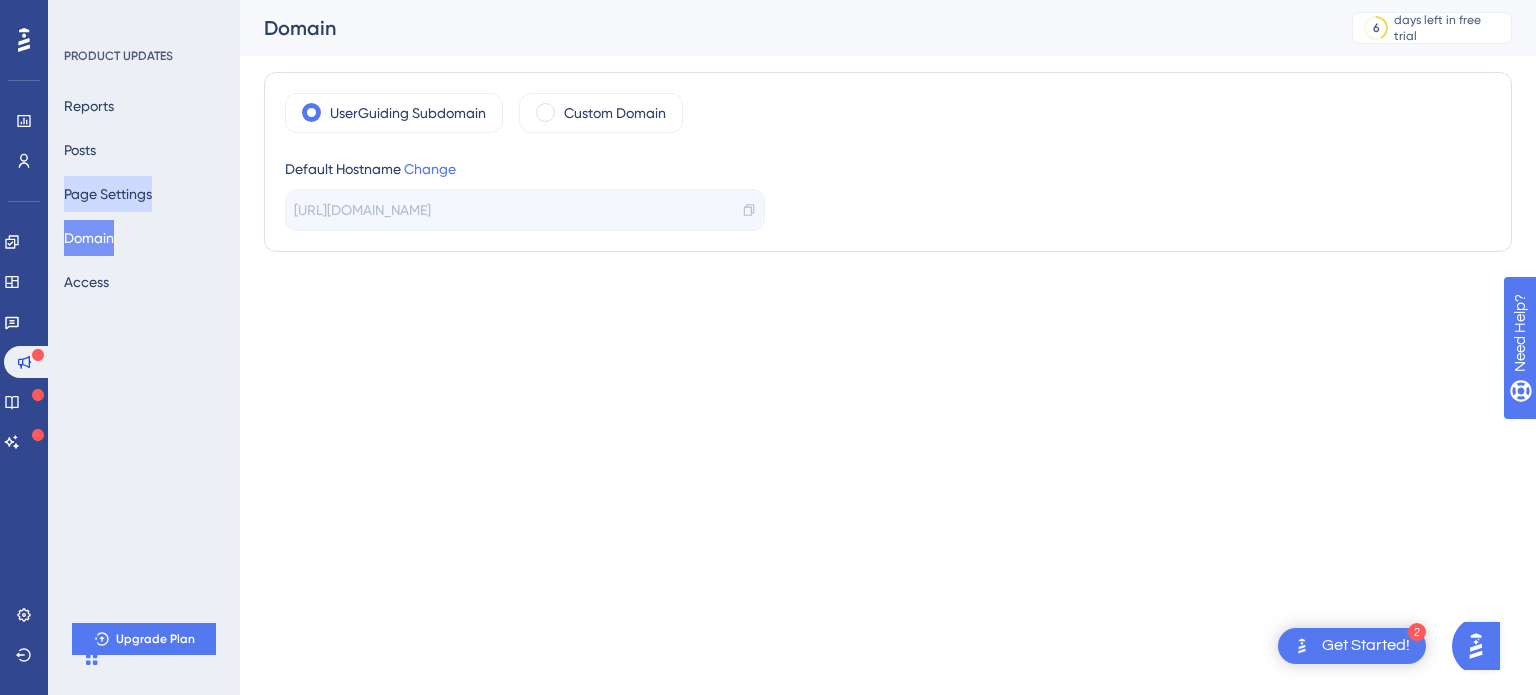 click on "Page Settings" at bounding box center [108, 194] 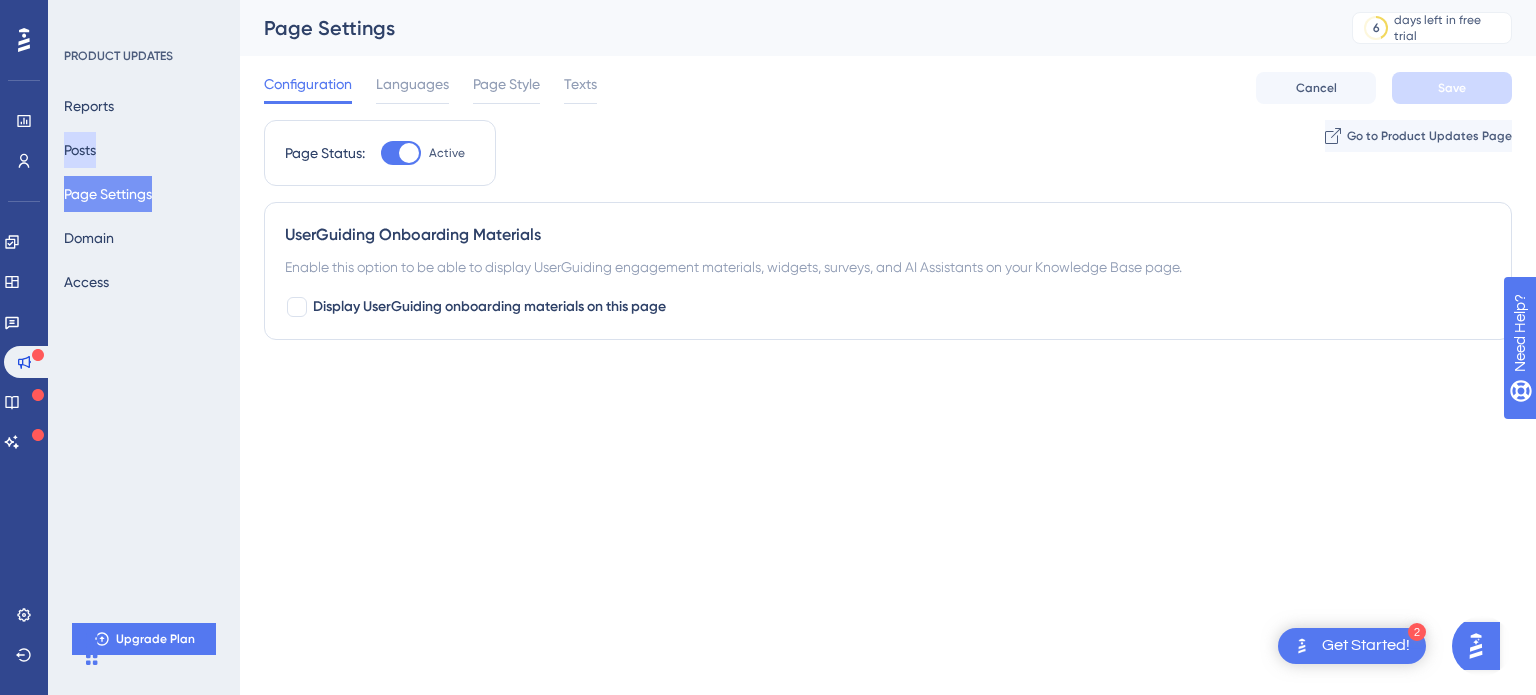 click on "Posts" at bounding box center (80, 150) 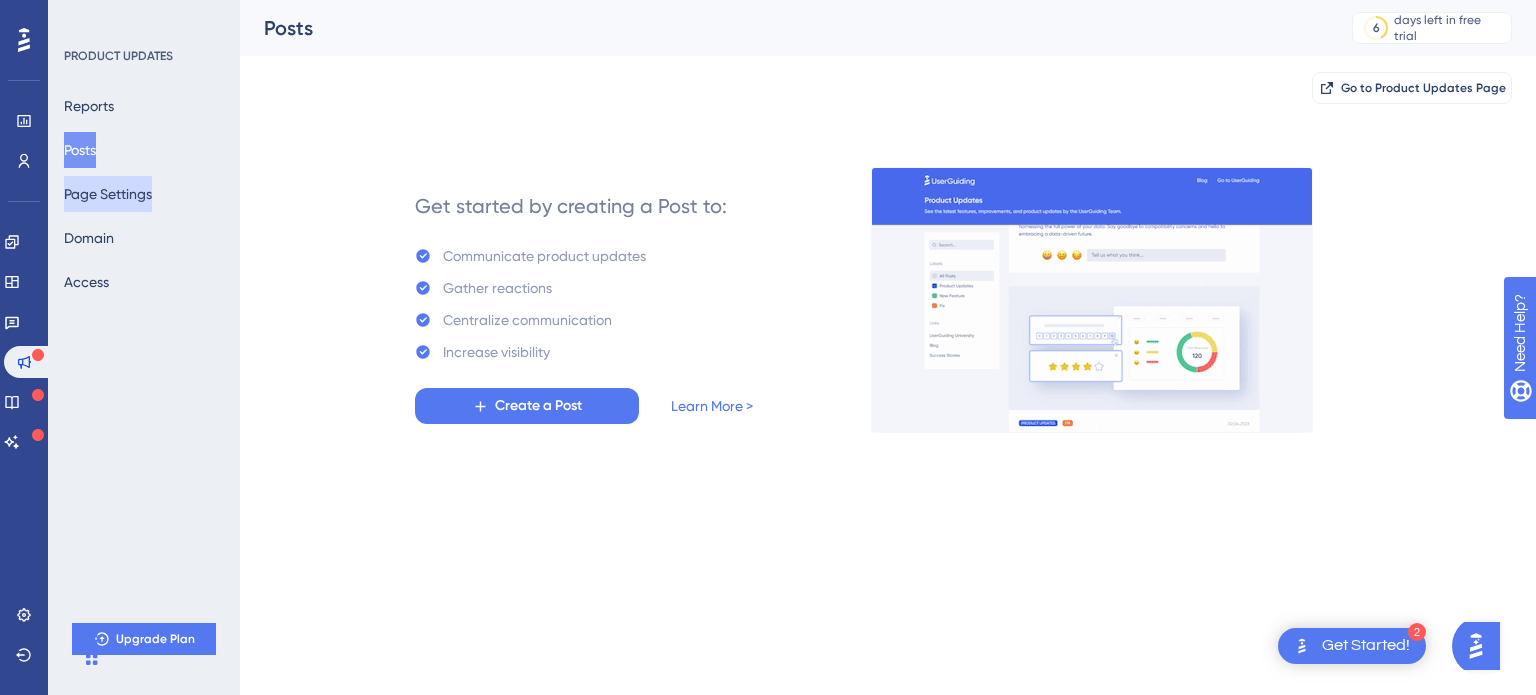 click on "Page Settings" at bounding box center [108, 194] 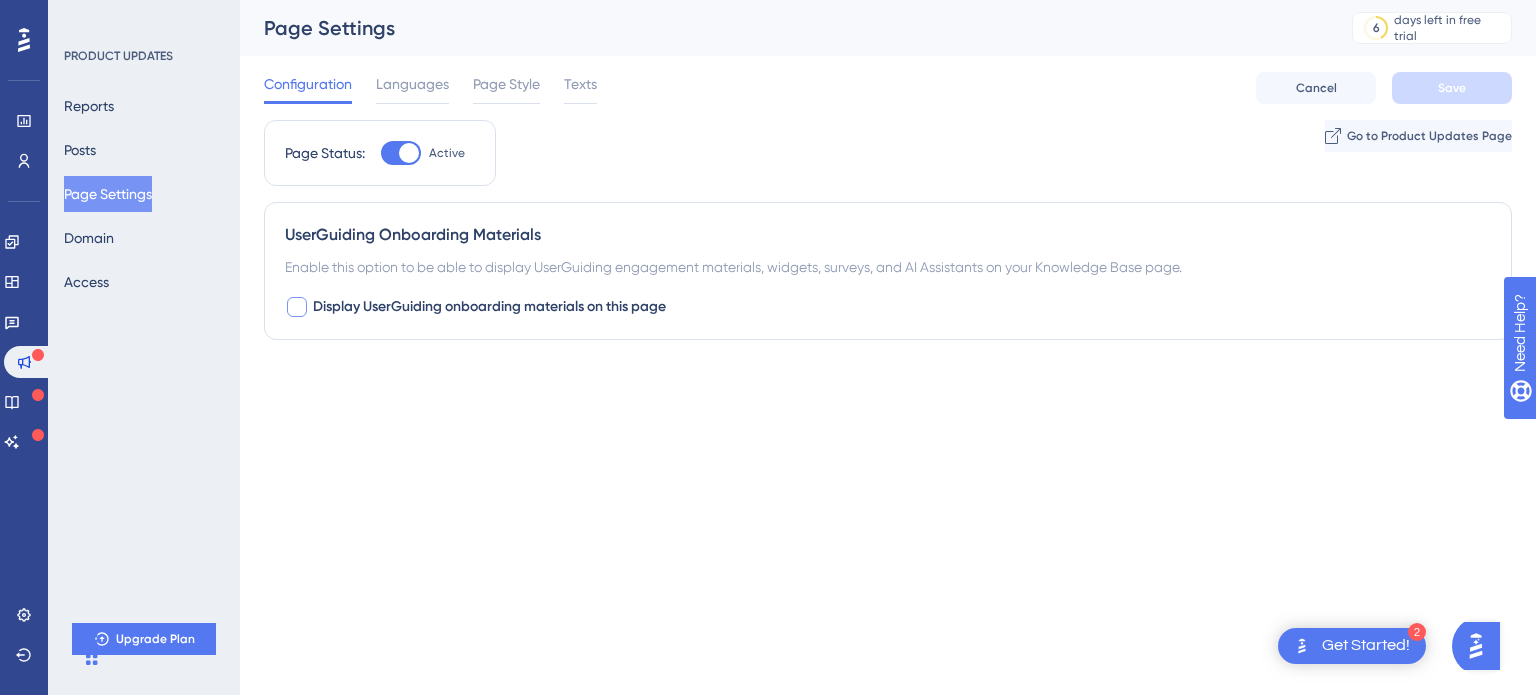 click at bounding box center (297, 307) 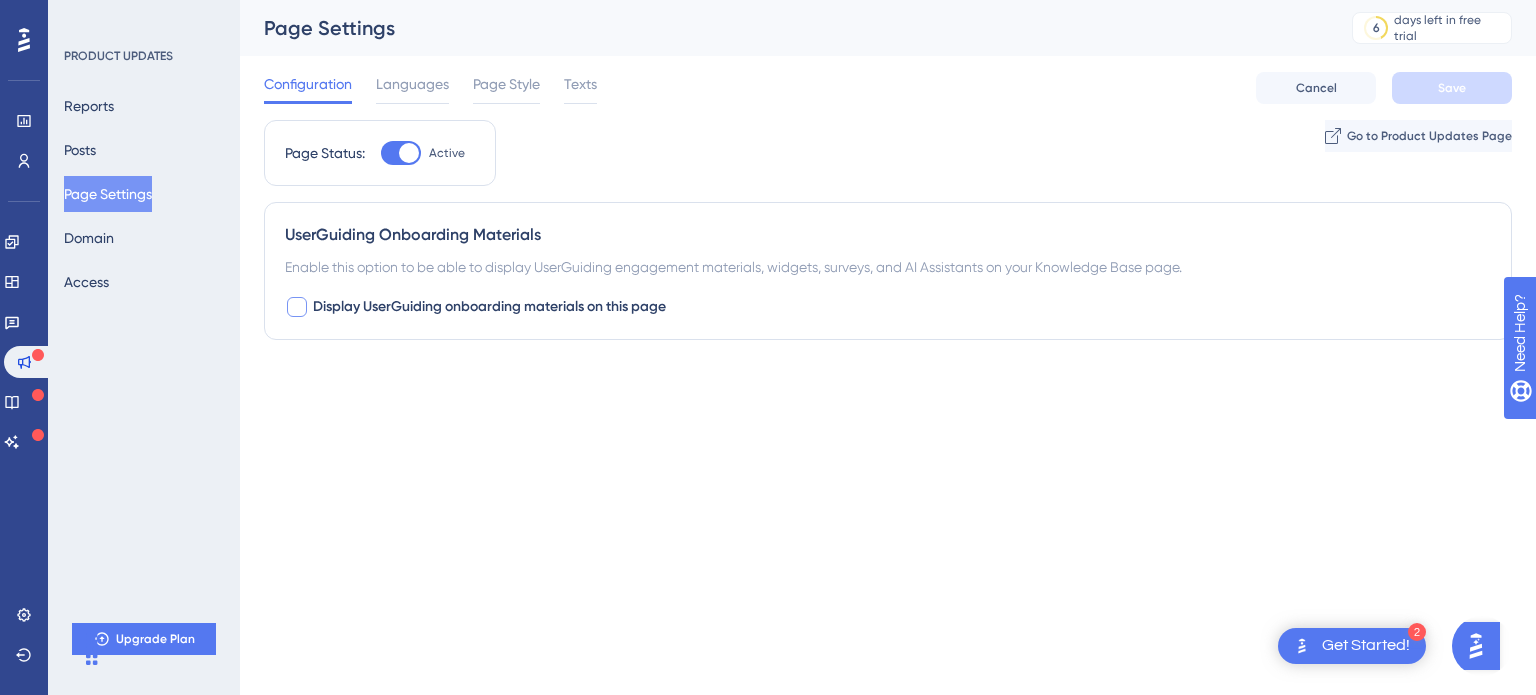 checkbox on "true" 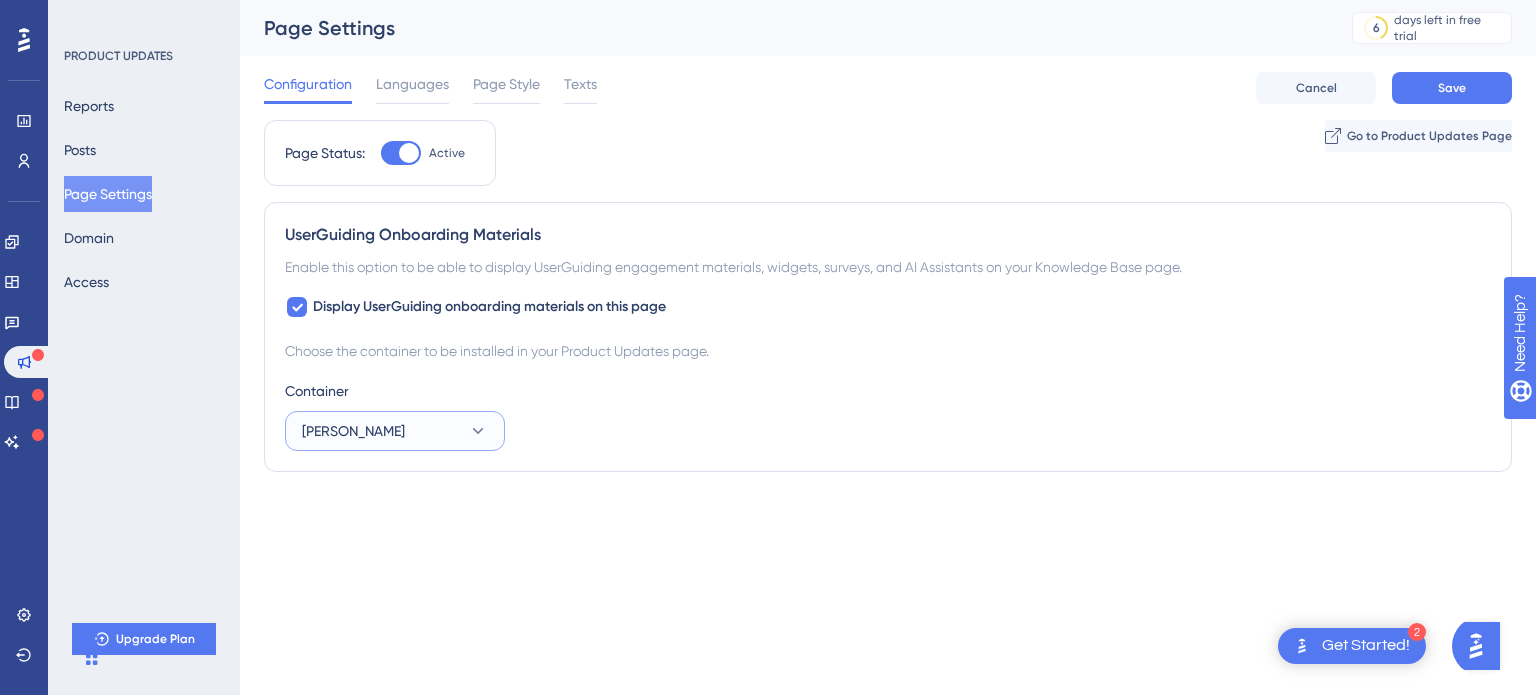 click on "[PERSON_NAME]" at bounding box center [395, 431] 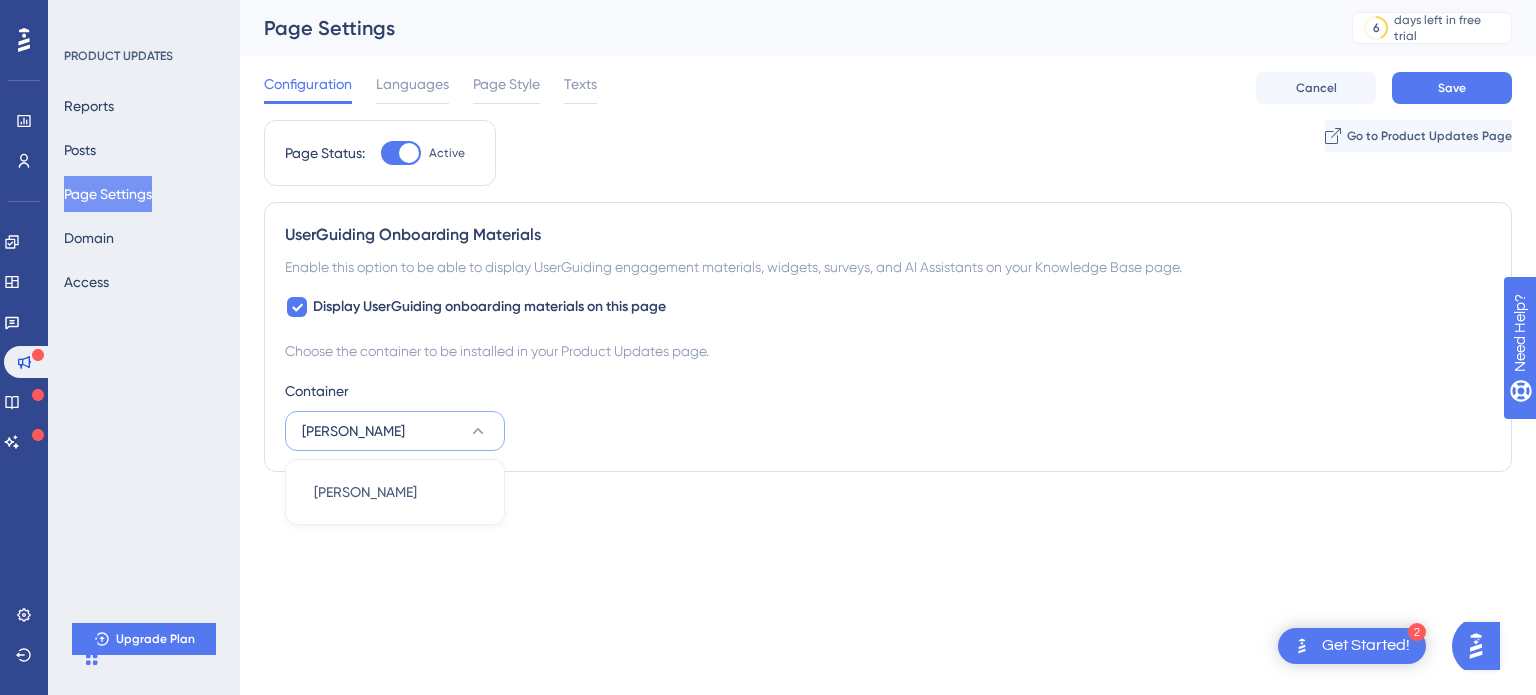 click on "[PERSON_NAME]" at bounding box center [395, 431] 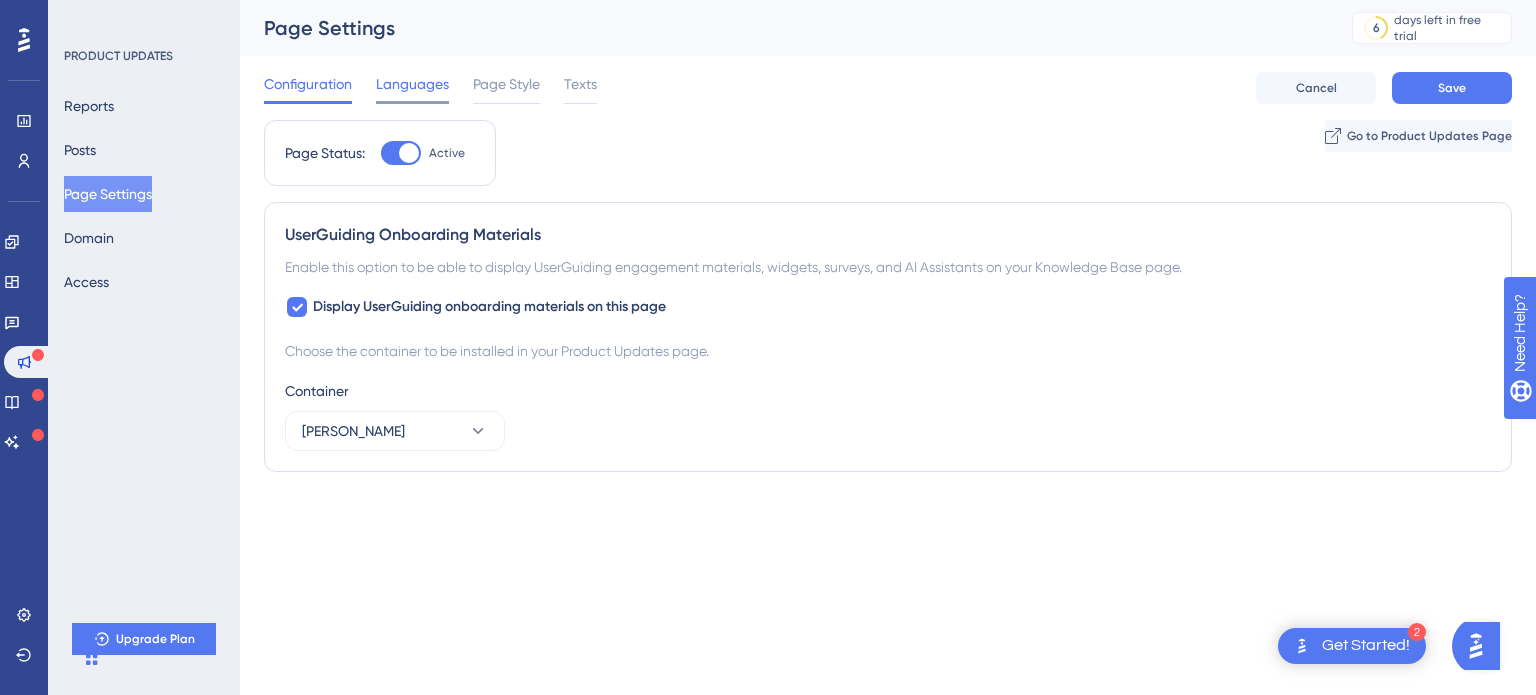 click on "Languages" at bounding box center (412, 84) 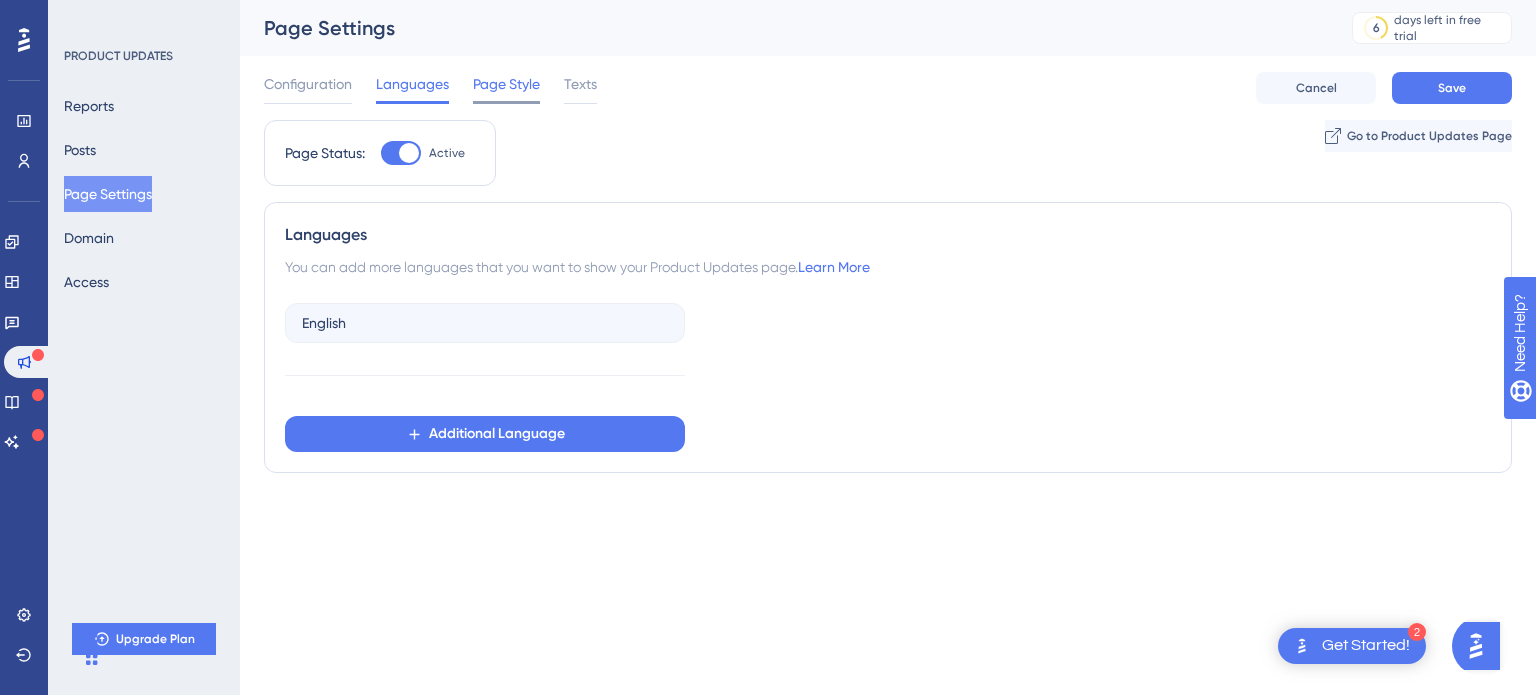 click on "Page Style" at bounding box center (506, 84) 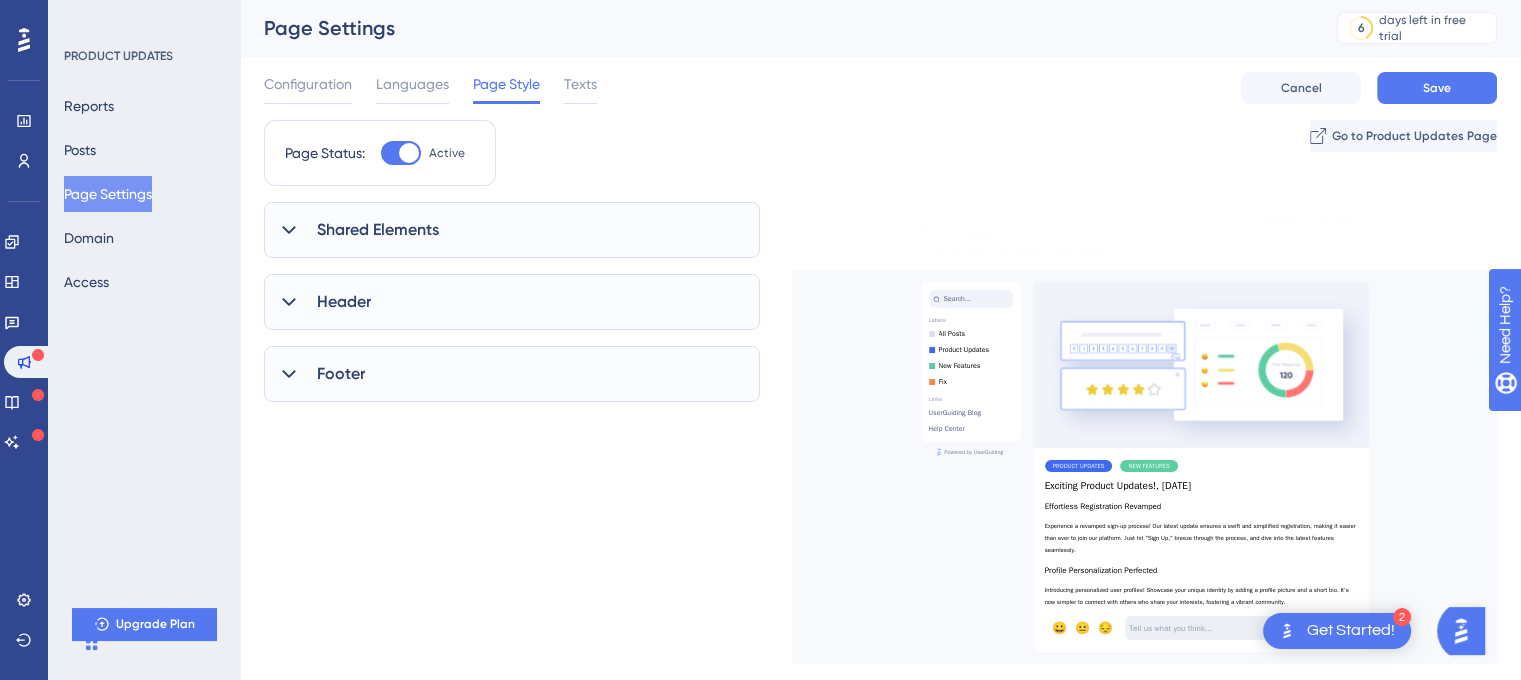 scroll, scrollTop: 0, scrollLeft: 0, axis: both 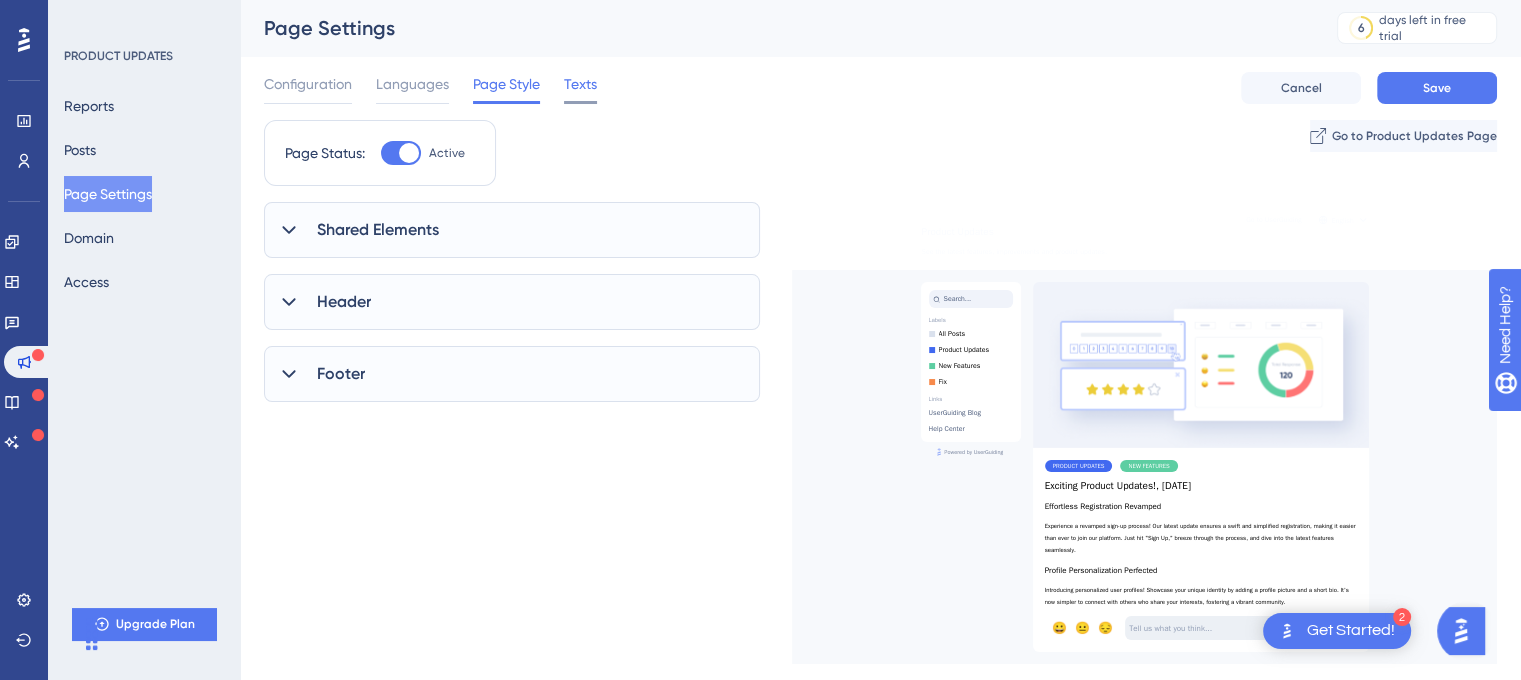 click on "Texts" at bounding box center (580, 84) 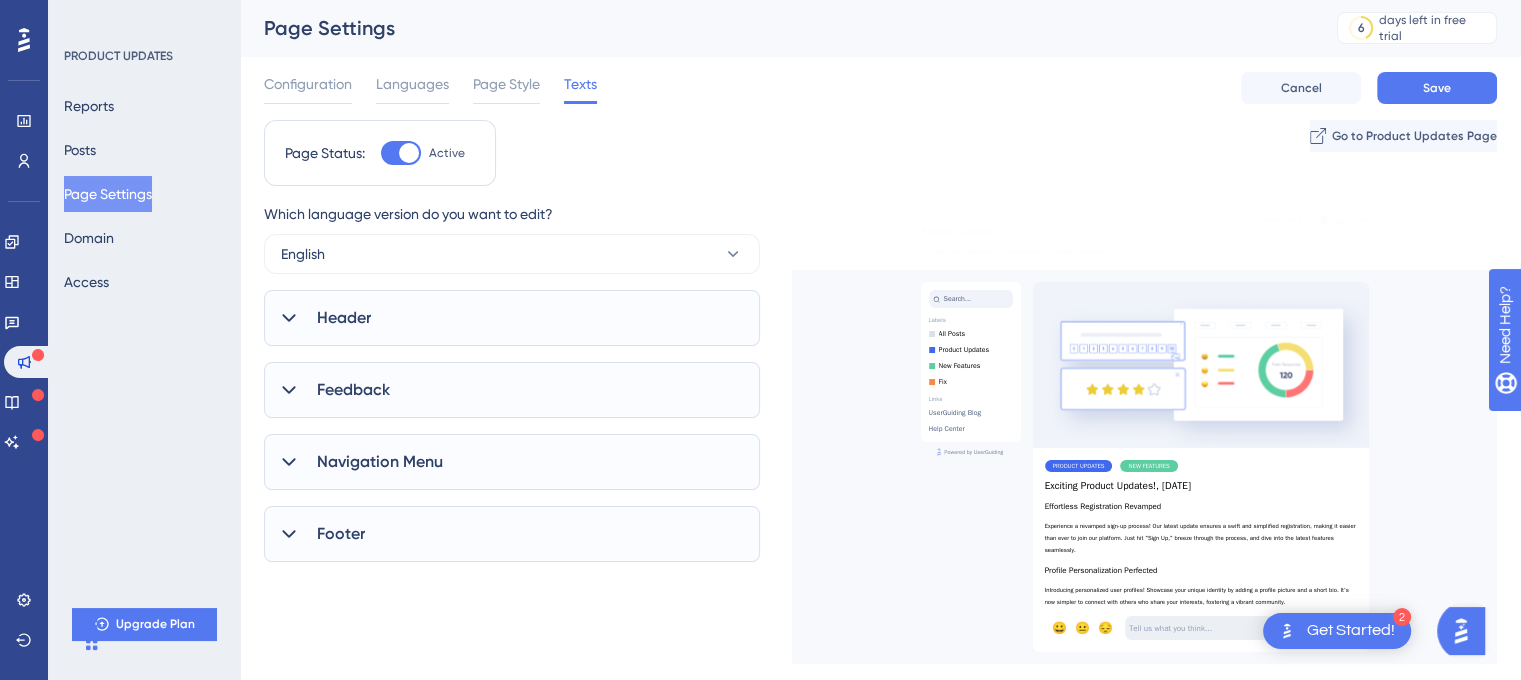 scroll, scrollTop: 0, scrollLeft: 0, axis: both 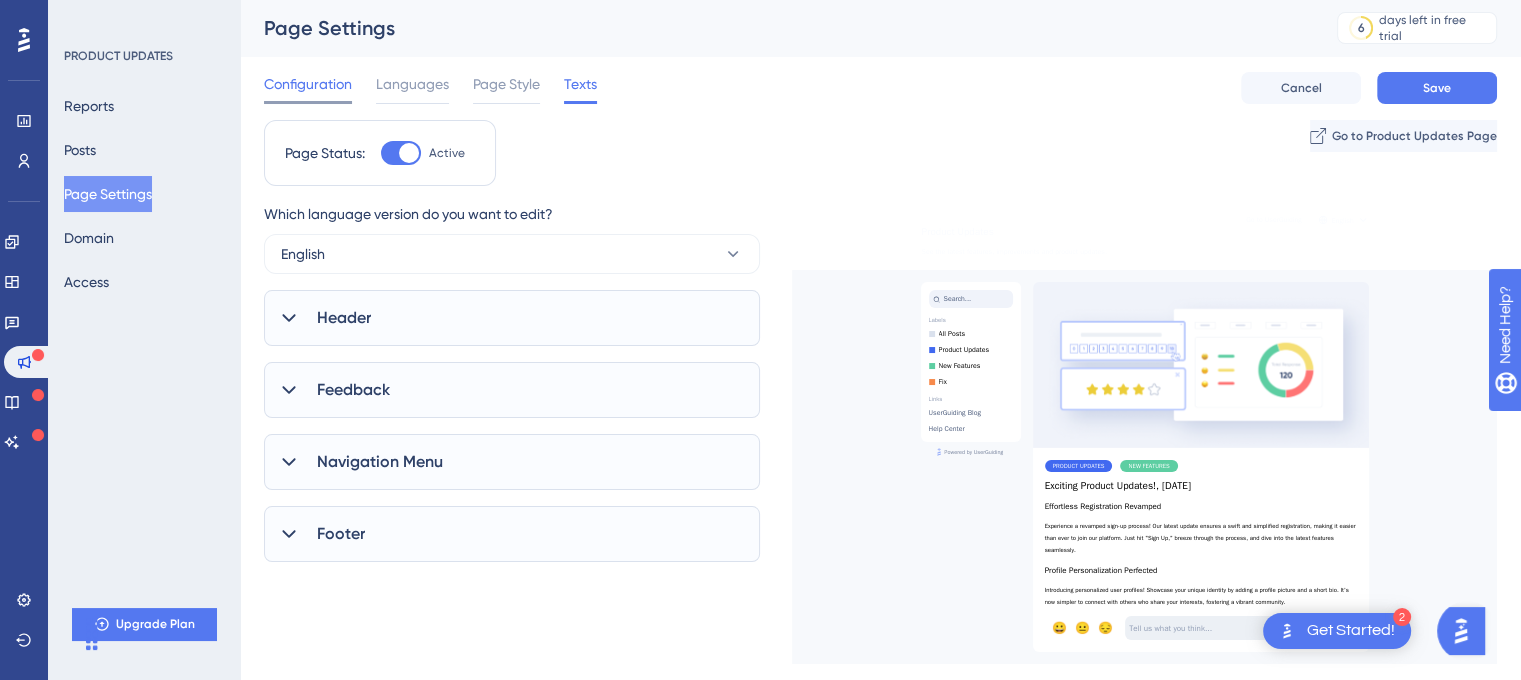 click at bounding box center [308, 102] 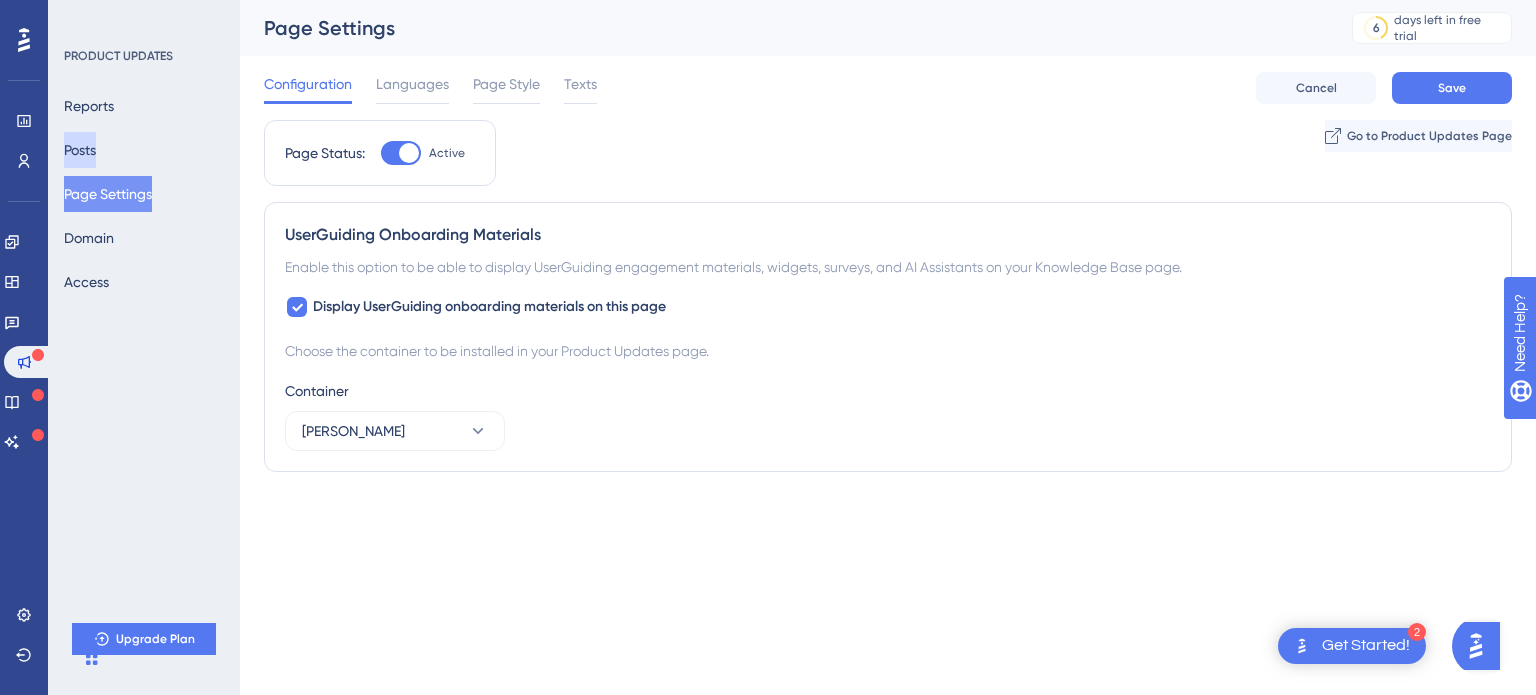 click on "Posts" at bounding box center [80, 150] 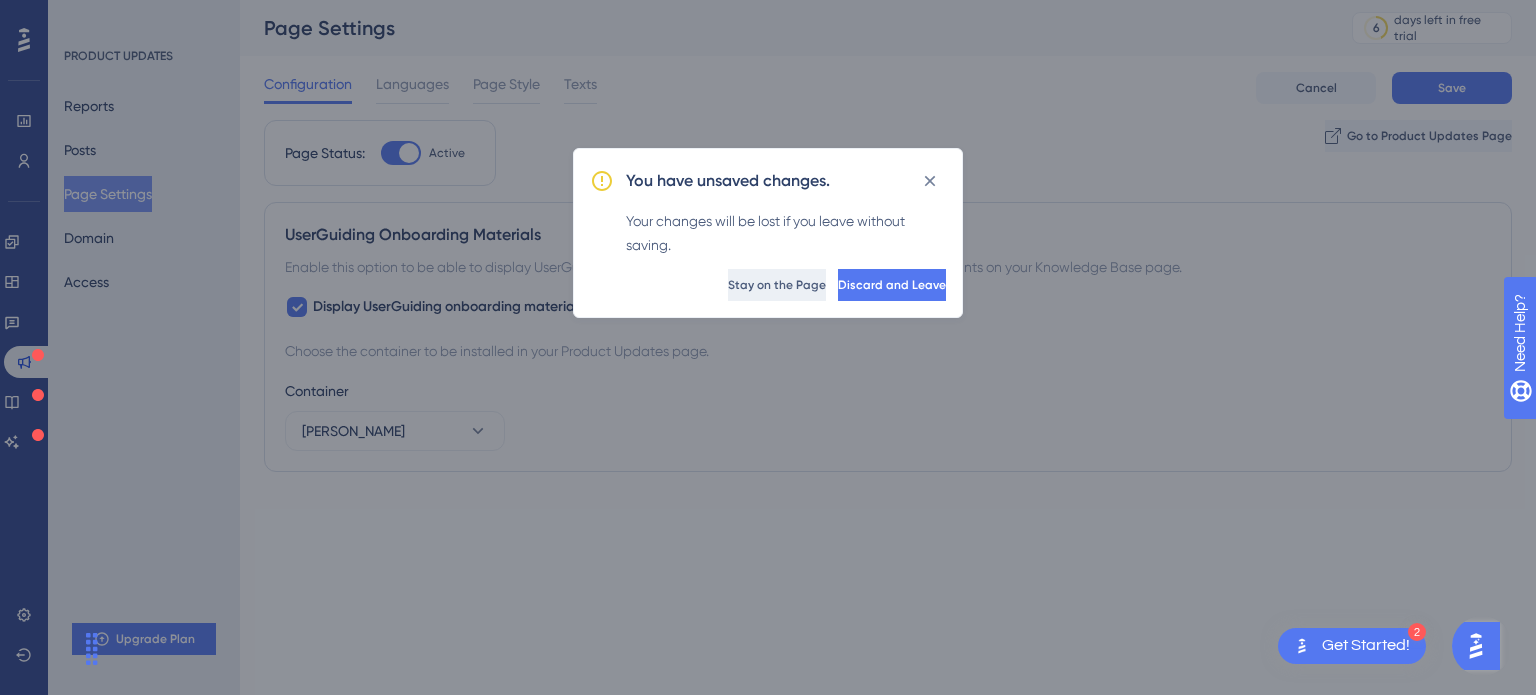 click on "Stay on the Page" at bounding box center [777, 285] 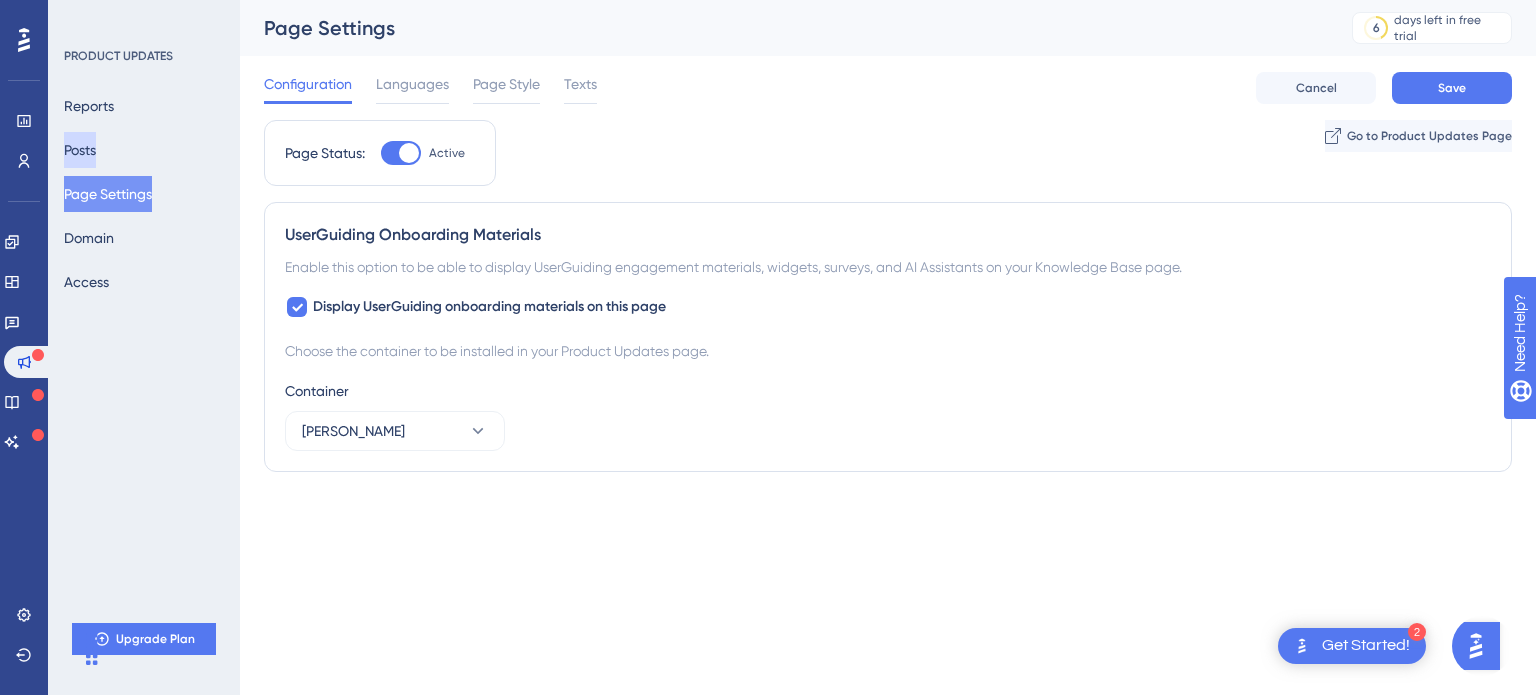 click on "Posts" at bounding box center [80, 150] 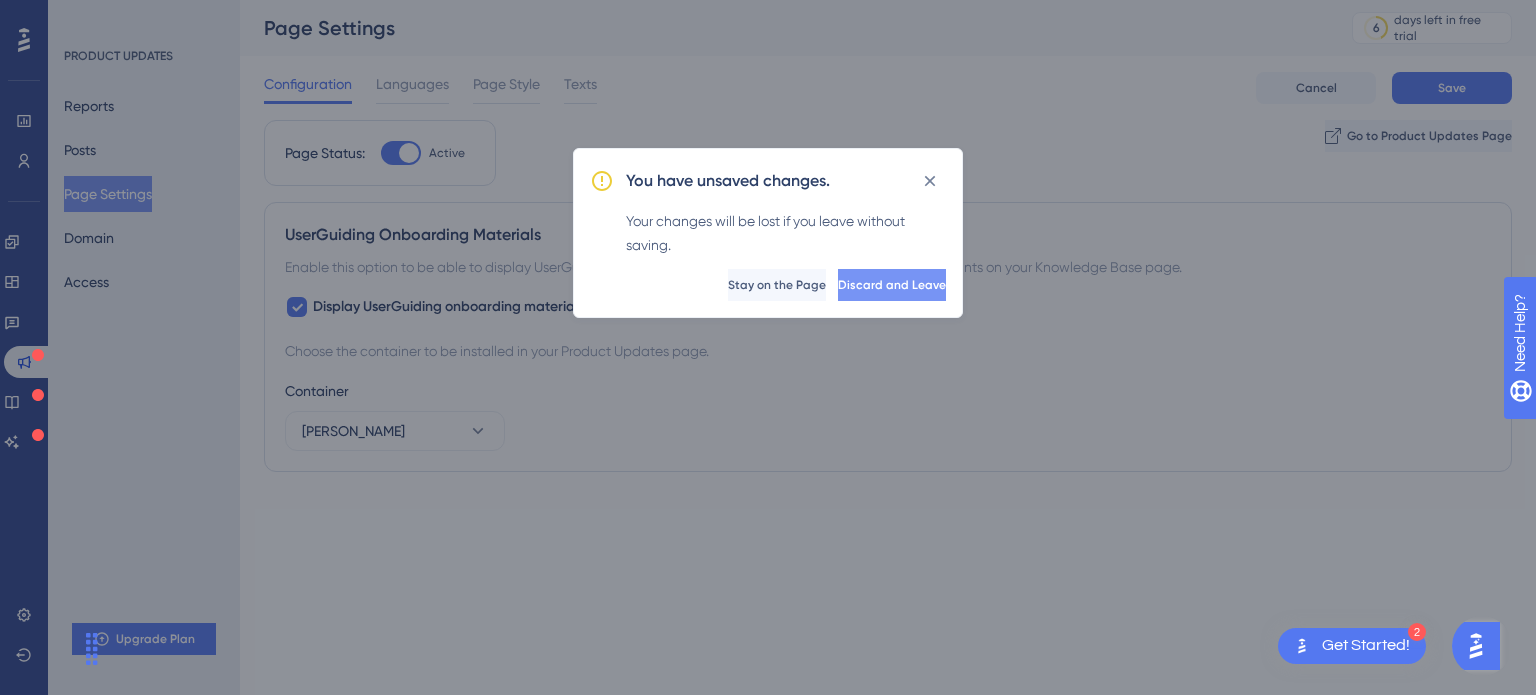 click on "Discard and Leave" at bounding box center (892, 285) 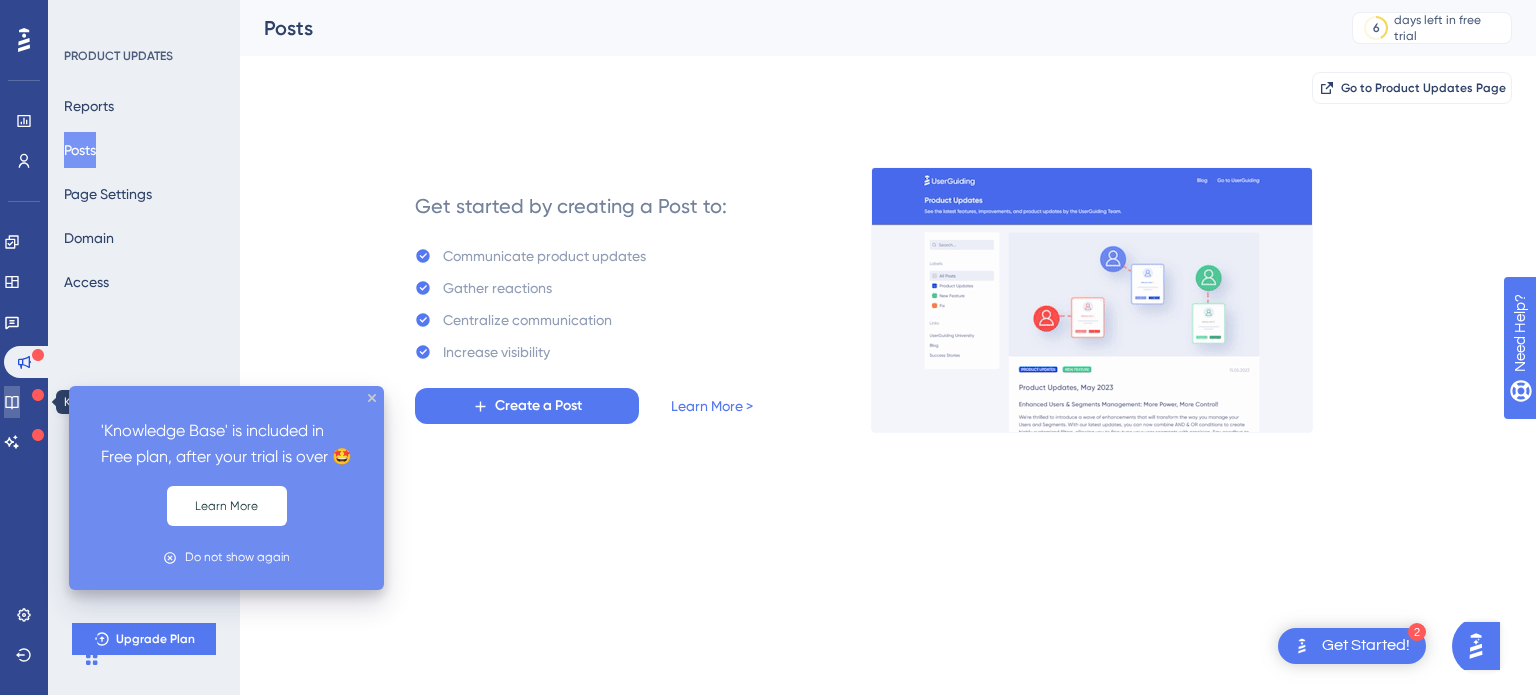 click 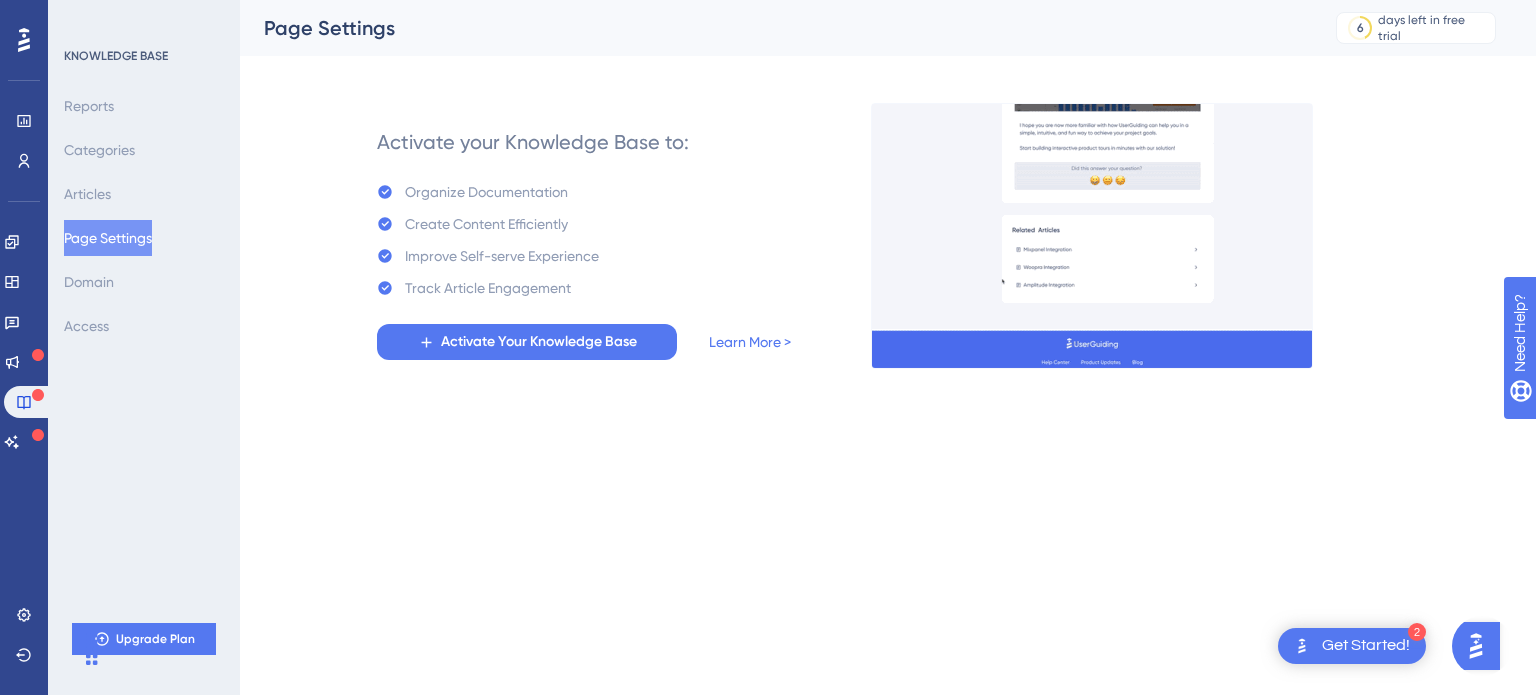 click on "Engagement Widgets Feedback Product Updates Knowledge Base AI Assistant" at bounding box center (24, 342) 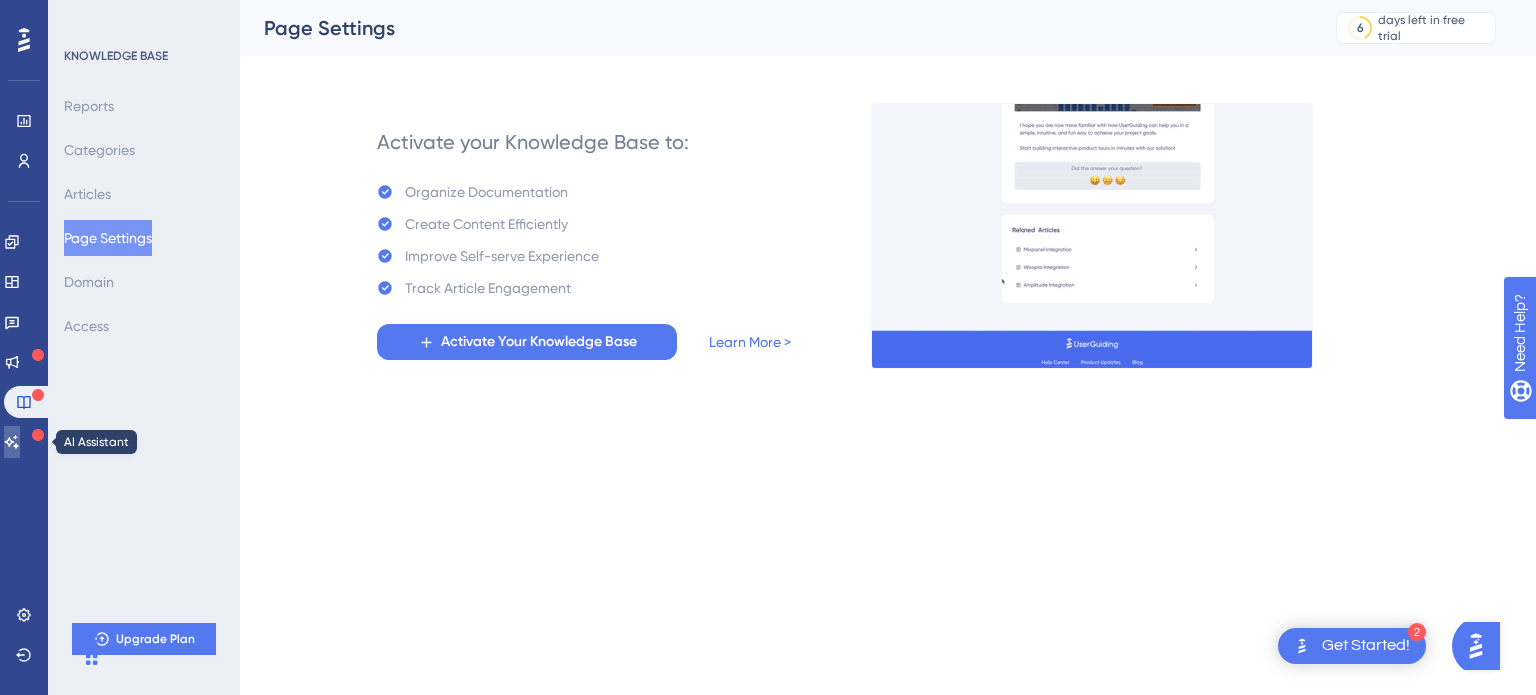click 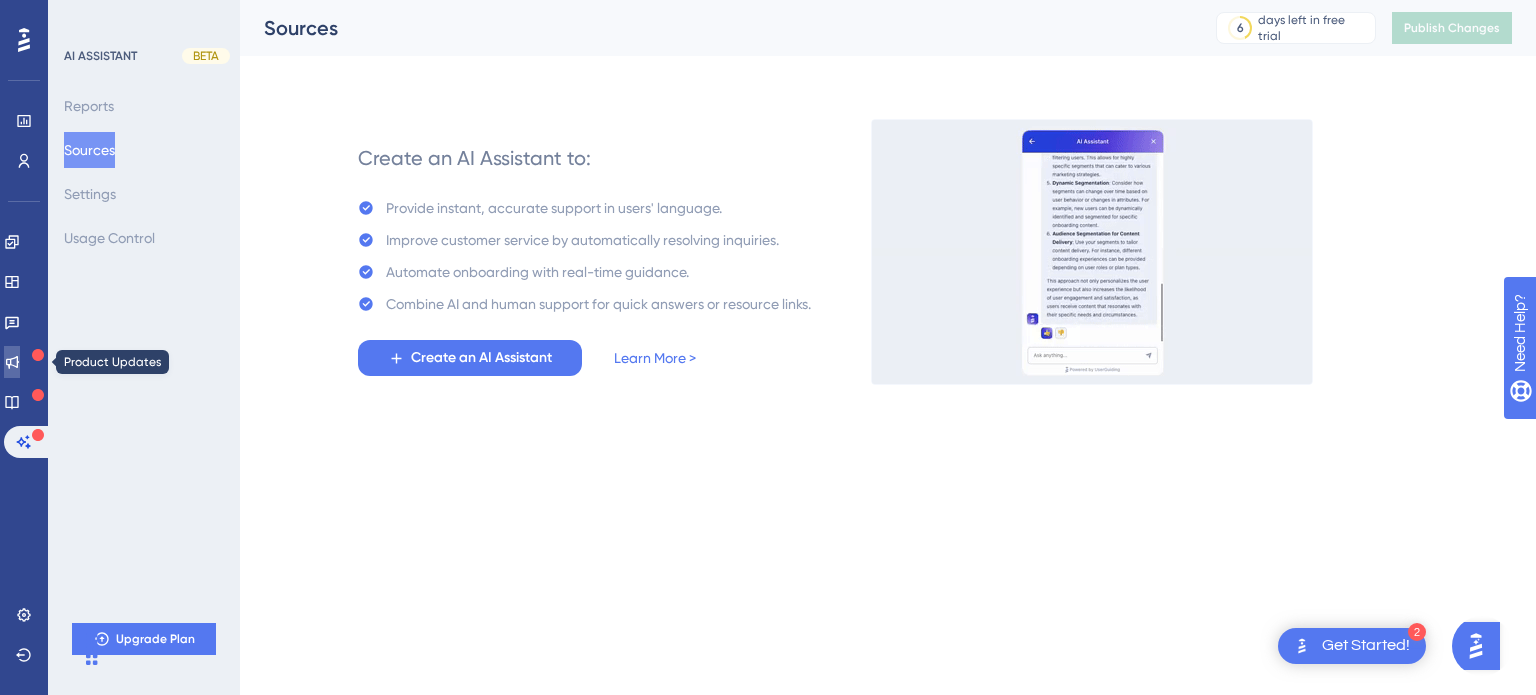click at bounding box center [12, 362] 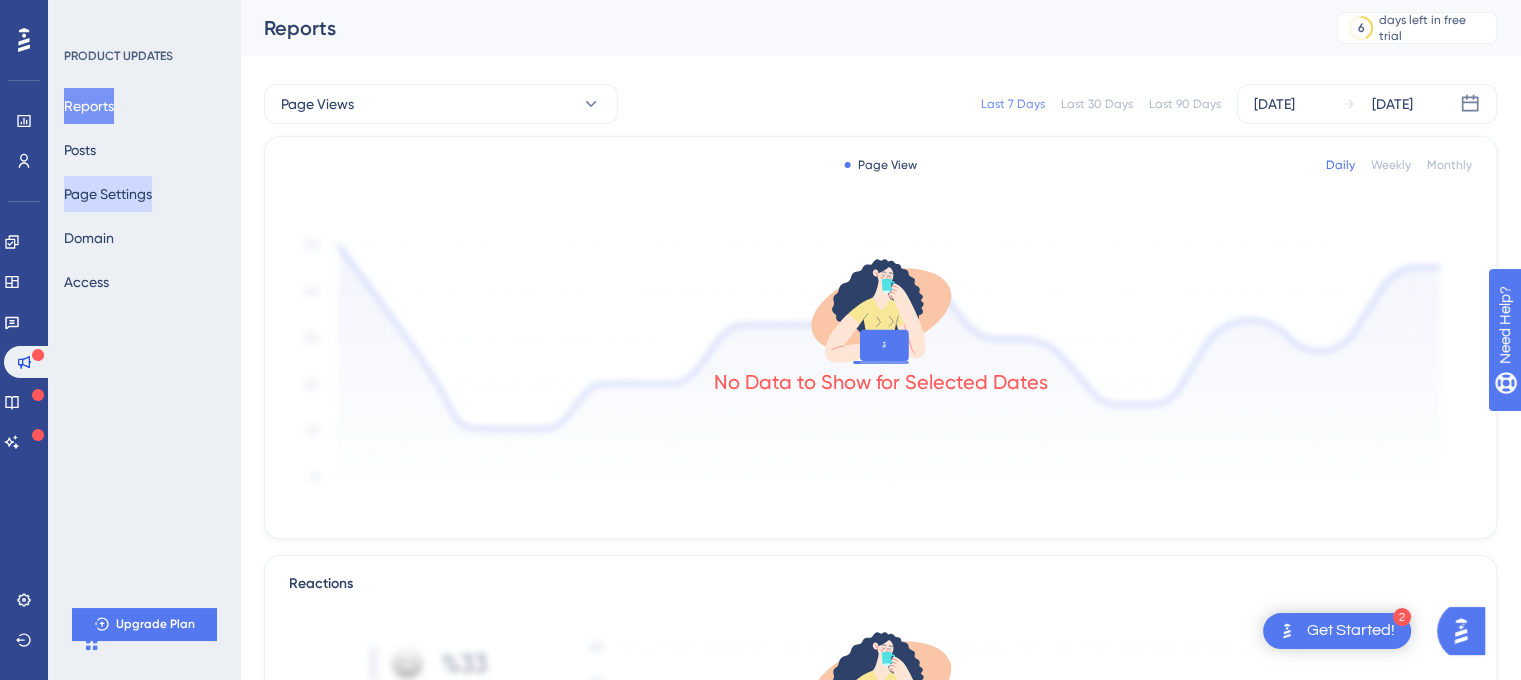 click on "Page Settings" at bounding box center (108, 194) 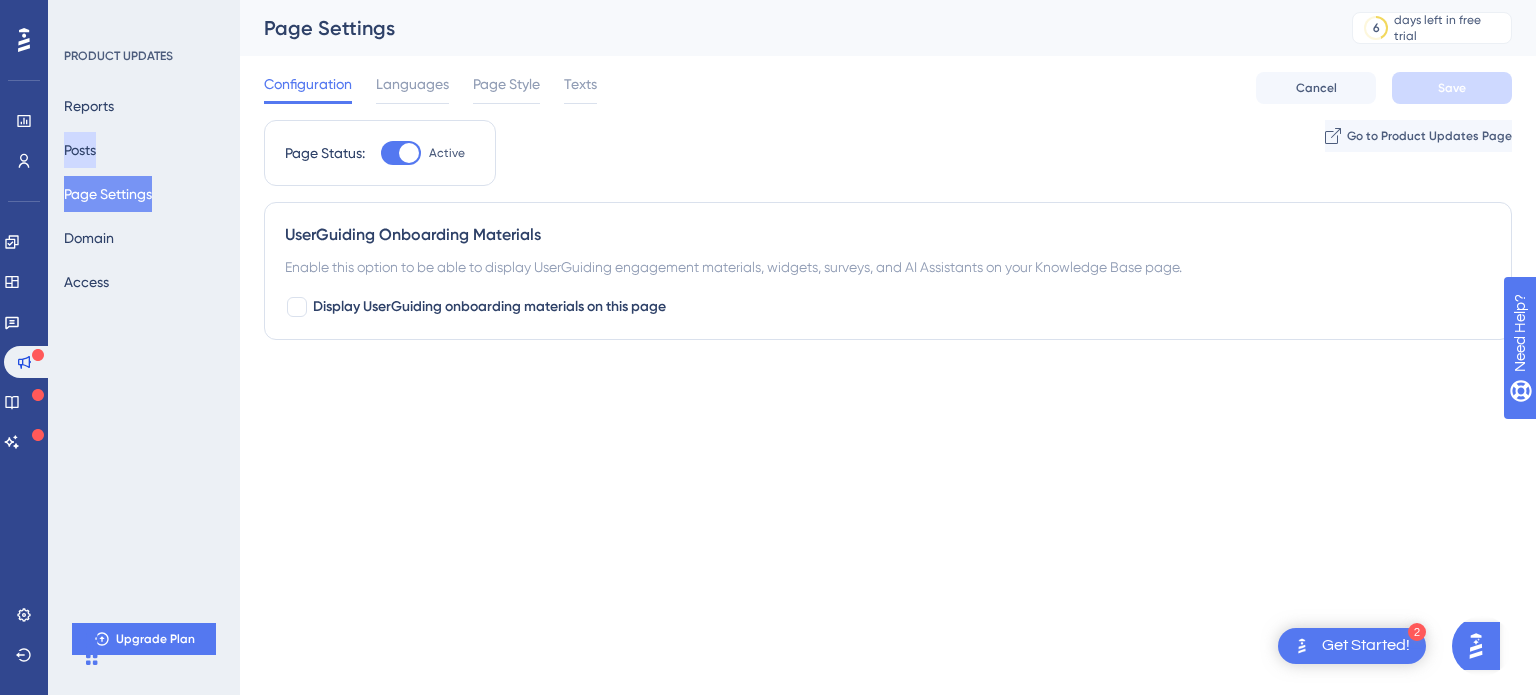 click on "Posts" at bounding box center [80, 150] 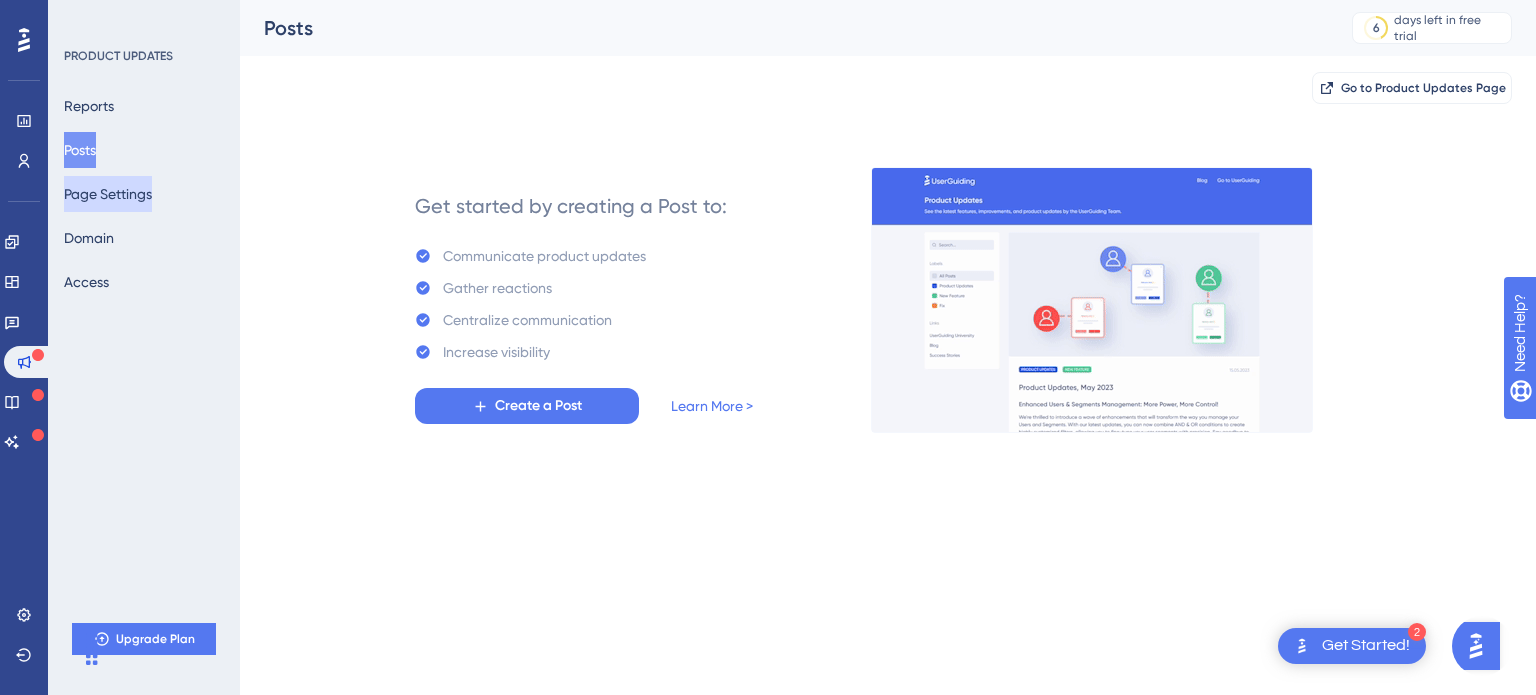 click on "Page Settings" at bounding box center [108, 194] 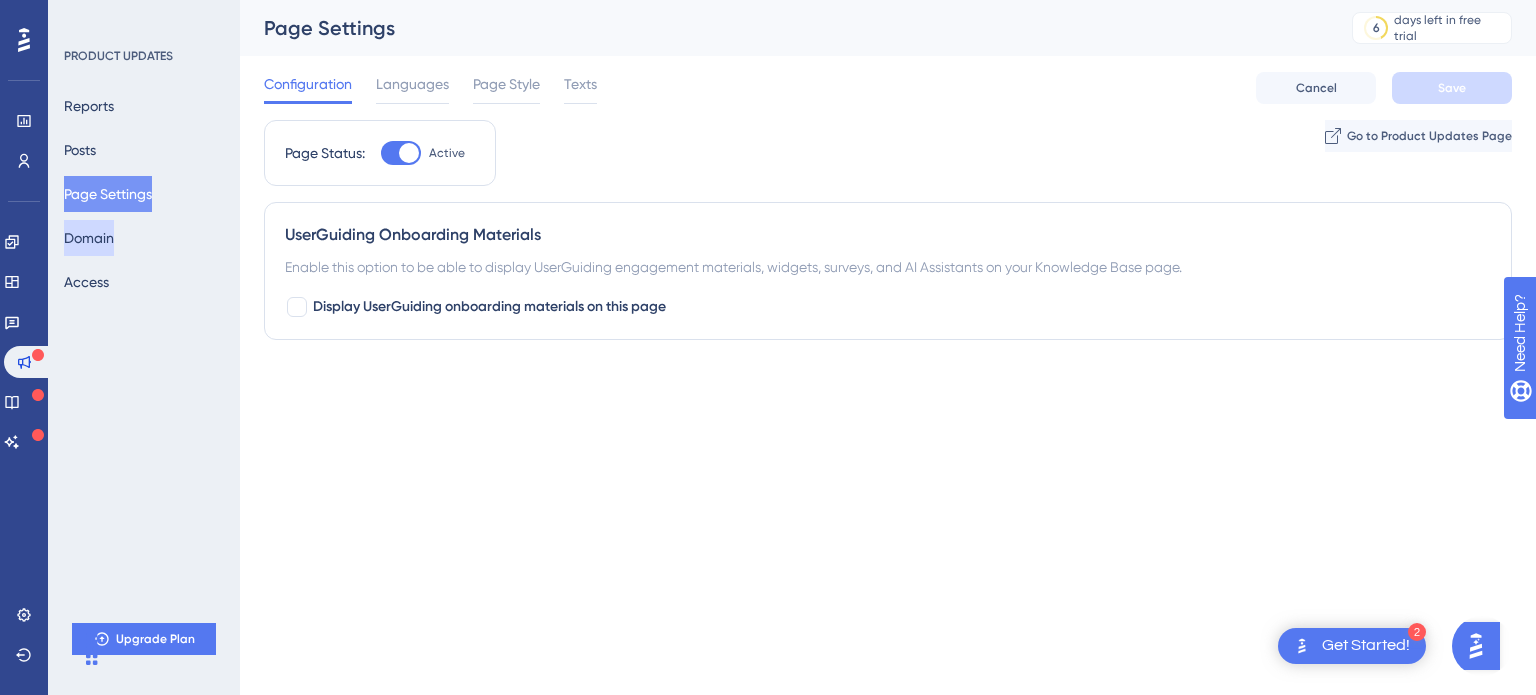 click on "Domain" at bounding box center [89, 238] 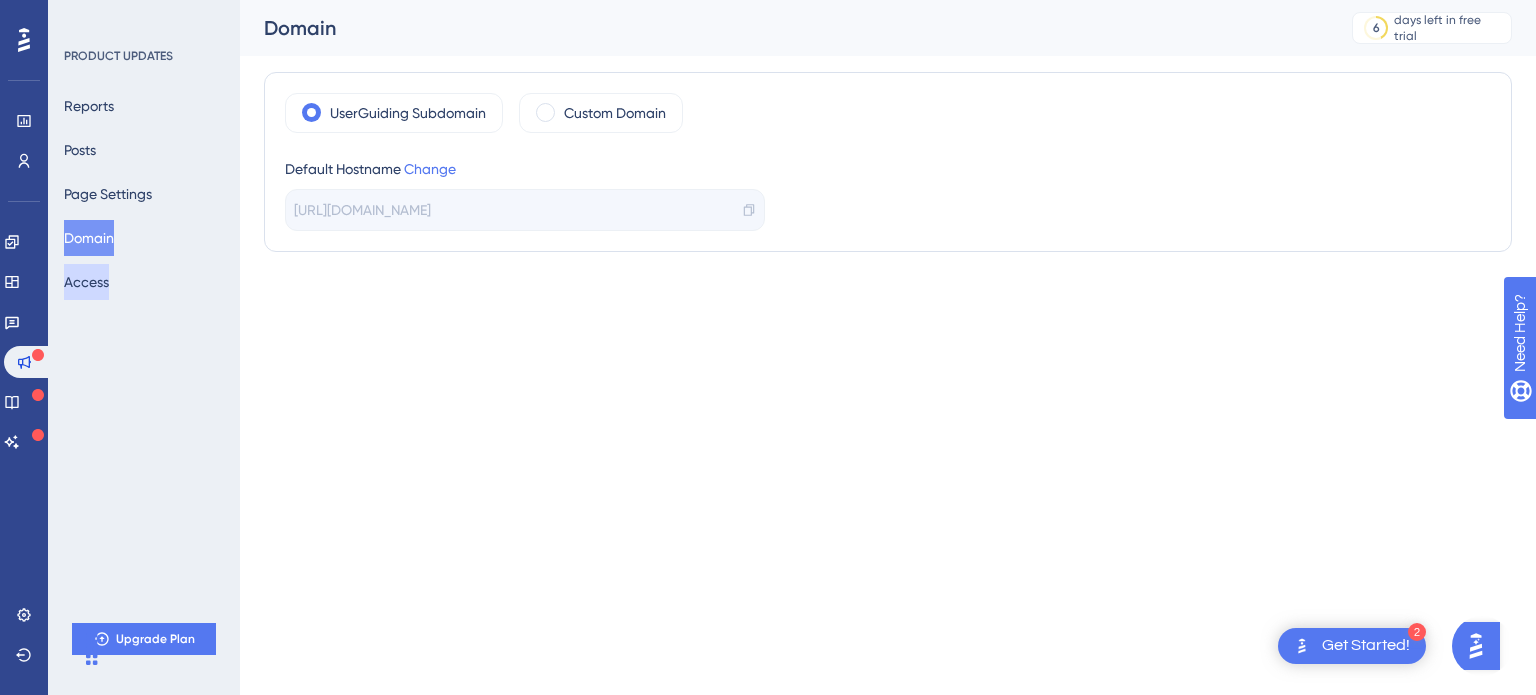 click on "Access" at bounding box center [86, 282] 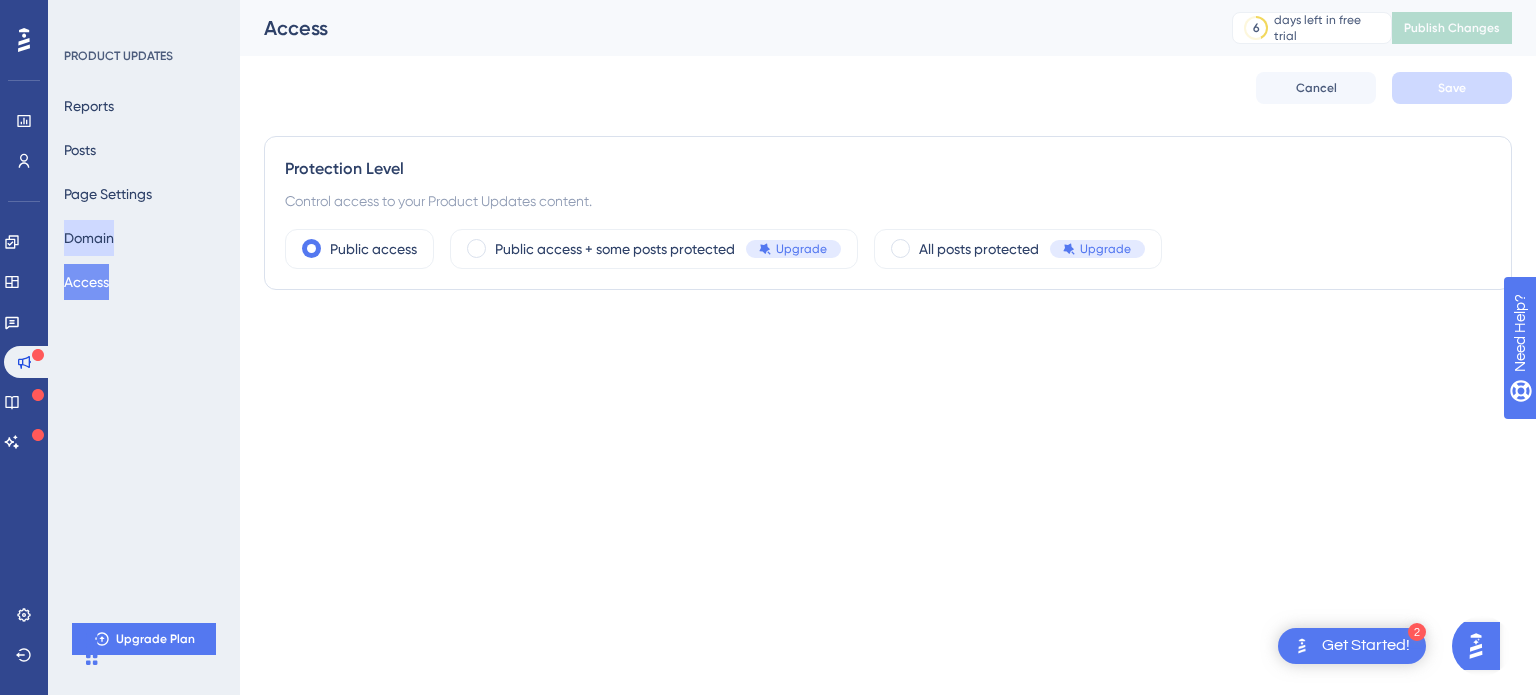 click on "Domain" at bounding box center (89, 238) 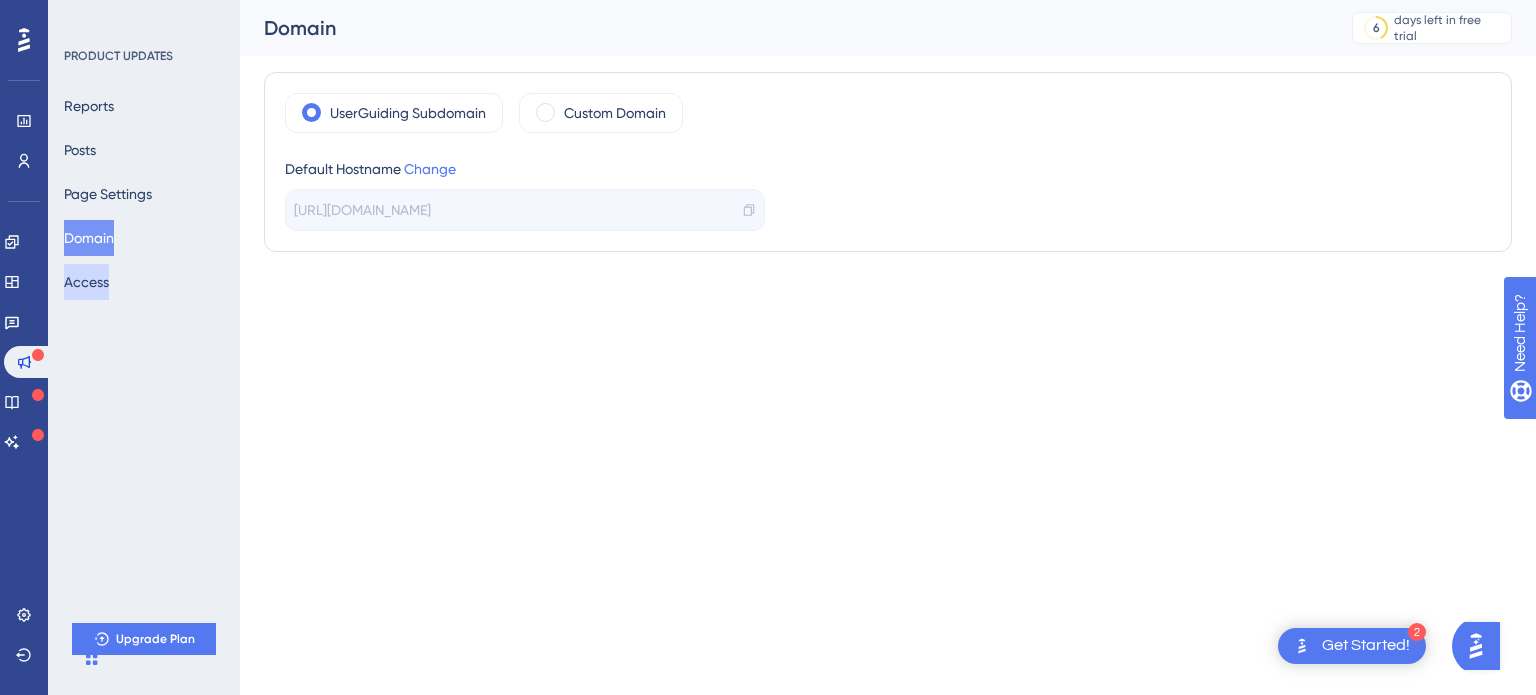 click on "Access" at bounding box center [86, 282] 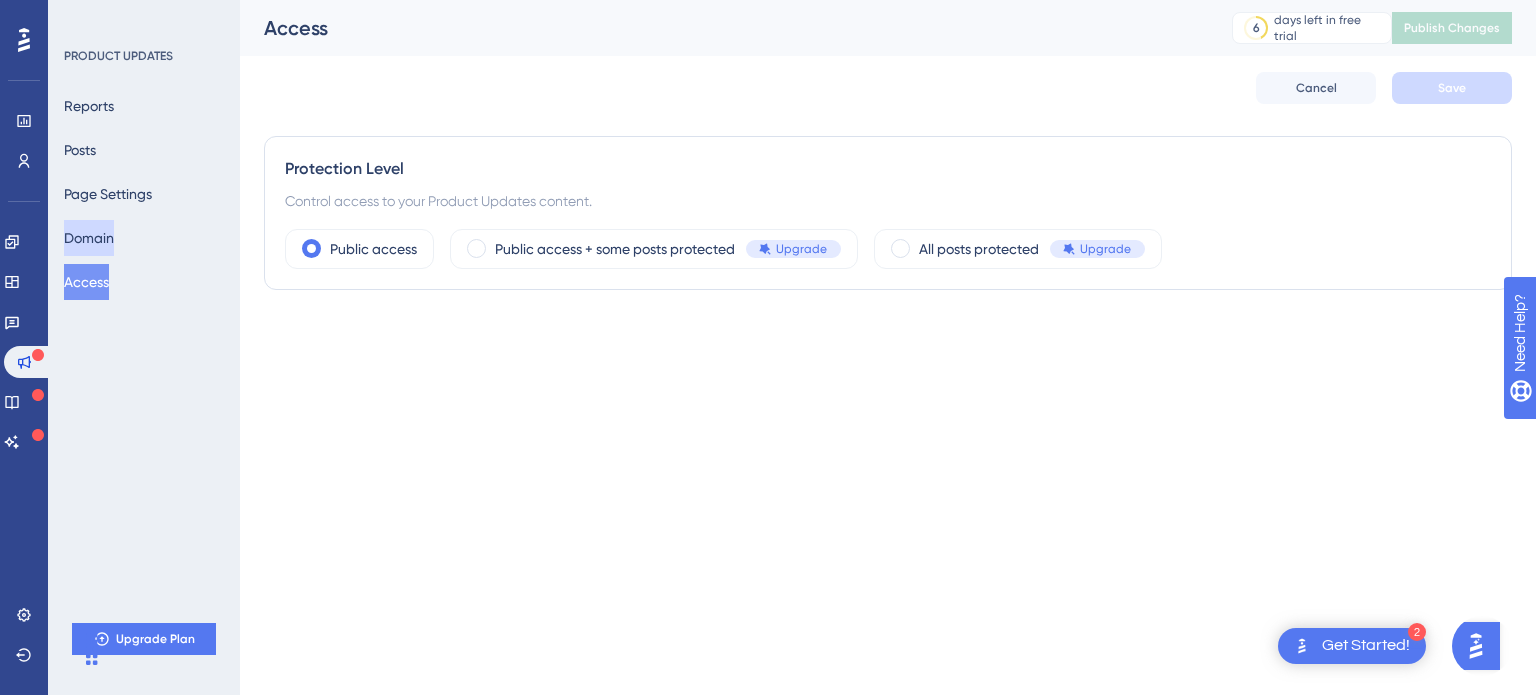 click on "Domain" at bounding box center (89, 238) 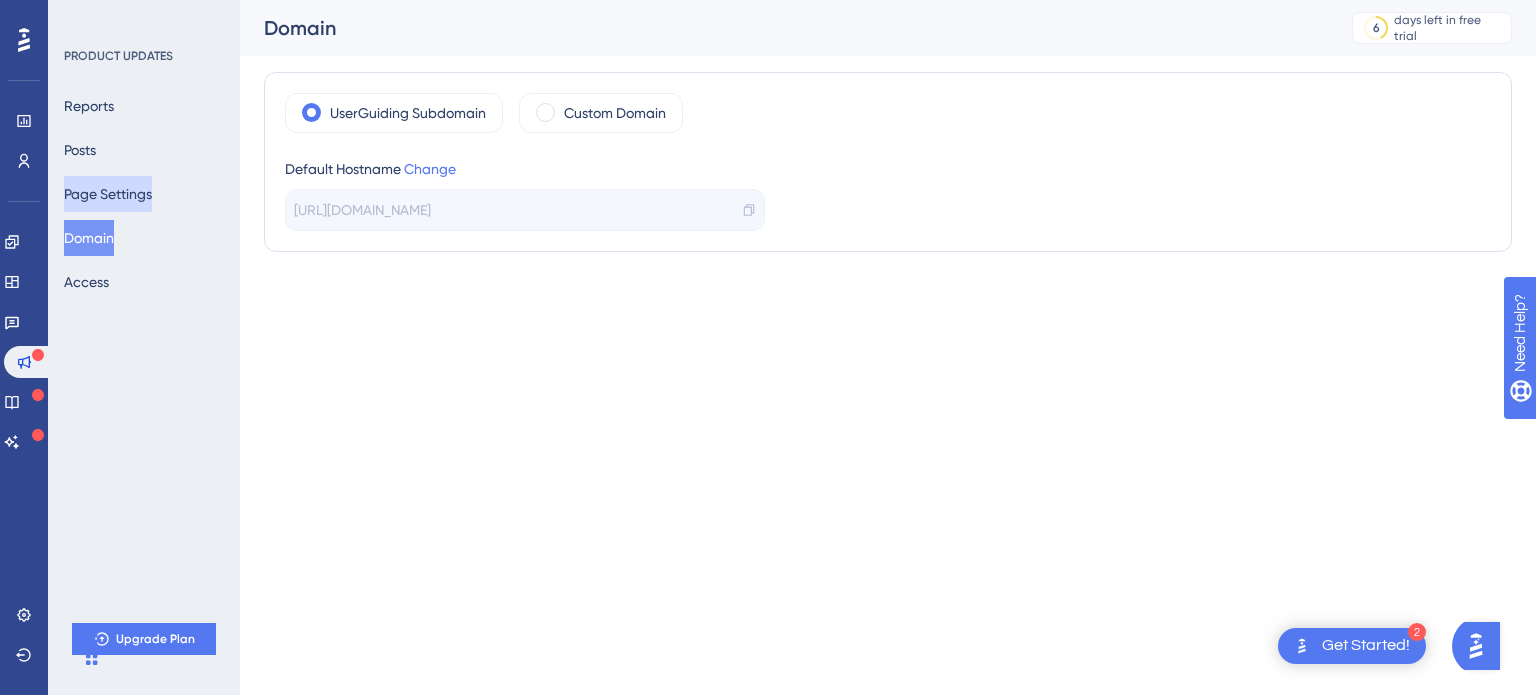 click on "Page Settings" at bounding box center [108, 194] 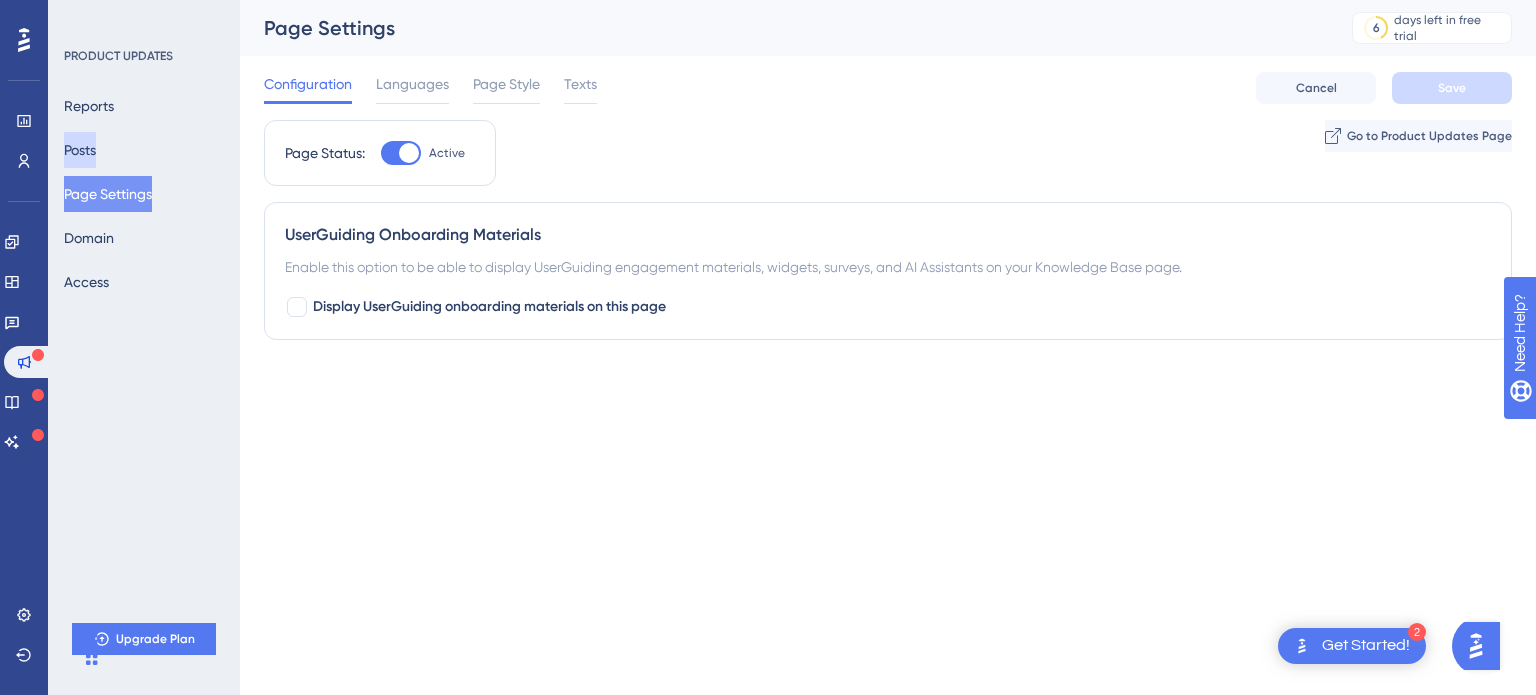 click on "Posts" at bounding box center (80, 150) 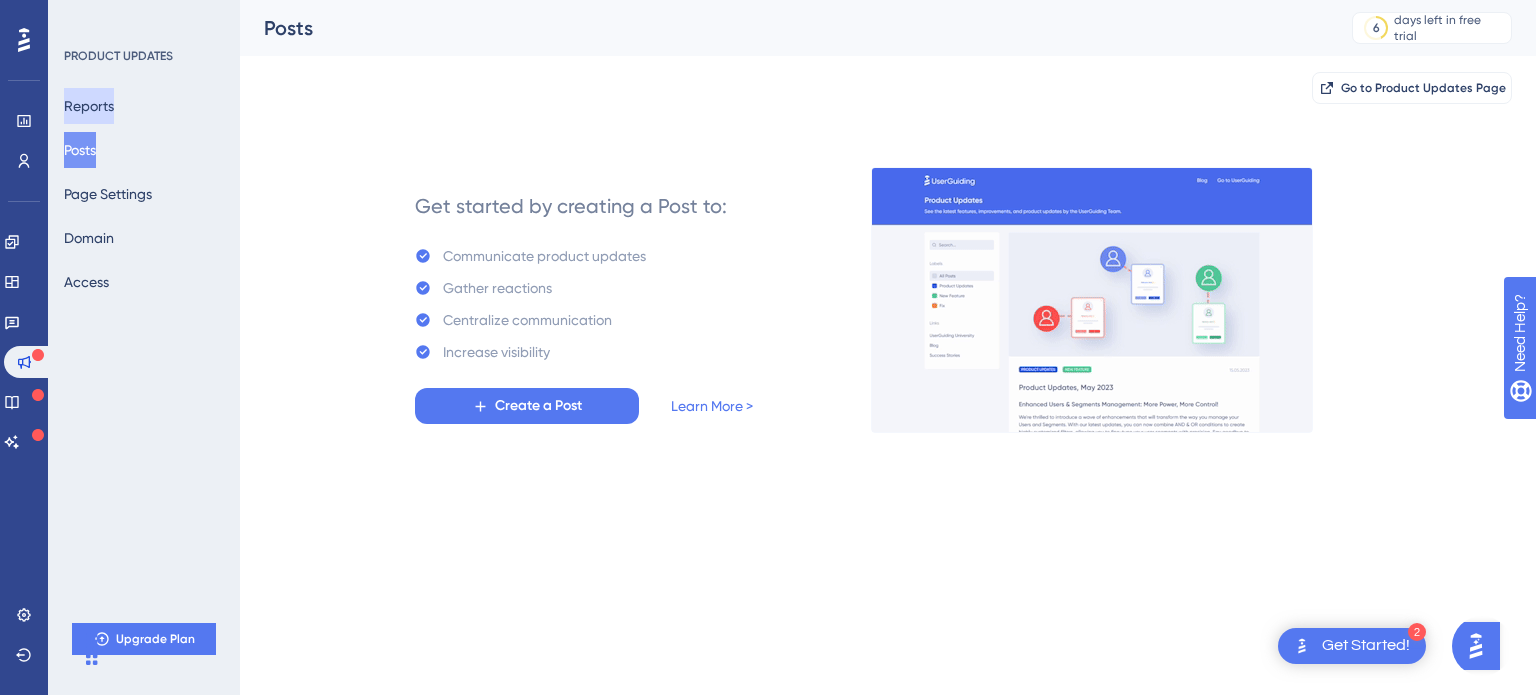 click on "Reports" at bounding box center (89, 106) 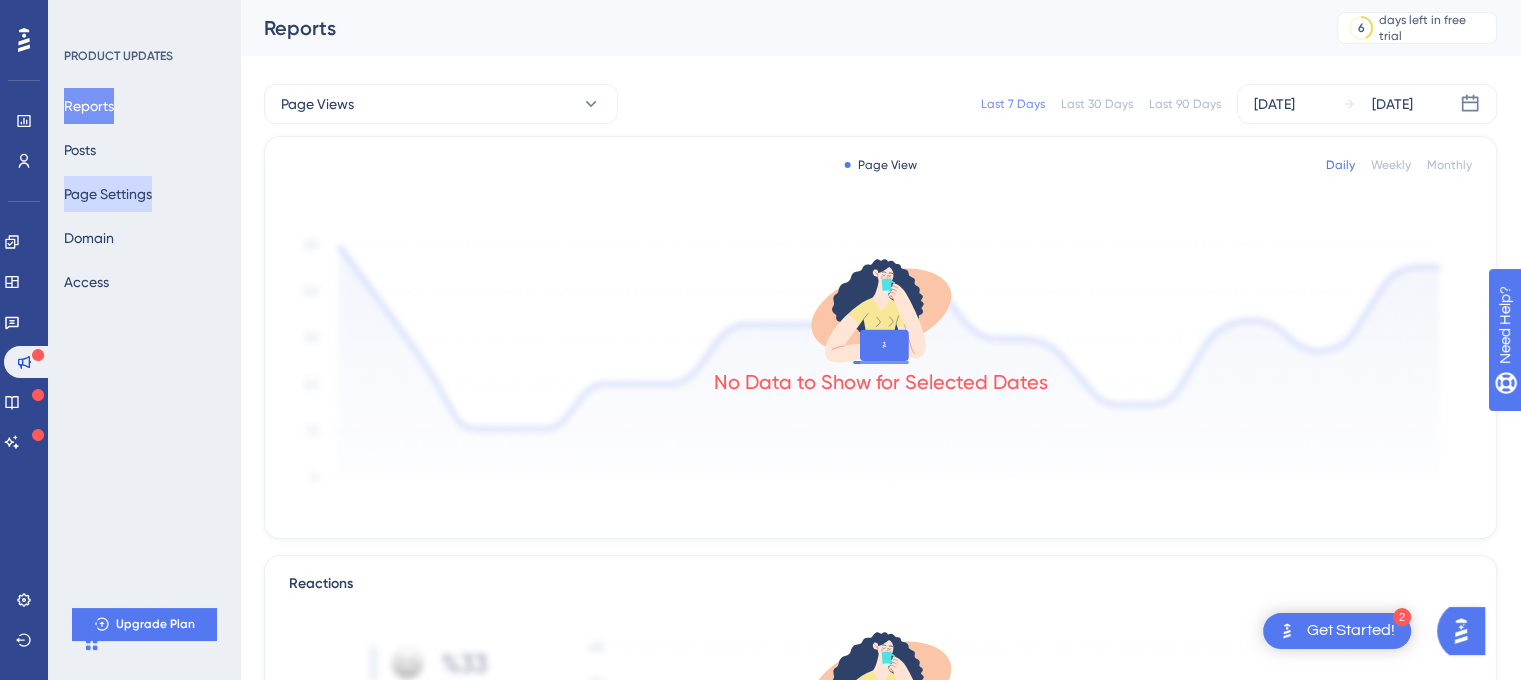 click on "Page Settings" at bounding box center (108, 194) 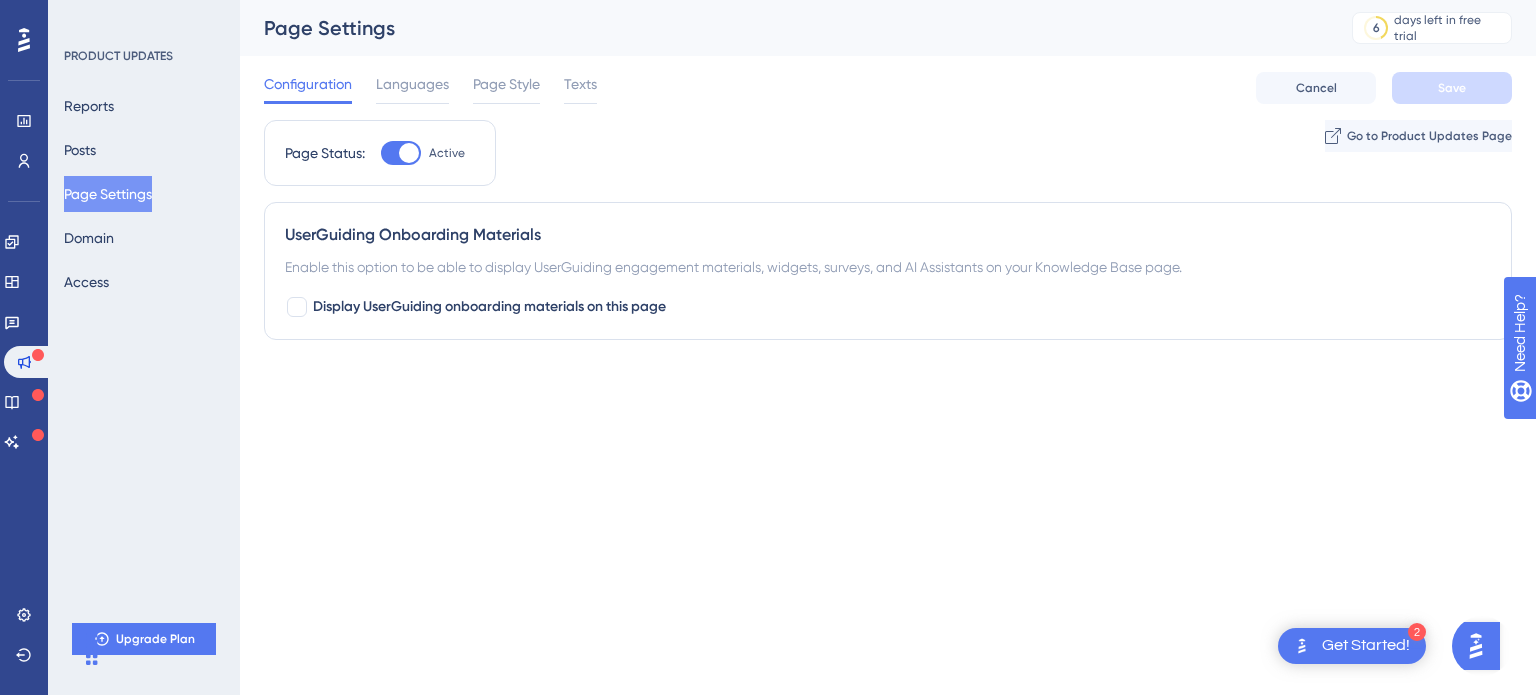 type 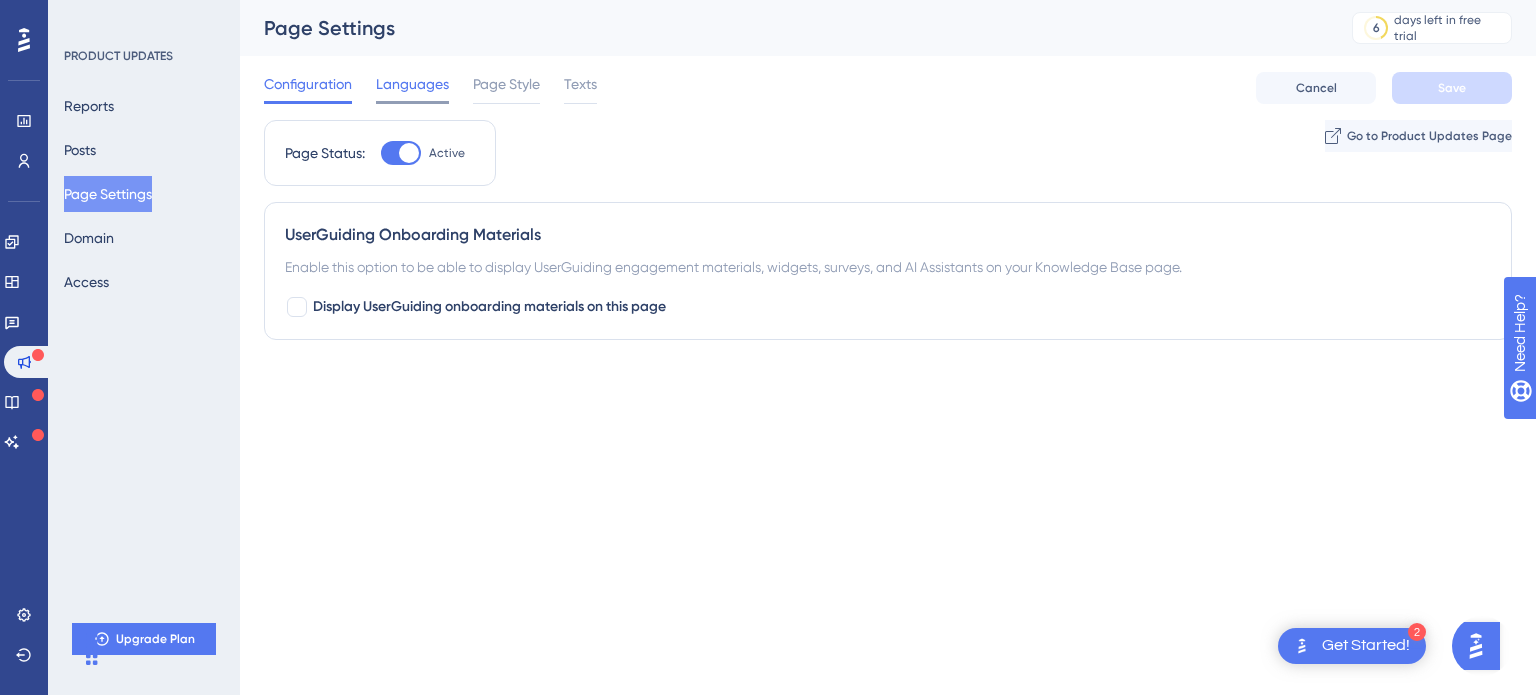 click on "Languages" at bounding box center [412, 84] 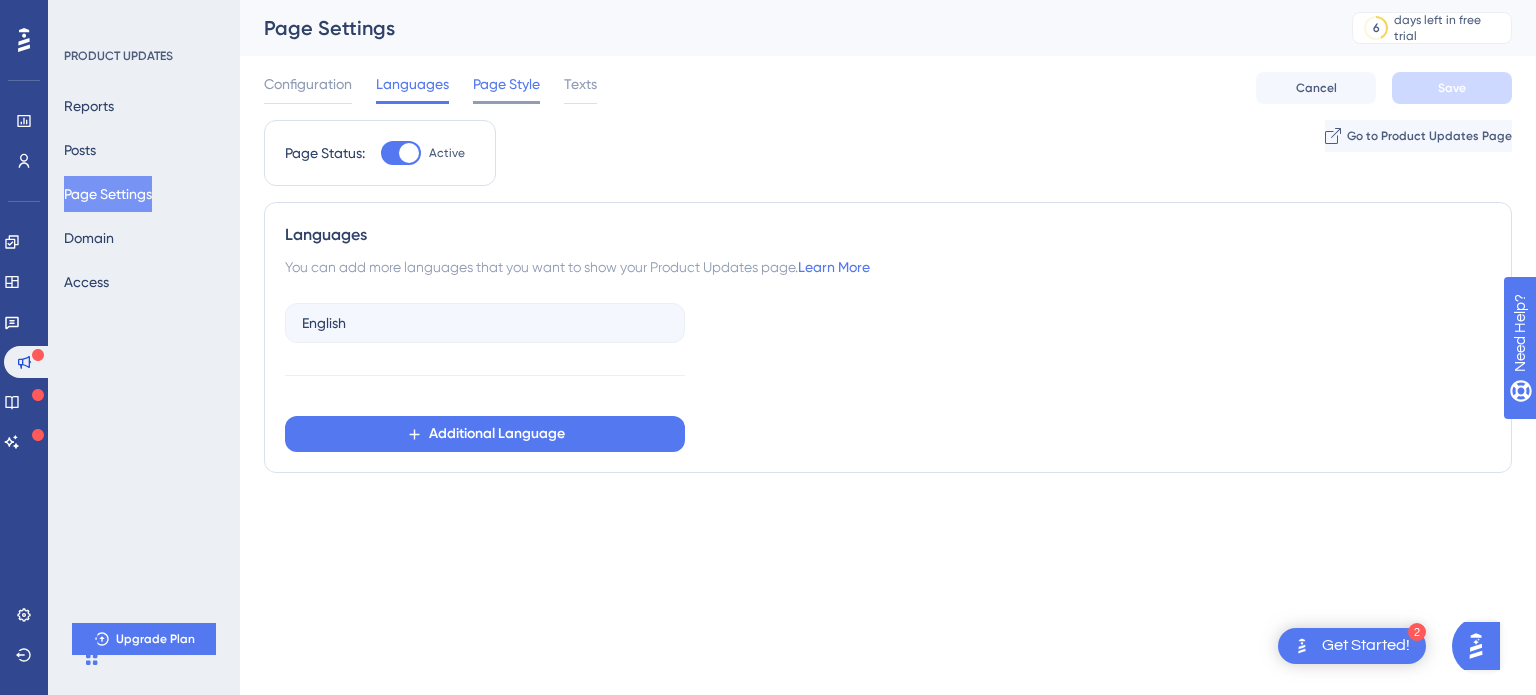 click on "Page Style" at bounding box center (506, 84) 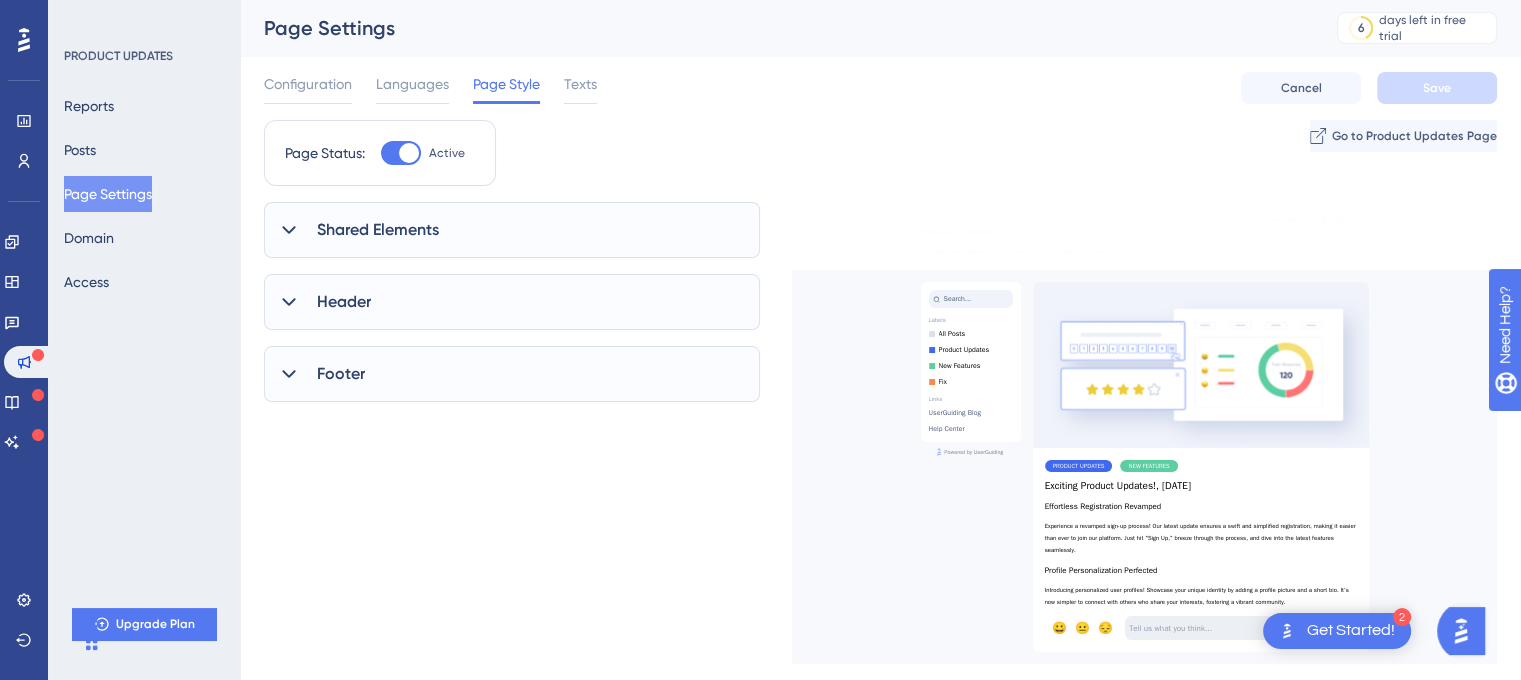 scroll, scrollTop: 0, scrollLeft: 0, axis: both 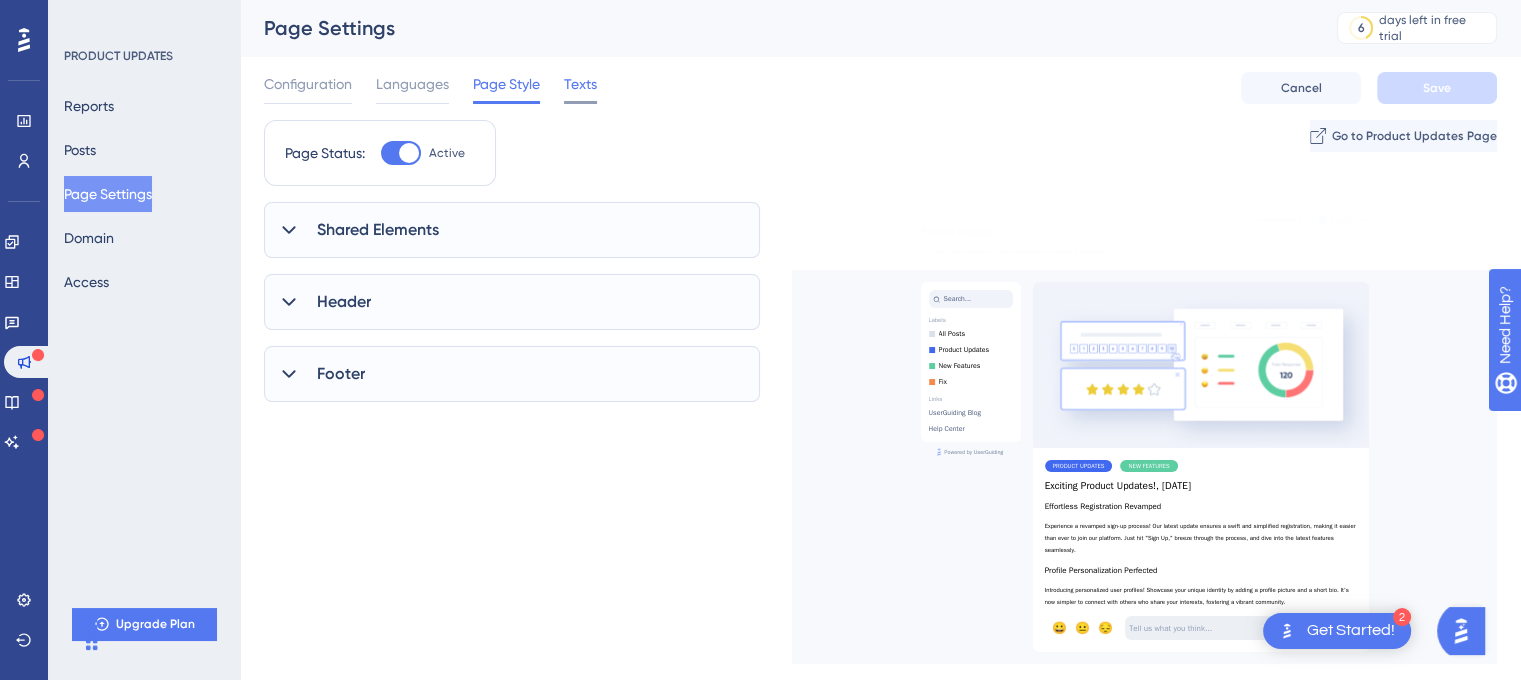 click on "Texts" at bounding box center (580, 88) 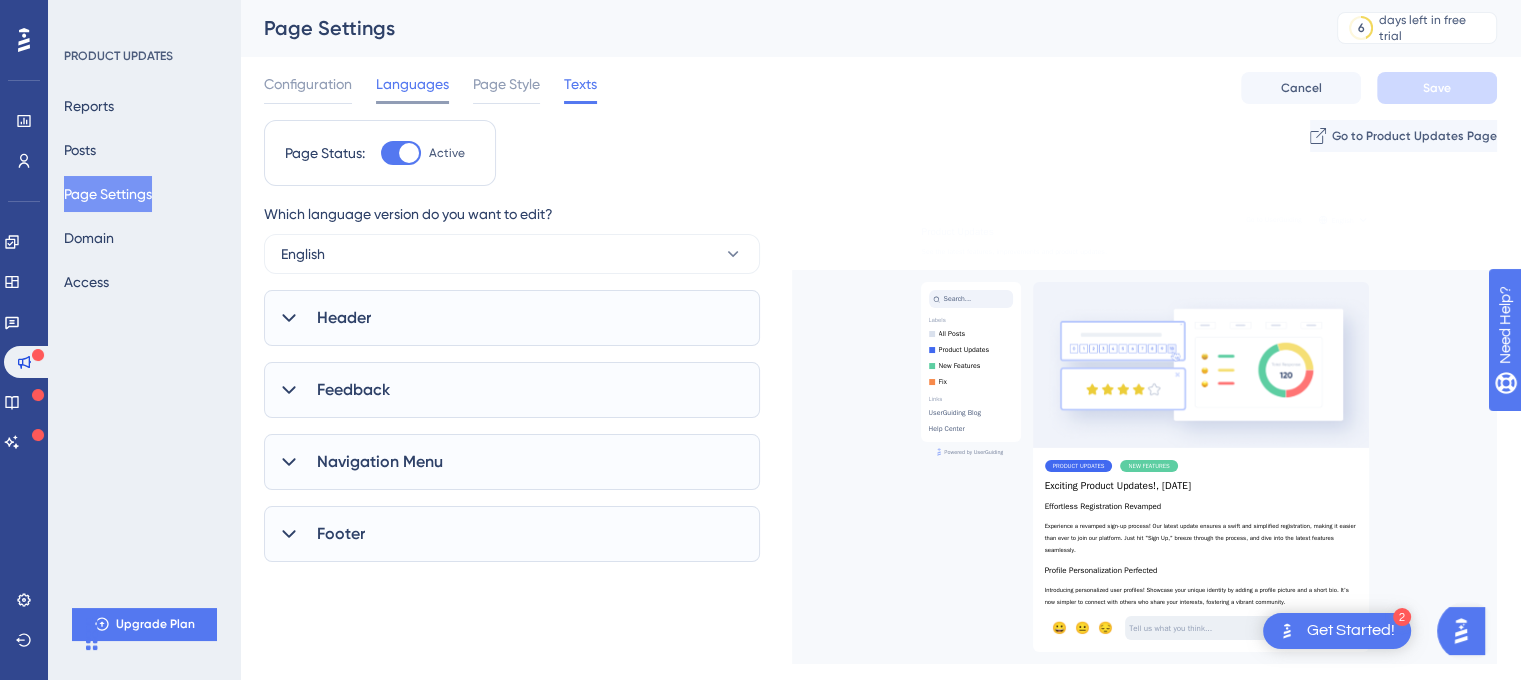 scroll, scrollTop: 0, scrollLeft: 0, axis: both 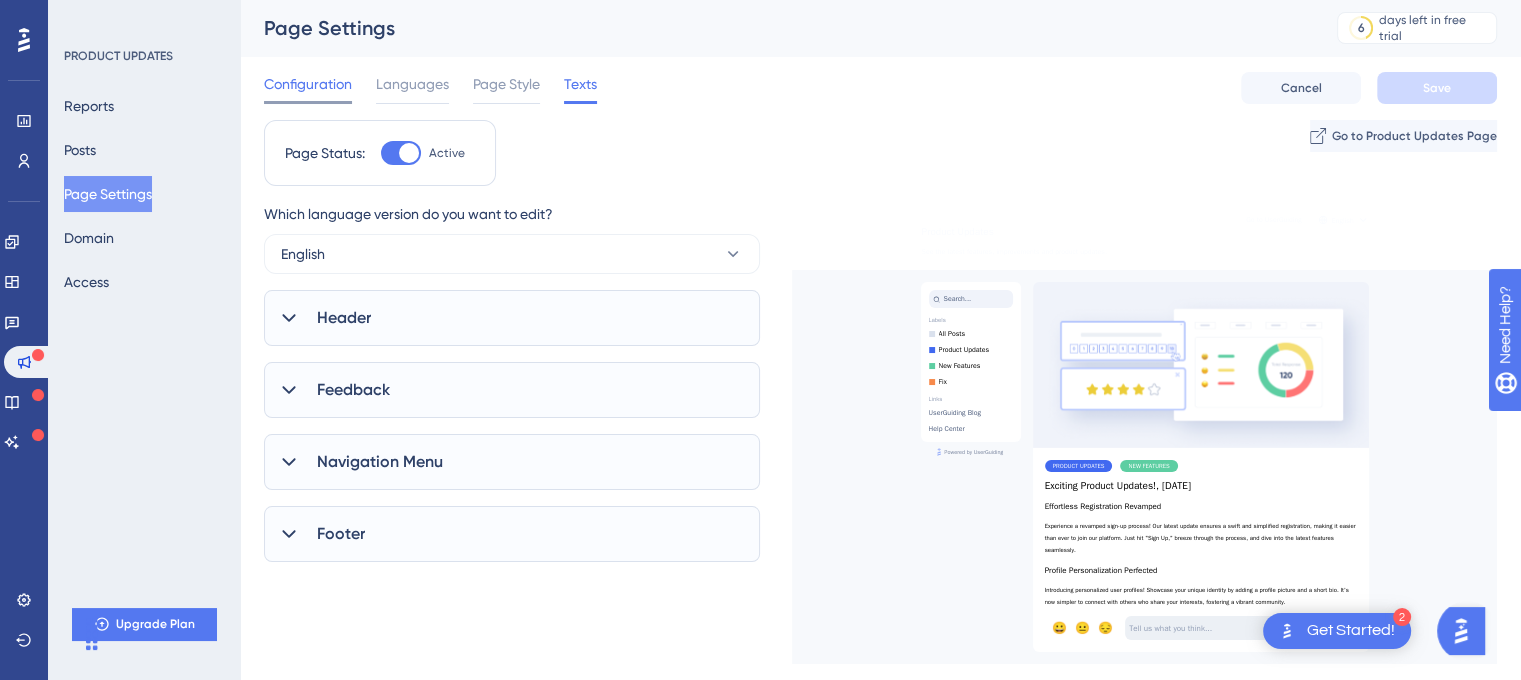 click on "Configuration" at bounding box center (308, 84) 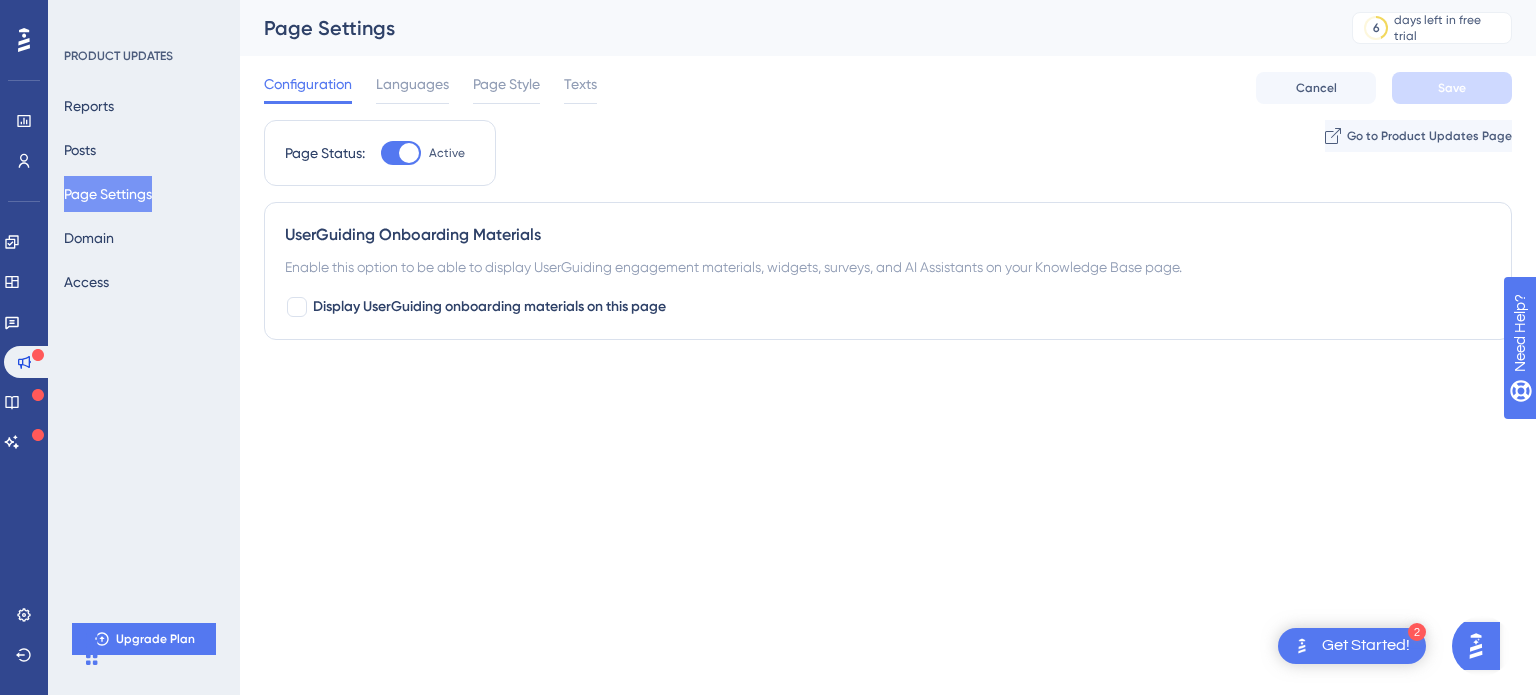 click on "2 Get Started!
Performance Users Engagement Widgets Feedback Product Updates Knowledge Base AI Assistant Settings Logout PRODUCT UPDATES Reports Posts Page Settings Domain Access Upgrade Plan Page Settings 6 days left in free trial Click to see  upgrade options Configuration Languages Page Style Texts Cancel Save Page Status: Active Go to Product Updates Page UserGuiding Onboarding Materials Enable this option to be able to display UserGuiding engagement materials, widgets, surveys, and AI Assistants on your Knowledge Base page. Display UserGuiding onboarding materials on this page" at bounding box center [768, 0] 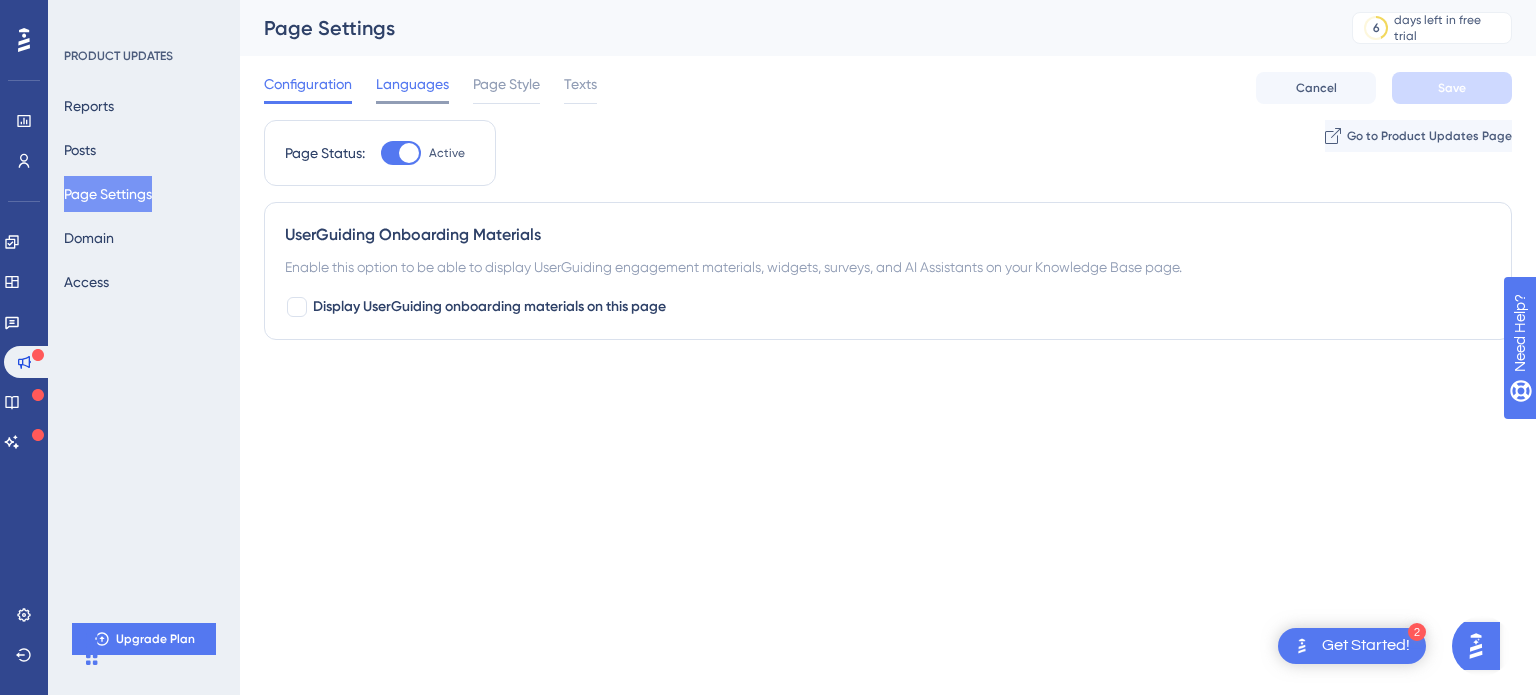 click on "Languages" at bounding box center [412, 84] 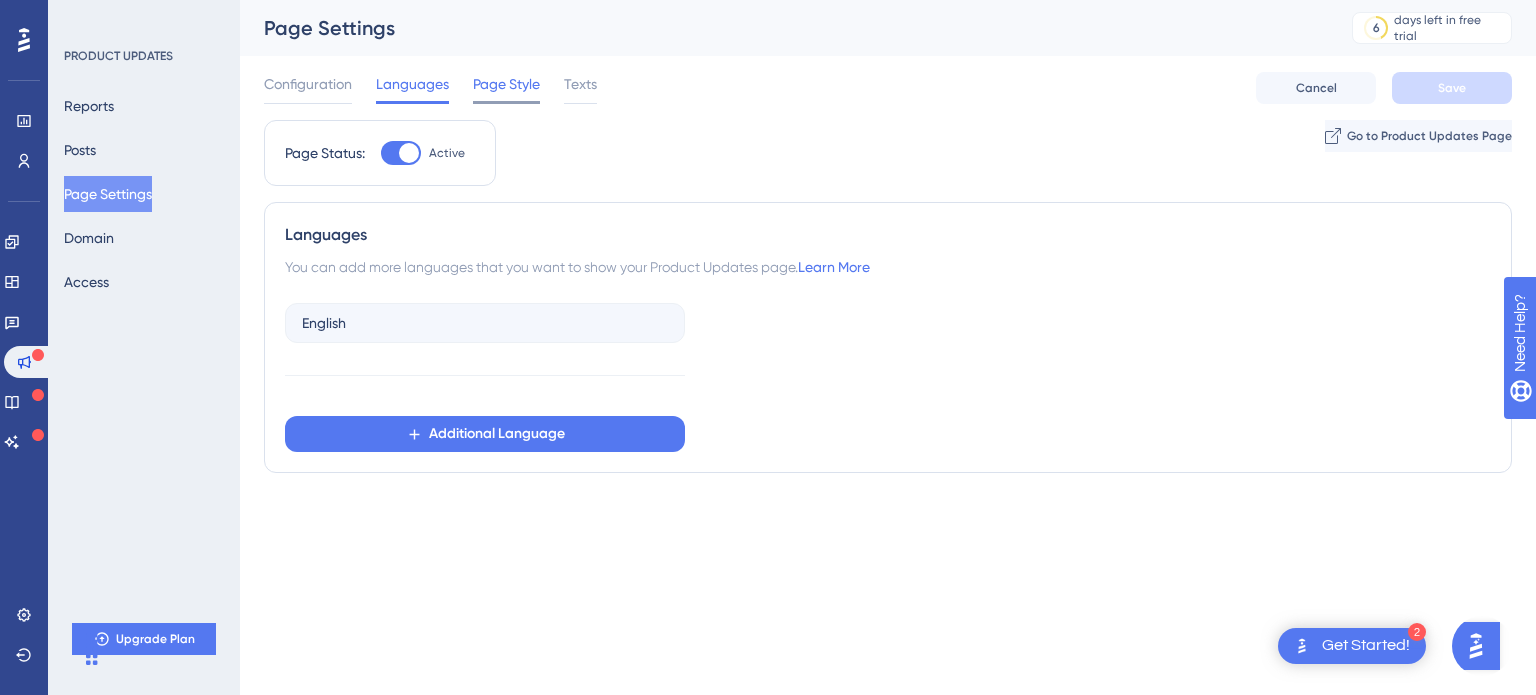 click on "Page Style" at bounding box center [506, 84] 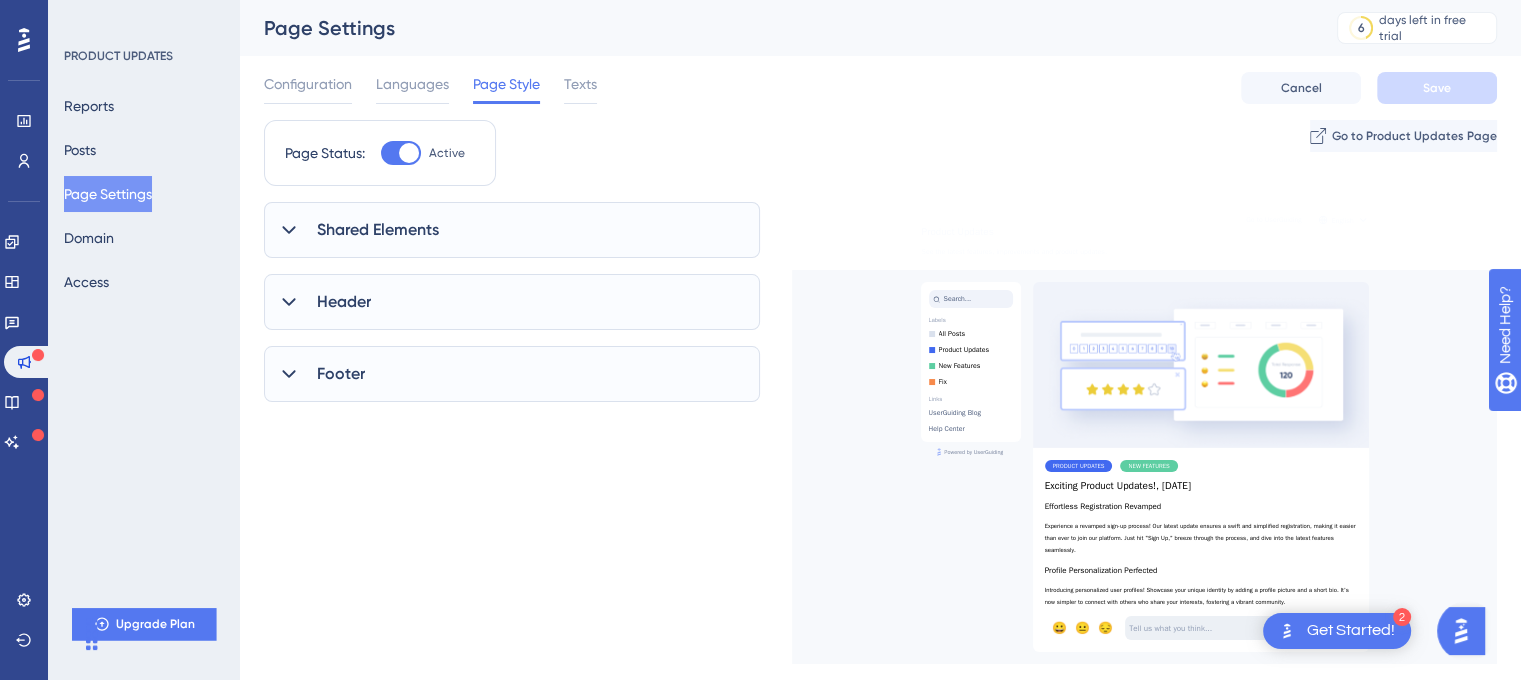 scroll, scrollTop: 0, scrollLeft: 0, axis: both 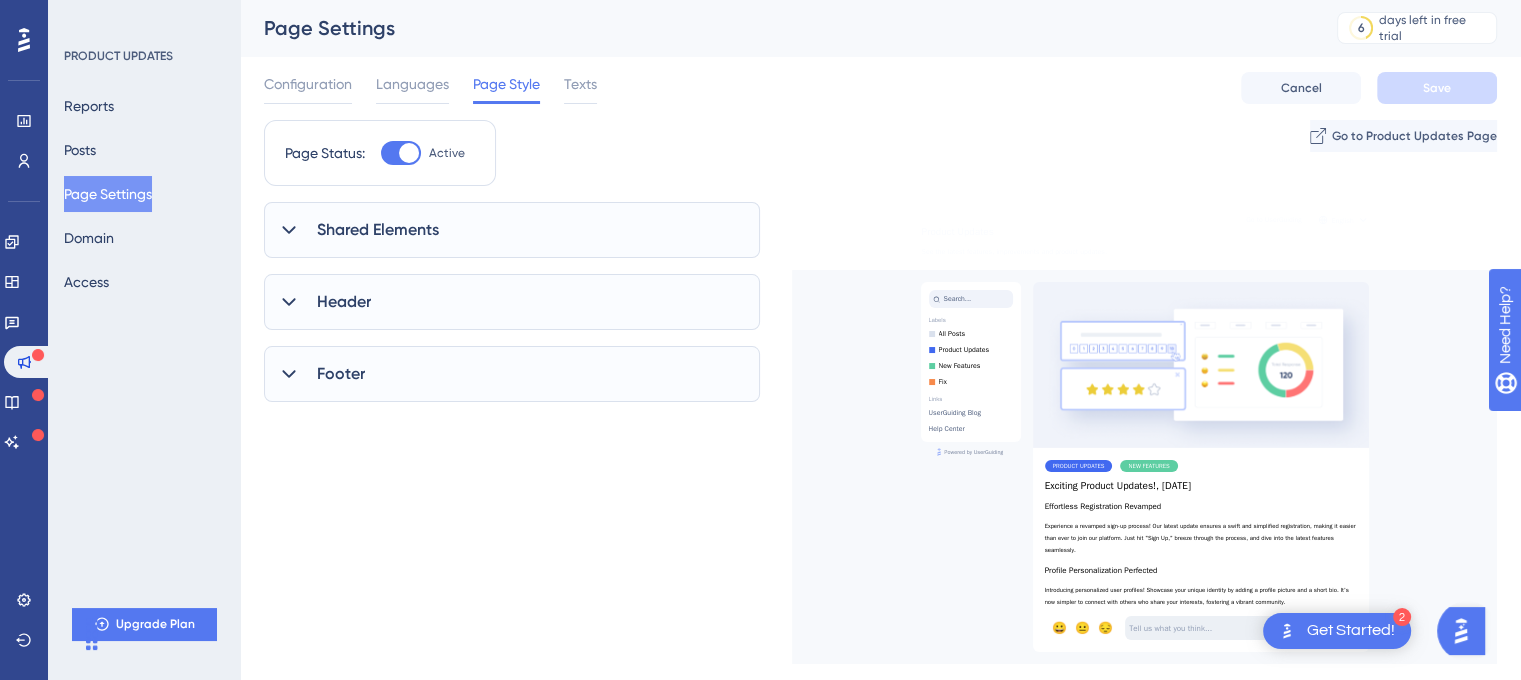 click on "Shared Elements" at bounding box center (378, 230) 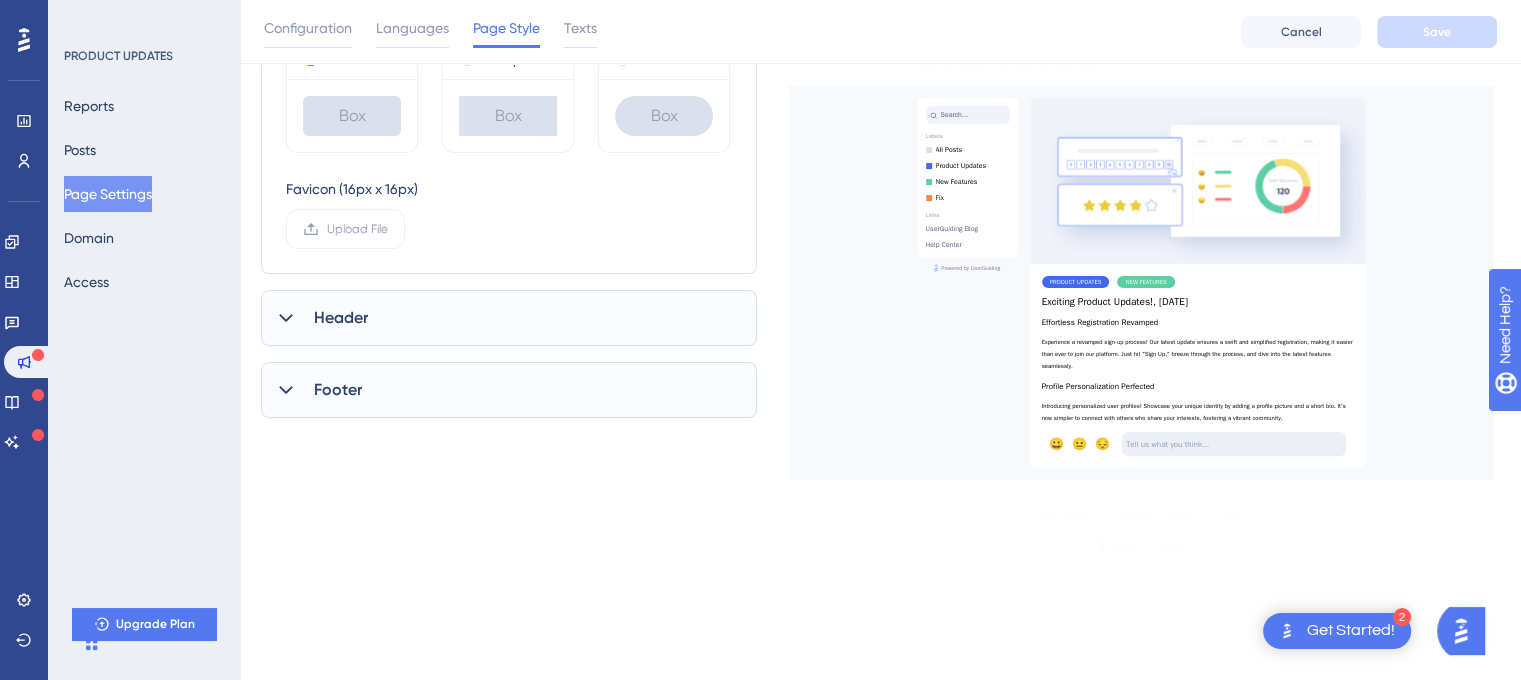 scroll, scrollTop: 500, scrollLeft: 15, axis: both 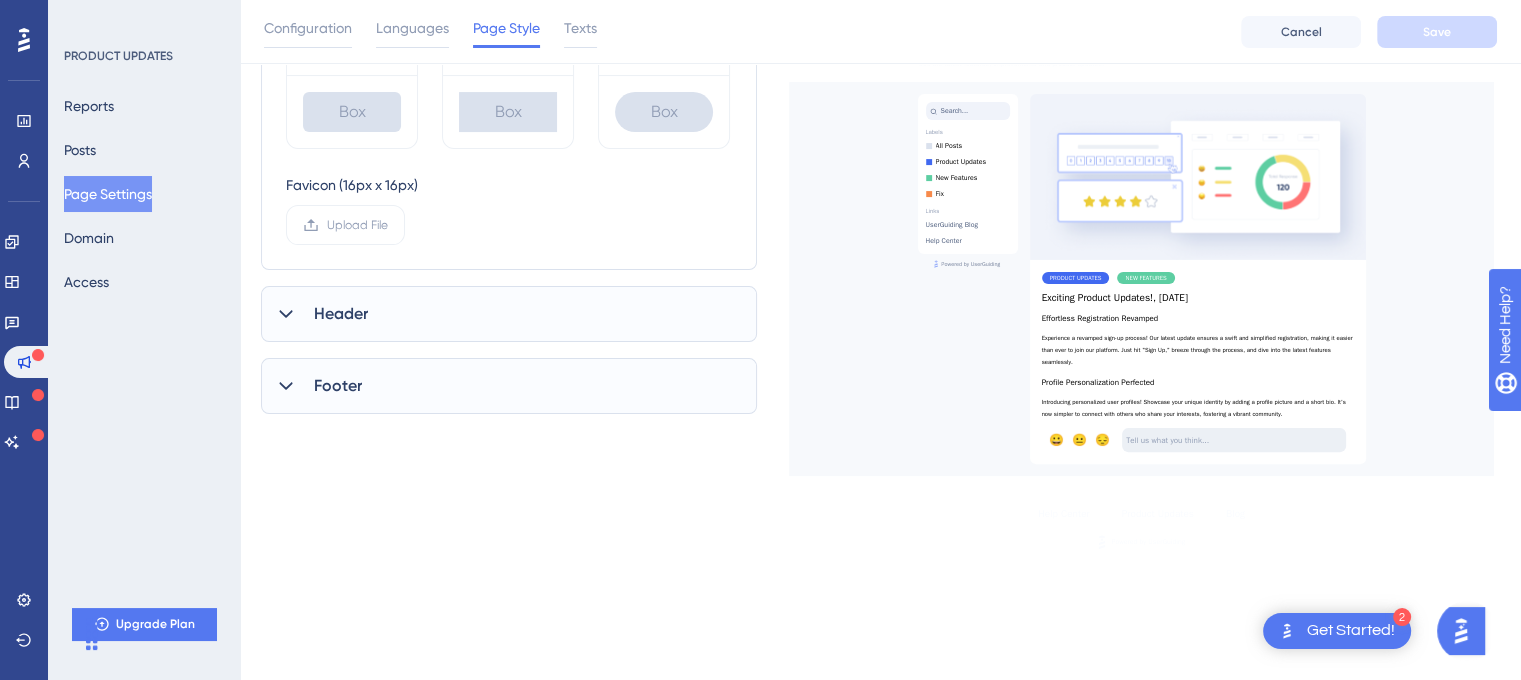 click on "Header" at bounding box center [509, 314] 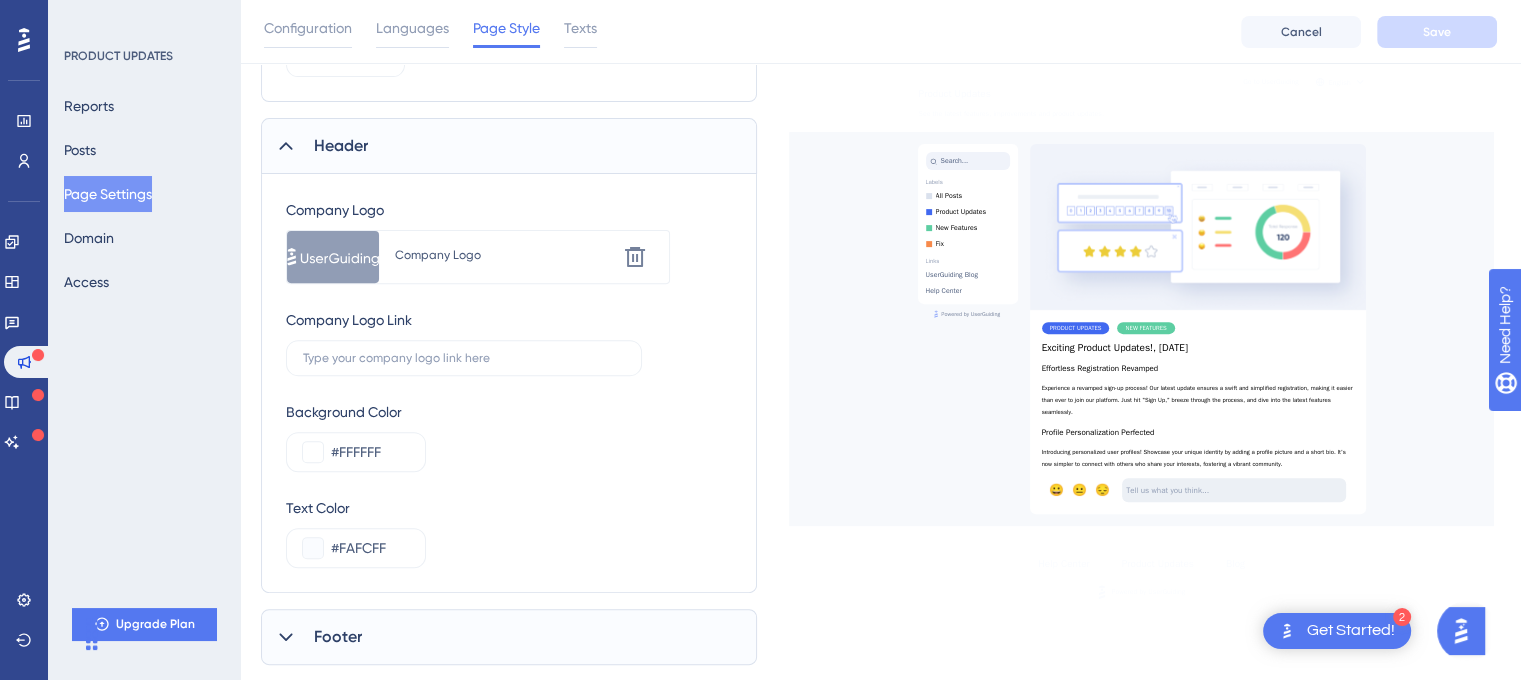 scroll, scrollTop: 716, scrollLeft: 15, axis: both 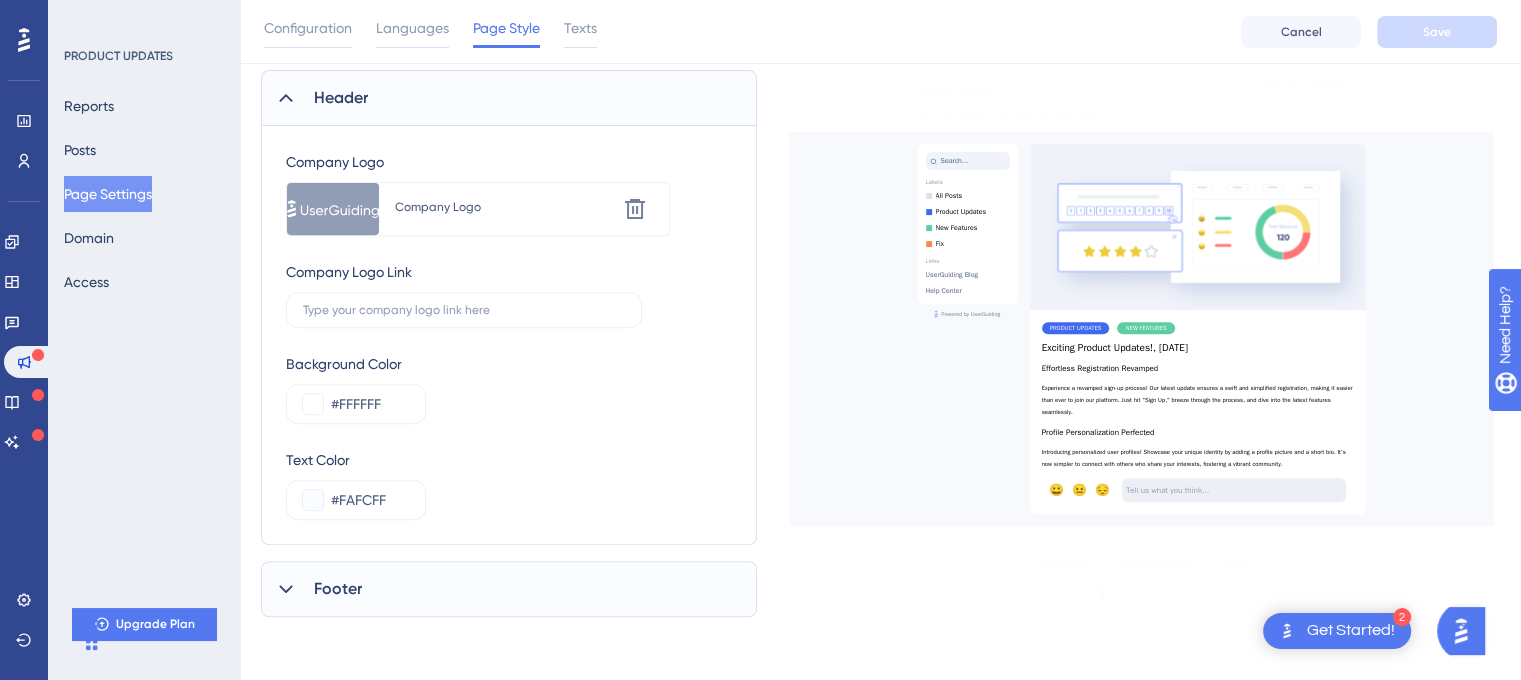 click on "Footer" at bounding box center [509, 589] 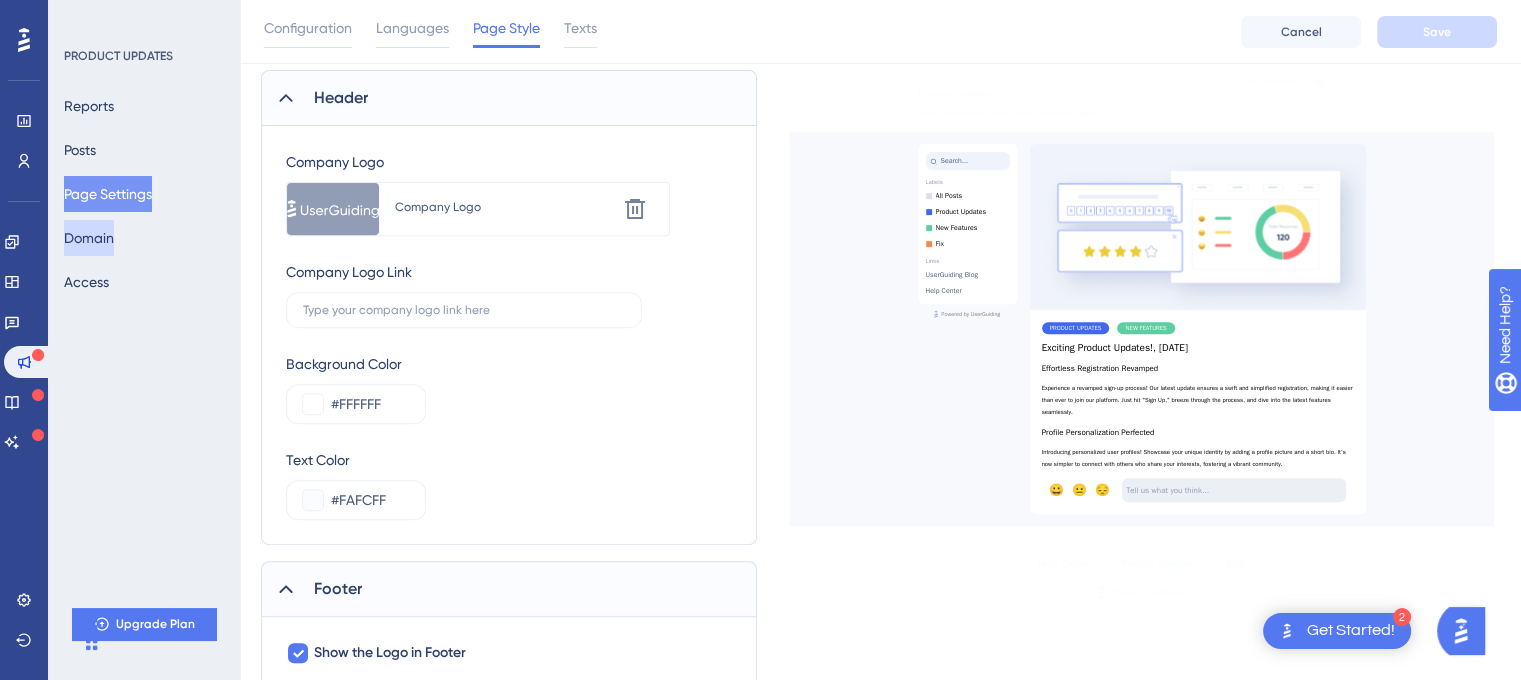 click on "Domain" at bounding box center [89, 238] 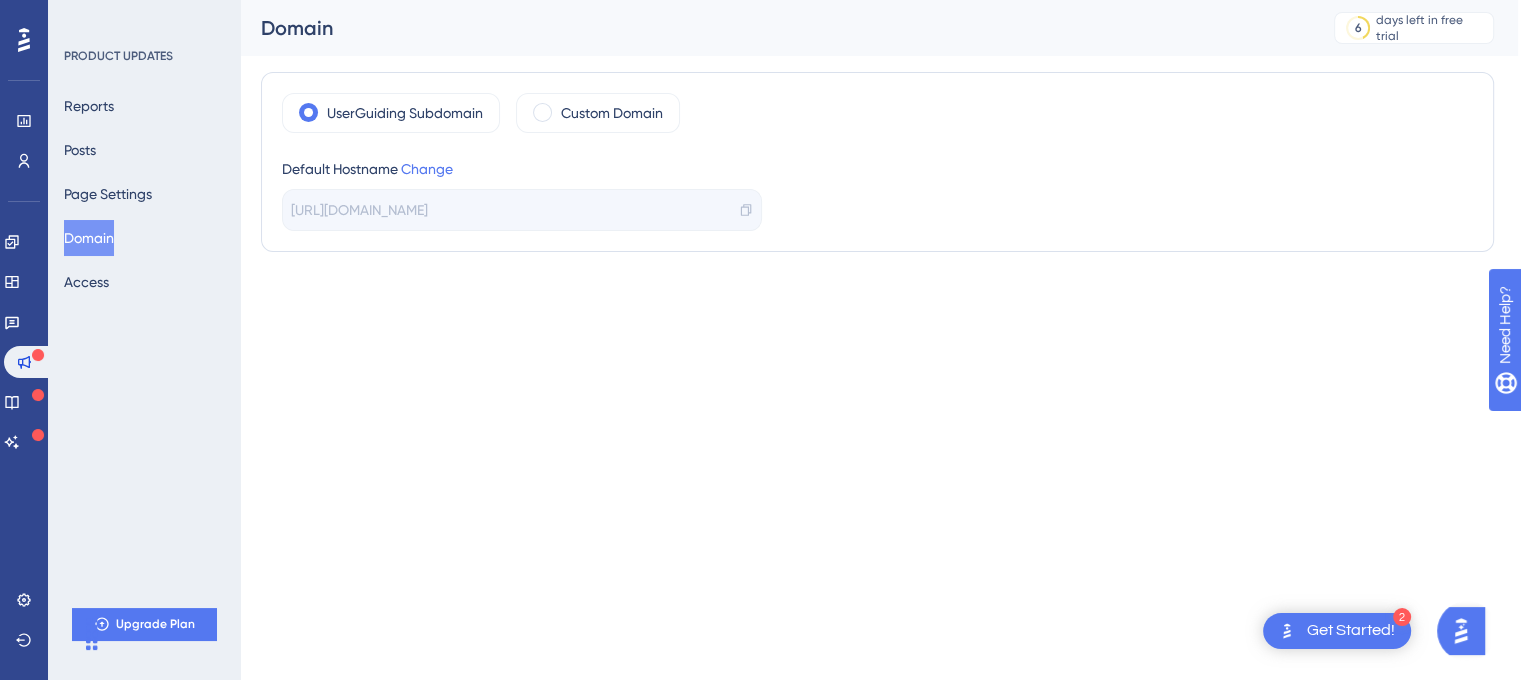 scroll, scrollTop: 0, scrollLeft: 0, axis: both 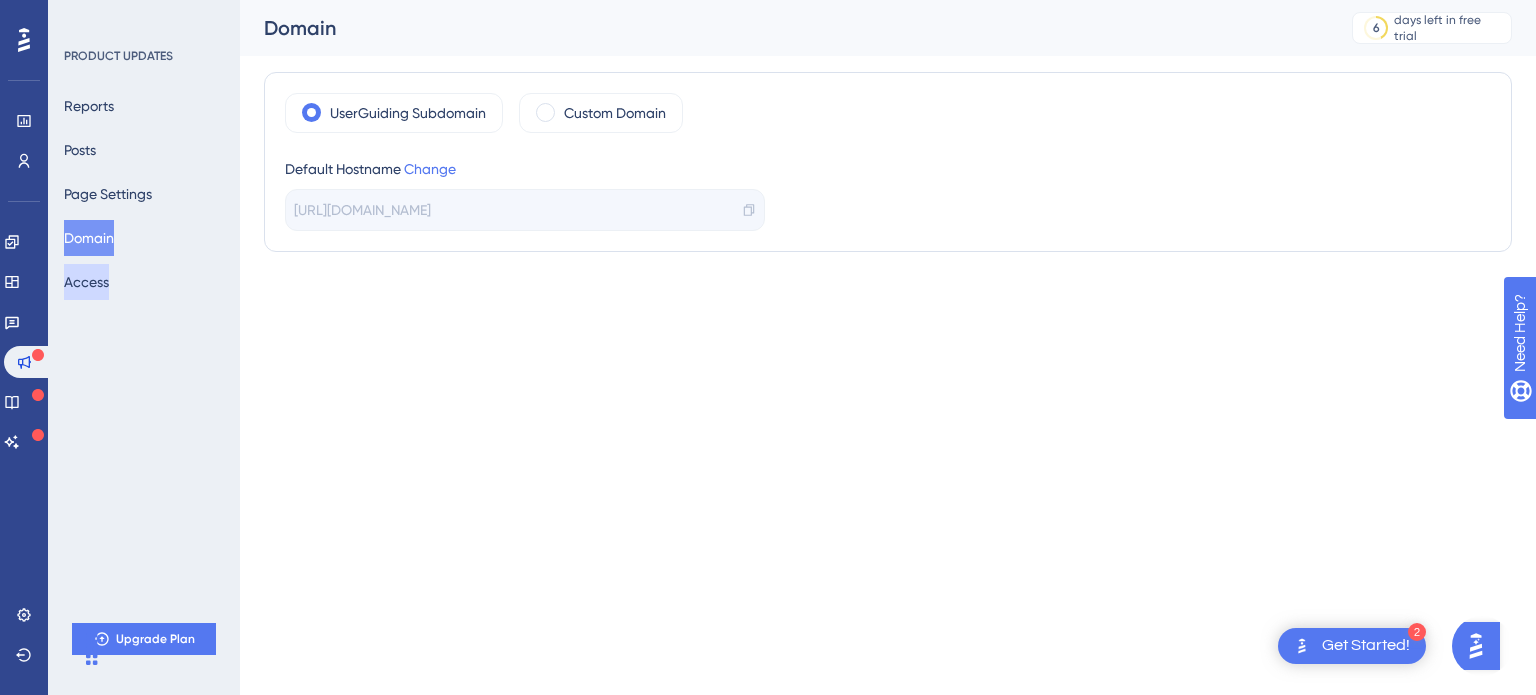 click on "Access" at bounding box center (86, 282) 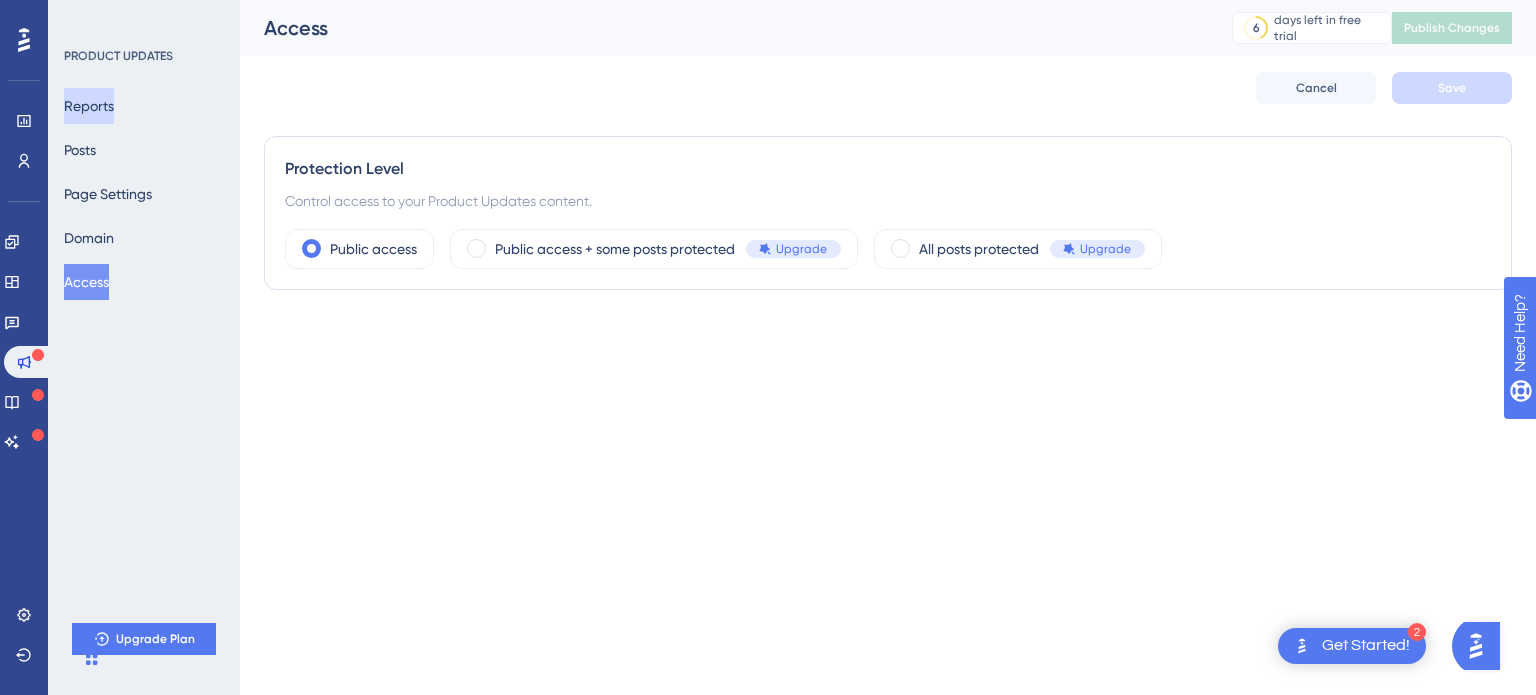click on "Reports" at bounding box center (89, 106) 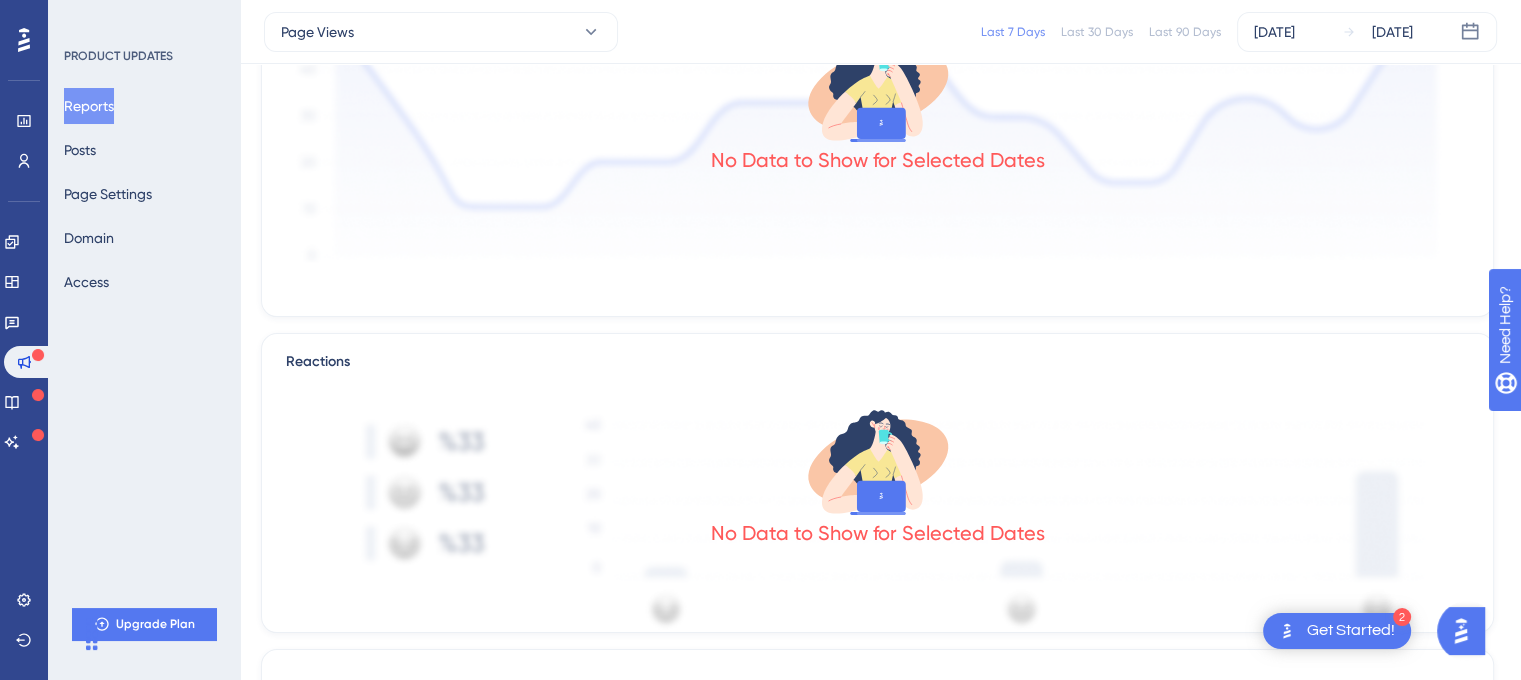 scroll, scrollTop: 202, scrollLeft: 15, axis: both 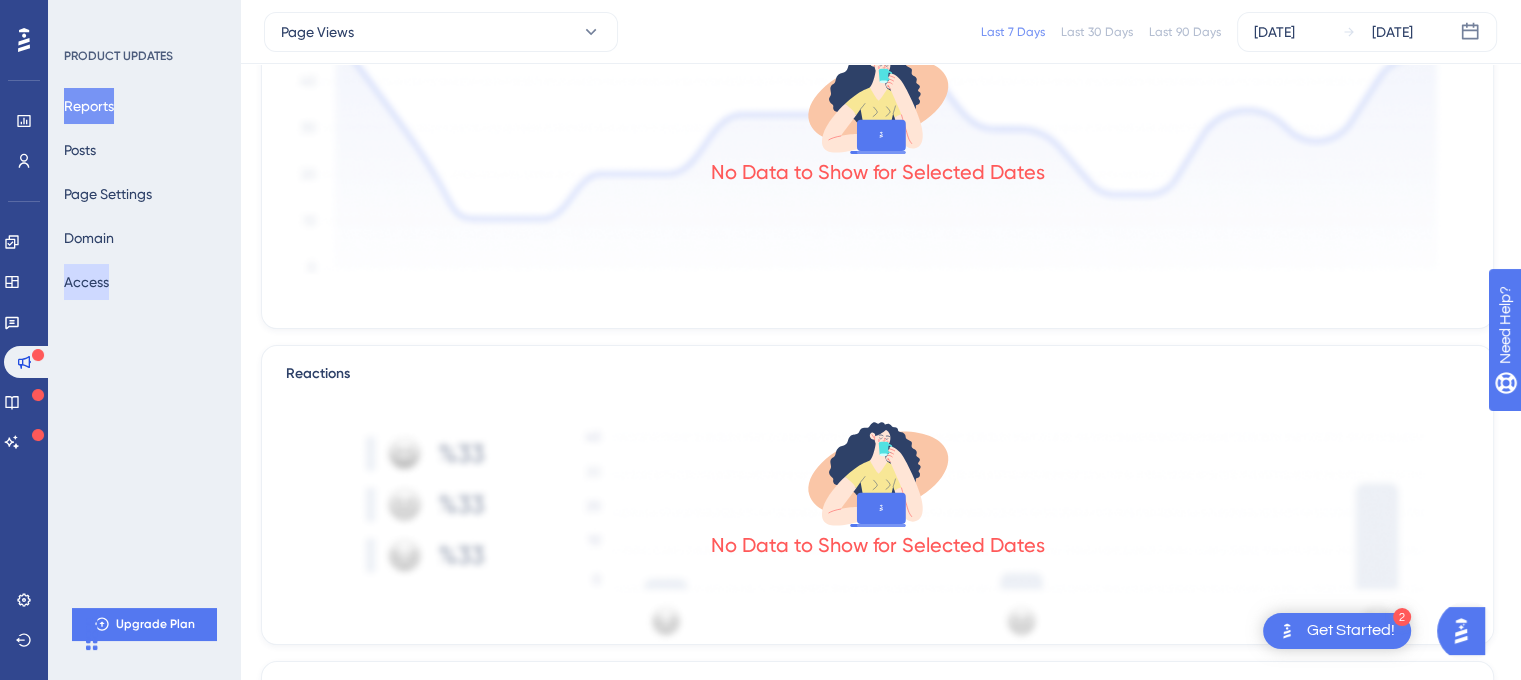 click on "Access" at bounding box center (86, 282) 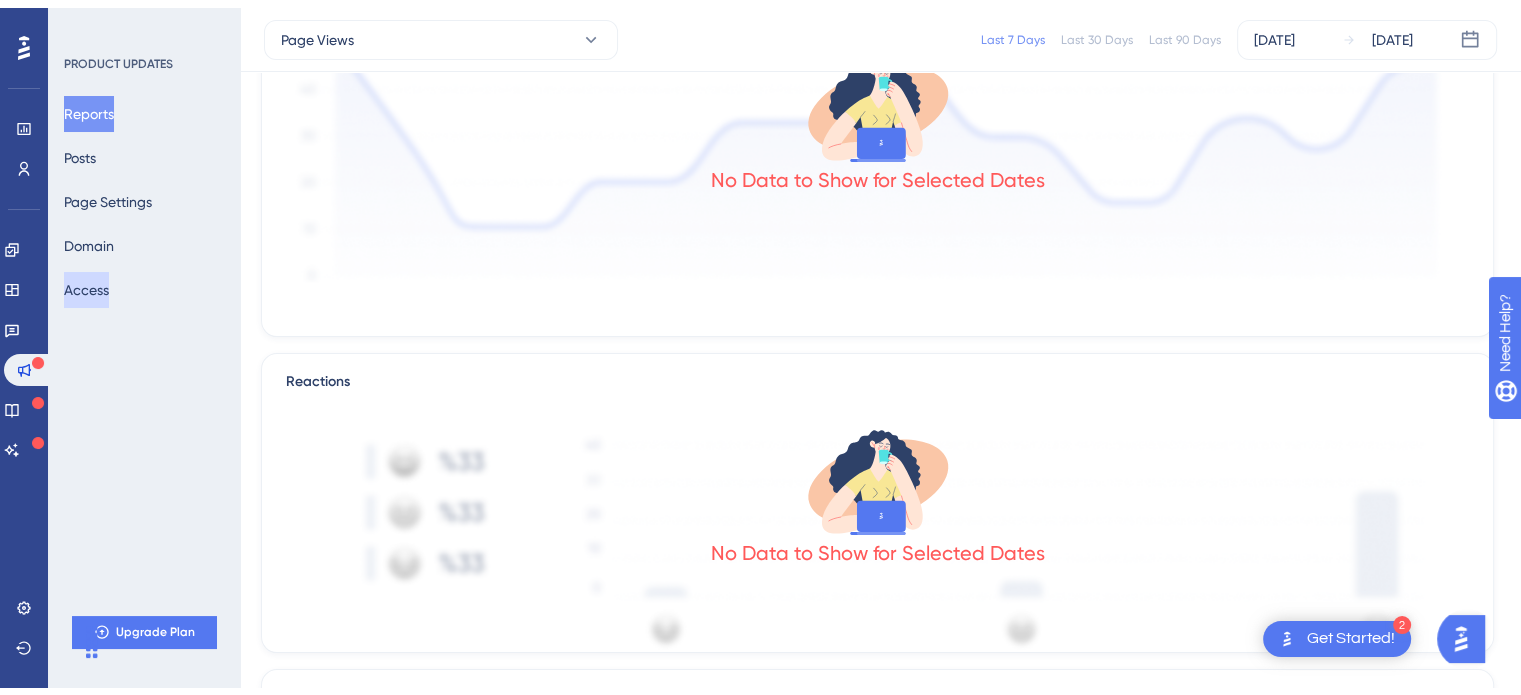 scroll, scrollTop: 0, scrollLeft: 0, axis: both 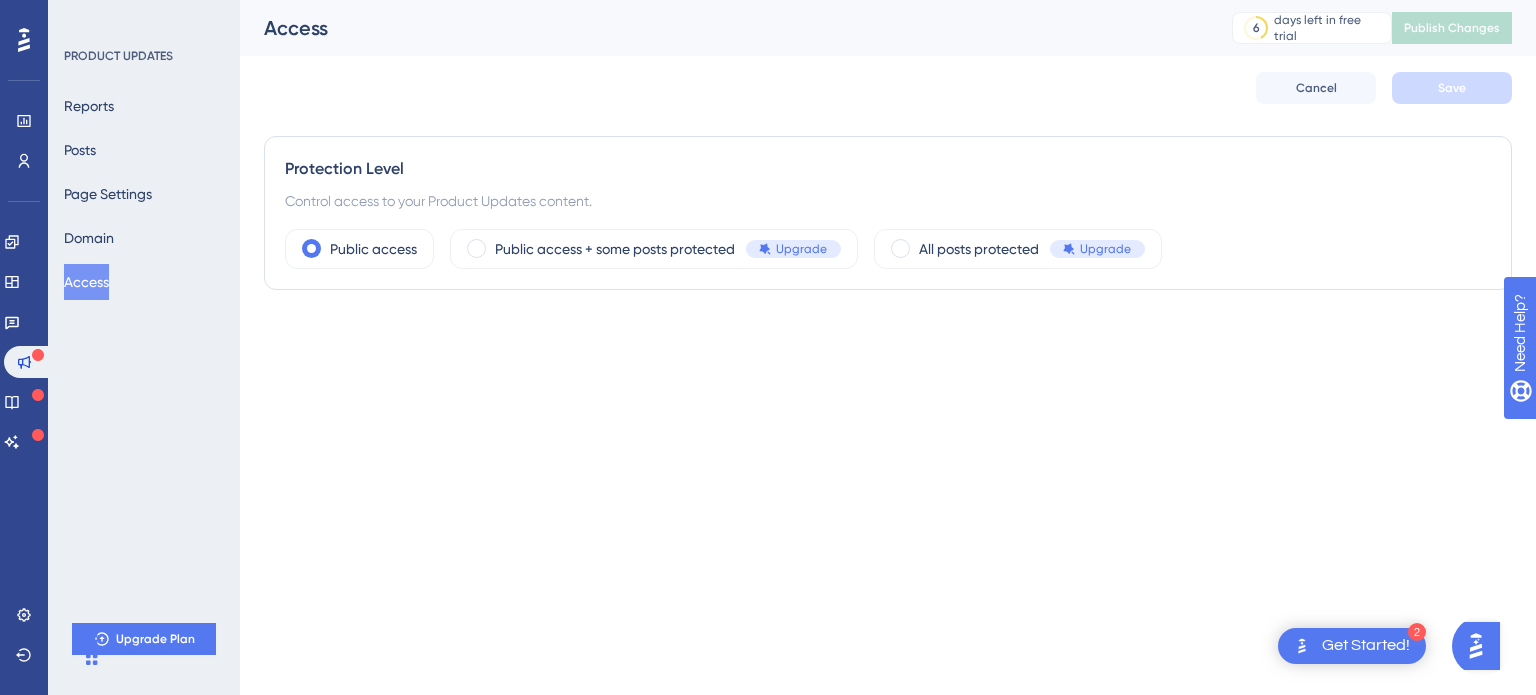click on "Reports Posts Page Settings Domain Access" at bounding box center (145, 194) 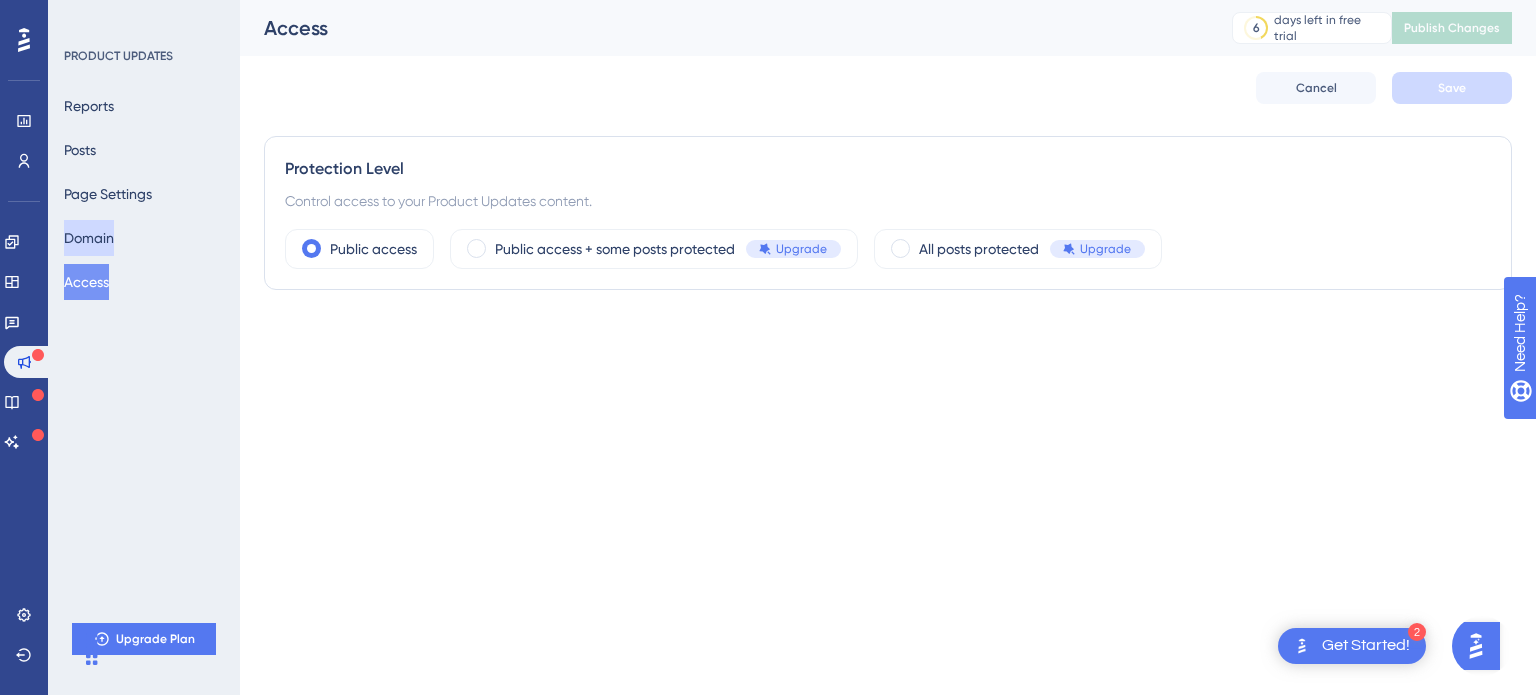 click on "Domain" at bounding box center (89, 238) 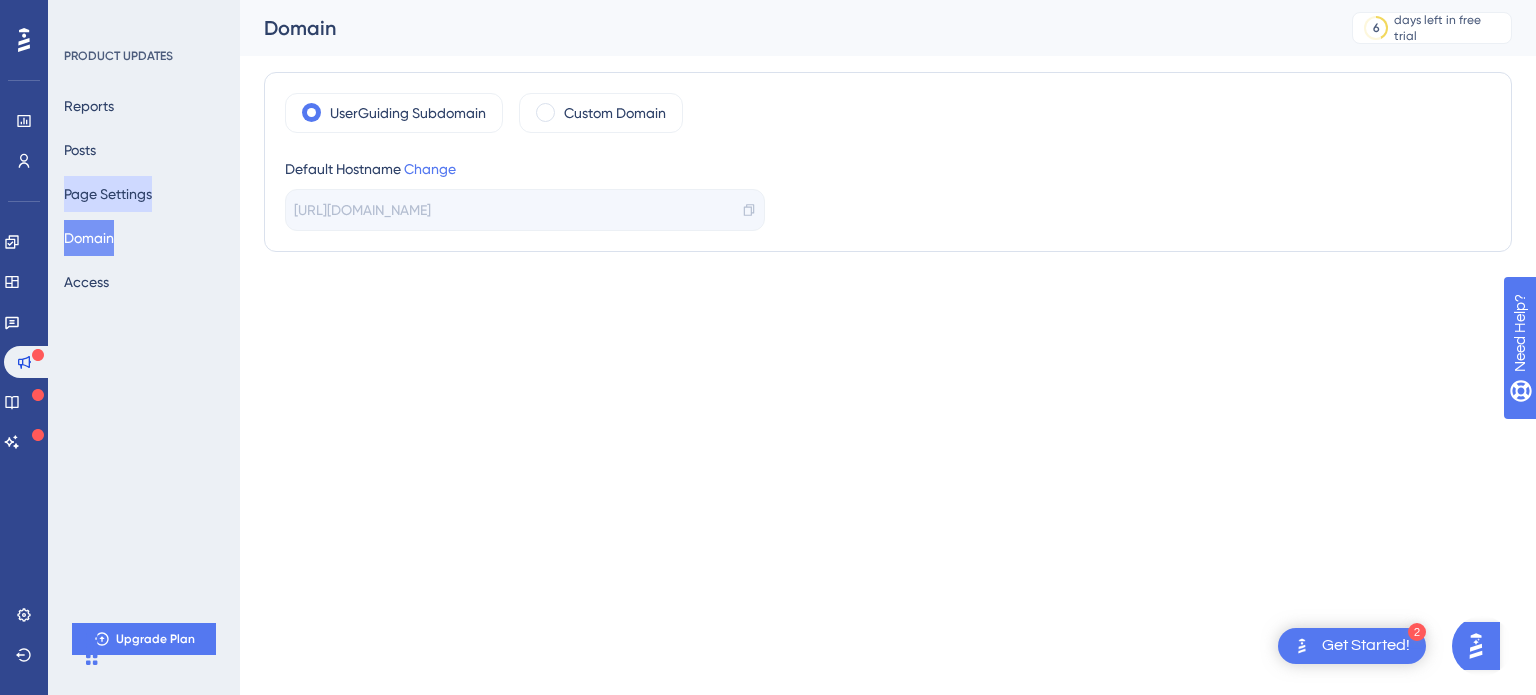 click on "Page Settings" at bounding box center [108, 194] 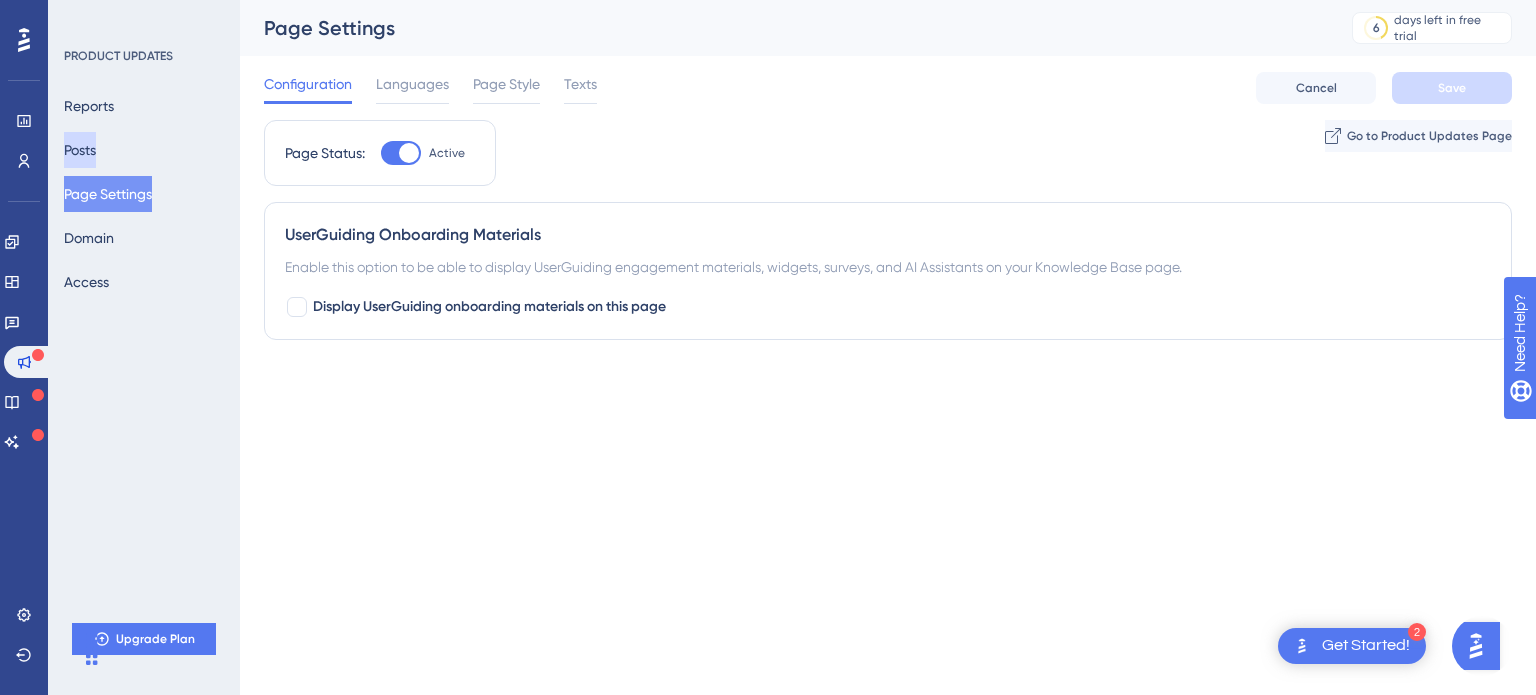 click on "Posts" at bounding box center (80, 150) 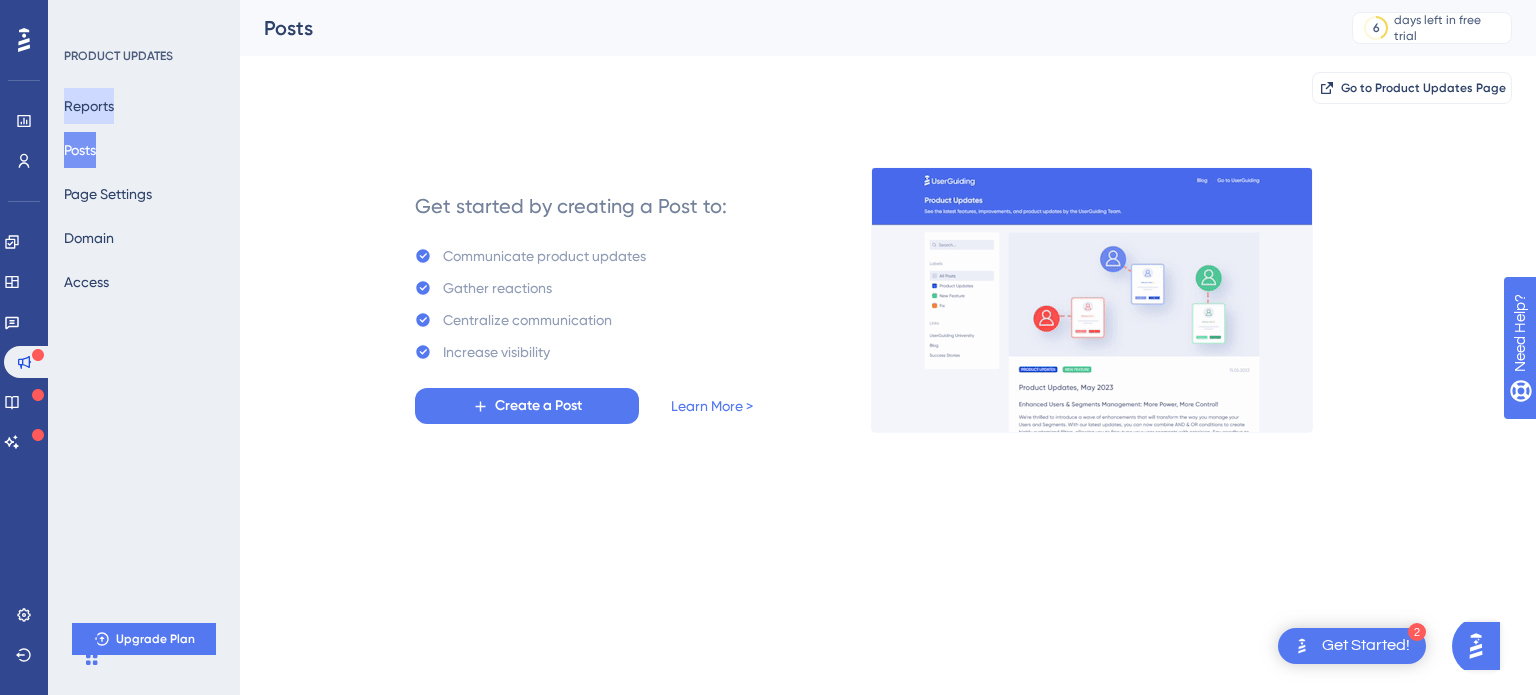 click on "Reports" at bounding box center (89, 106) 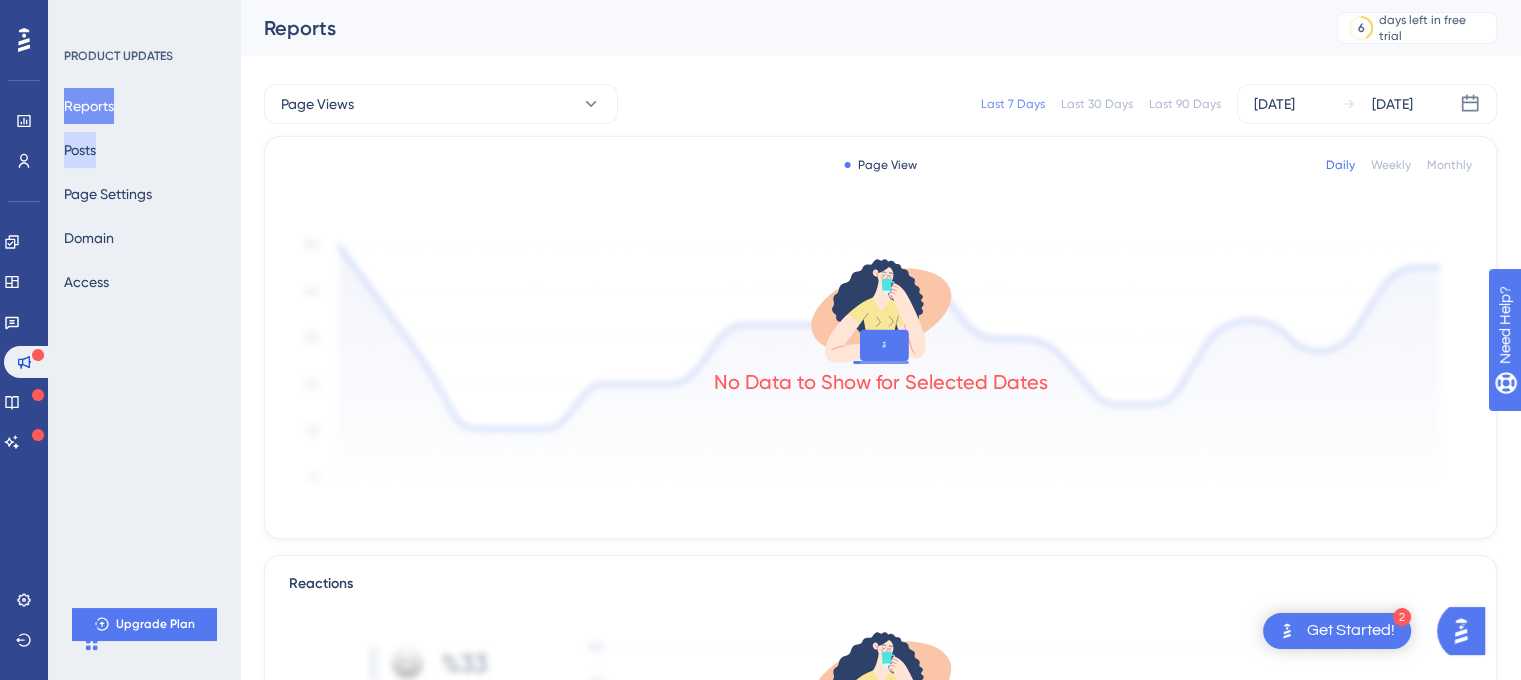 click on "Posts" at bounding box center (80, 150) 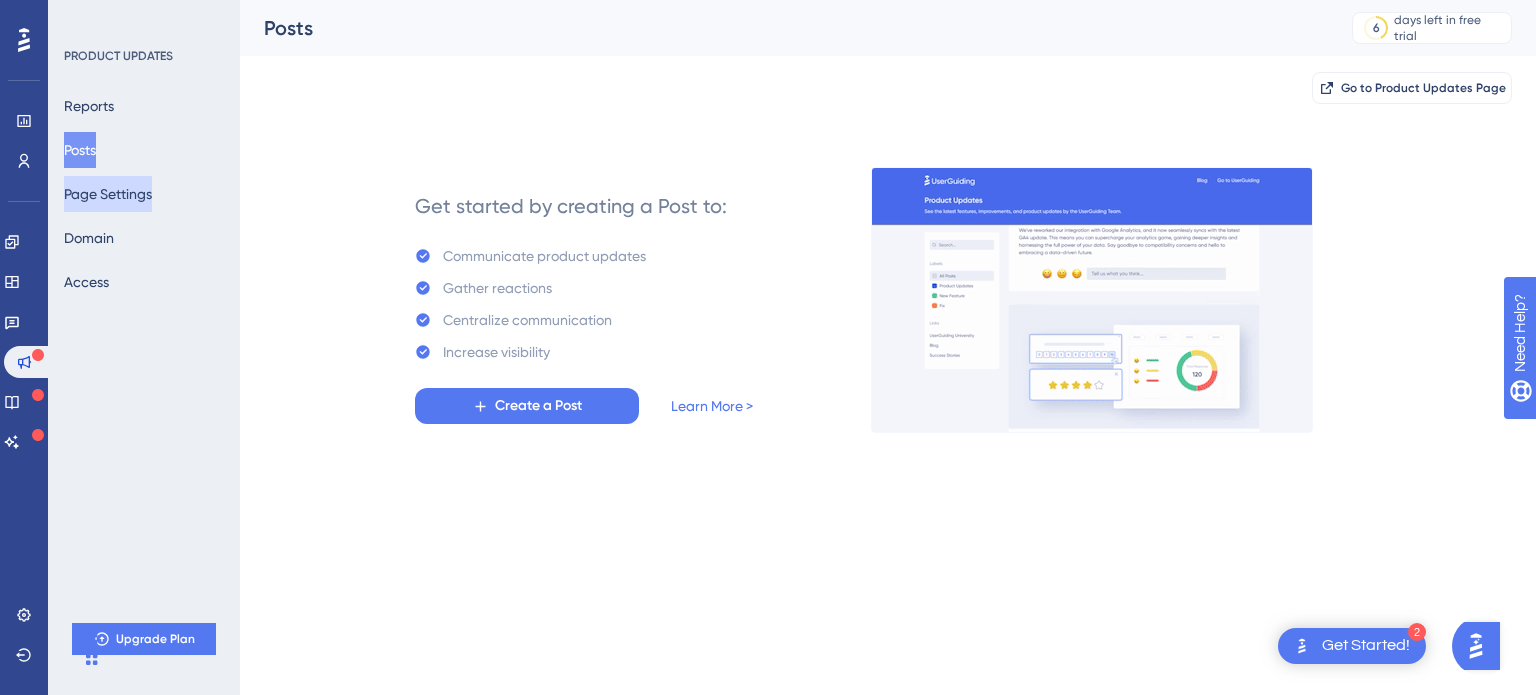 click on "Page Settings" at bounding box center (108, 194) 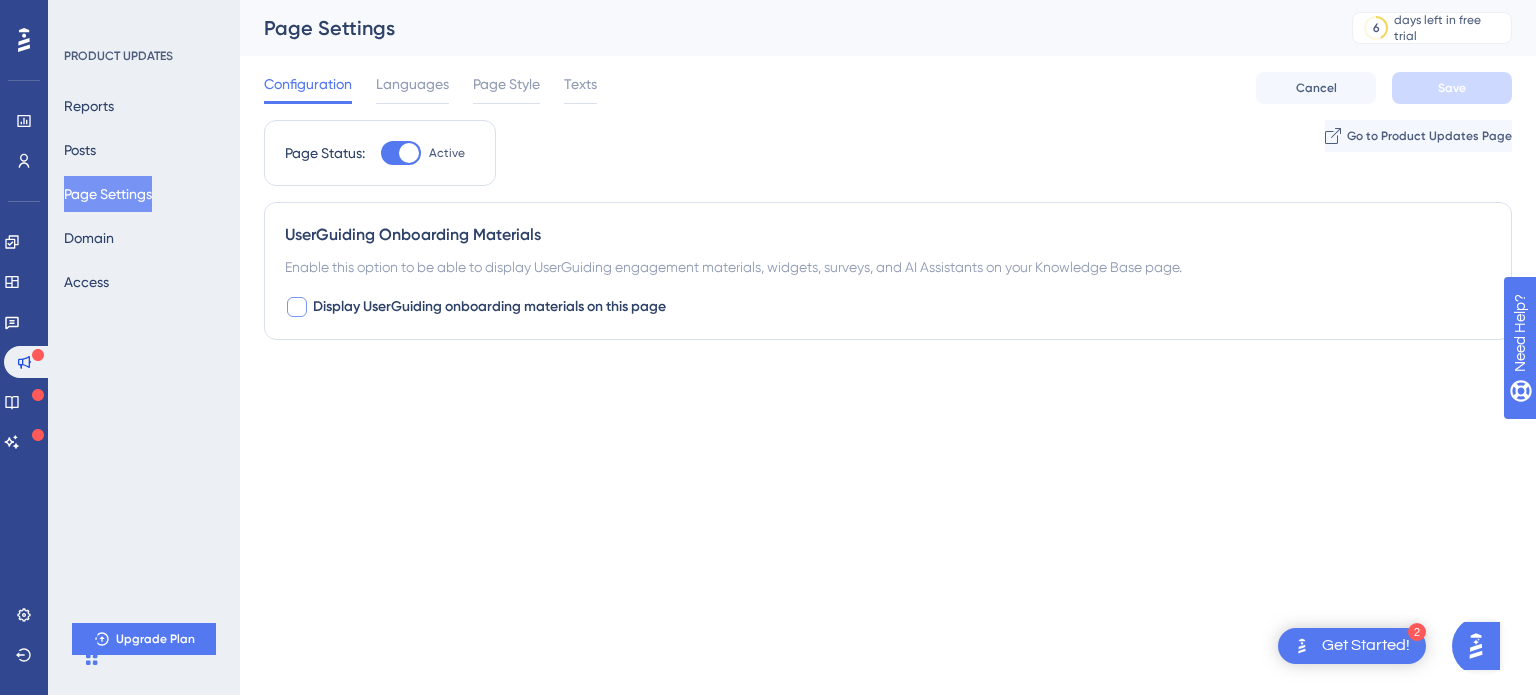 click on "Display UserGuiding onboarding materials on this page" at bounding box center [489, 307] 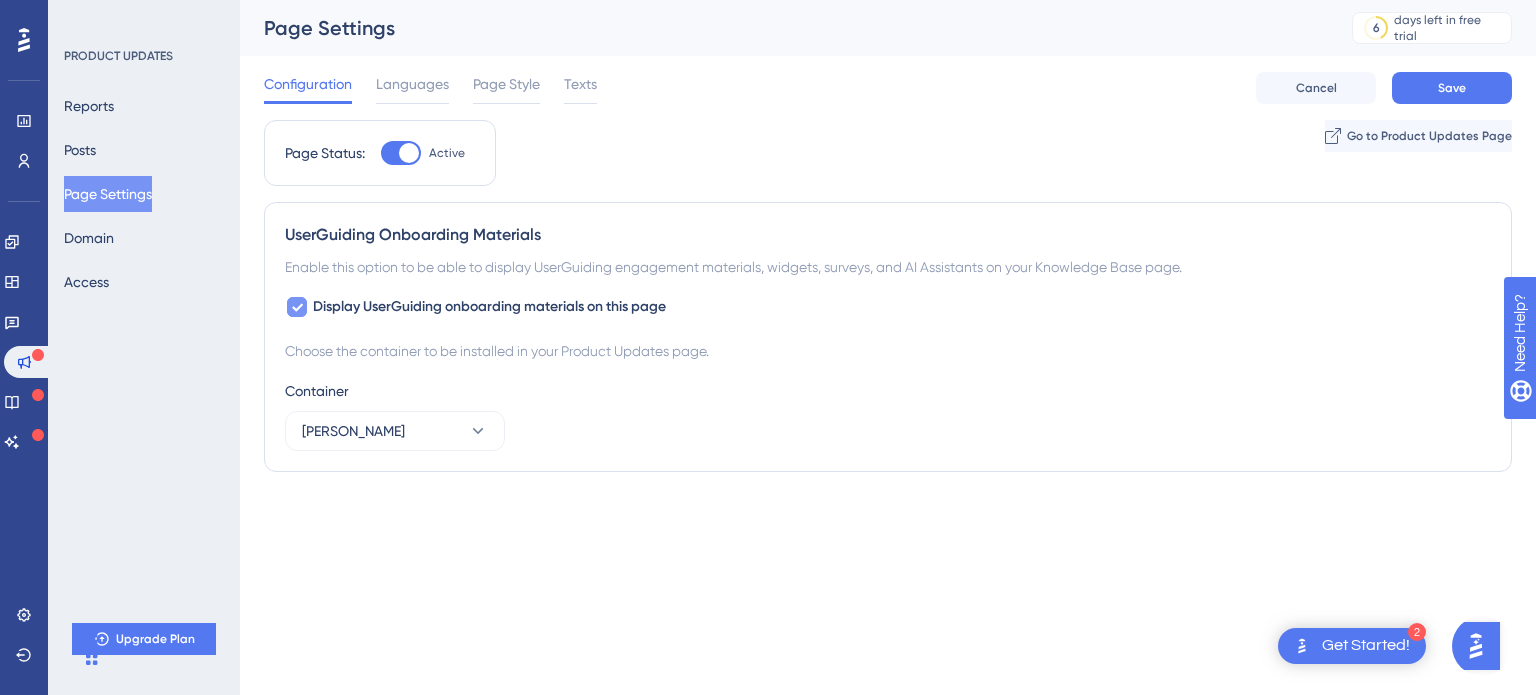click on "Display UserGuiding onboarding materials on this page" at bounding box center [489, 307] 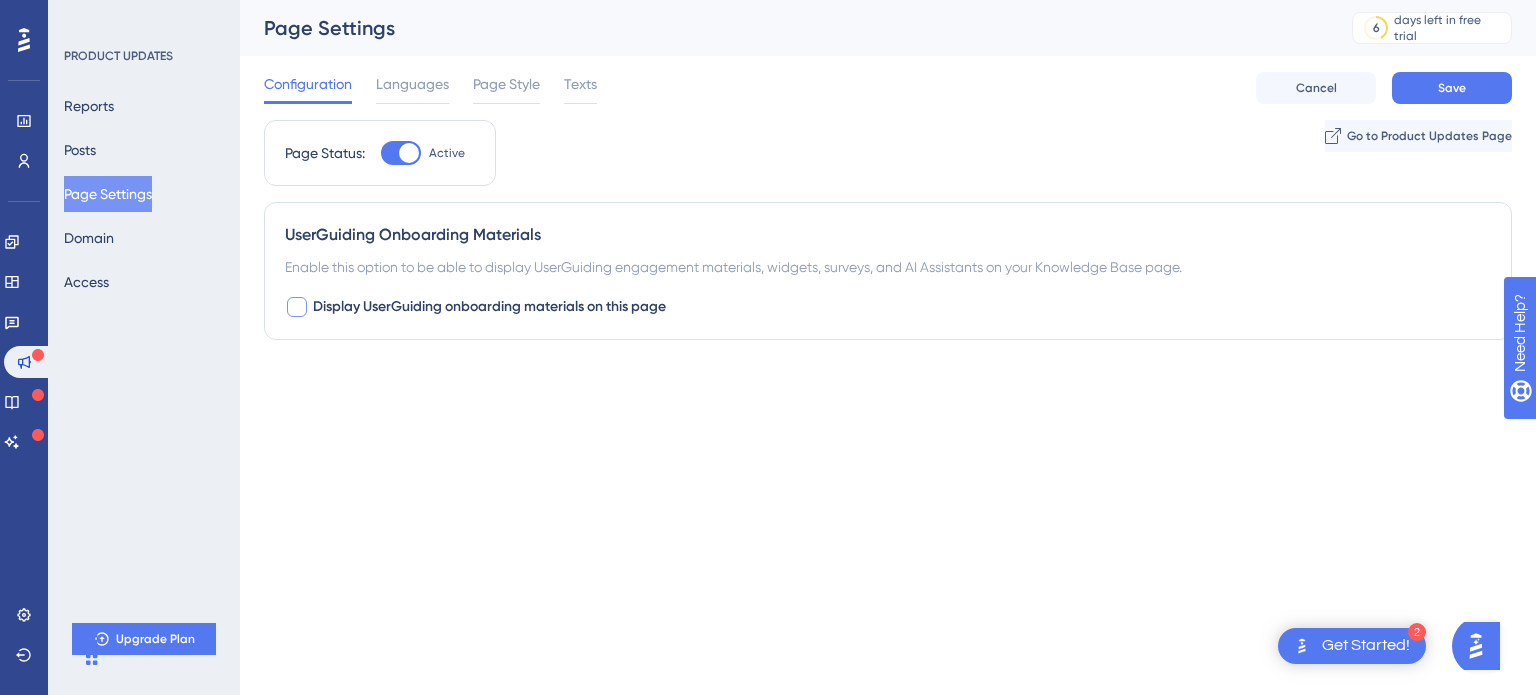 click on "Display UserGuiding onboarding materials on this page" at bounding box center [489, 307] 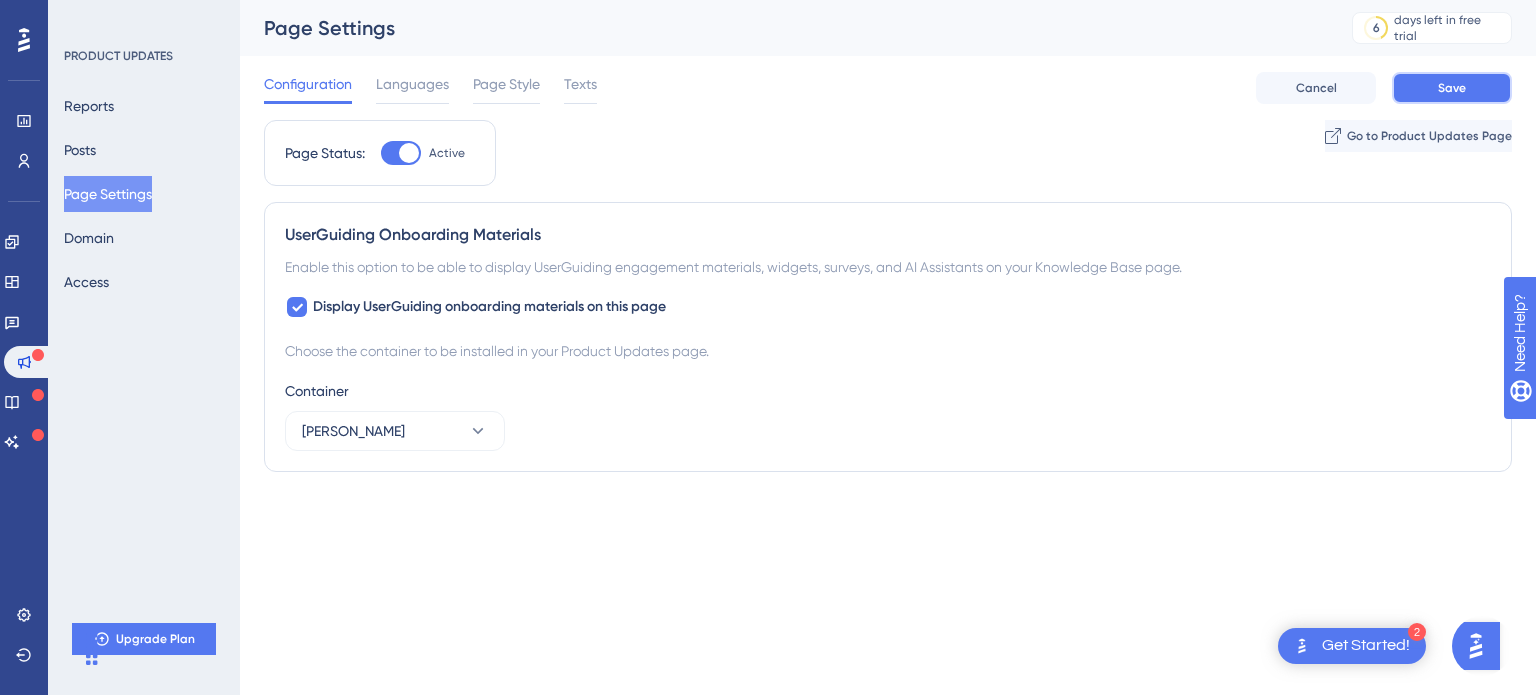 click on "Save" at bounding box center [1452, 88] 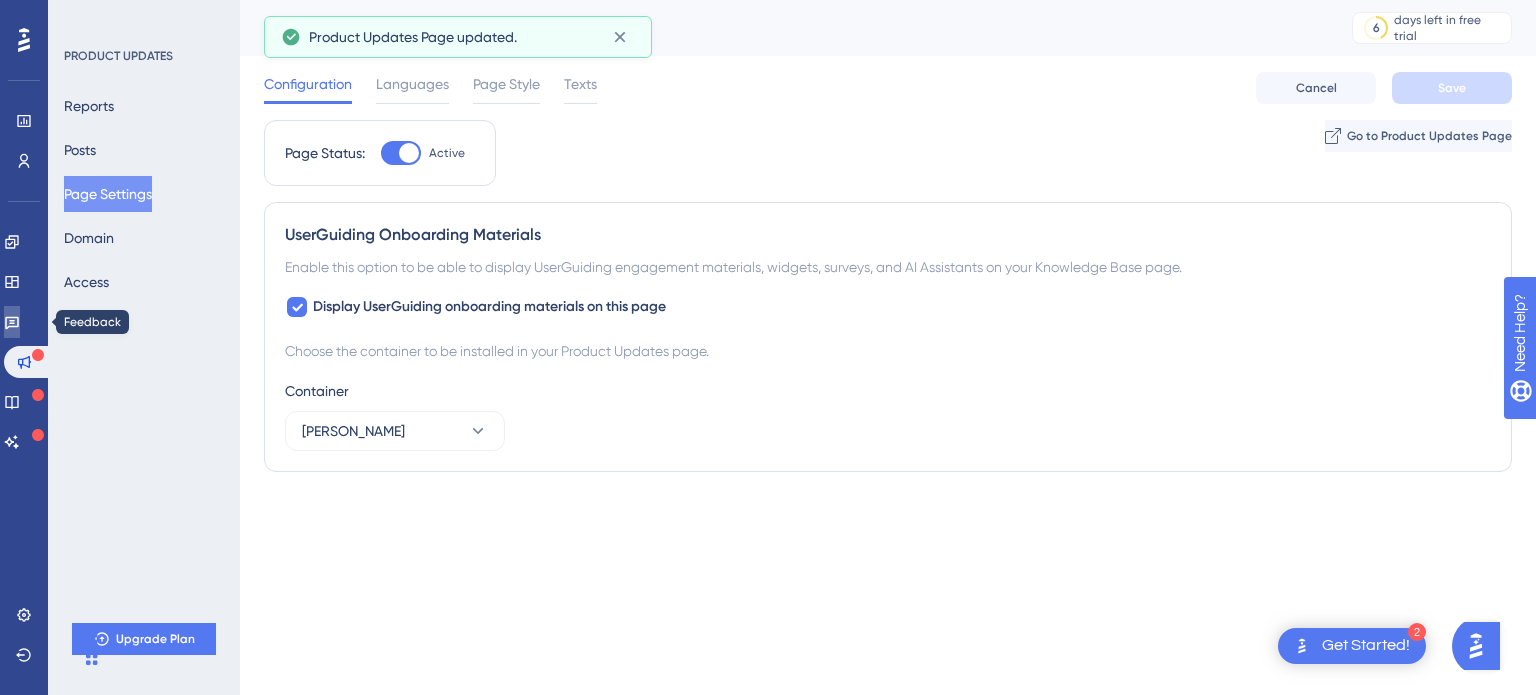 click 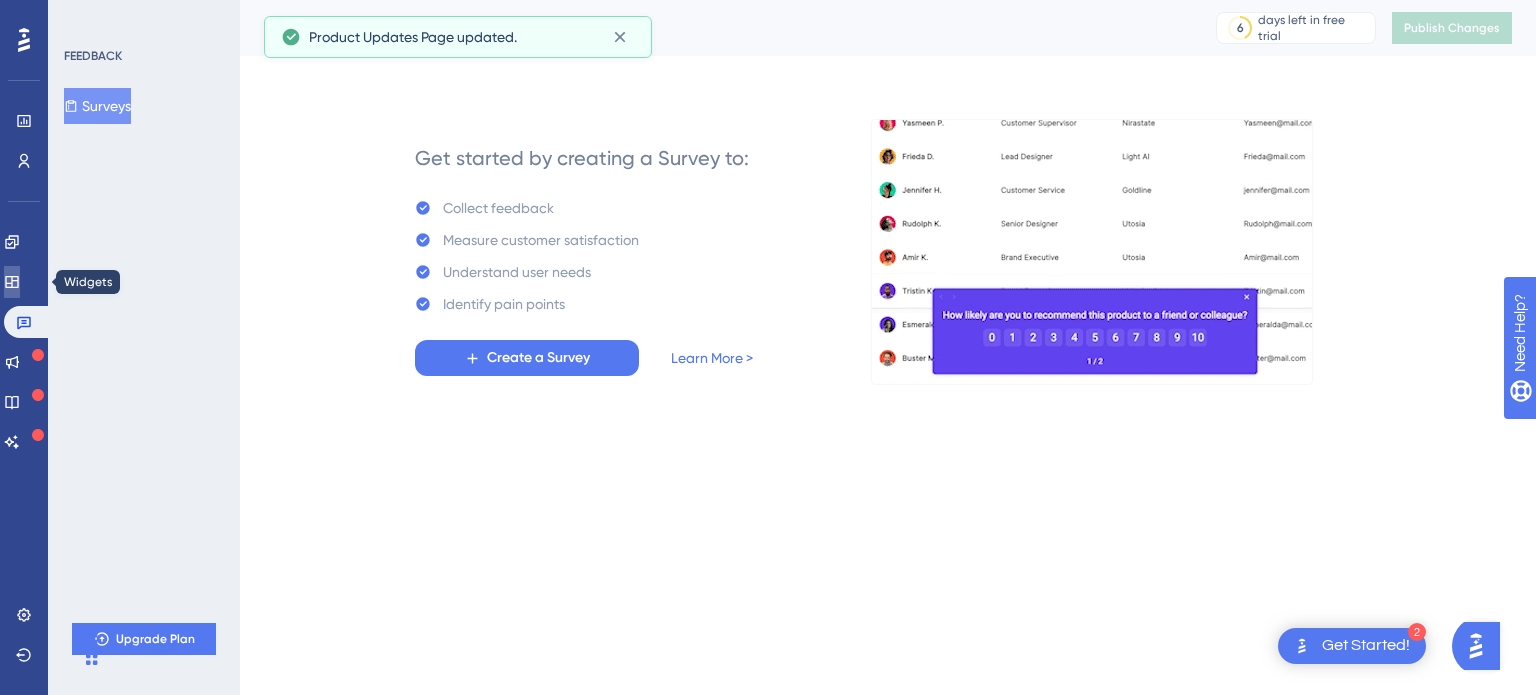 click at bounding box center (12, 282) 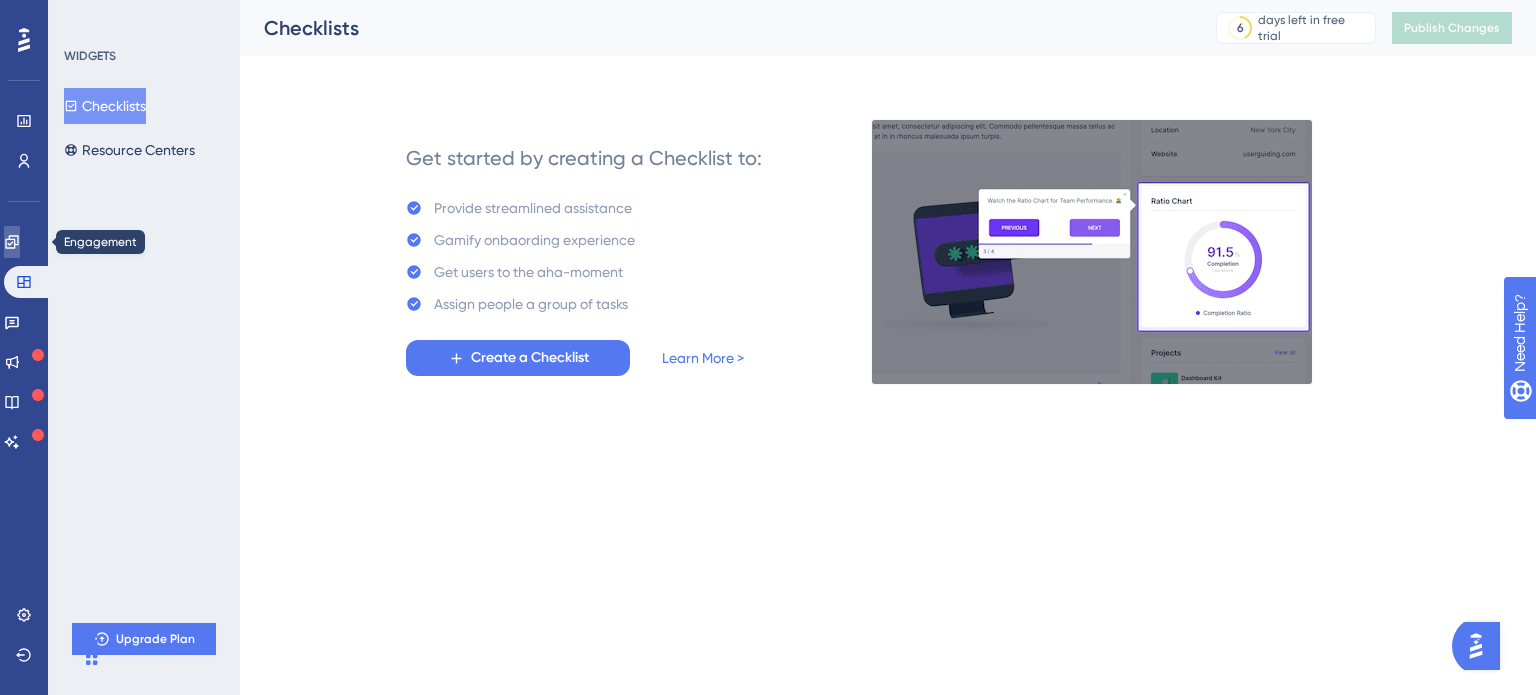 click at bounding box center (12, 242) 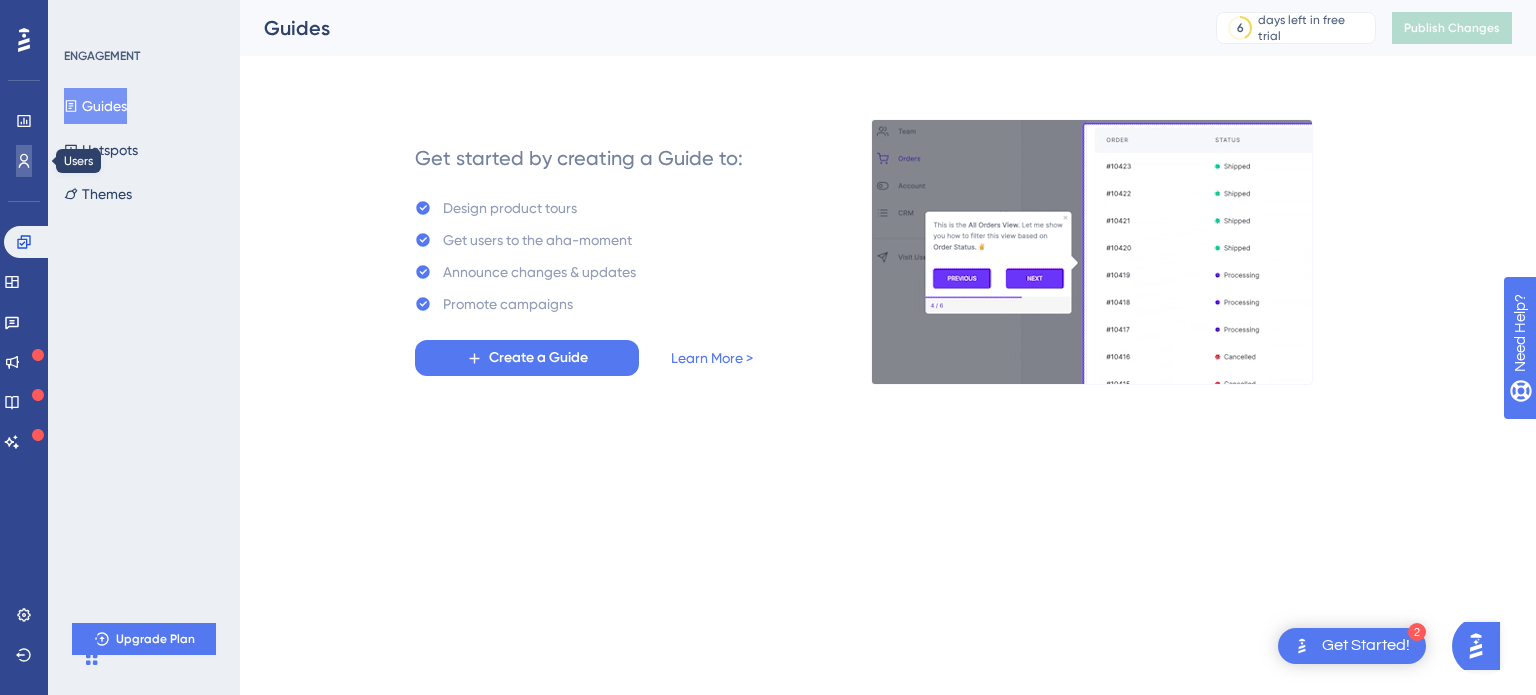 click at bounding box center (24, 161) 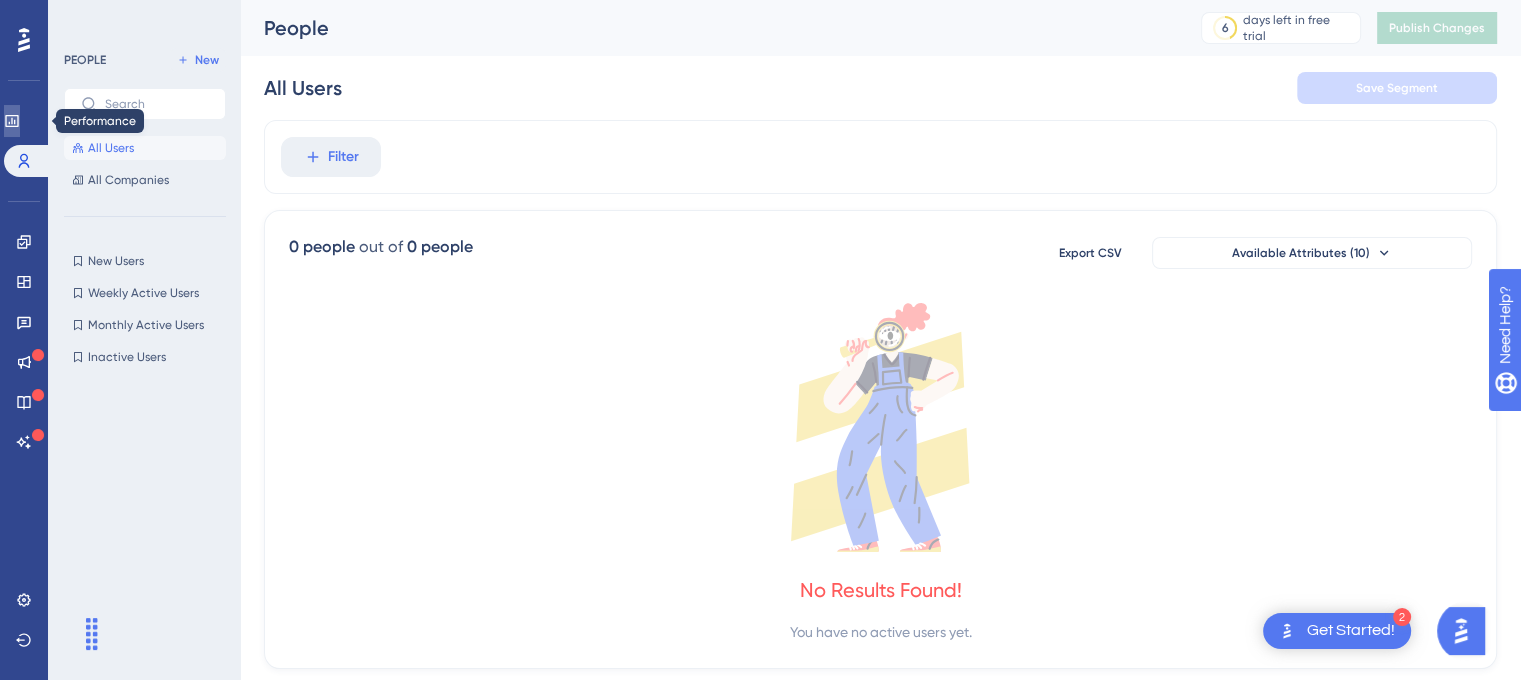 click 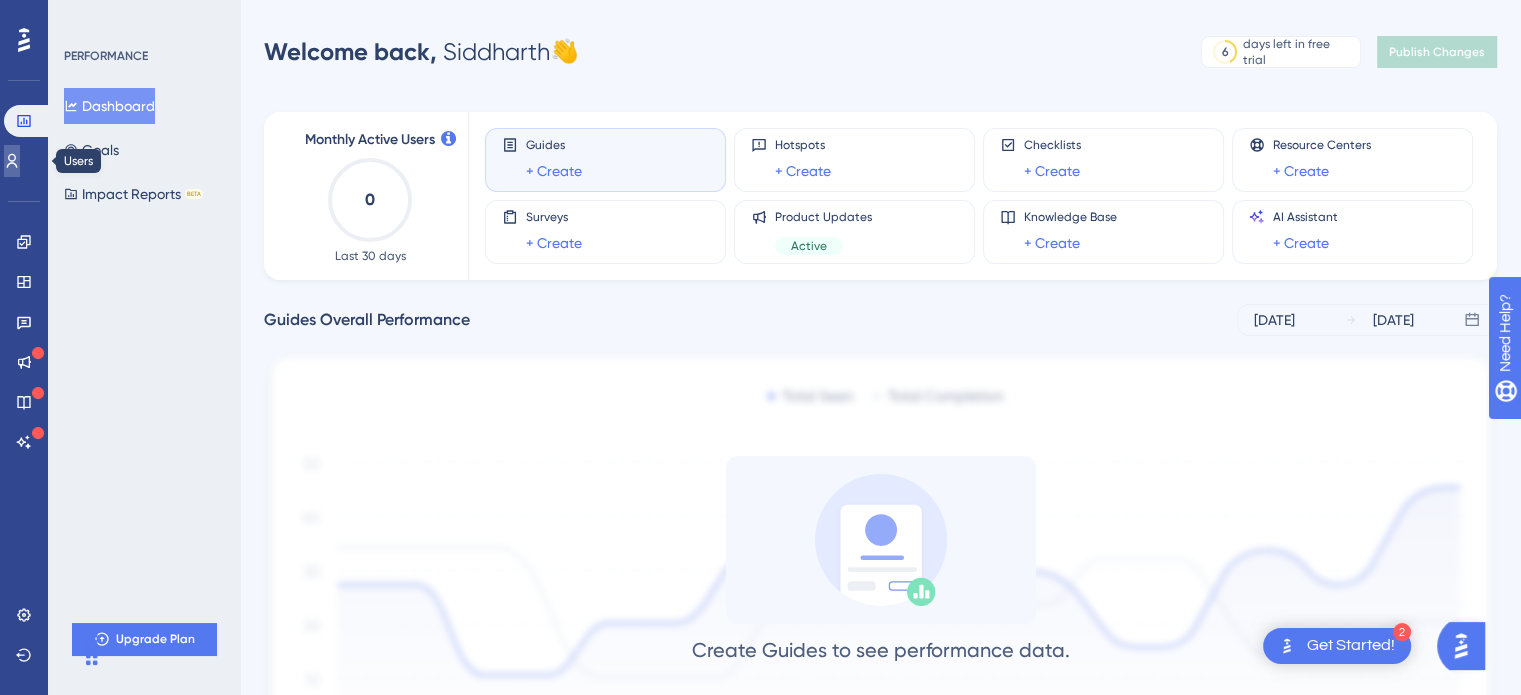 click 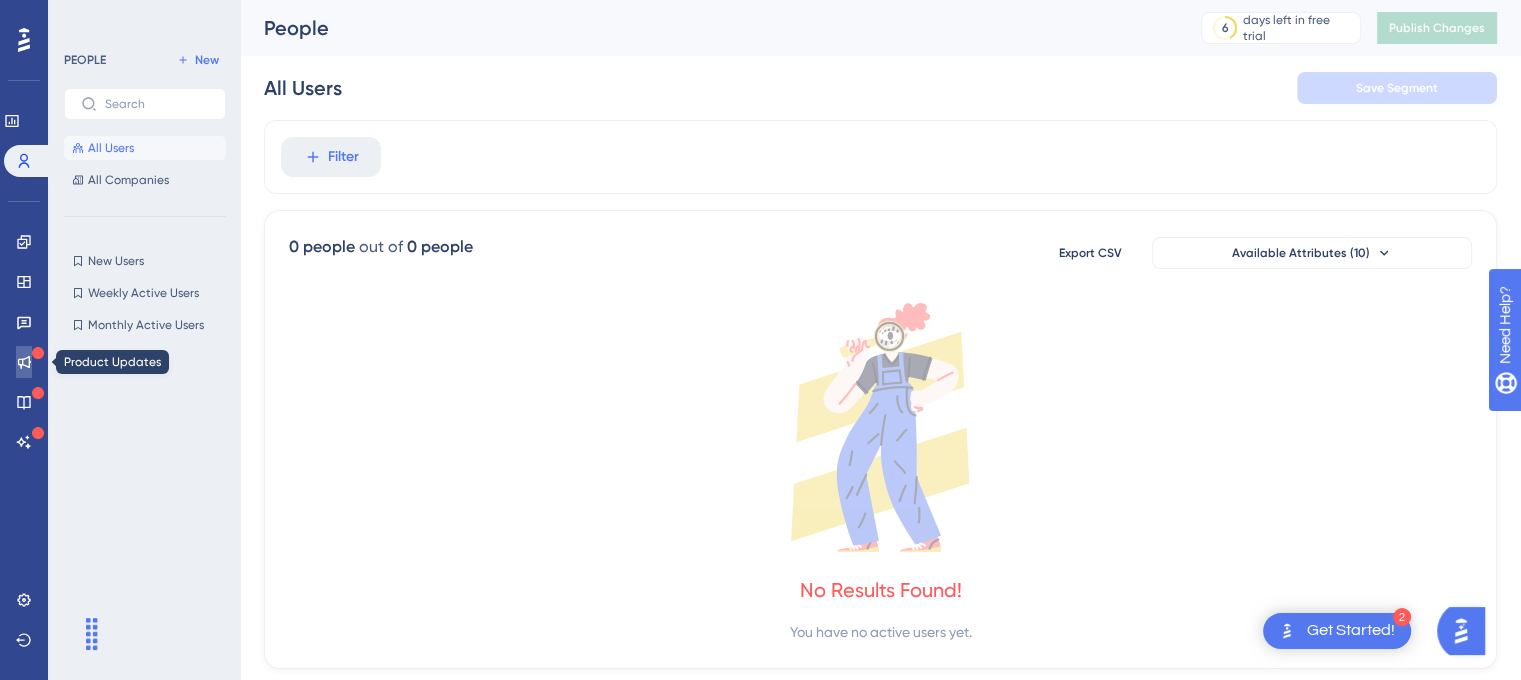 click 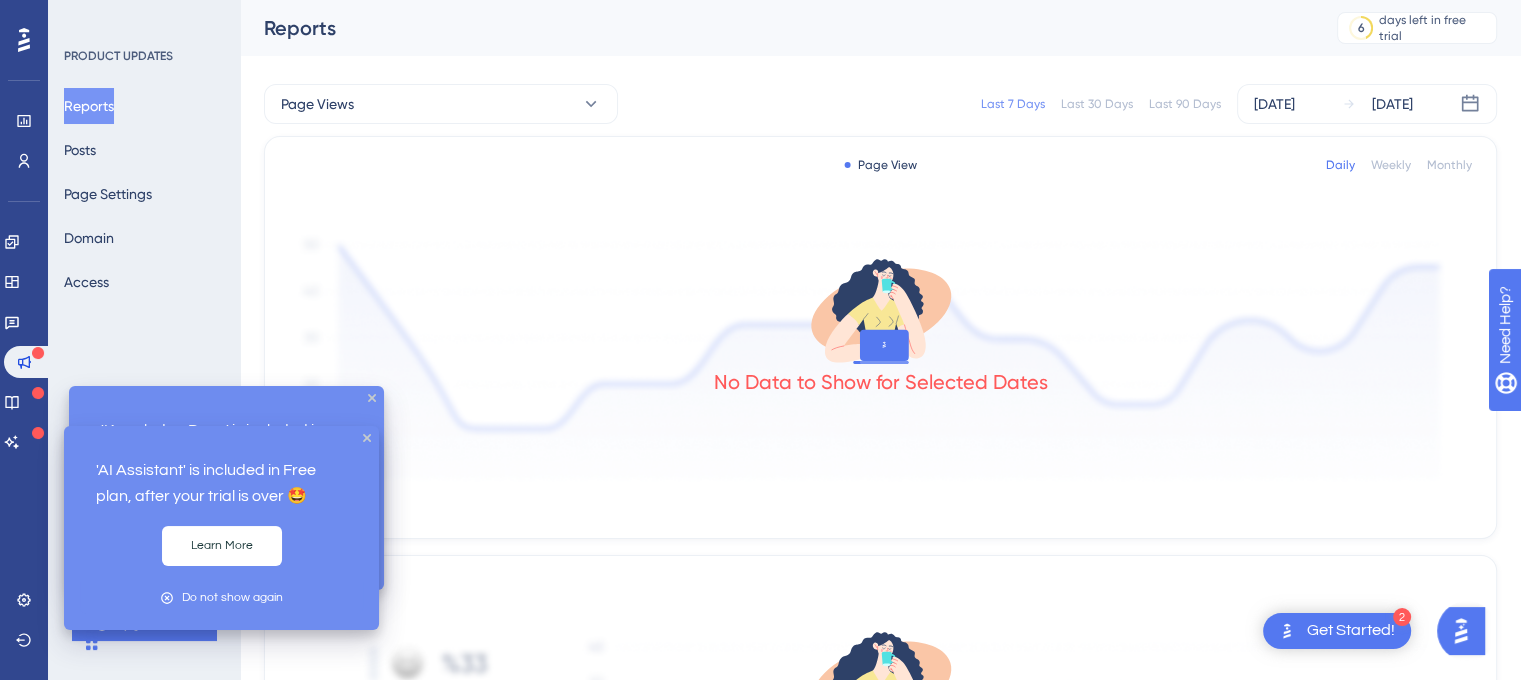 click 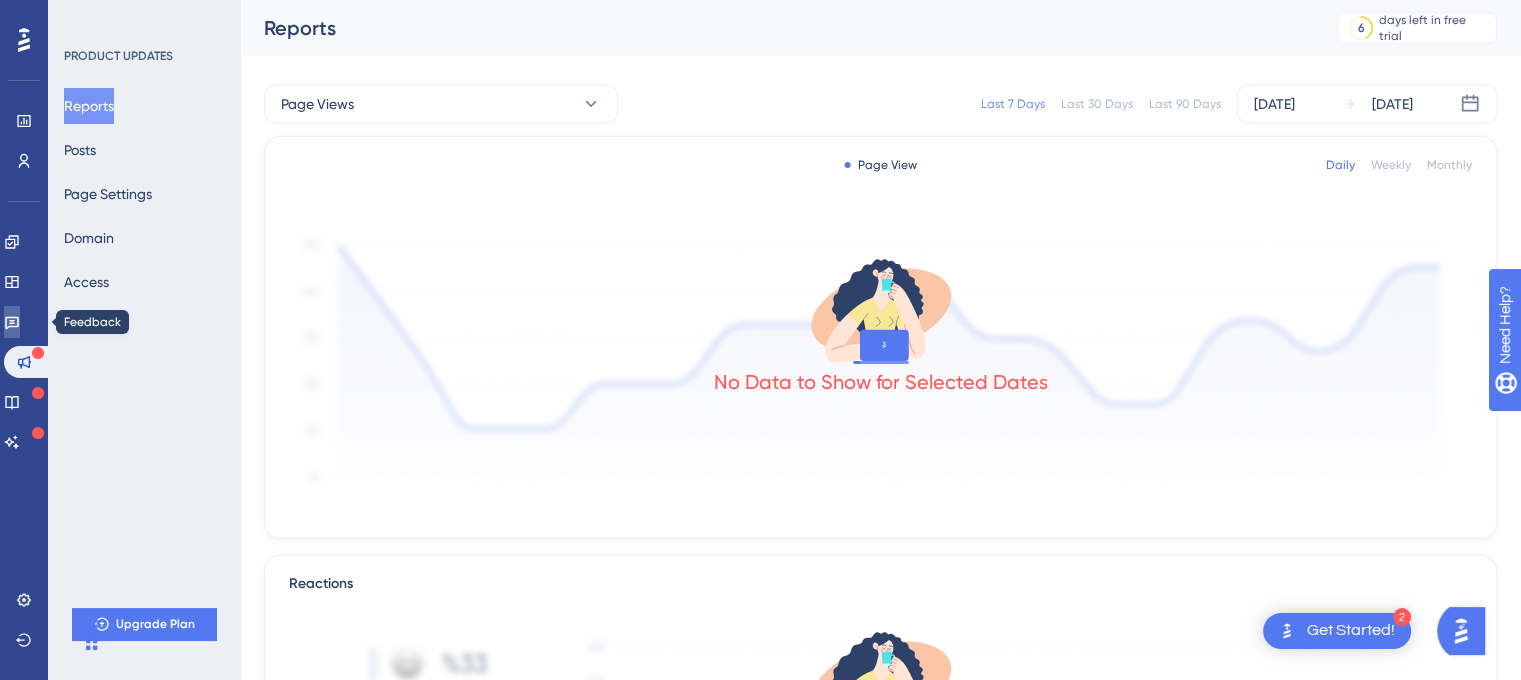 click 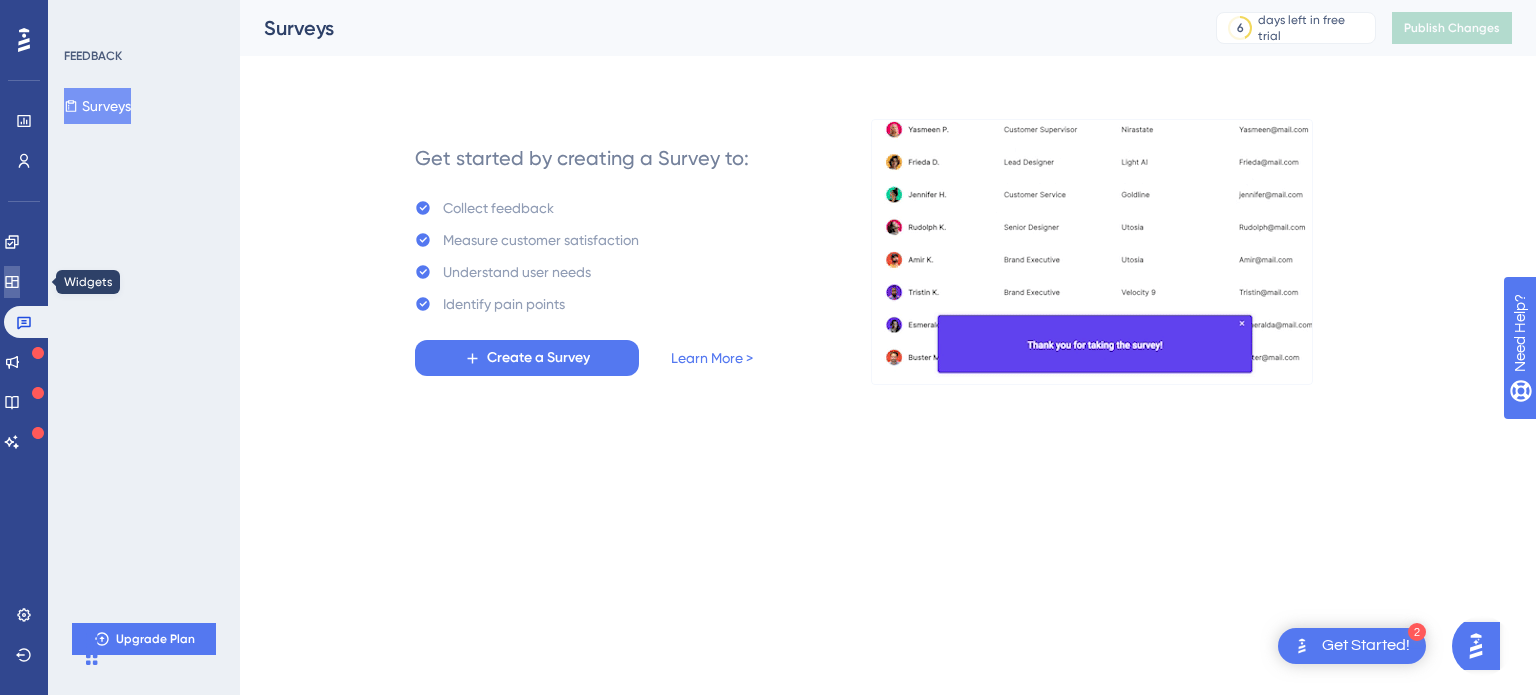 click at bounding box center [12, 282] 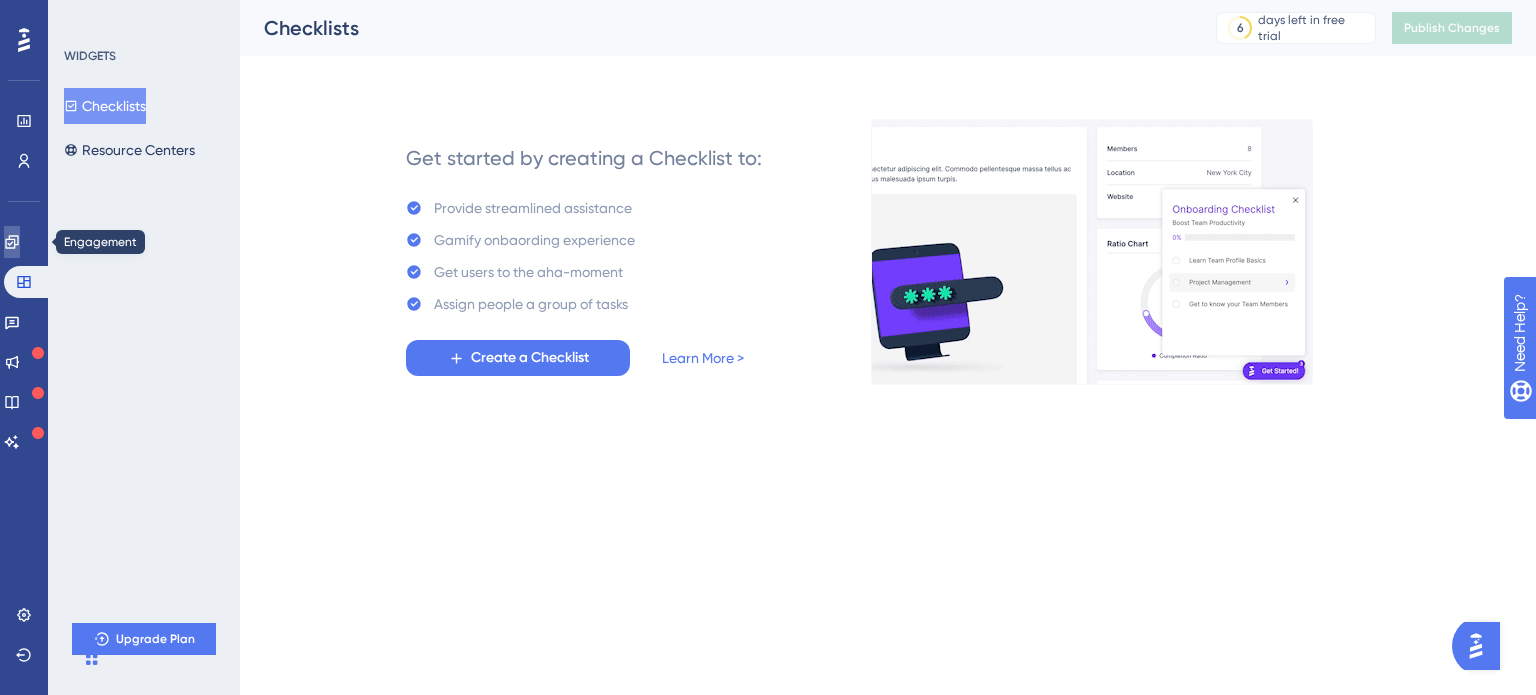 click 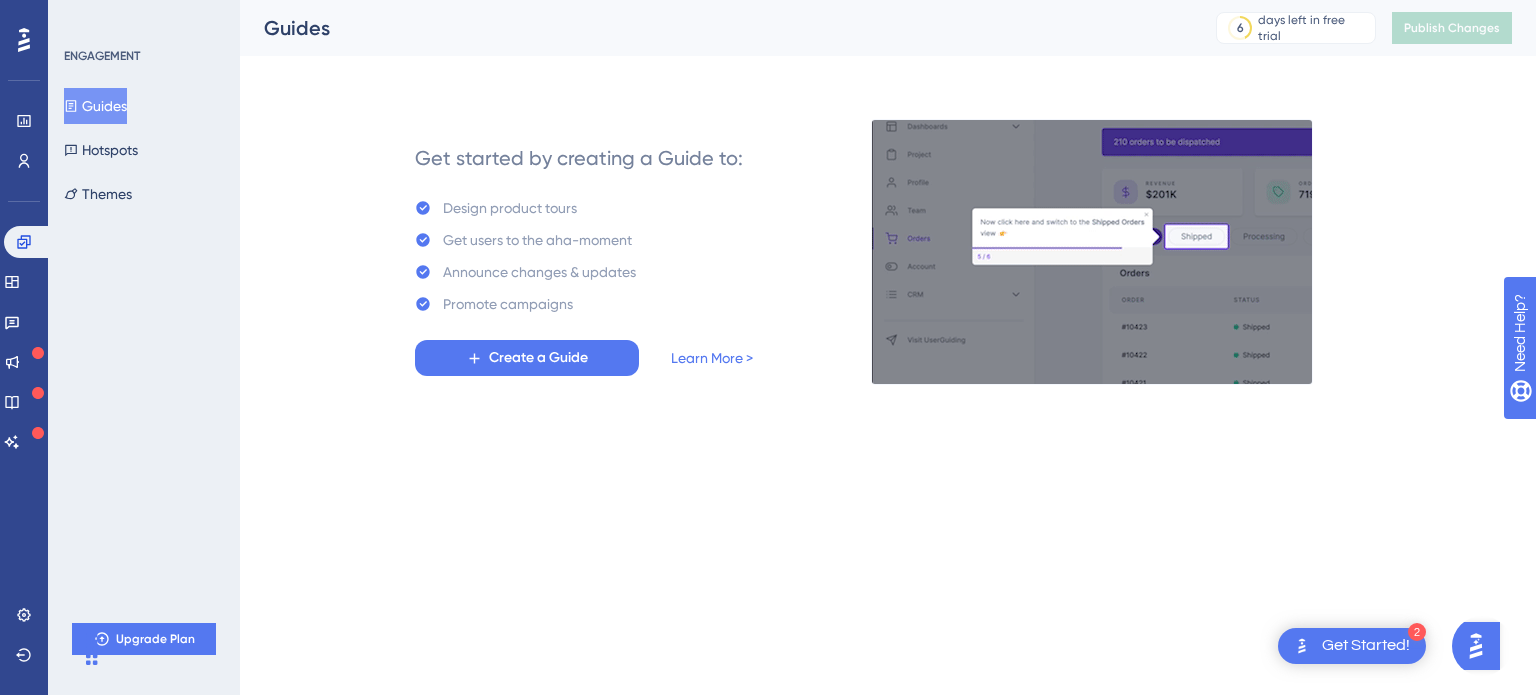 click on "Performance Users" at bounding box center (24, 141) 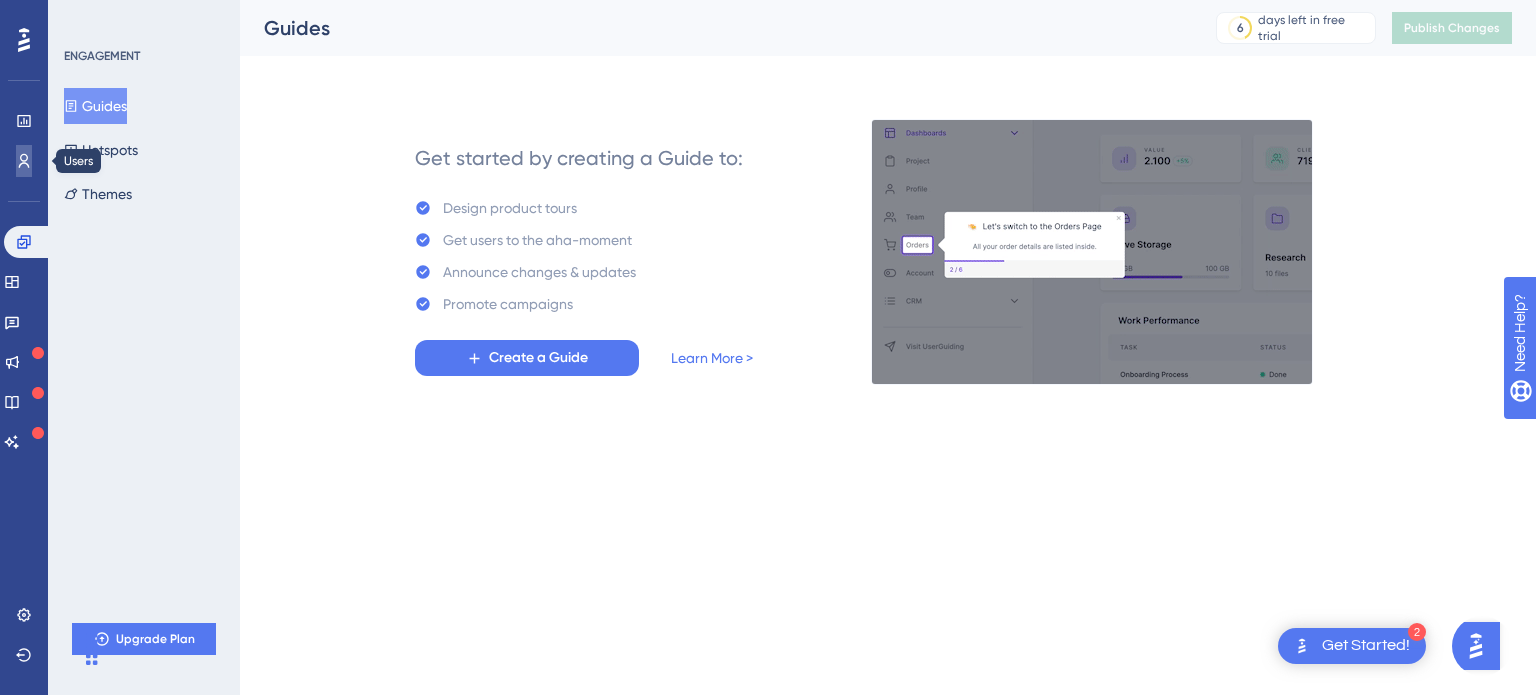 click 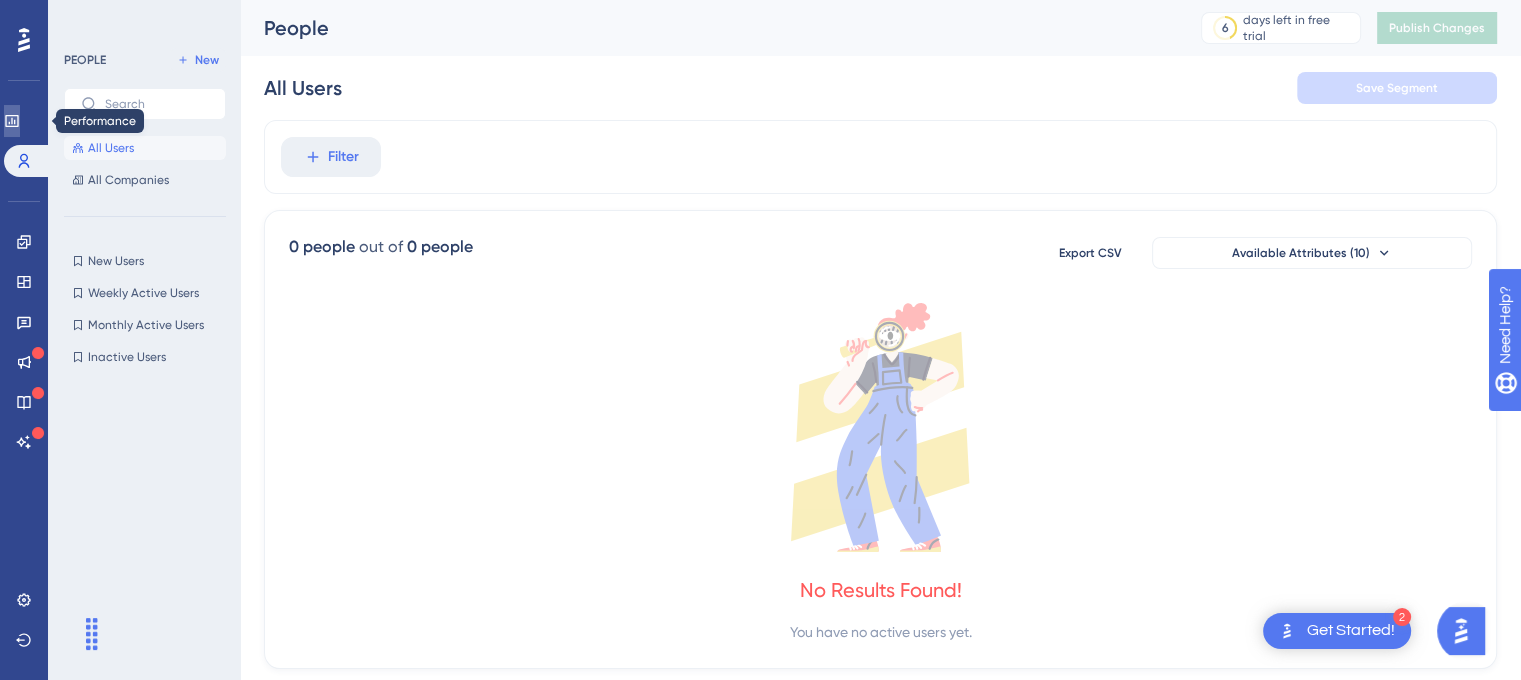 click 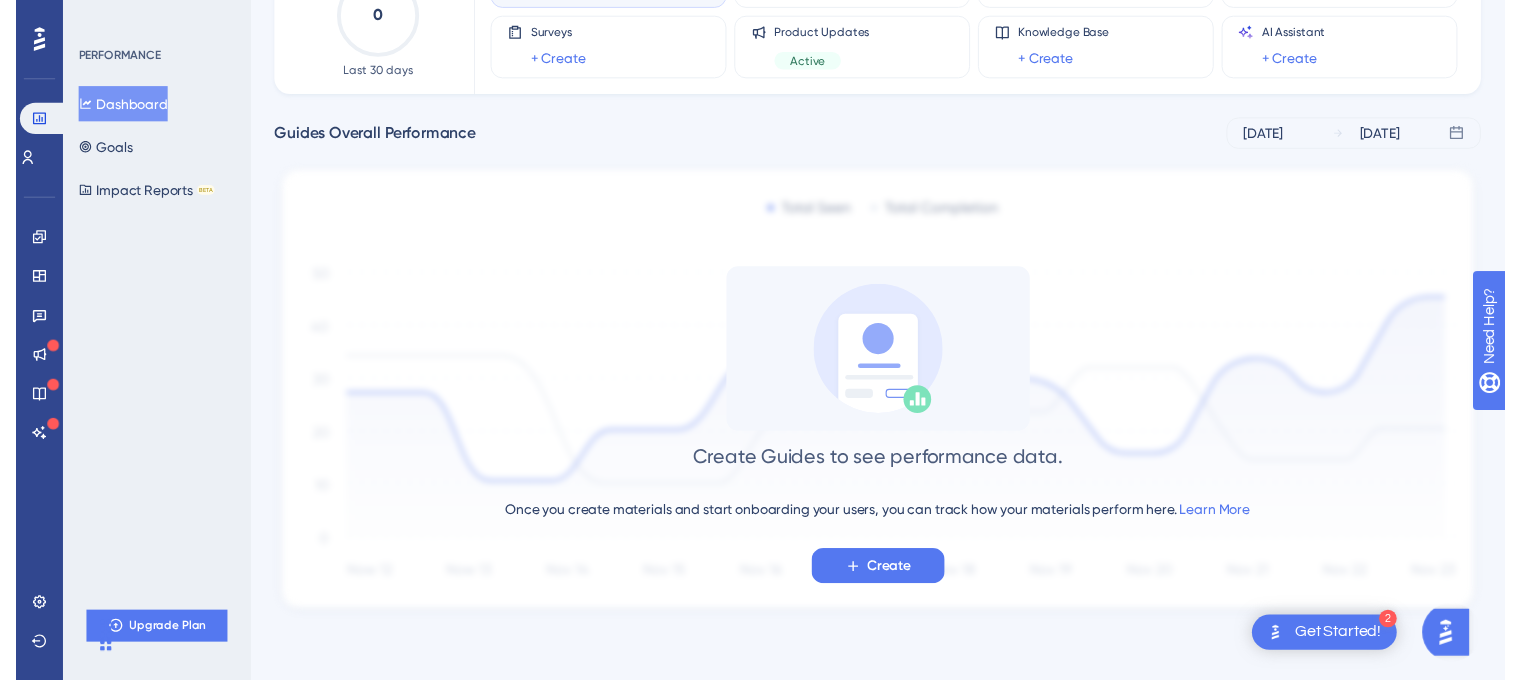 scroll, scrollTop: 0, scrollLeft: 0, axis: both 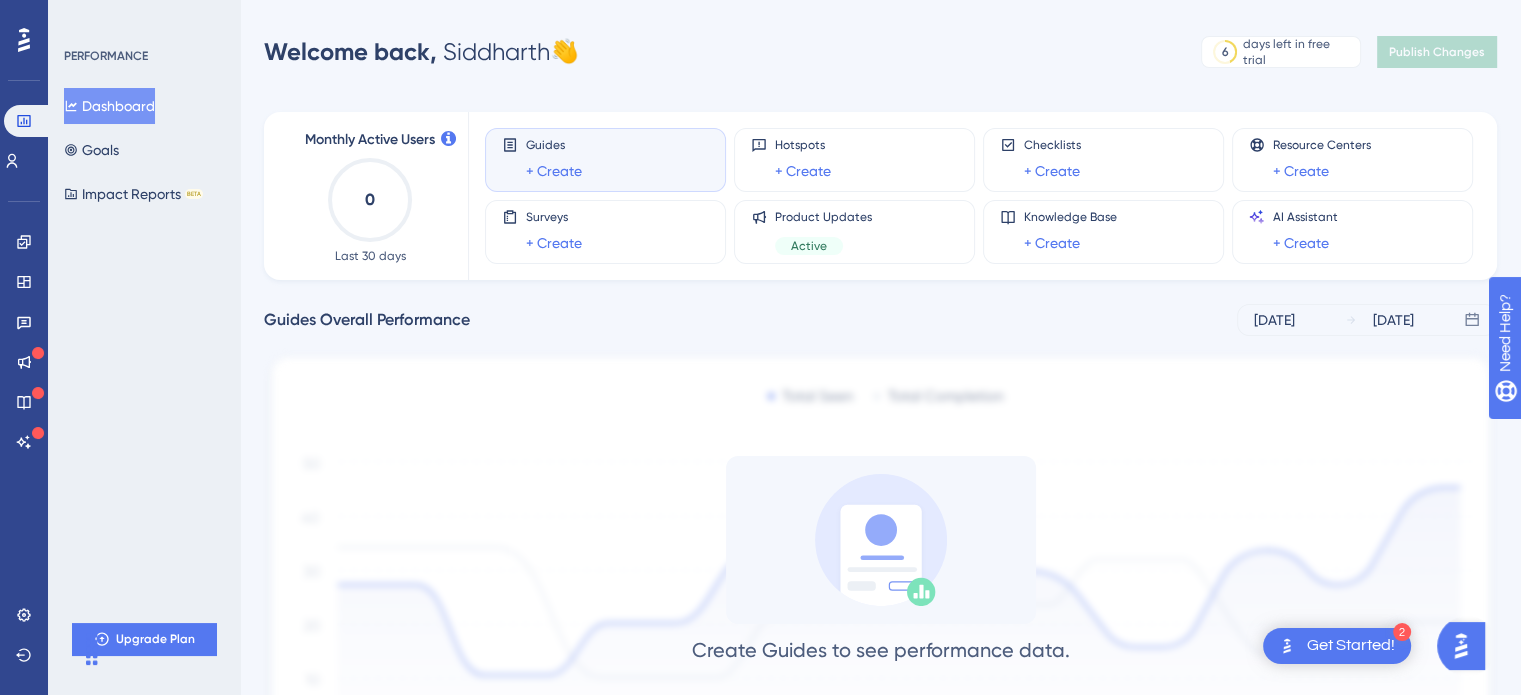 click at bounding box center (50, 647) 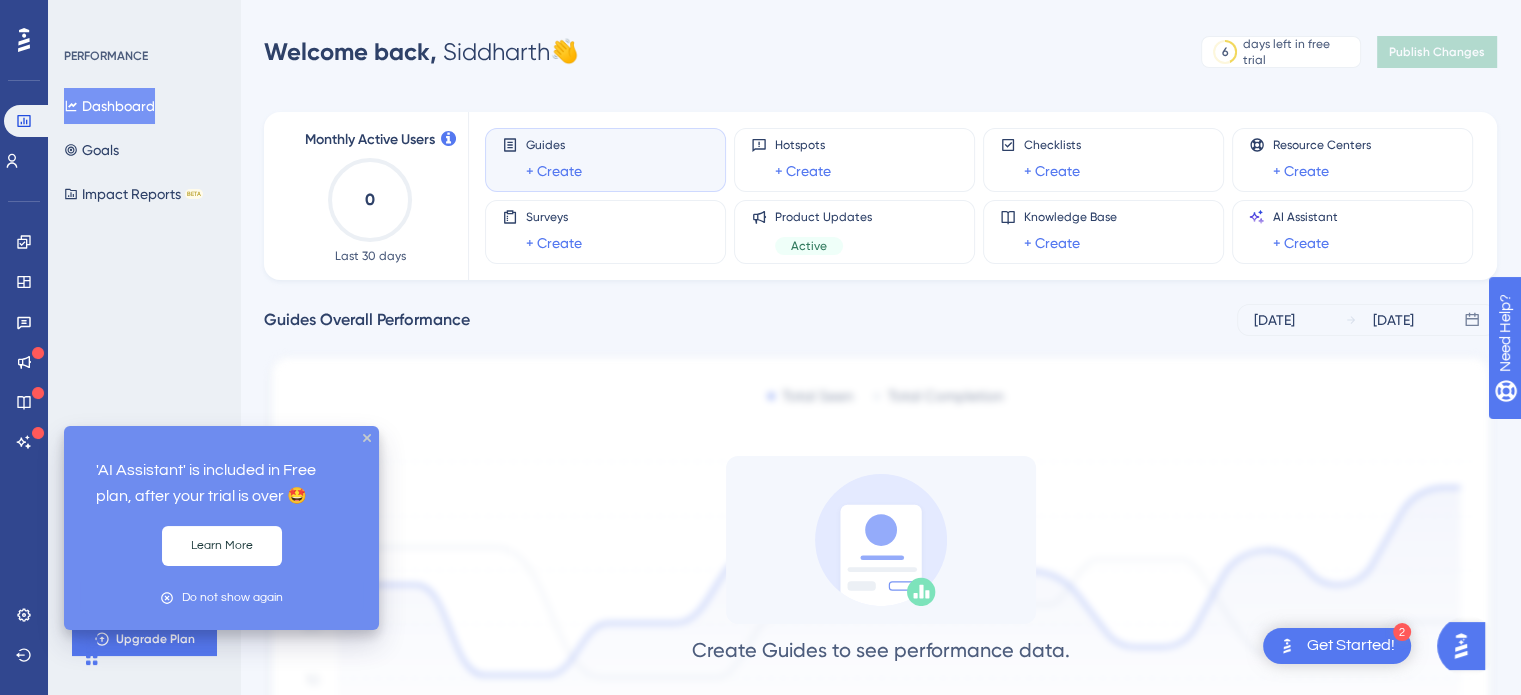 click 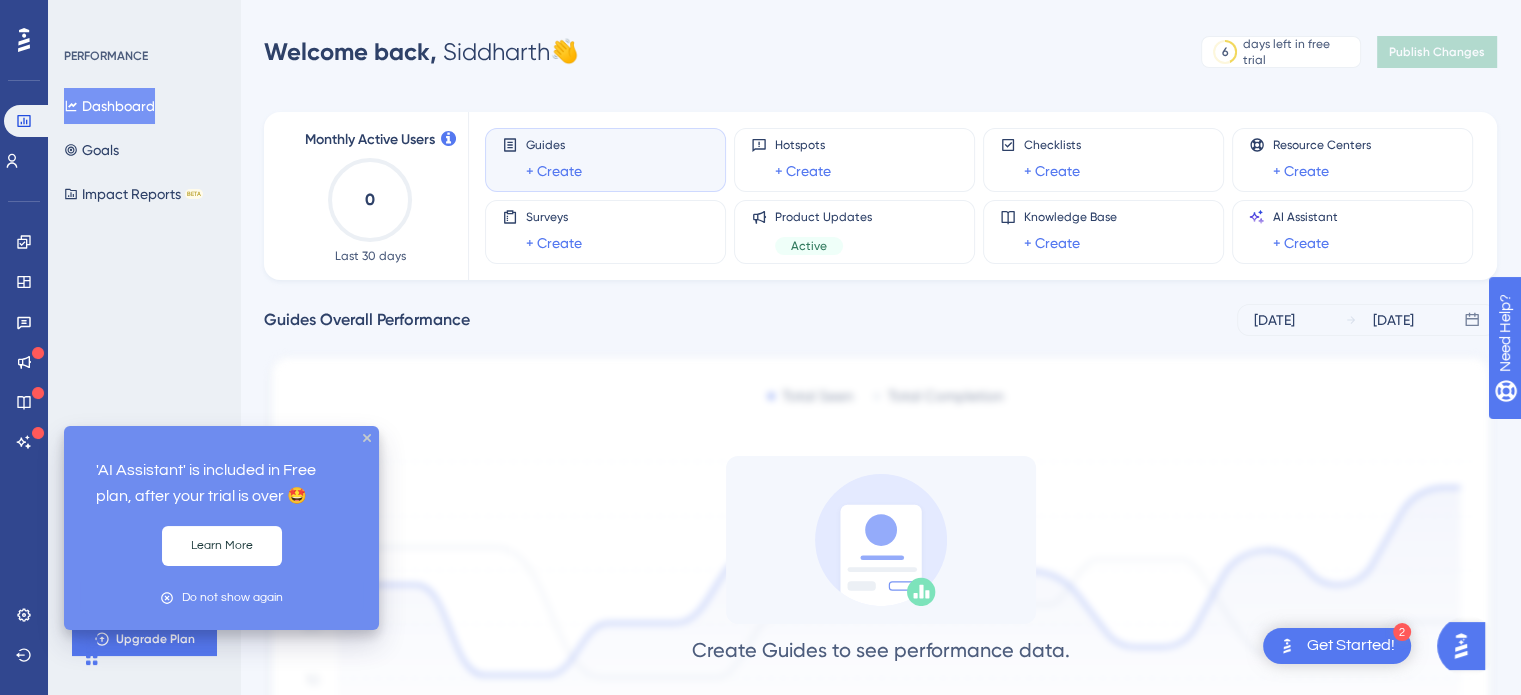 click on "Engagement Widgets Feedback Product Updates Knowledge Base AI Assistant" at bounding box center [24, 342] 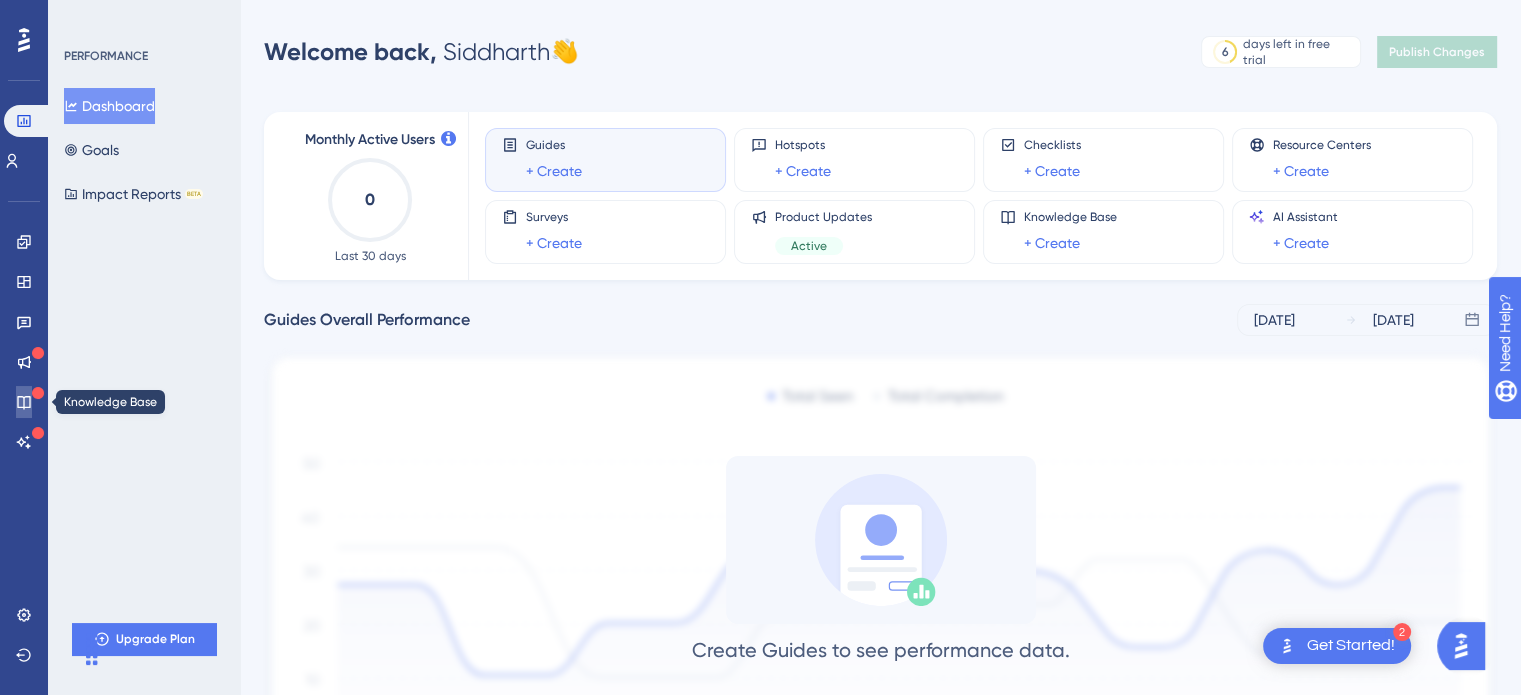 click 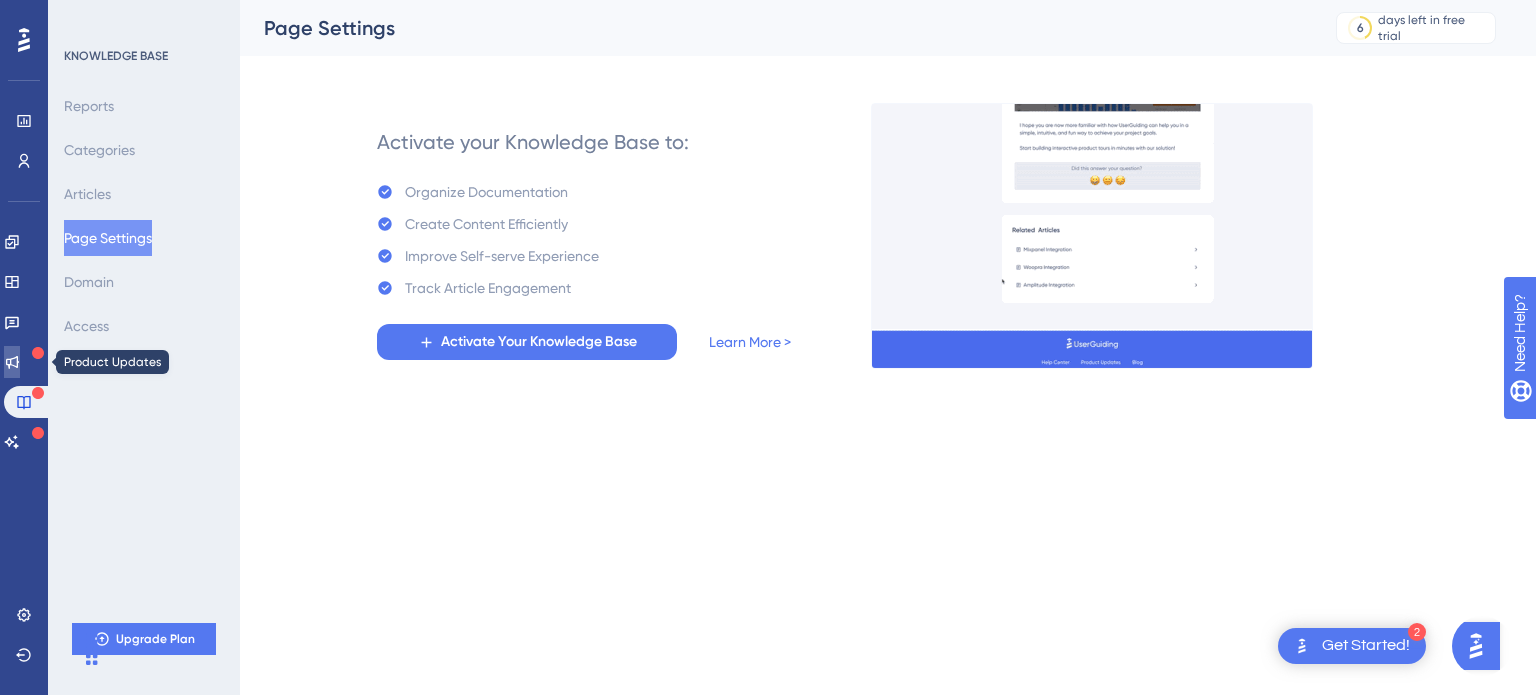 click 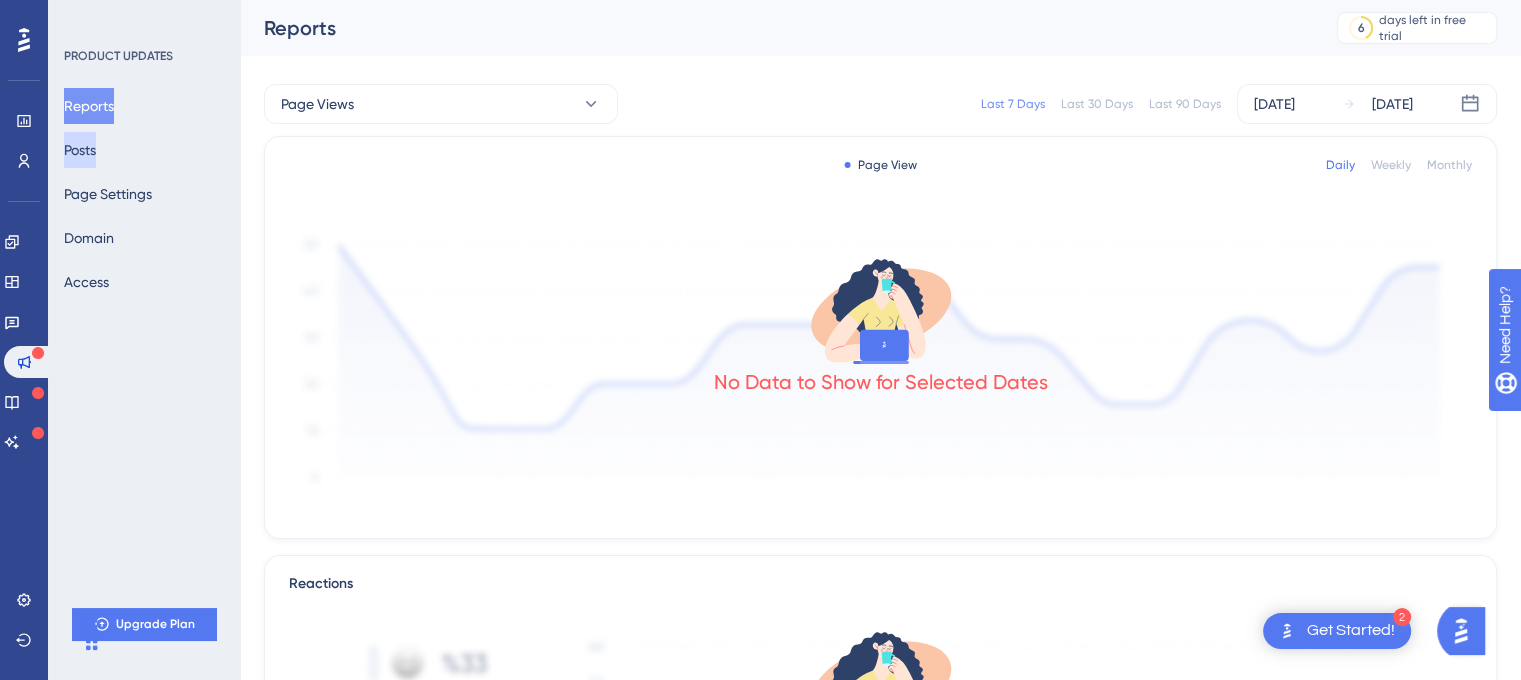 click on "Posts" at bounding box center (80, 150) 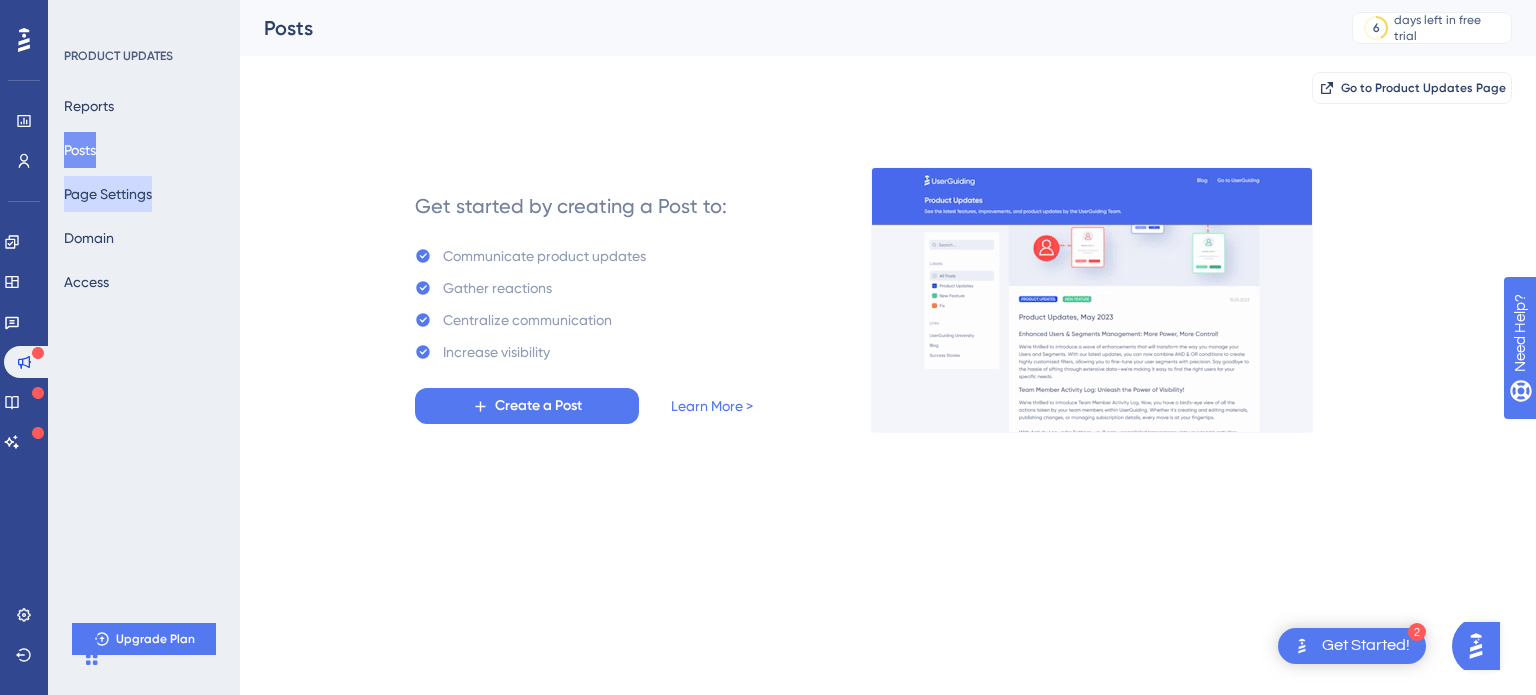 click on "Page Settings" at bounding box center [108, 194] 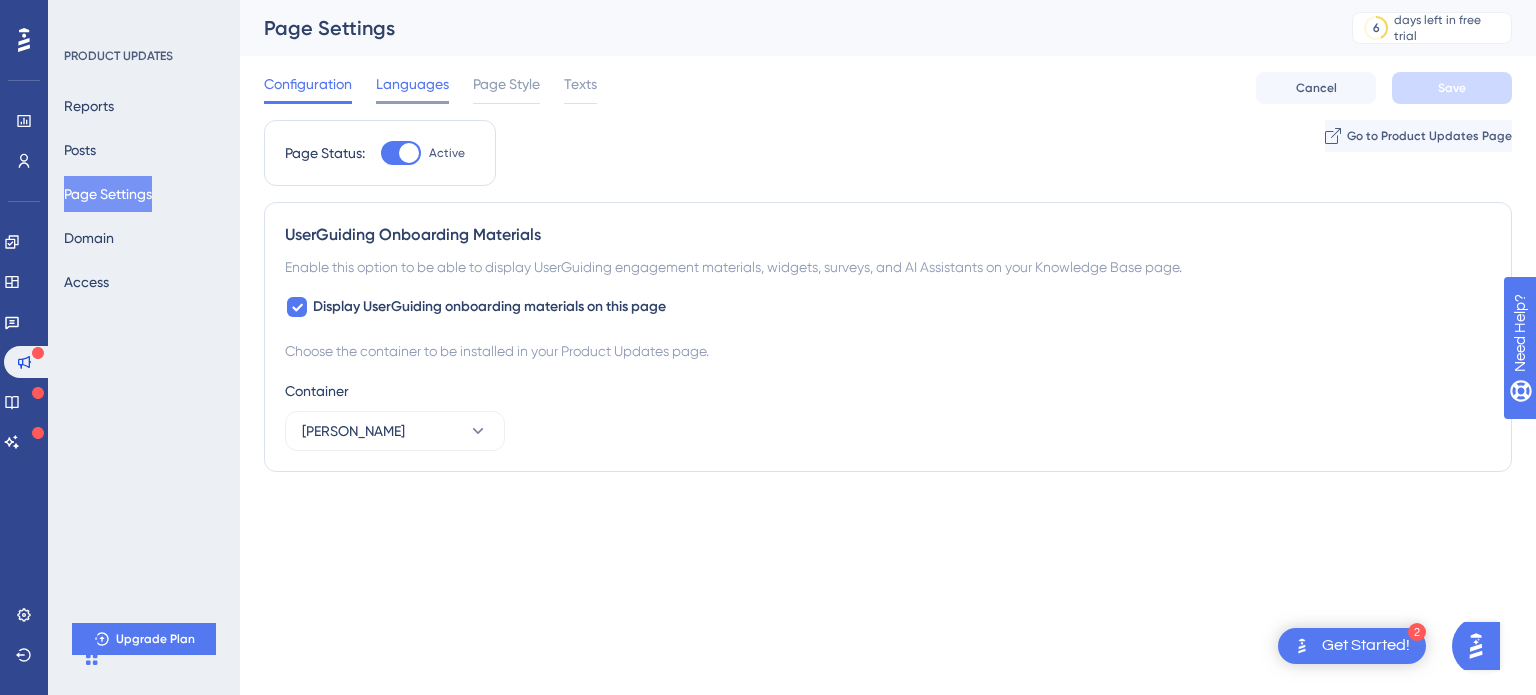 click on "Languages" at bounding box center (412, 84) 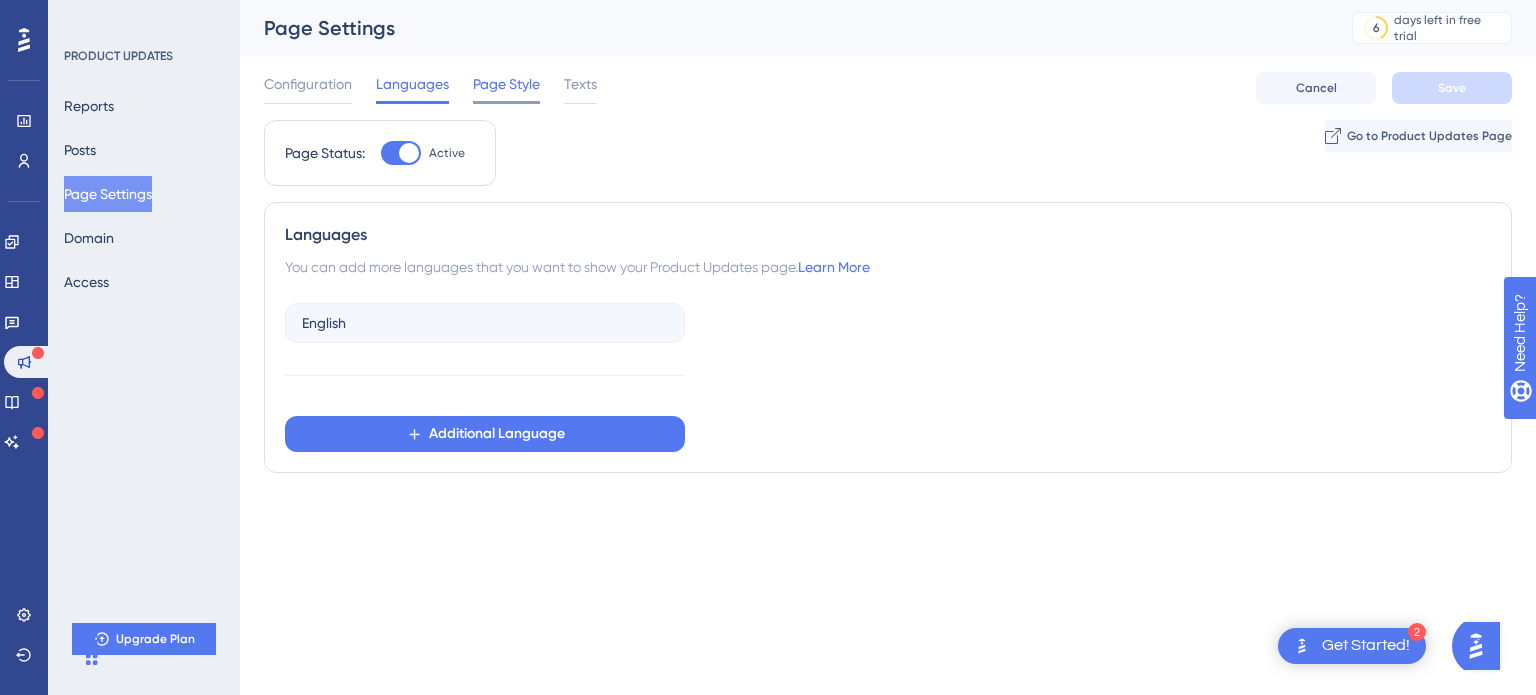 click on "Page Style" at bounding box center [506, 84] 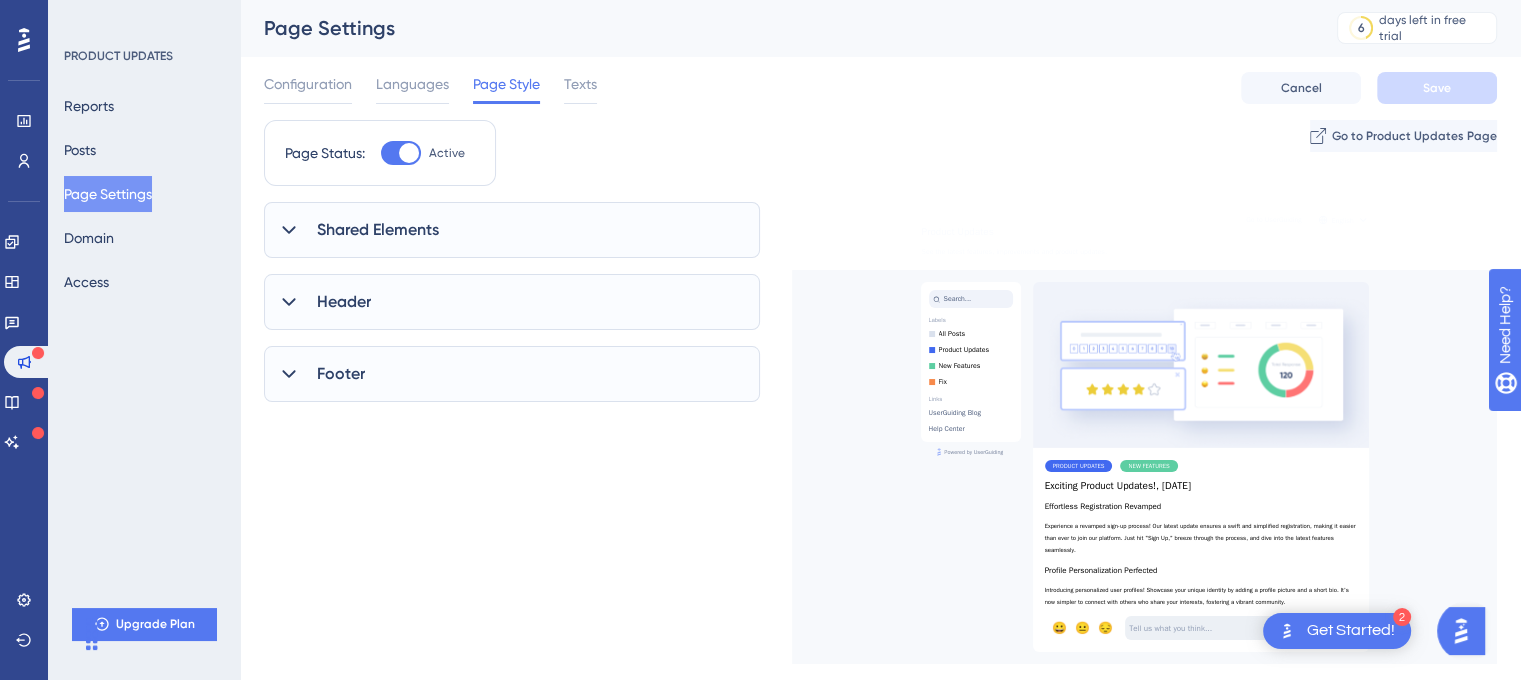 scroll, scrollTop: 0, scrollLeft: 0, axis: both 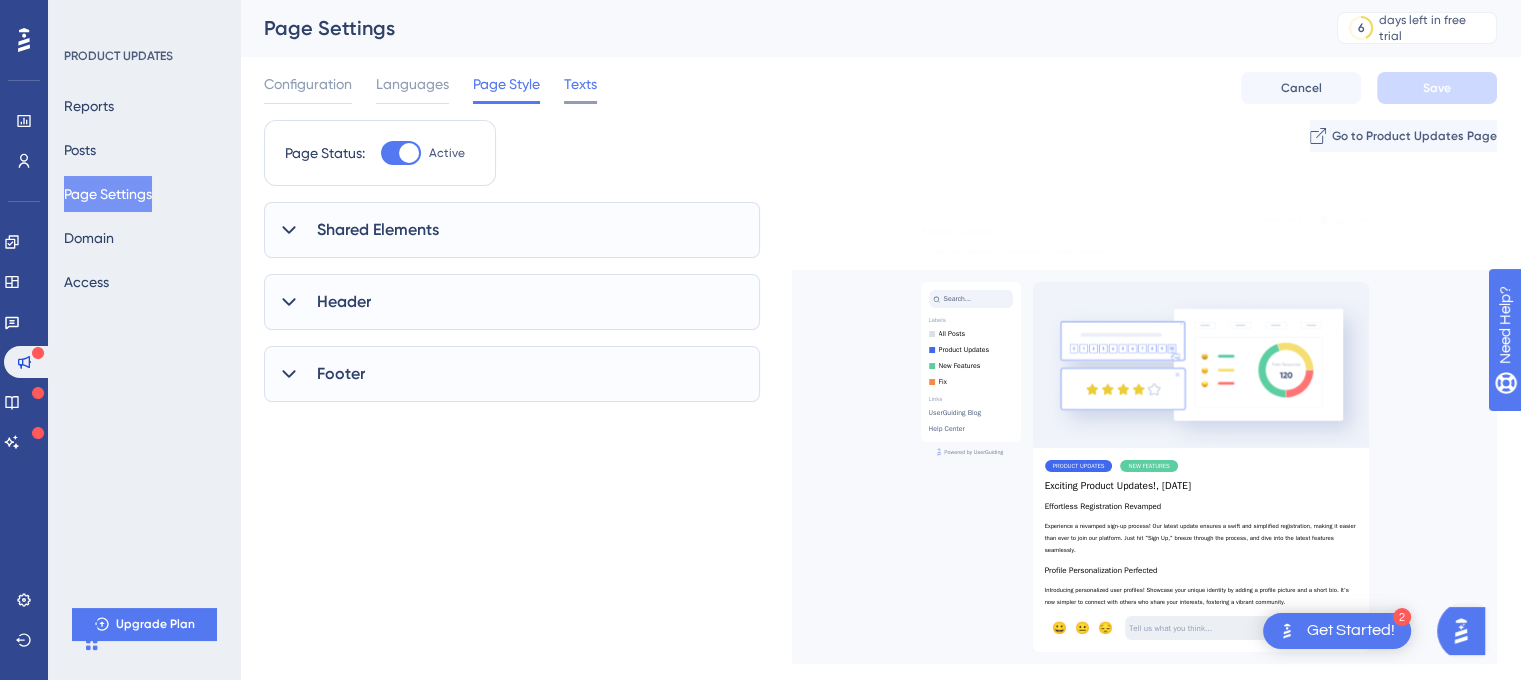 click on "Texts" at bounding box center [580, 84] 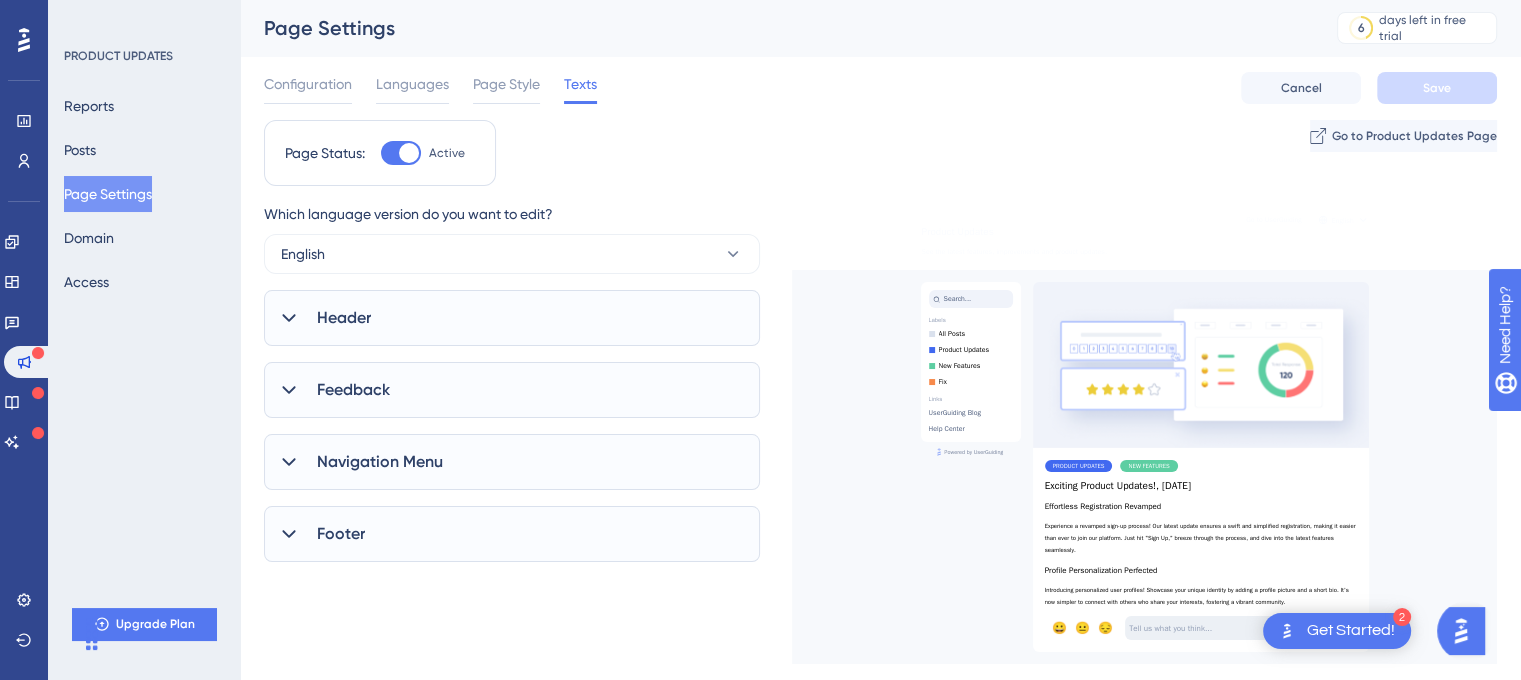 scroll, scrollTop: 0, scrollLeft: 0, axis: both 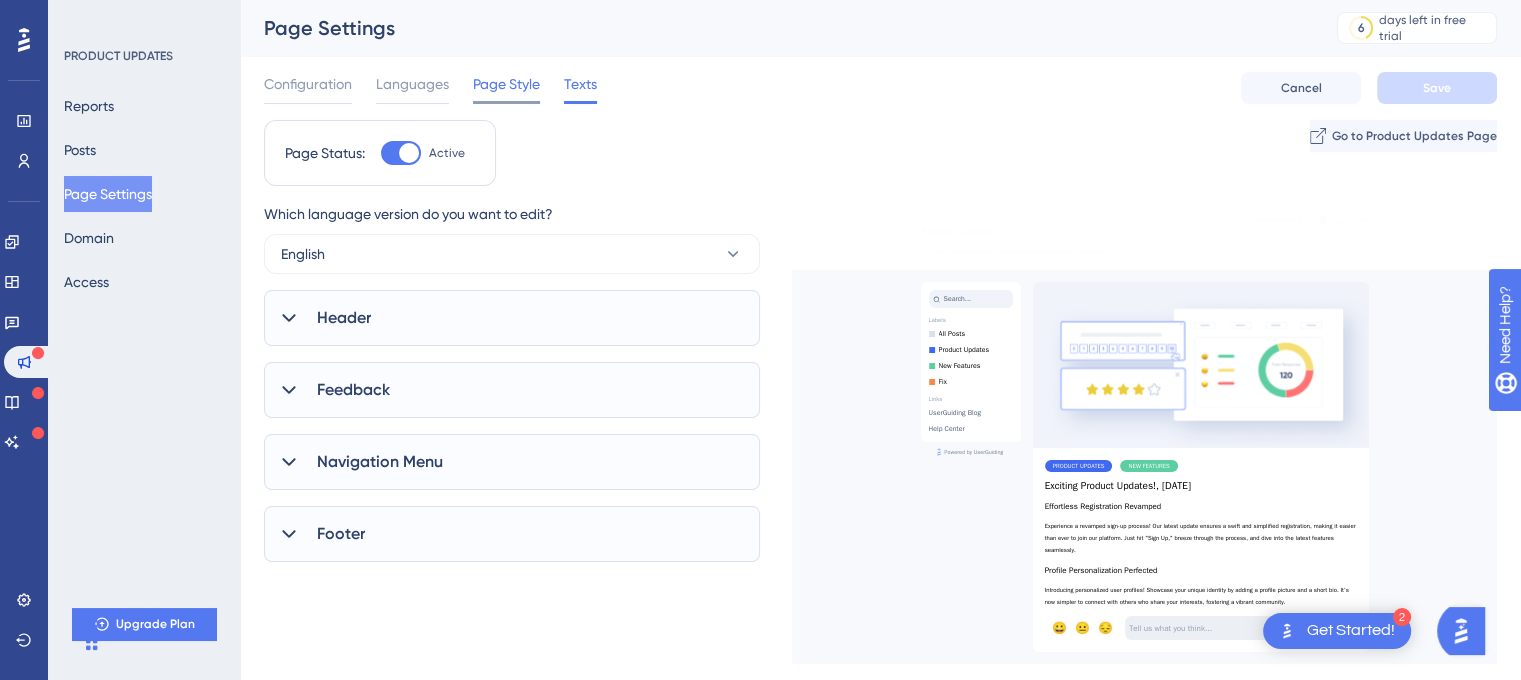 click on "Page Style" at bounding box center [506, 84] 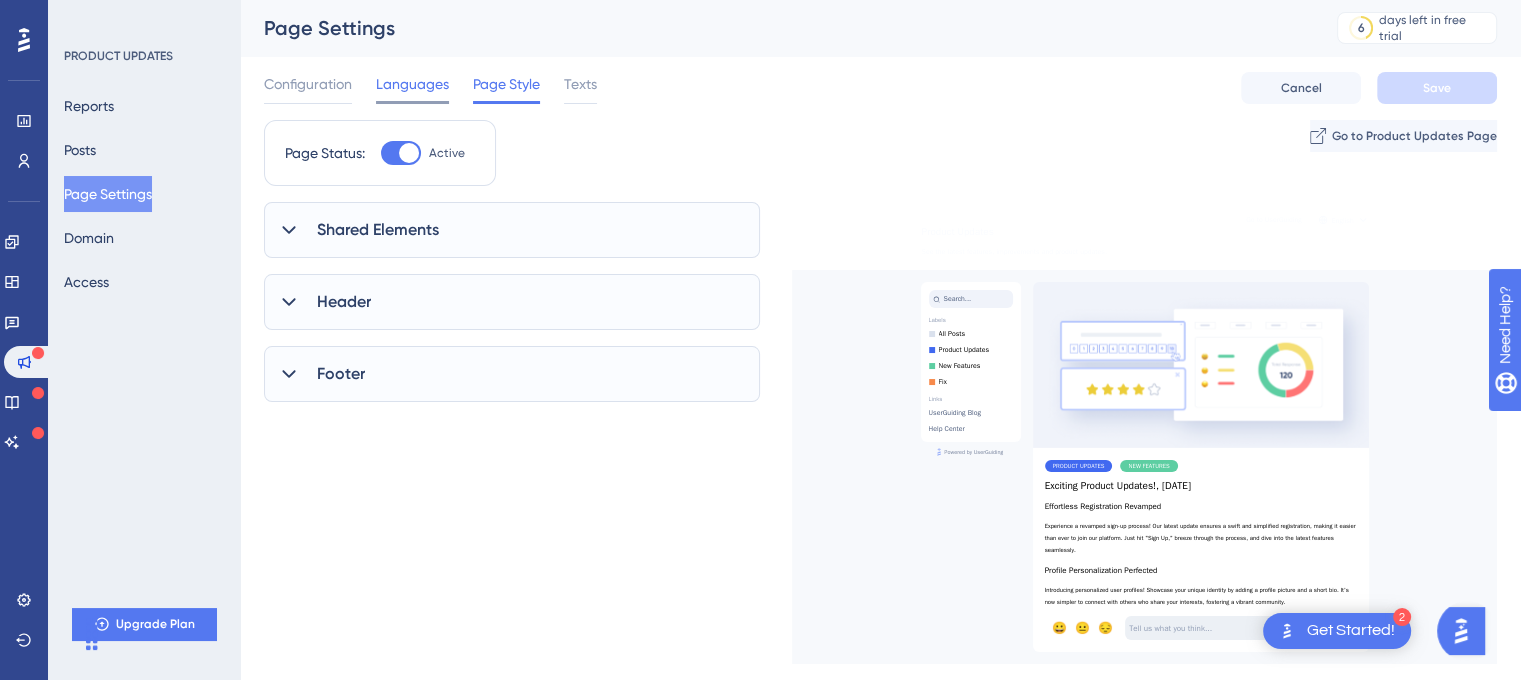 scroll, scrollTop: 0, scrollLeft: 0, axis: both 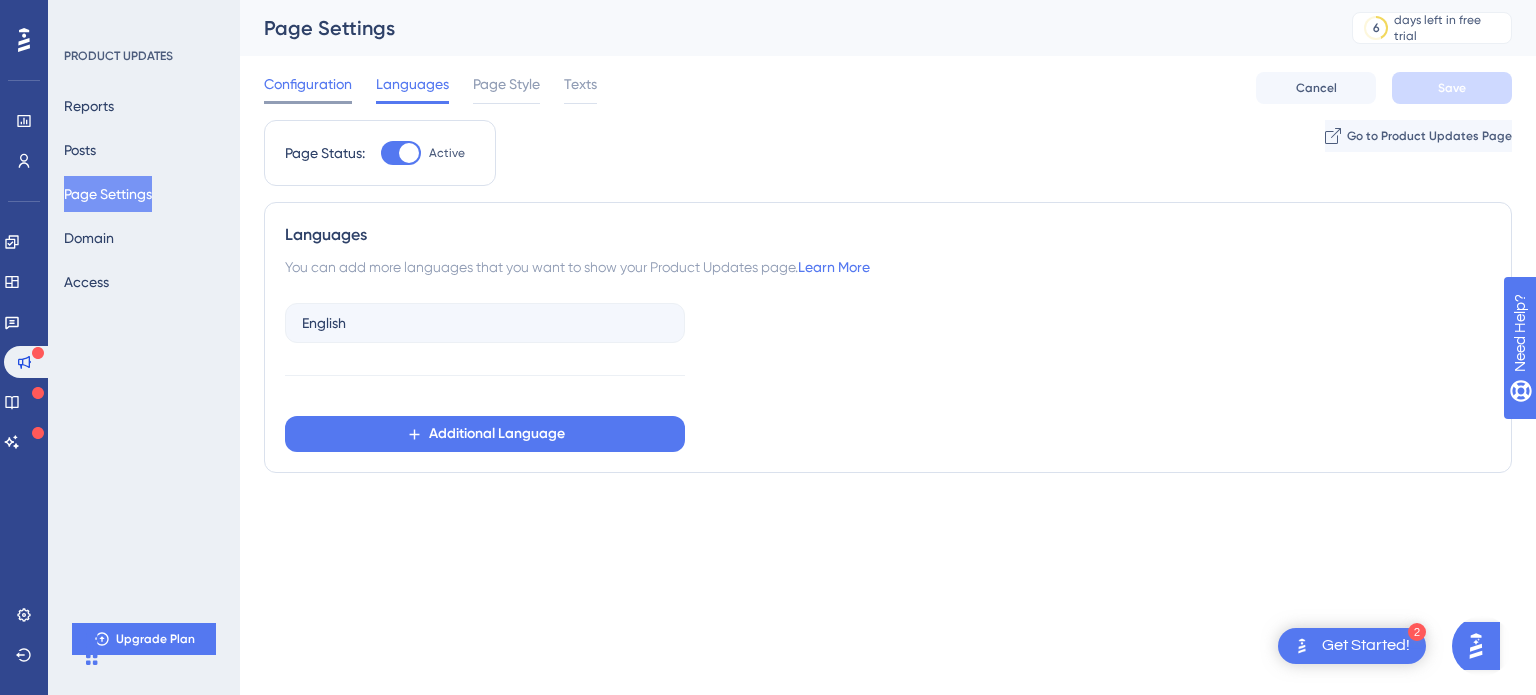 click on "Configuration" at bounding box center (308, 84) 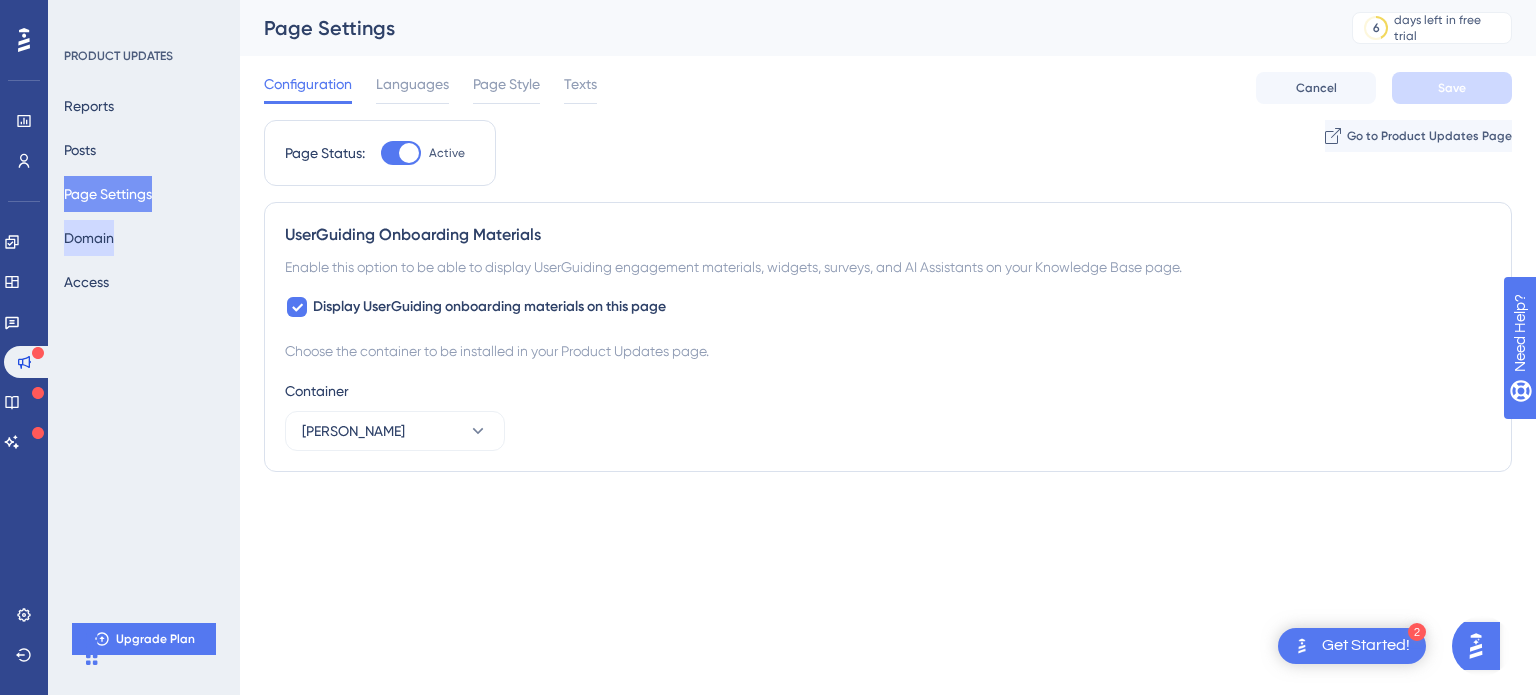 click on "Domain" at bounding box center (89, 238) 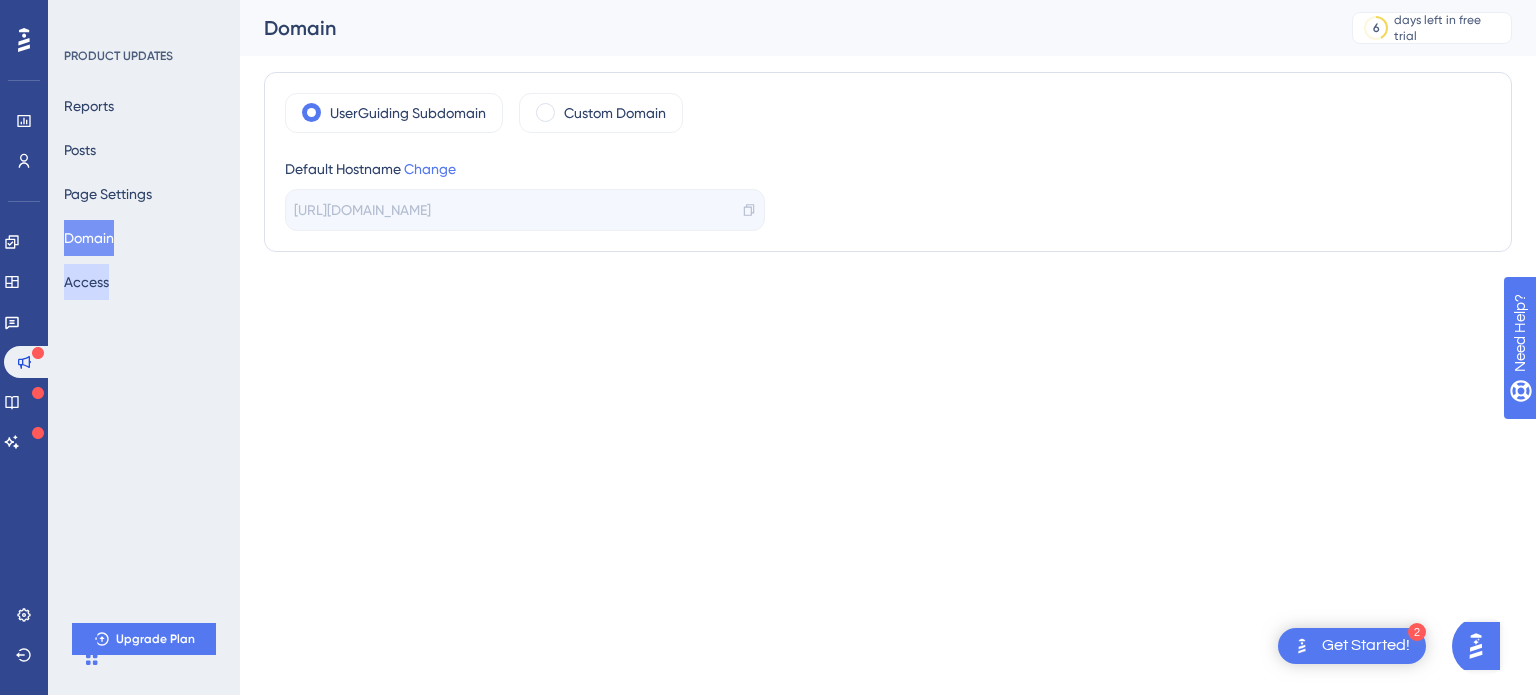 click on "Access" at bounding box center (86, 282) 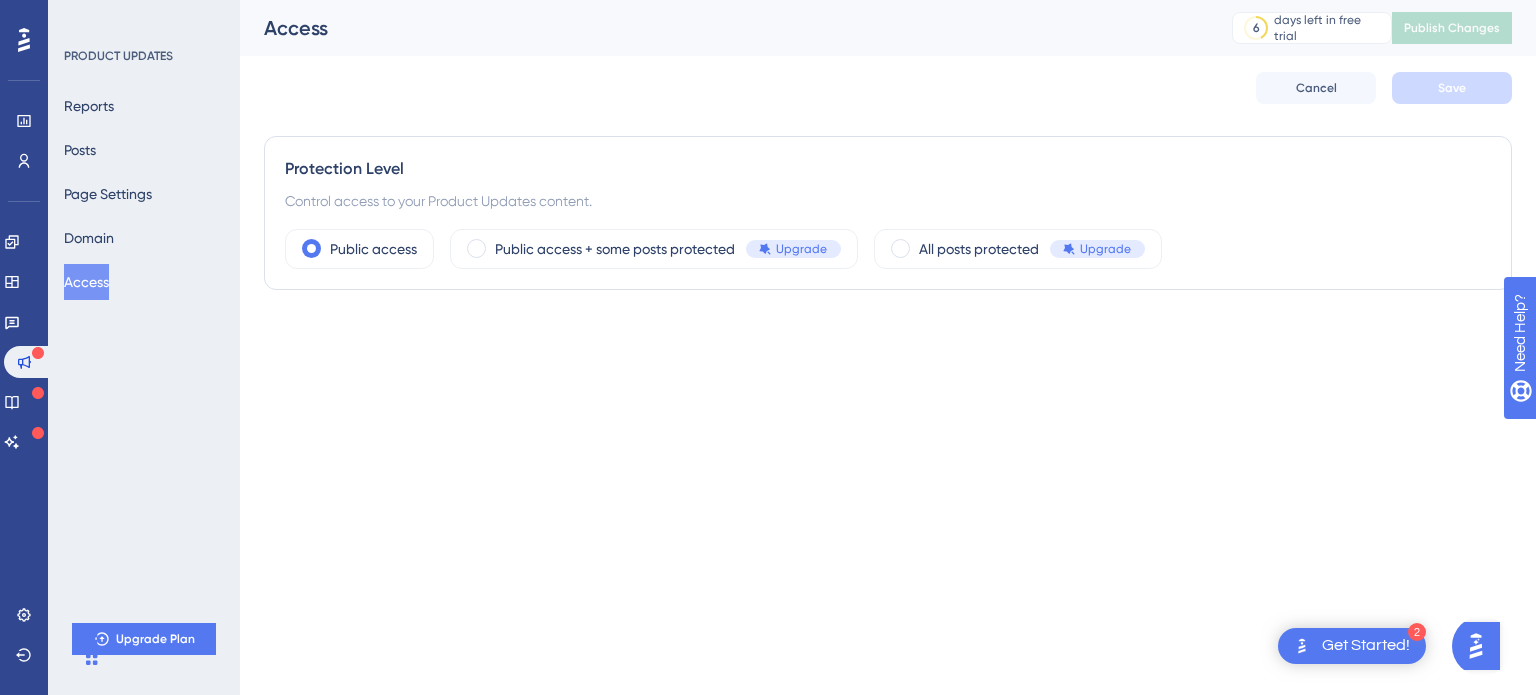 click on "Reports Posts Page Settings Domain Access" at bounding box center (145, 194) 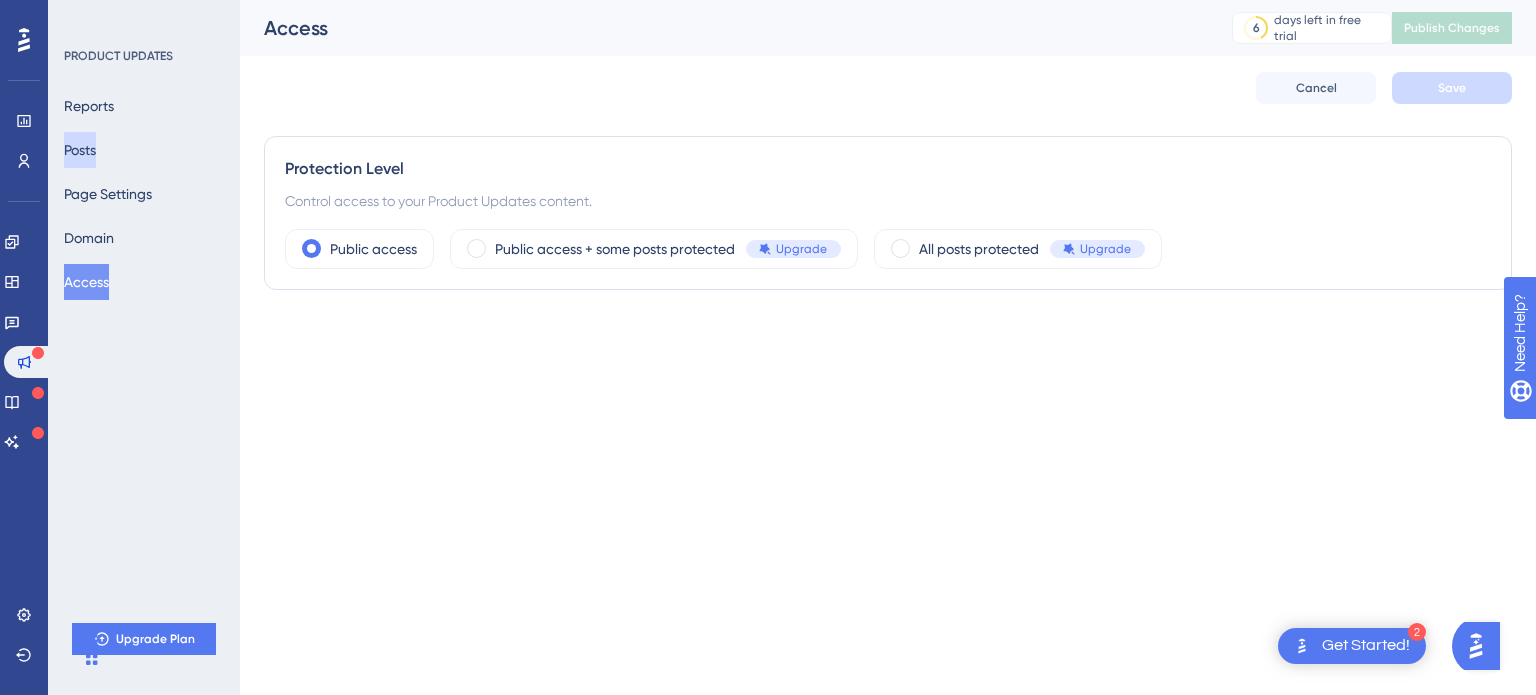 click on "Posts" at bounding box center [80, 150] 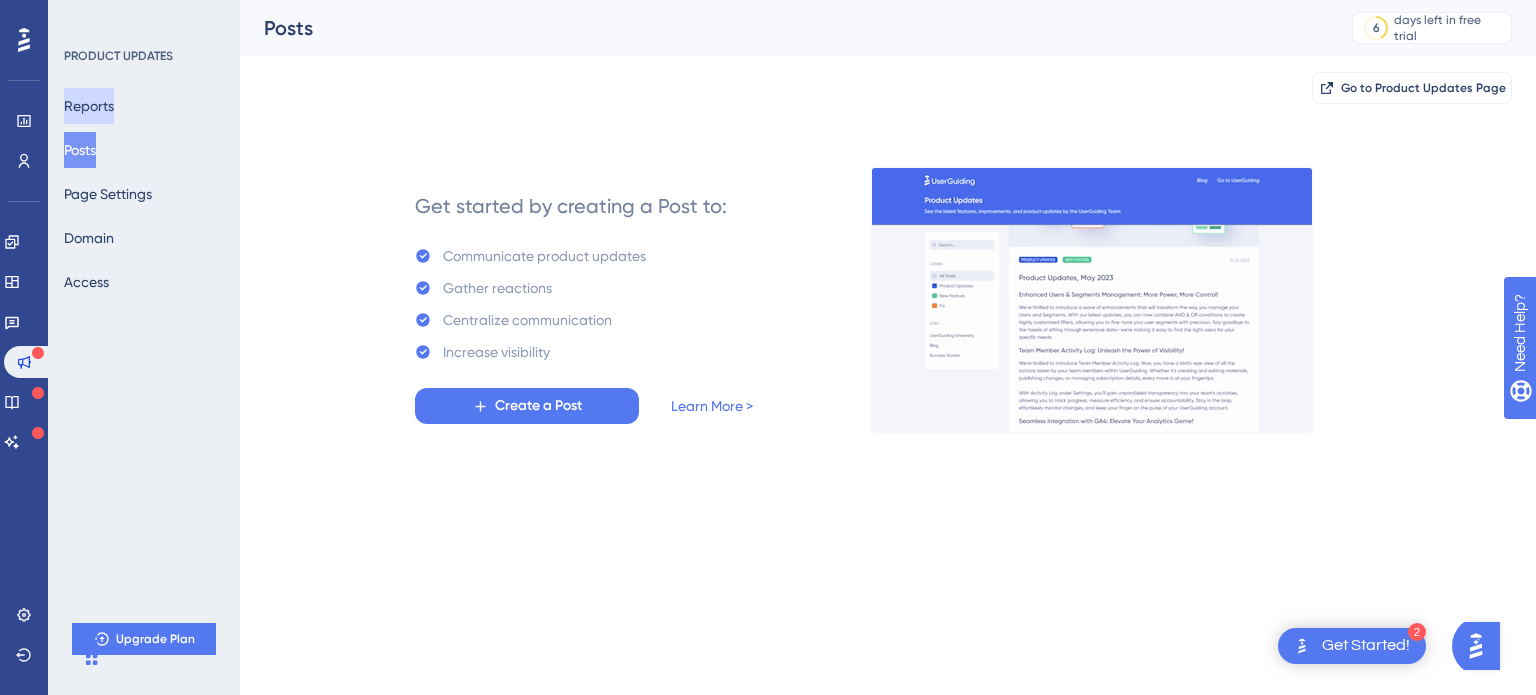 click on "Reports" at bounding box center [89, 106] 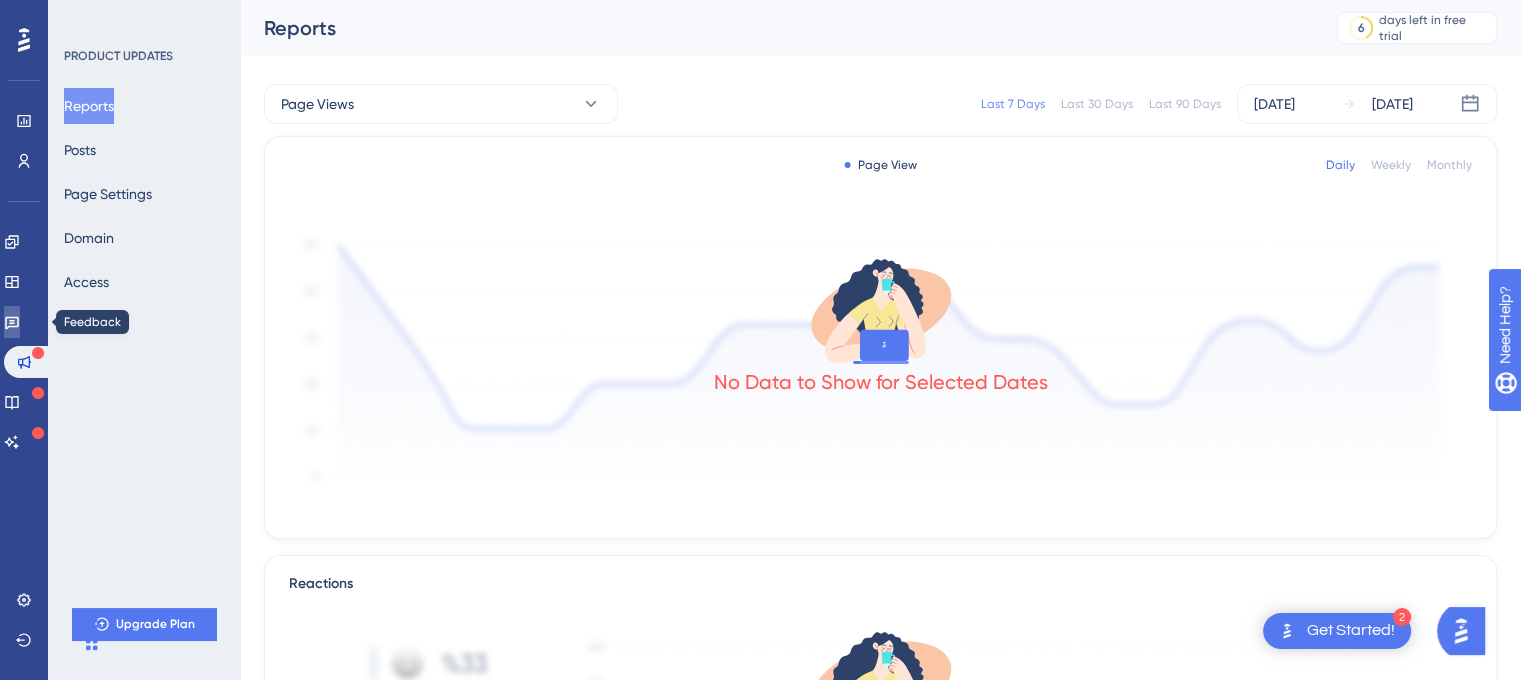 click 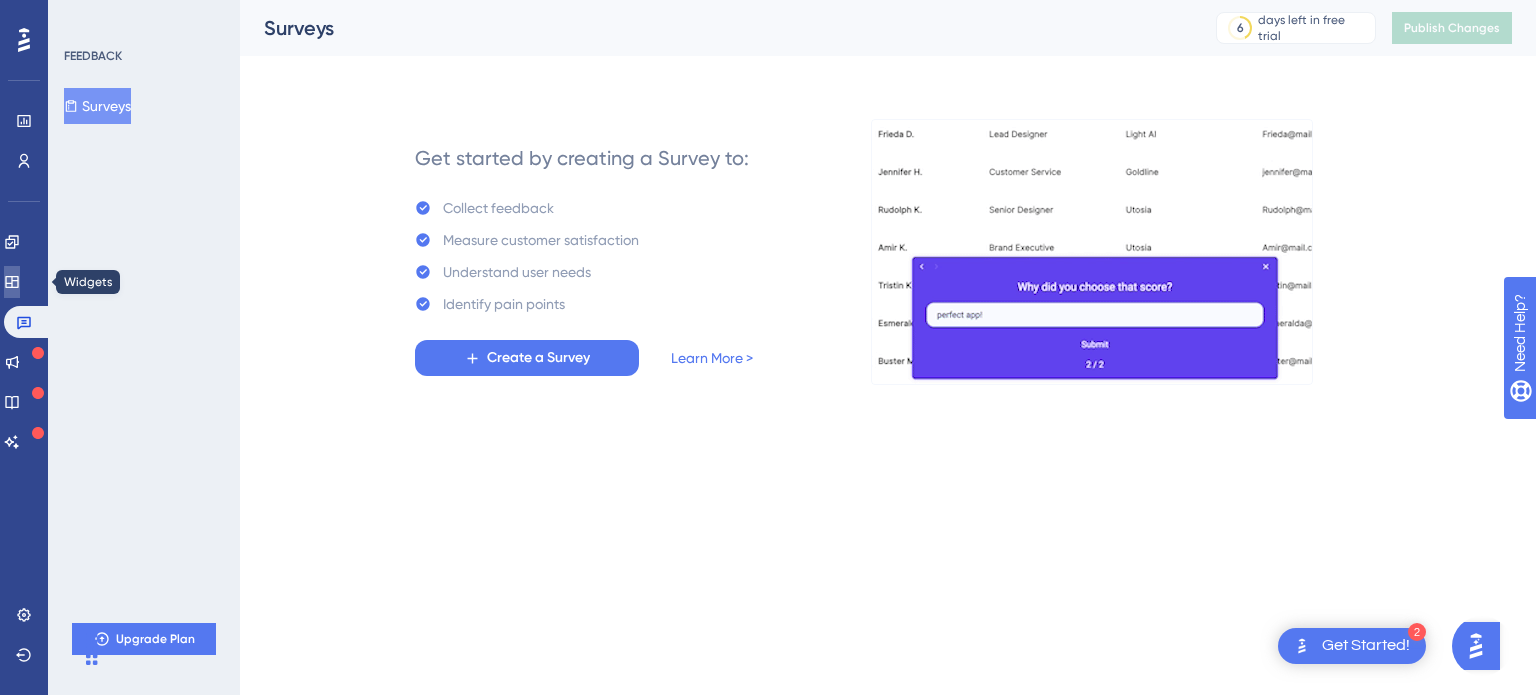 click 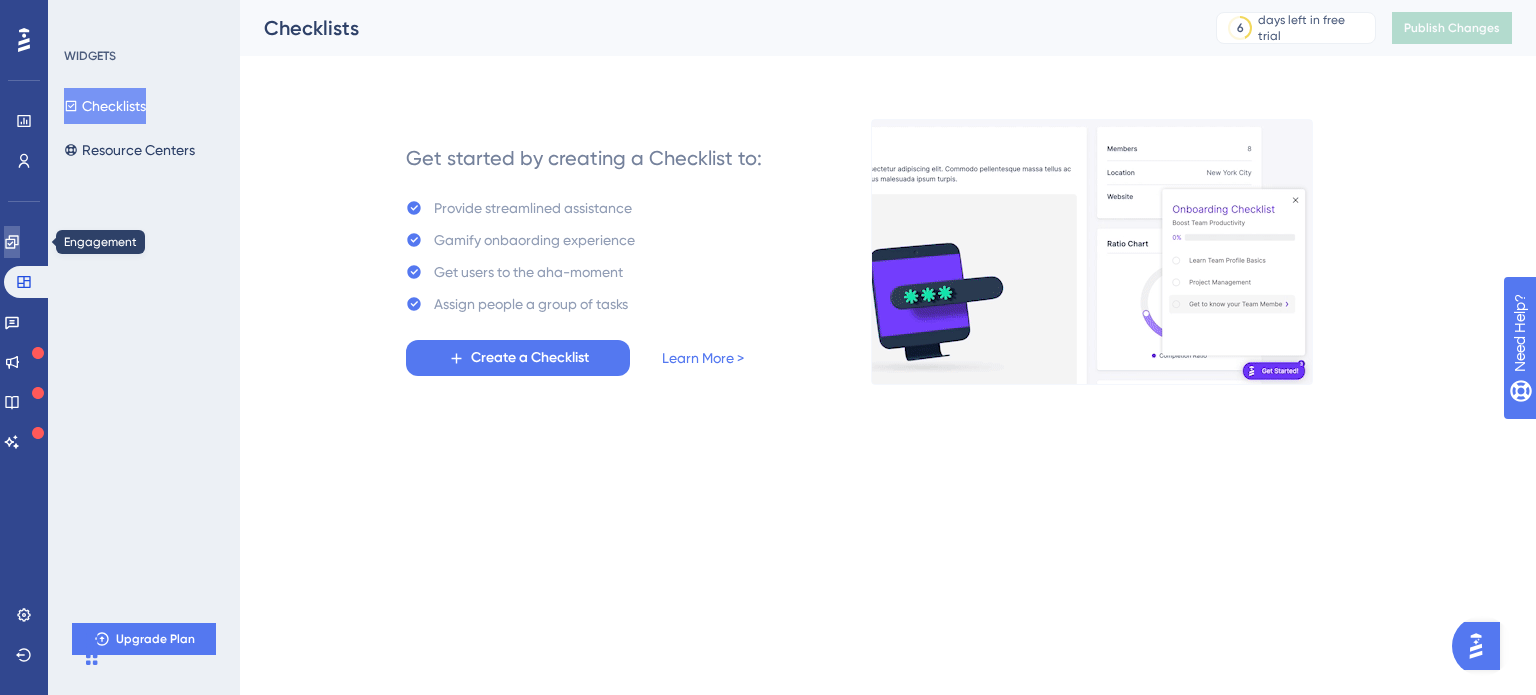 click 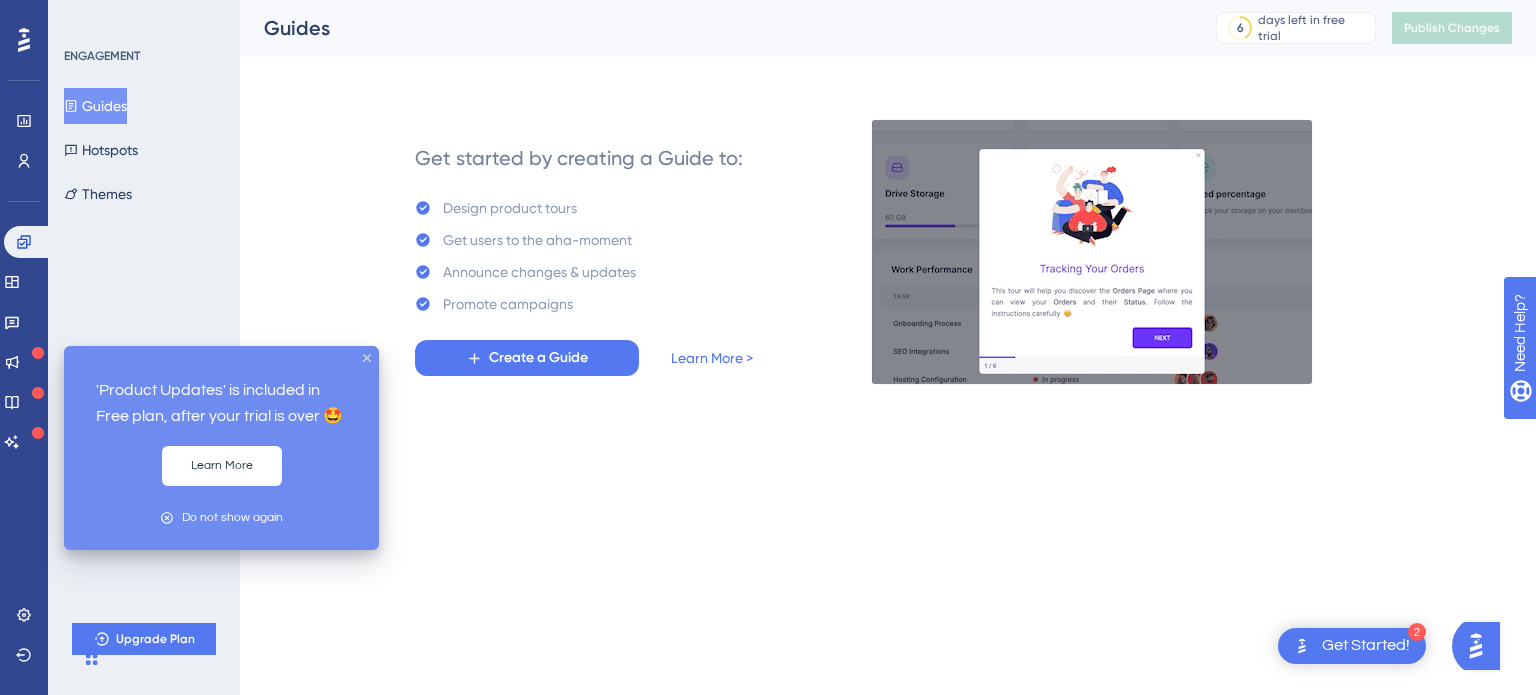 click 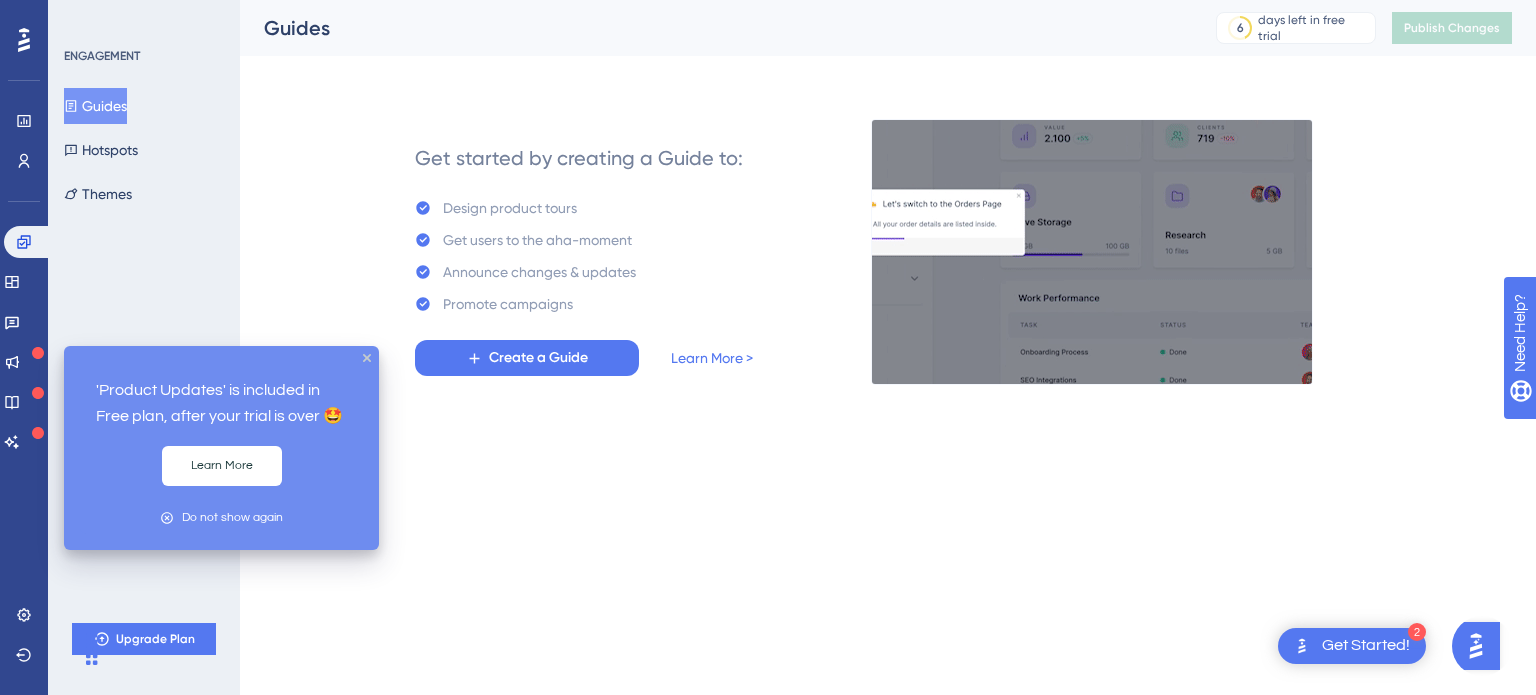 click 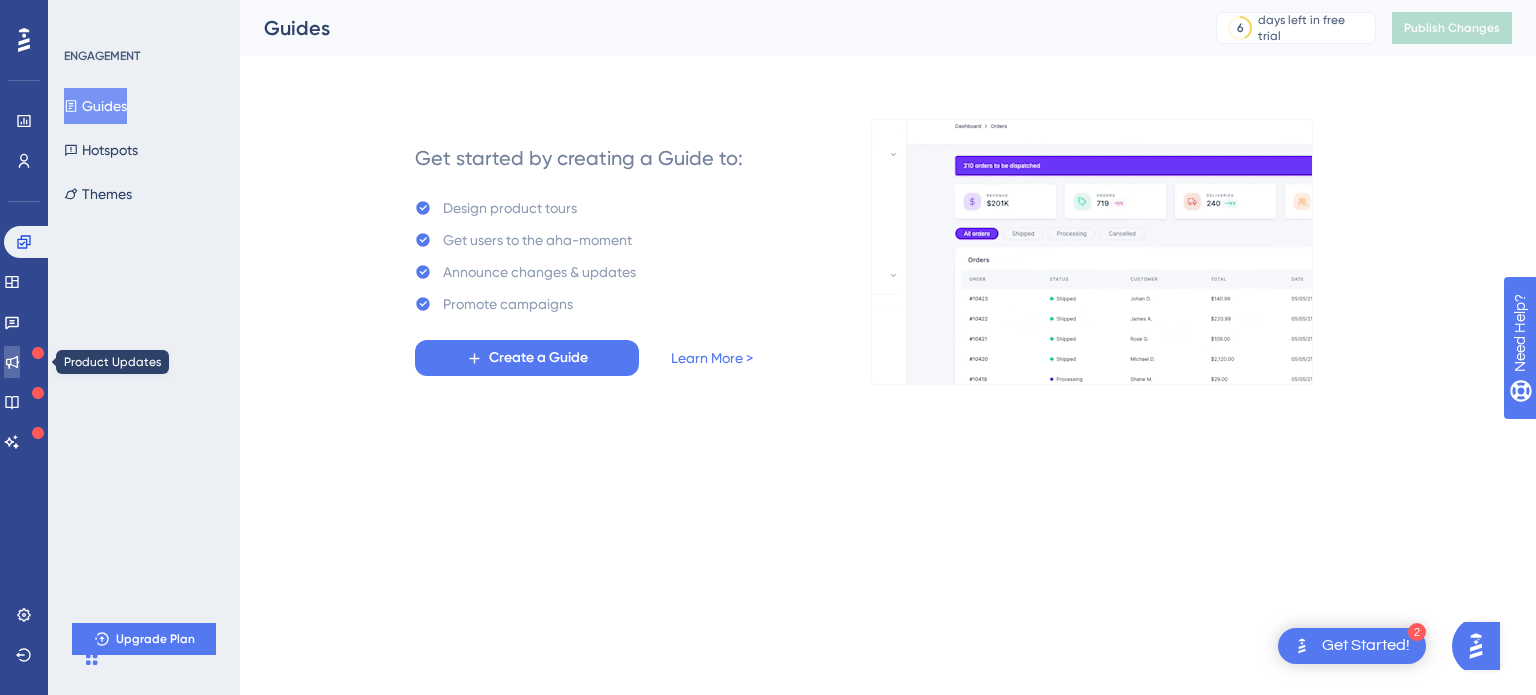 click 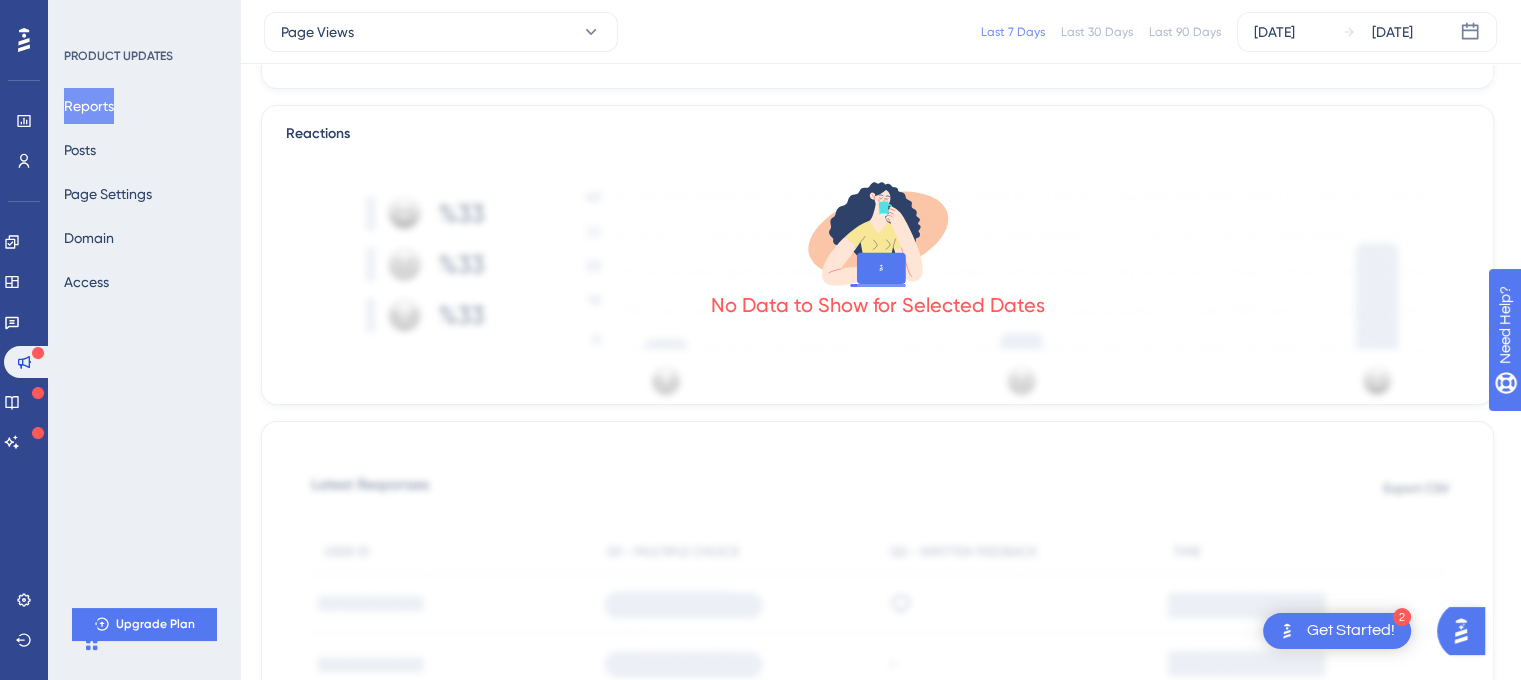 scroll, scrollTop: 448, scrollLeft: 15, axis: both 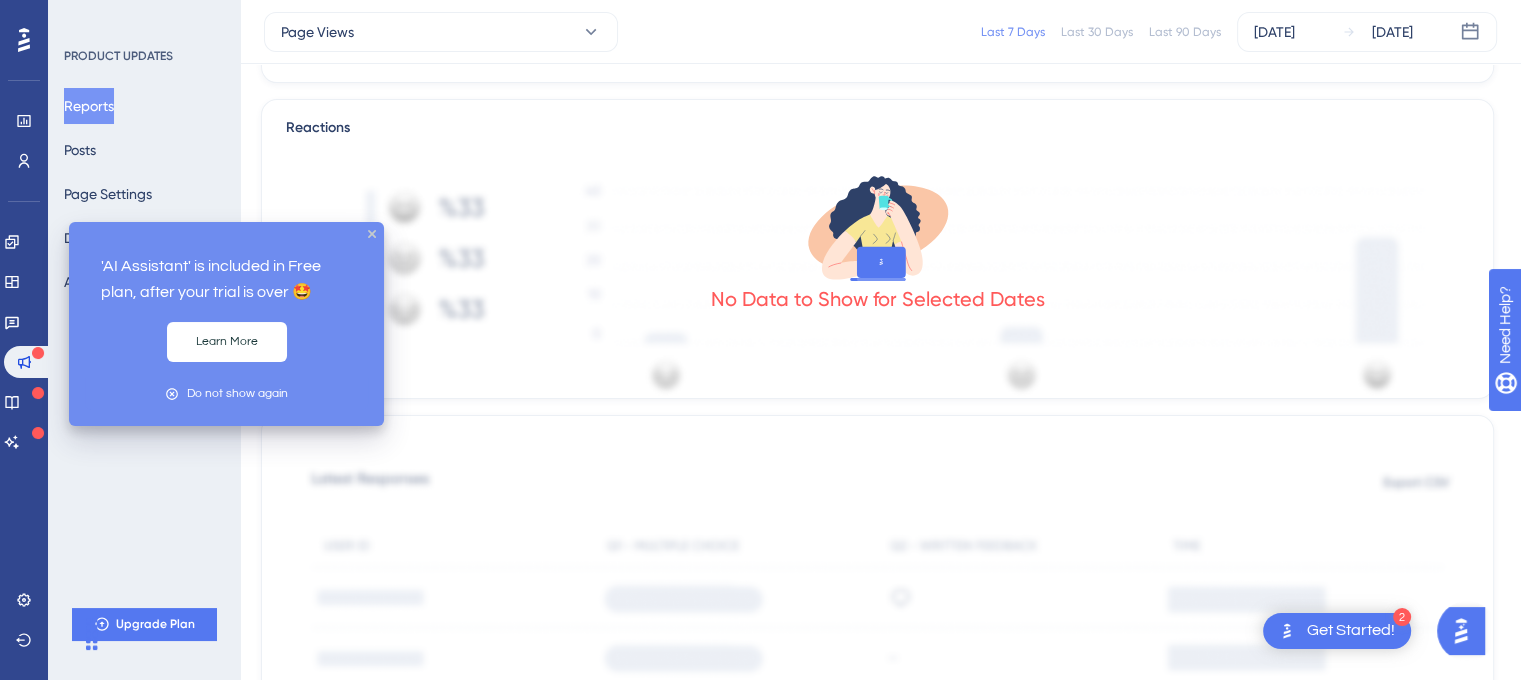 click 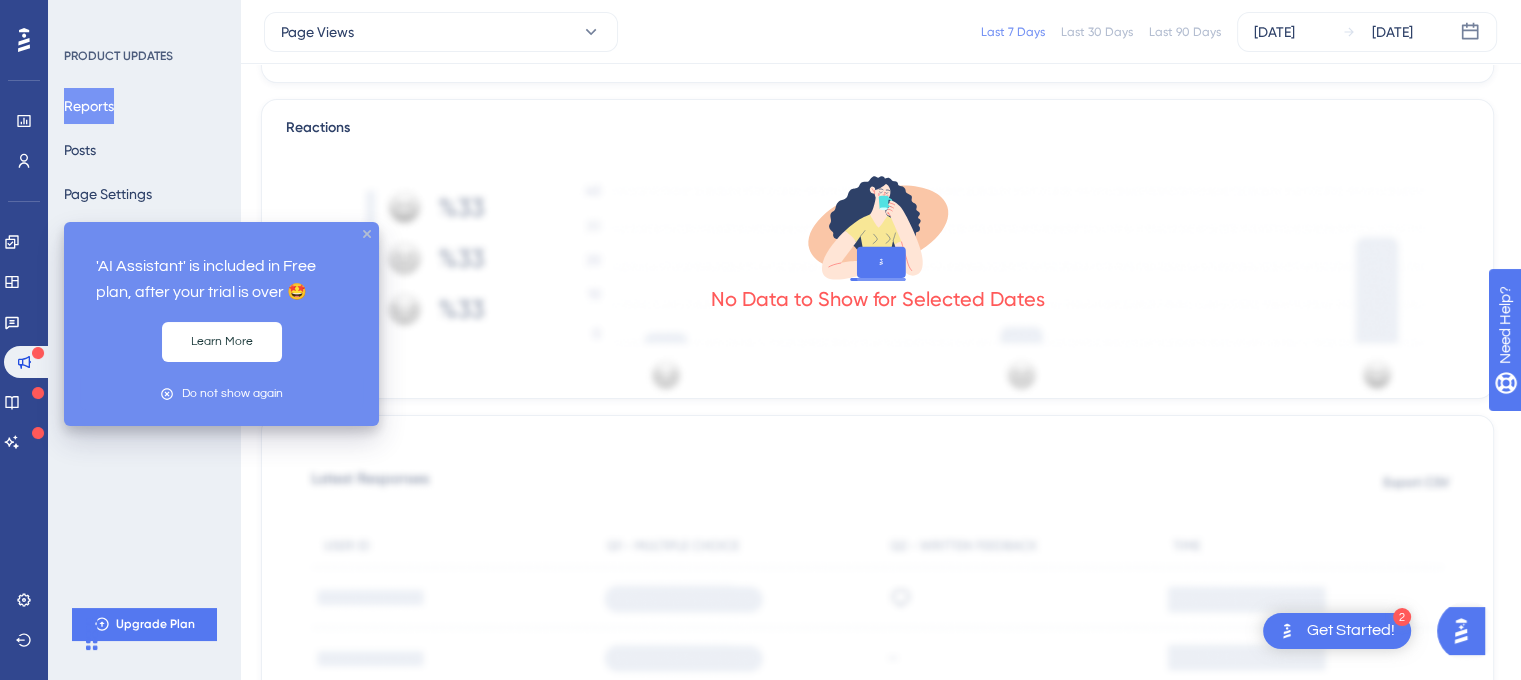click 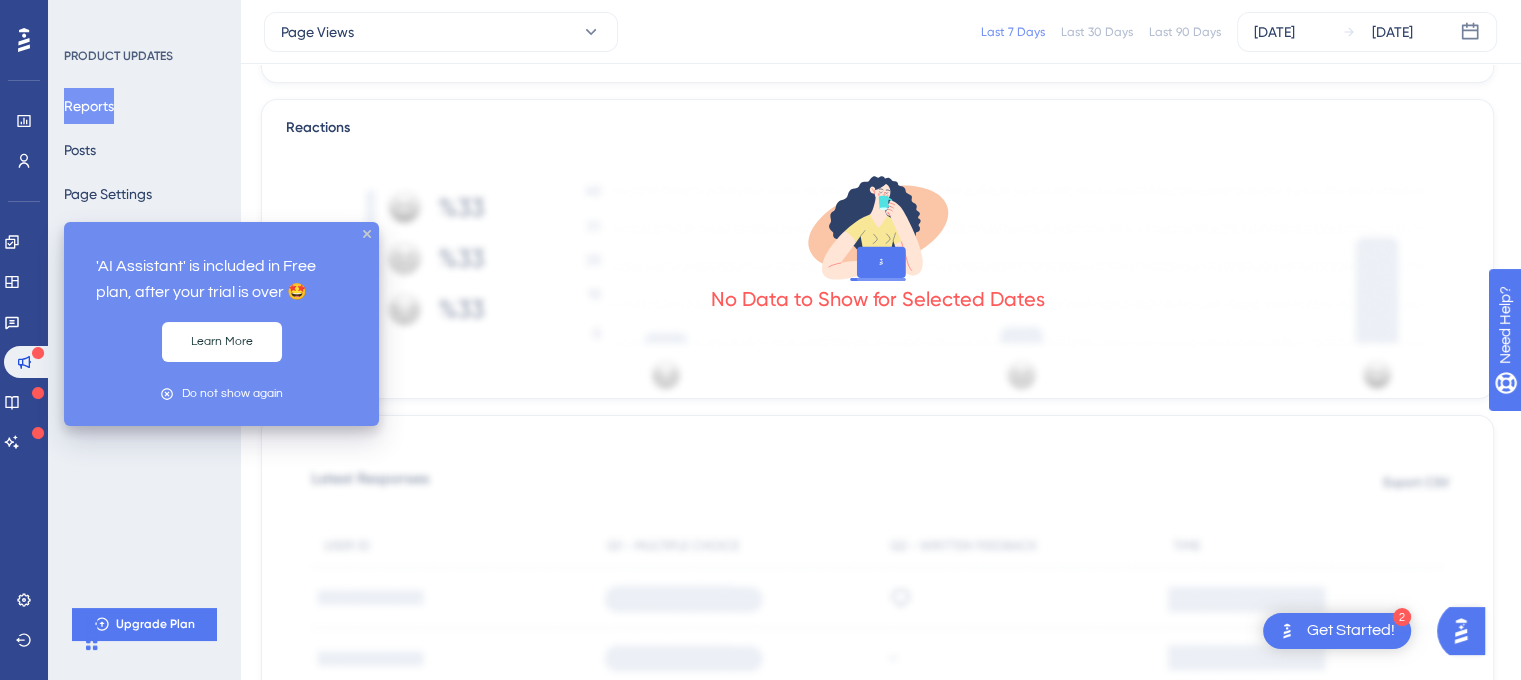 click at bounding box center [38, 434] 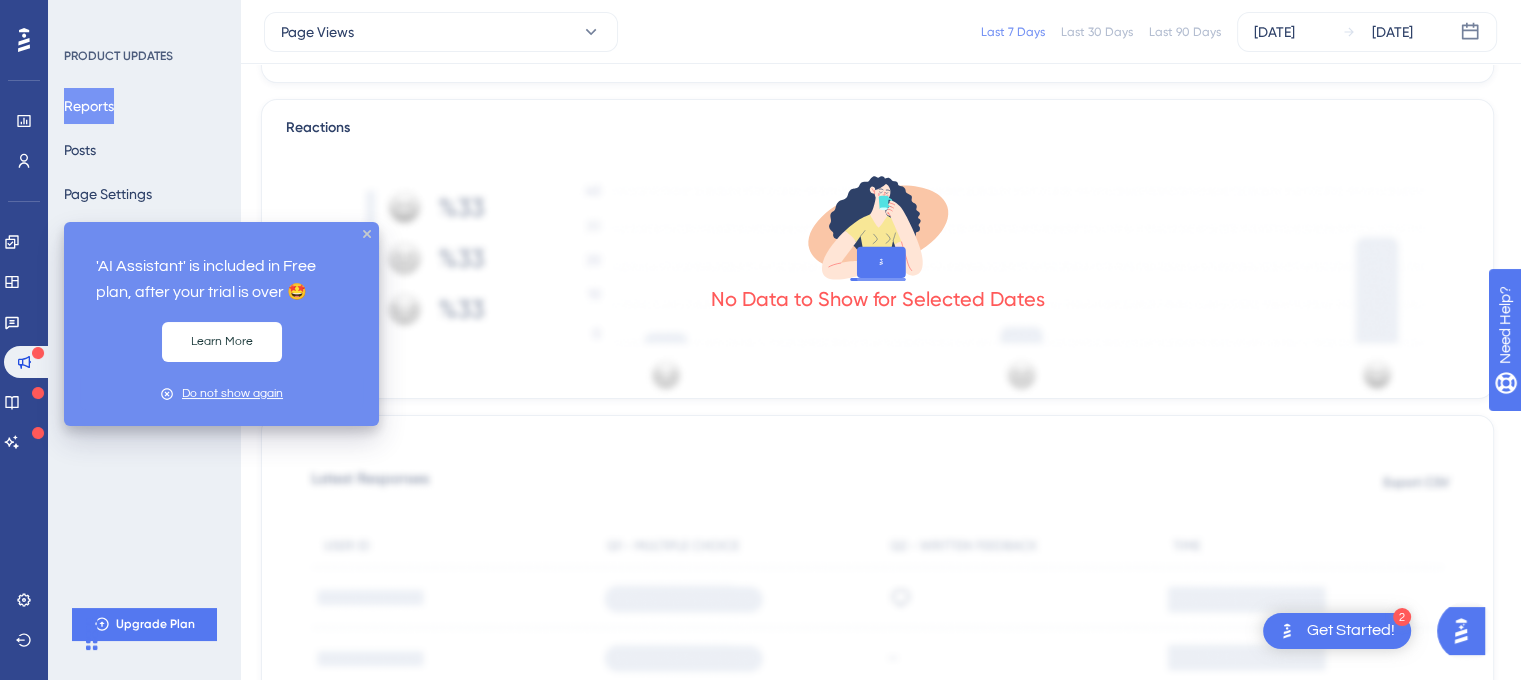 click on "Do not show again" at bounding box center (232, 393) 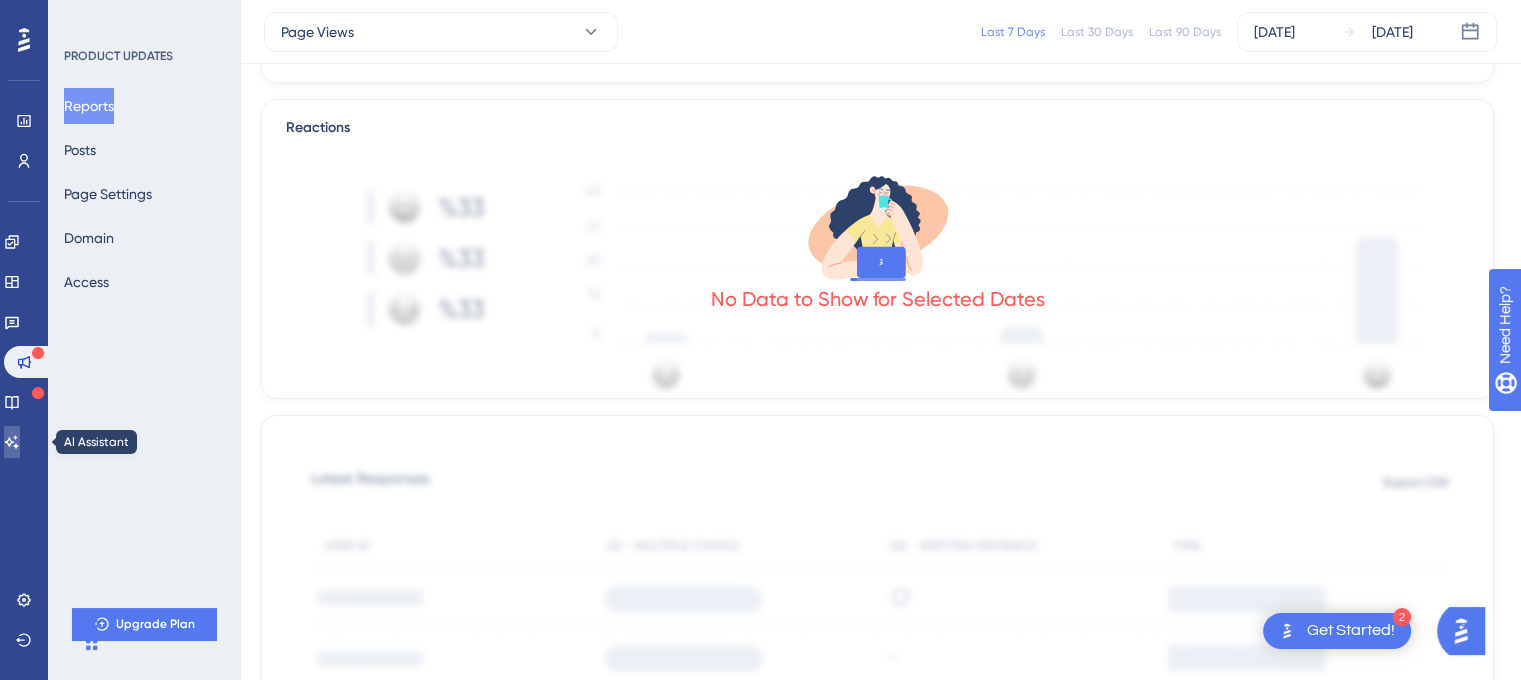 click 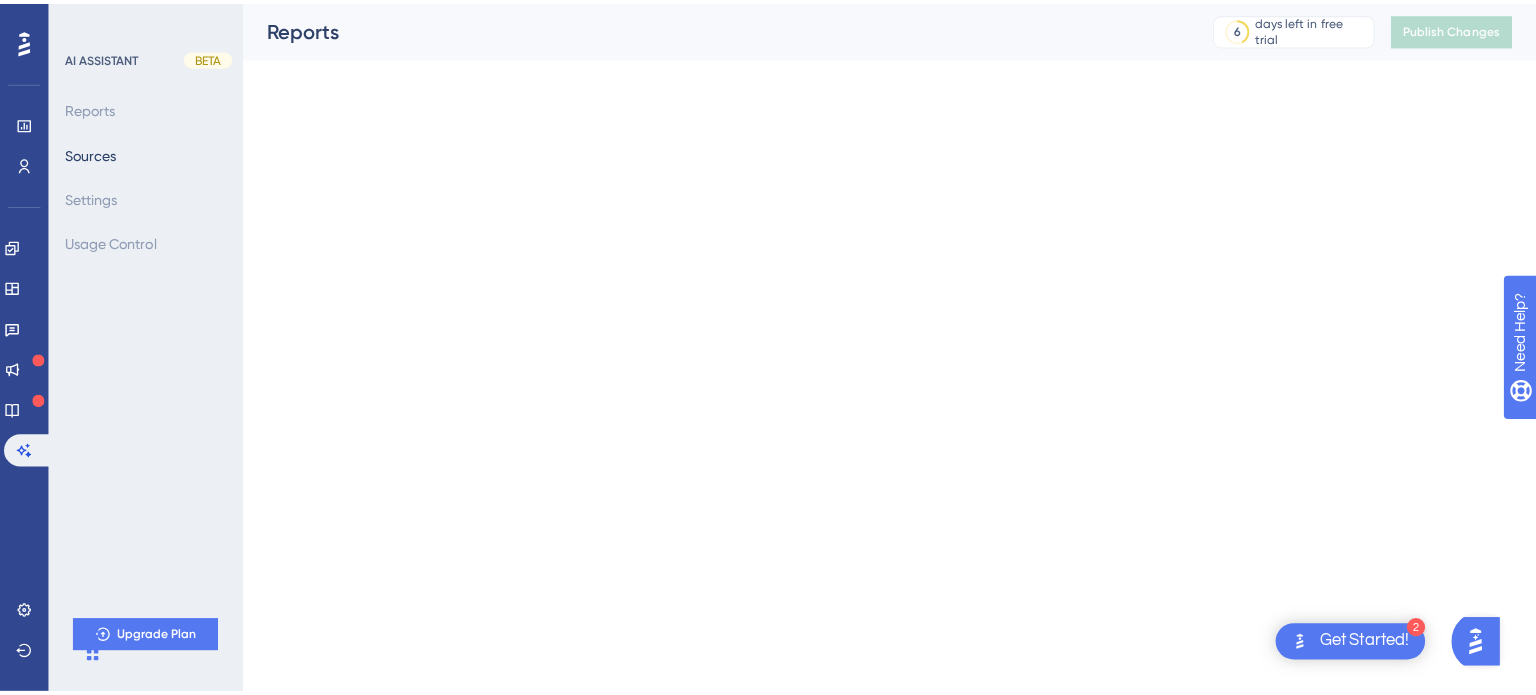 scroll, scrollTop: 0, scrollLeft: 0, axis: both 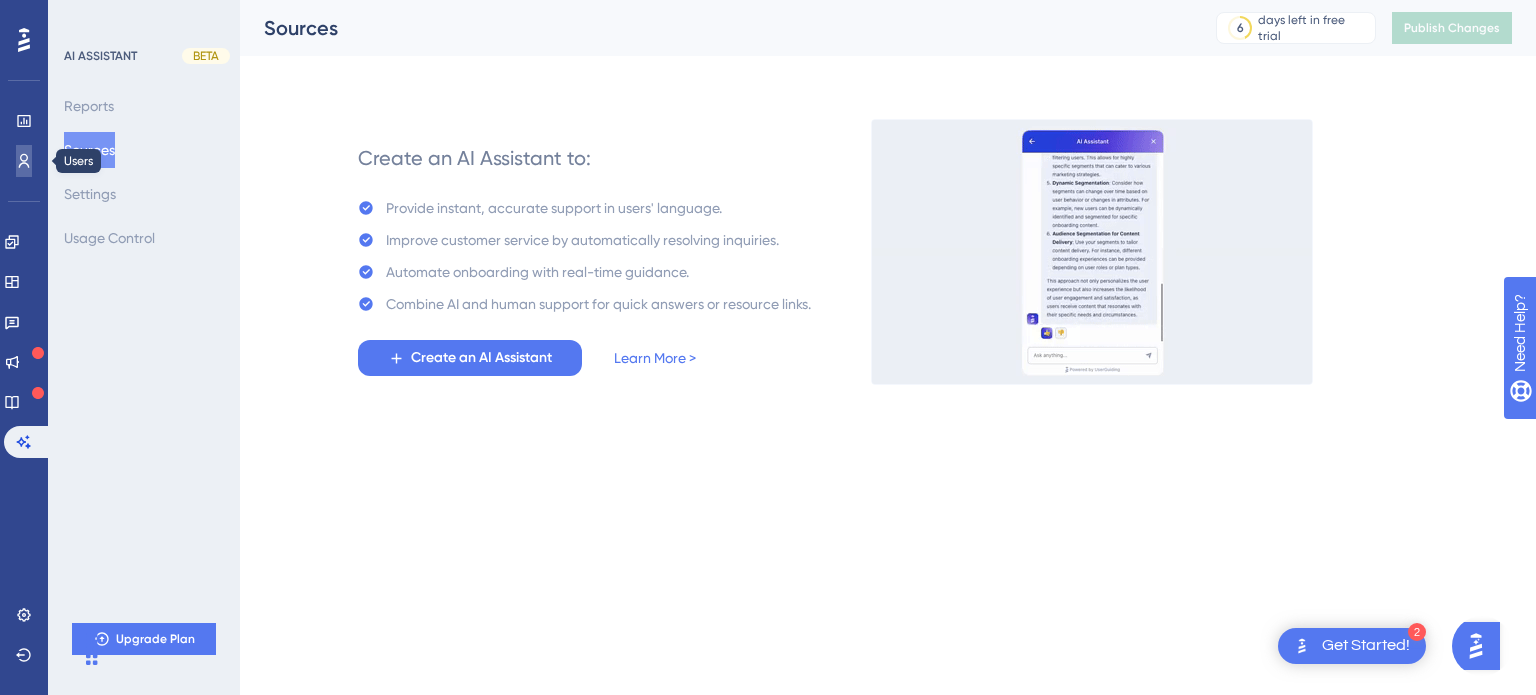 click at bounding box center [24, 161] 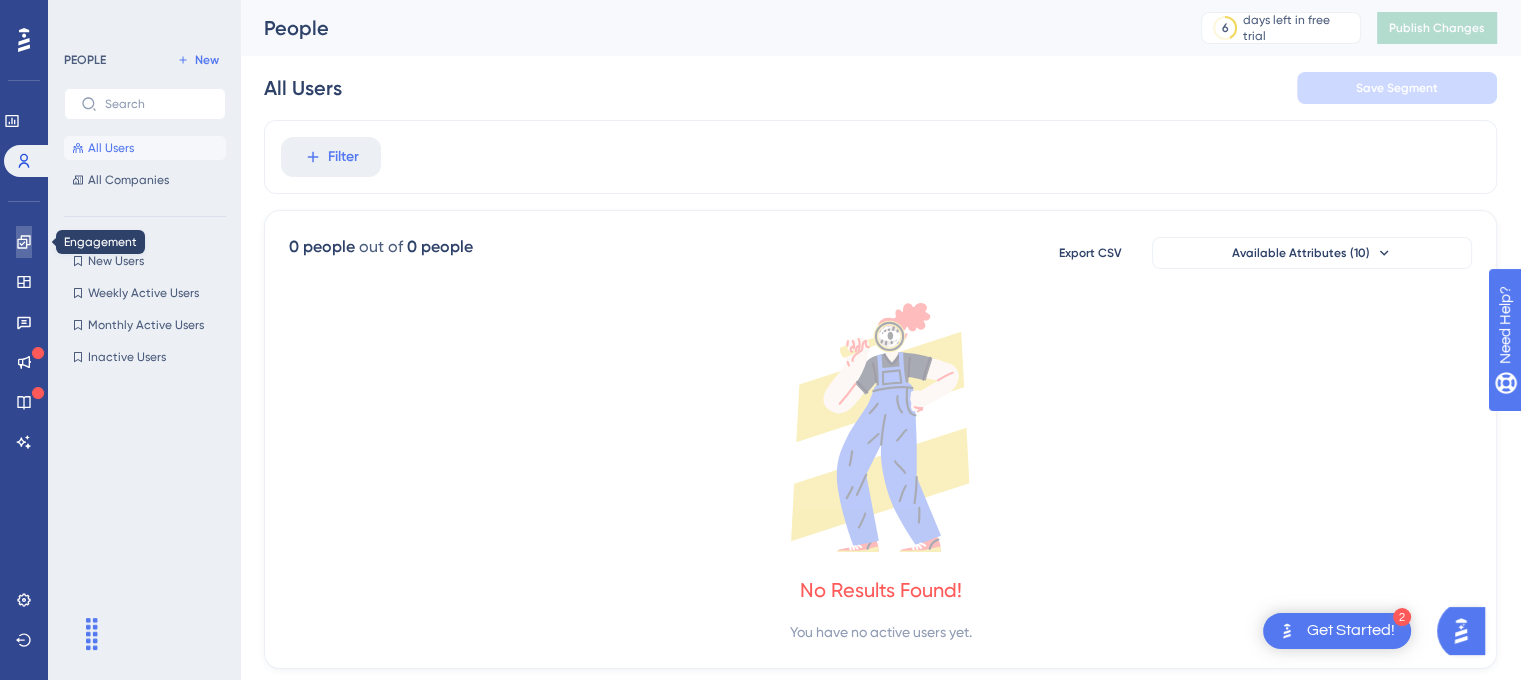 click 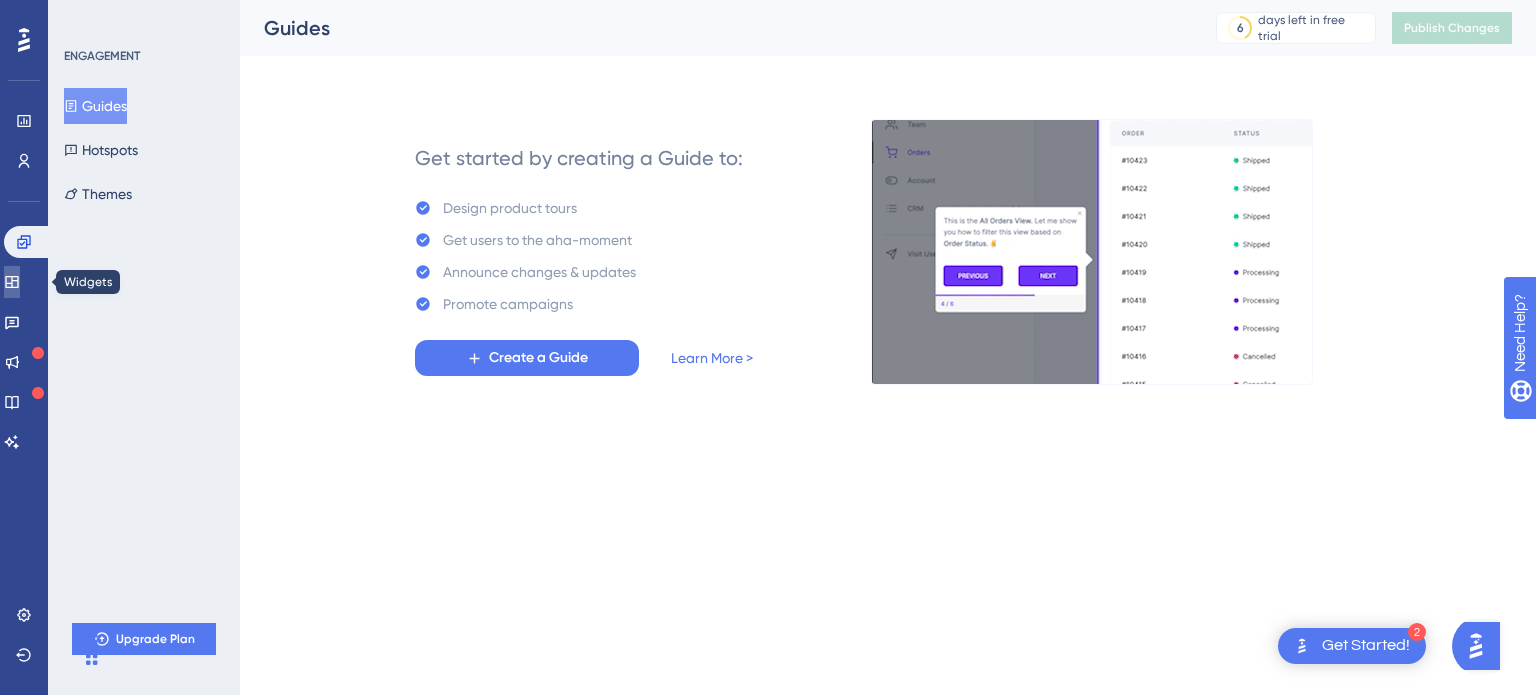 click at bounding box center (12, 282) 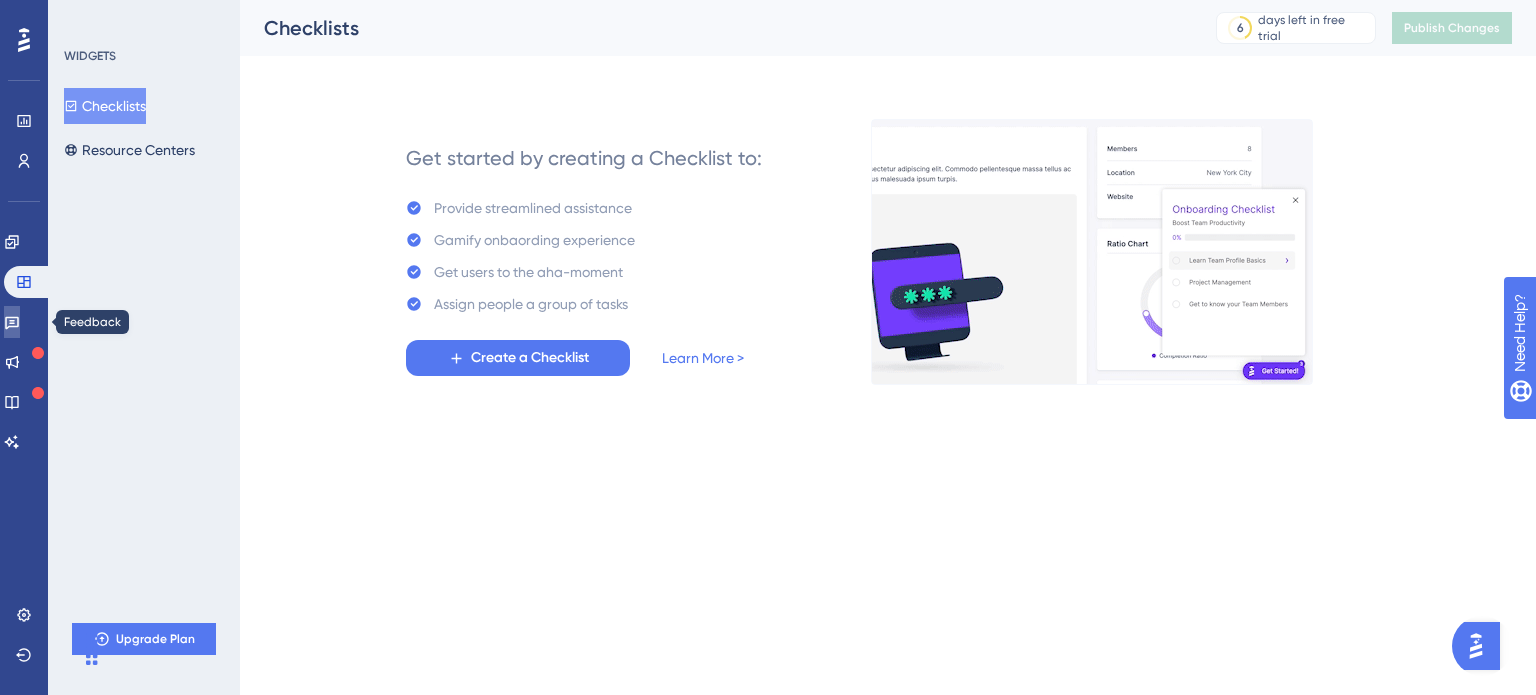 click at bounding box center [12, 322] 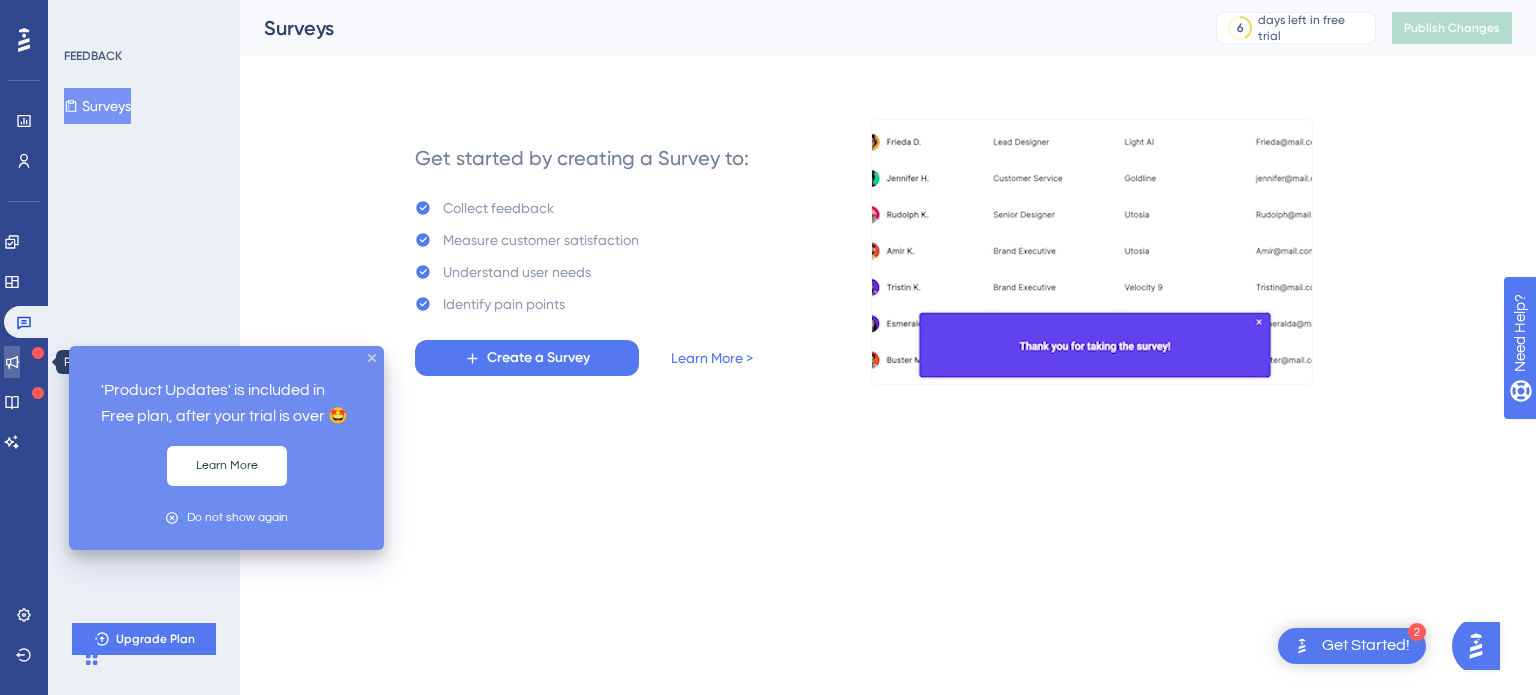 click at bounding box center [12, 362] 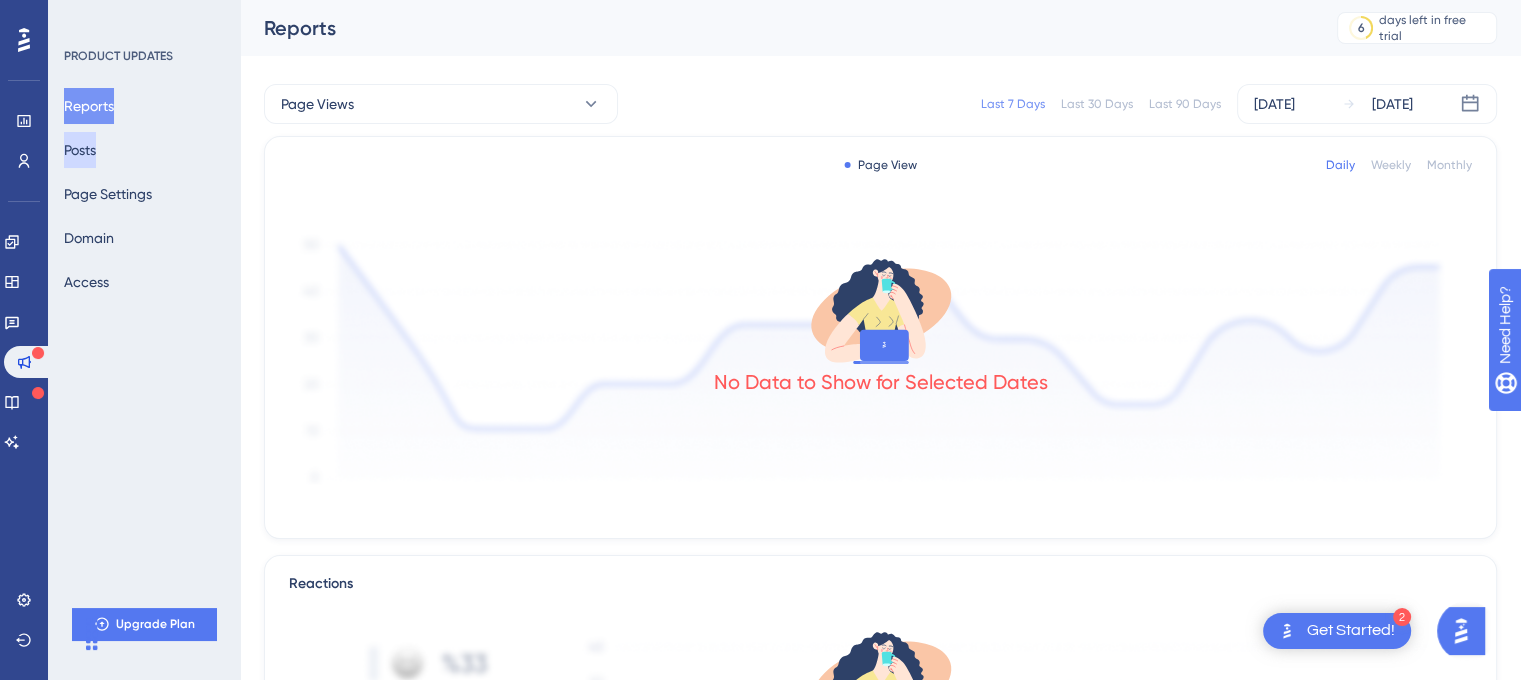 click on "Posts" at bounding box center [80, 150] 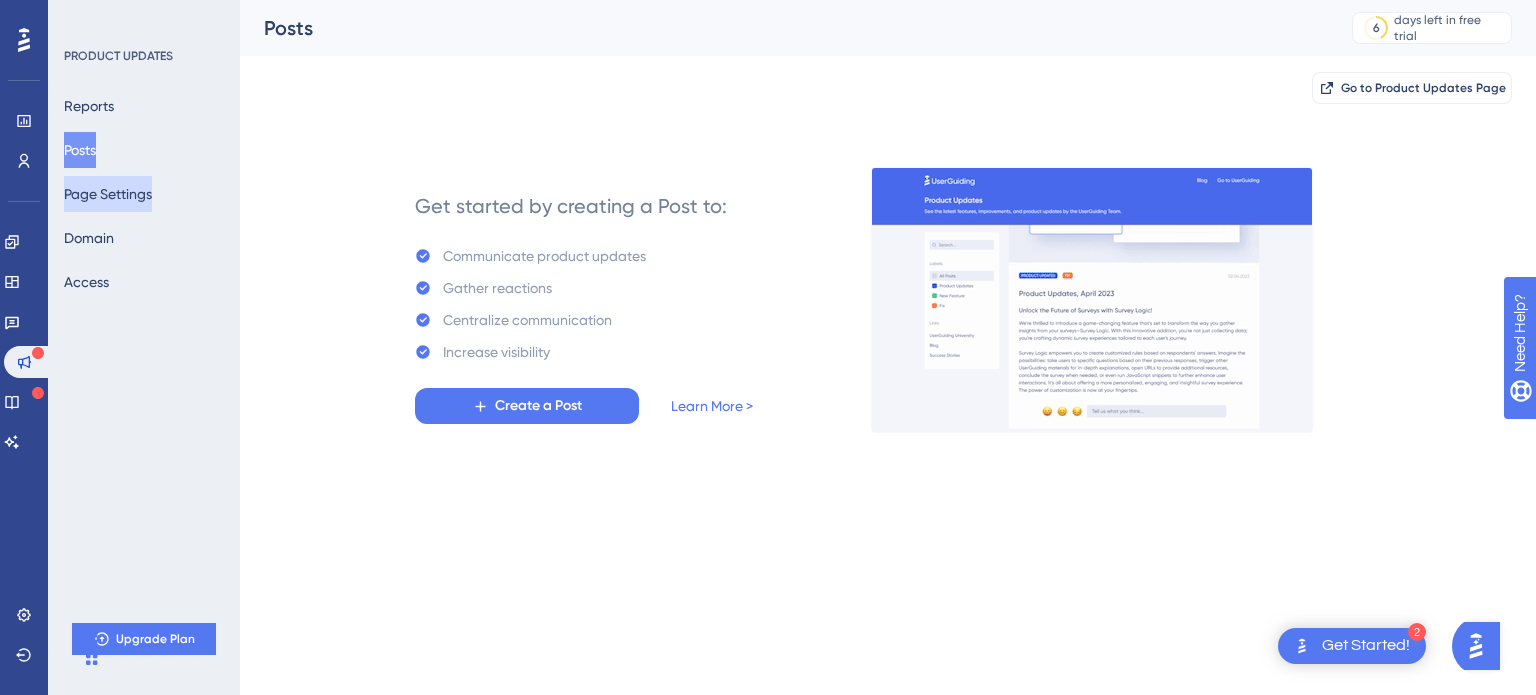 click on "Page Settings" at bounding box center [108, 194] 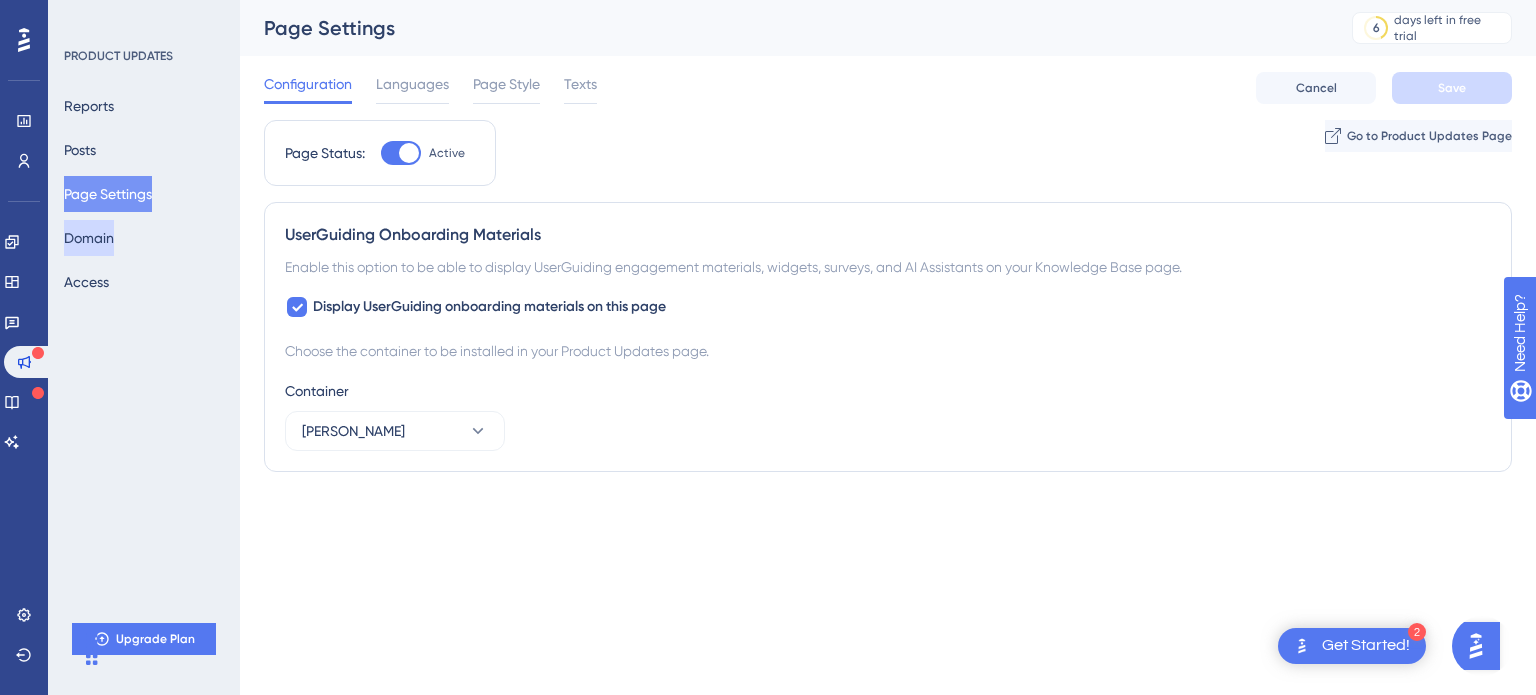 click on "Domain" at bounding box center [89, 238] 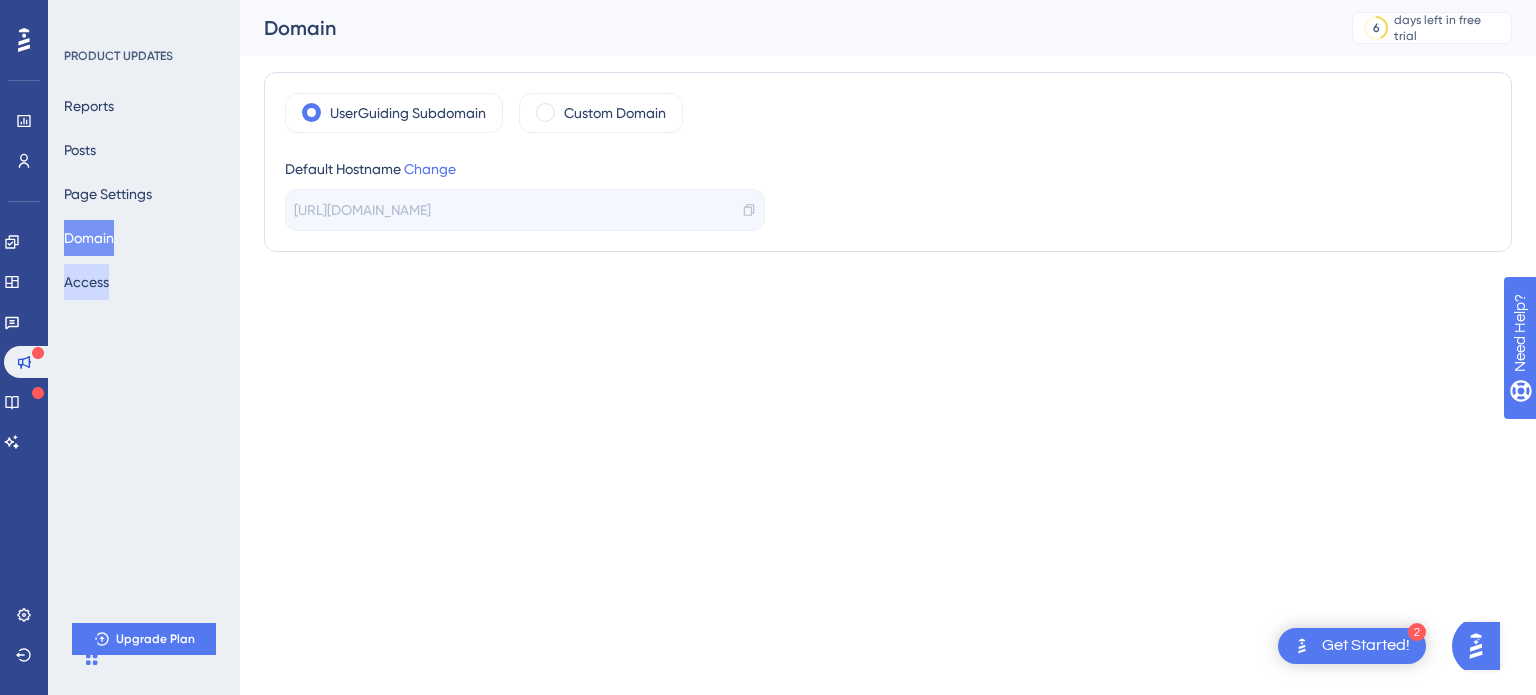 click on "Access" at bounding box center [86, 282] 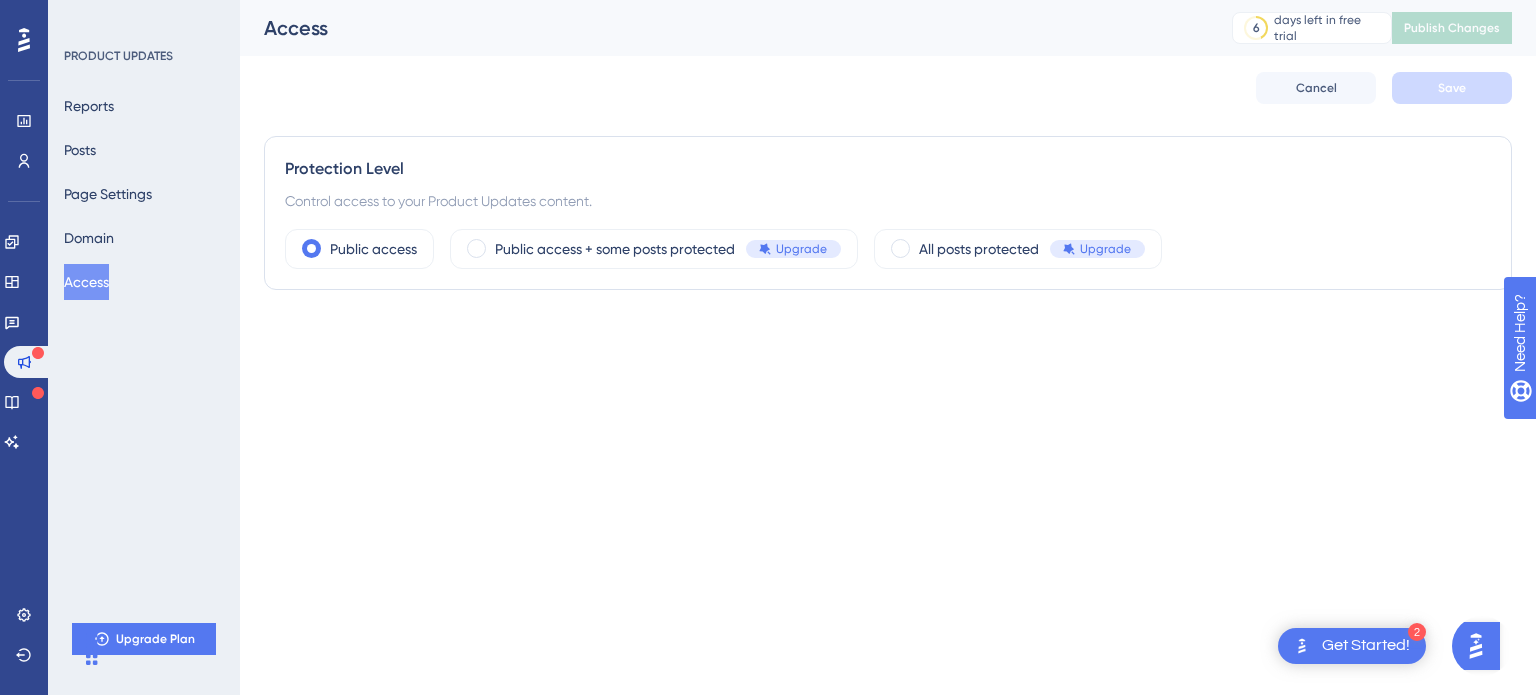click at bounding box center [1476, 646] 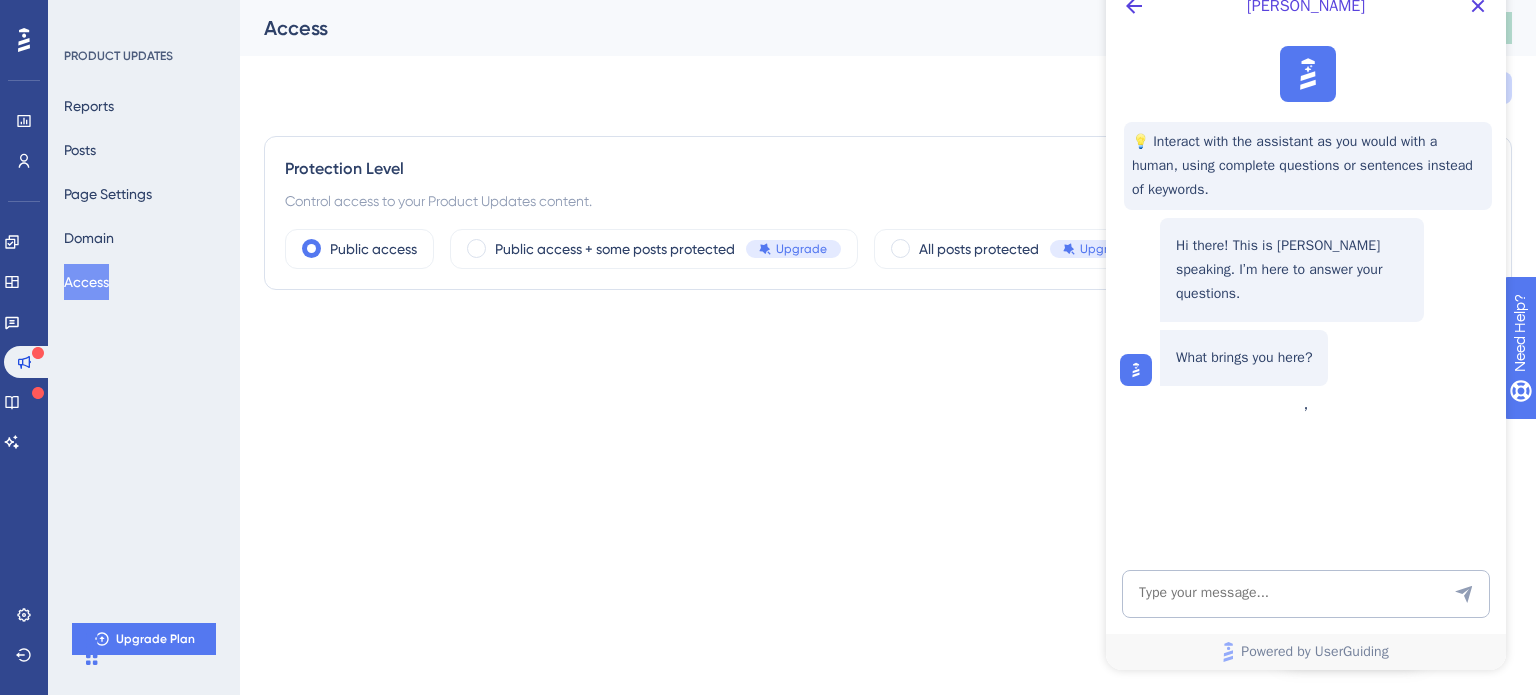scroll, scrollTop: 0, scrollLeft: 0, axis: both 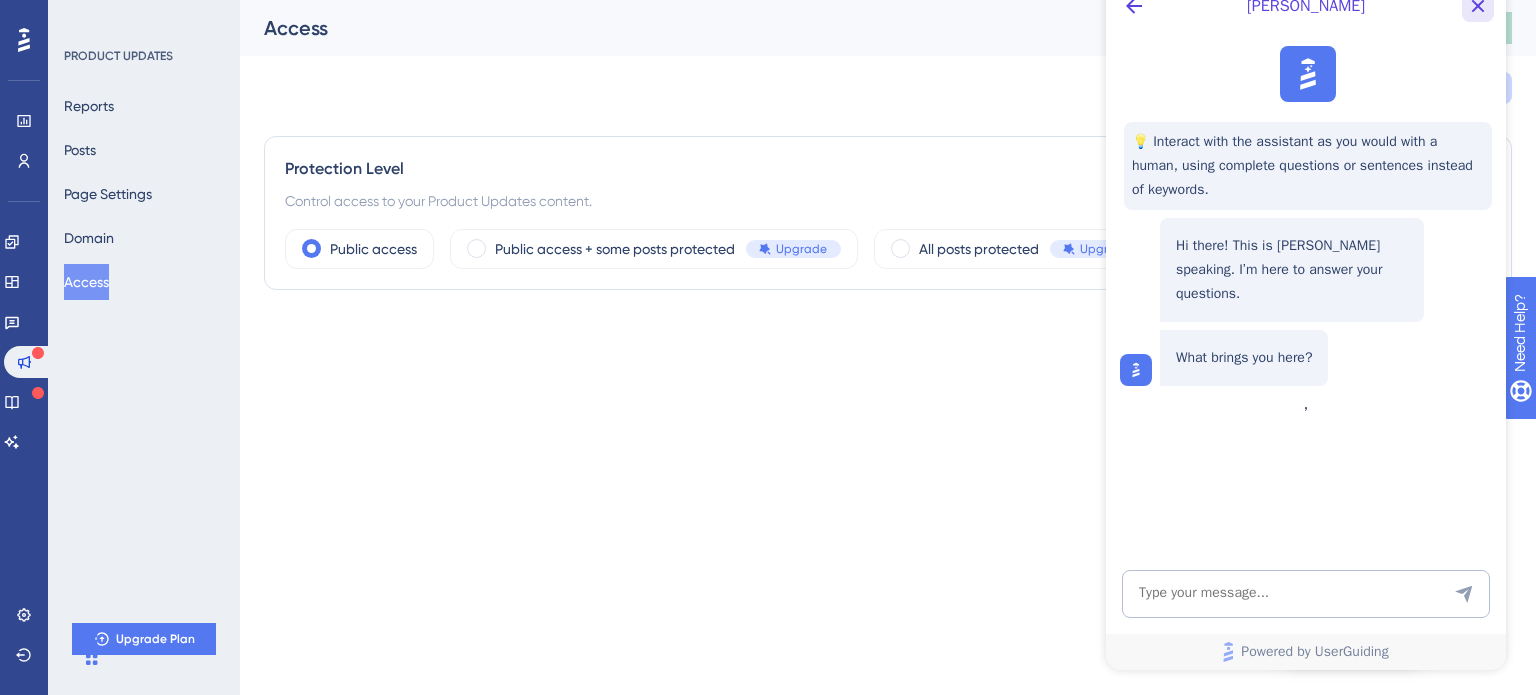 click 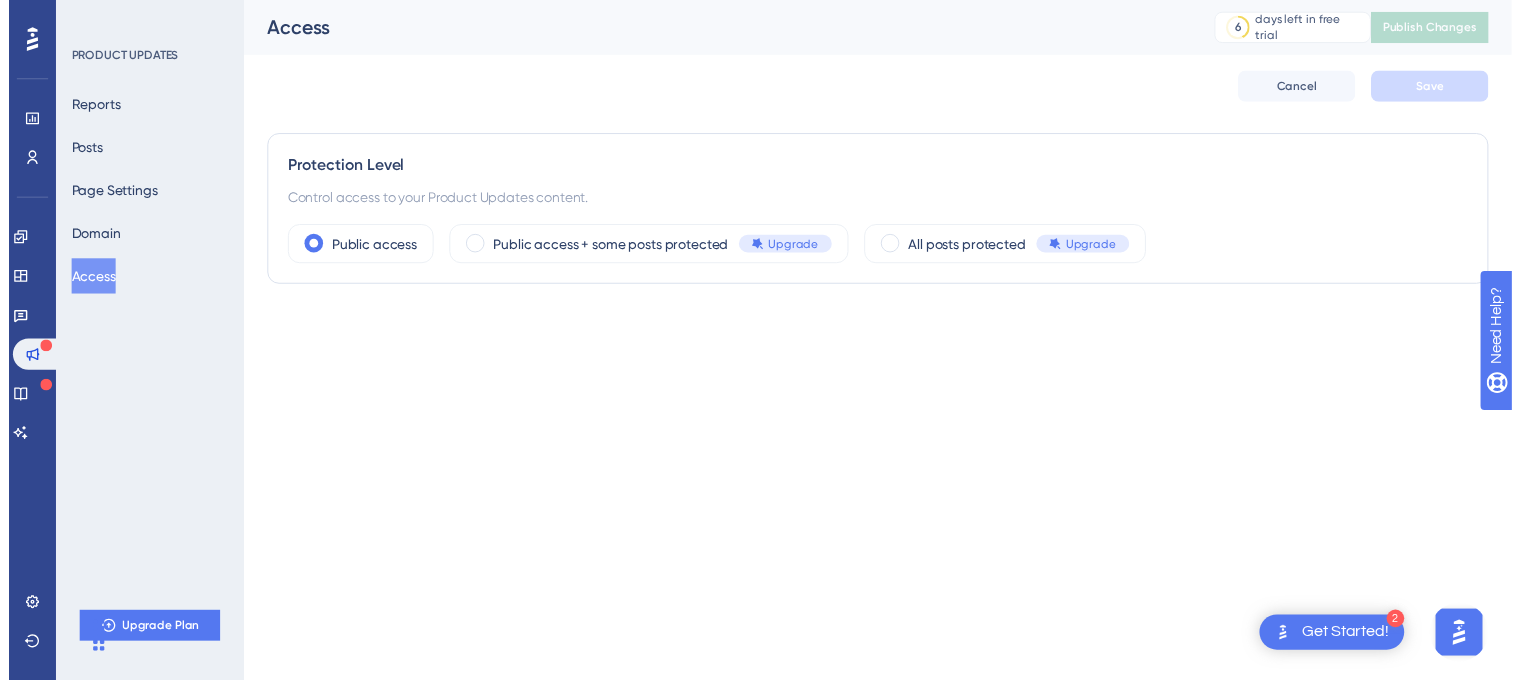 scroll, scrollTop: 0, scrollLeft: 0, axis: both 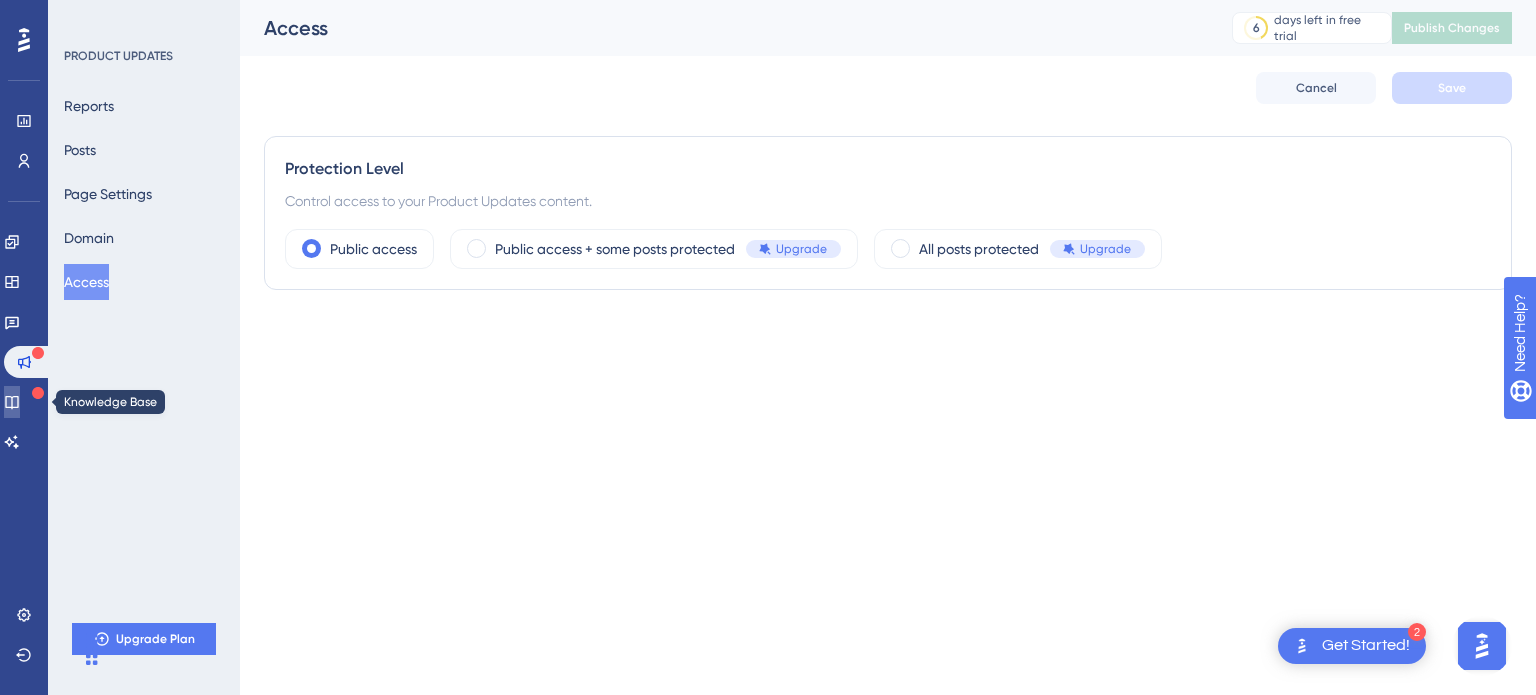 click at bounding box center (12, 402) 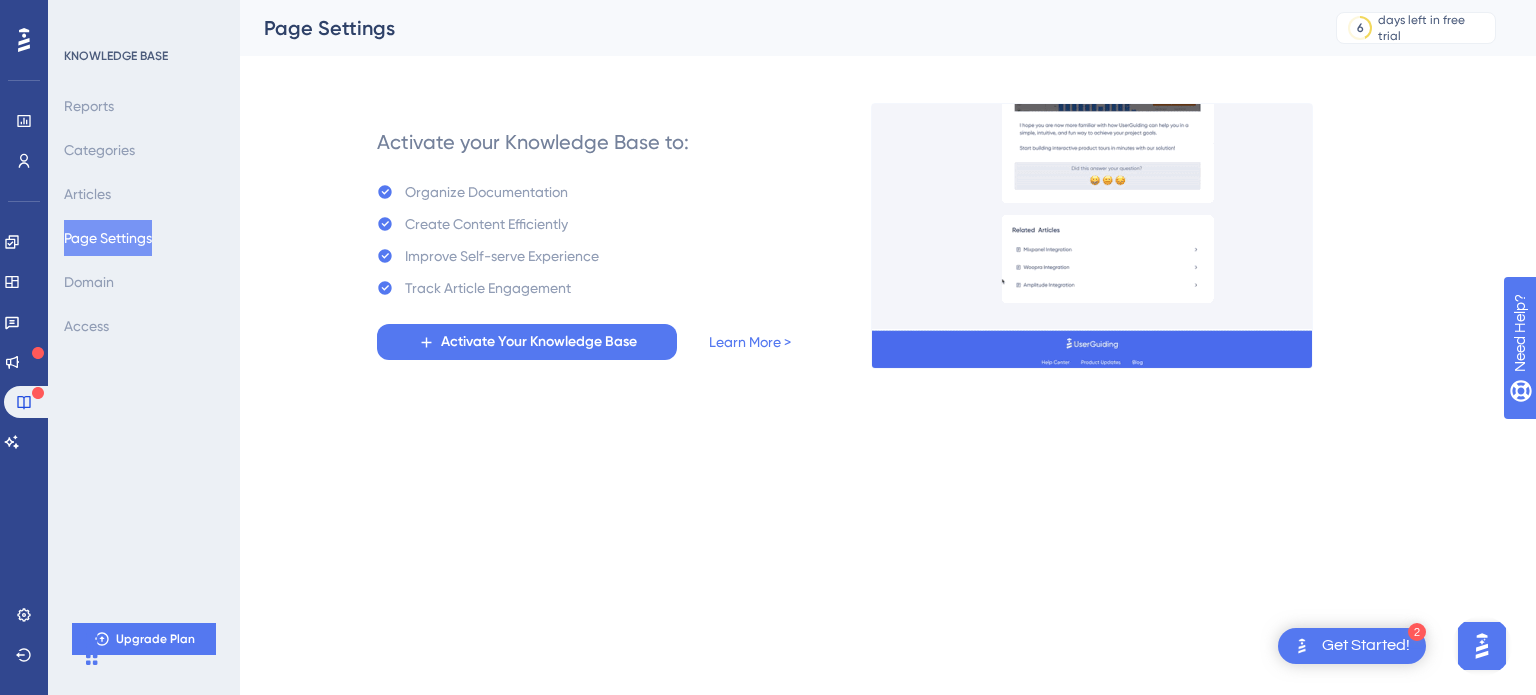 click on "Performance Users" at bounding box center (24, 116) 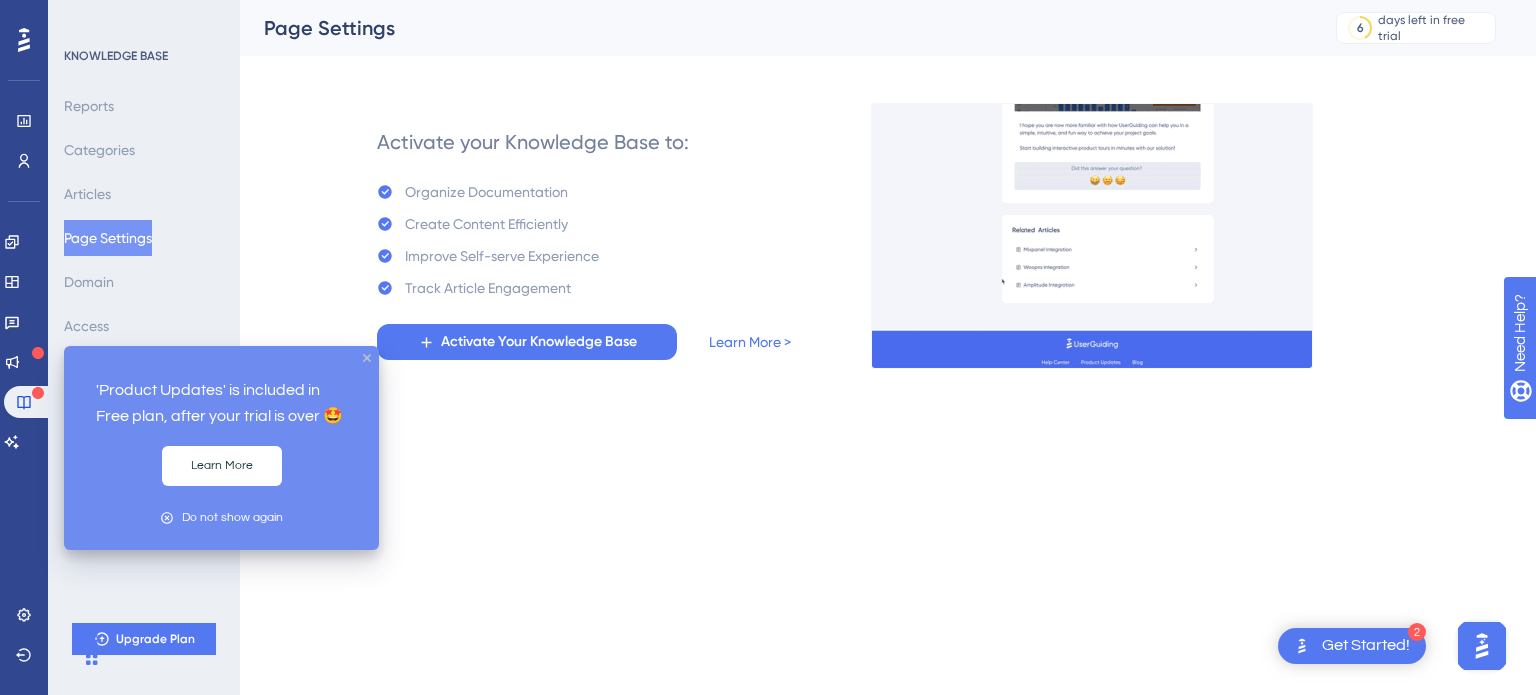 click 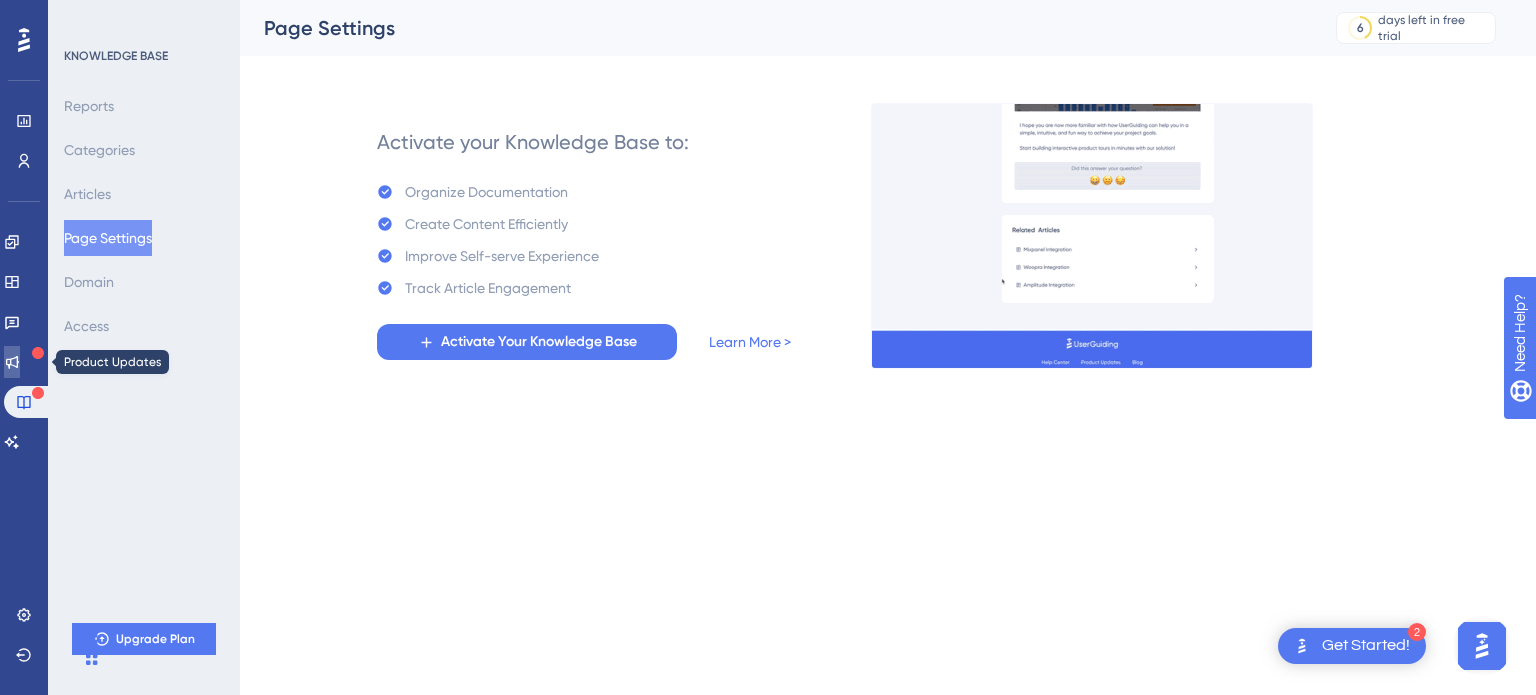 click 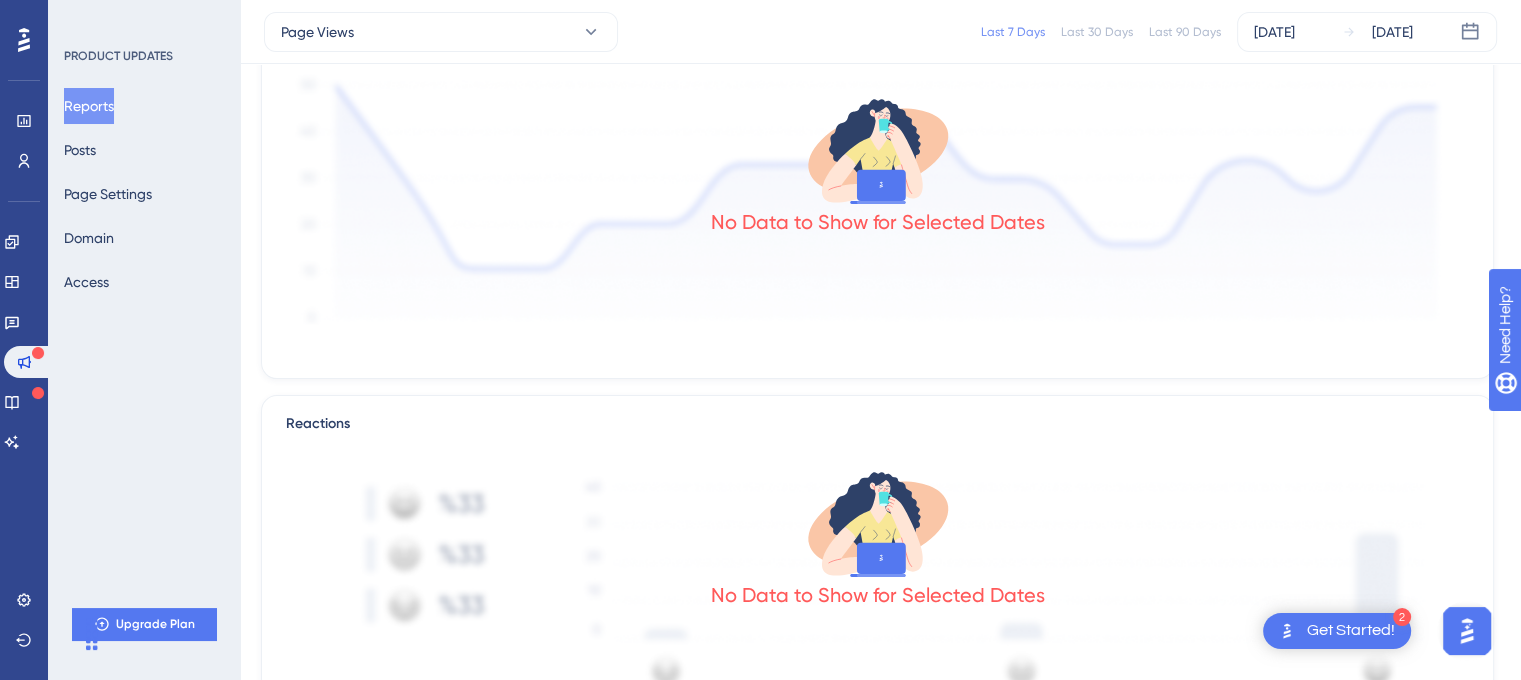 scroll, scrollTop: 0, scrollLeft: 15, axis: horizontal 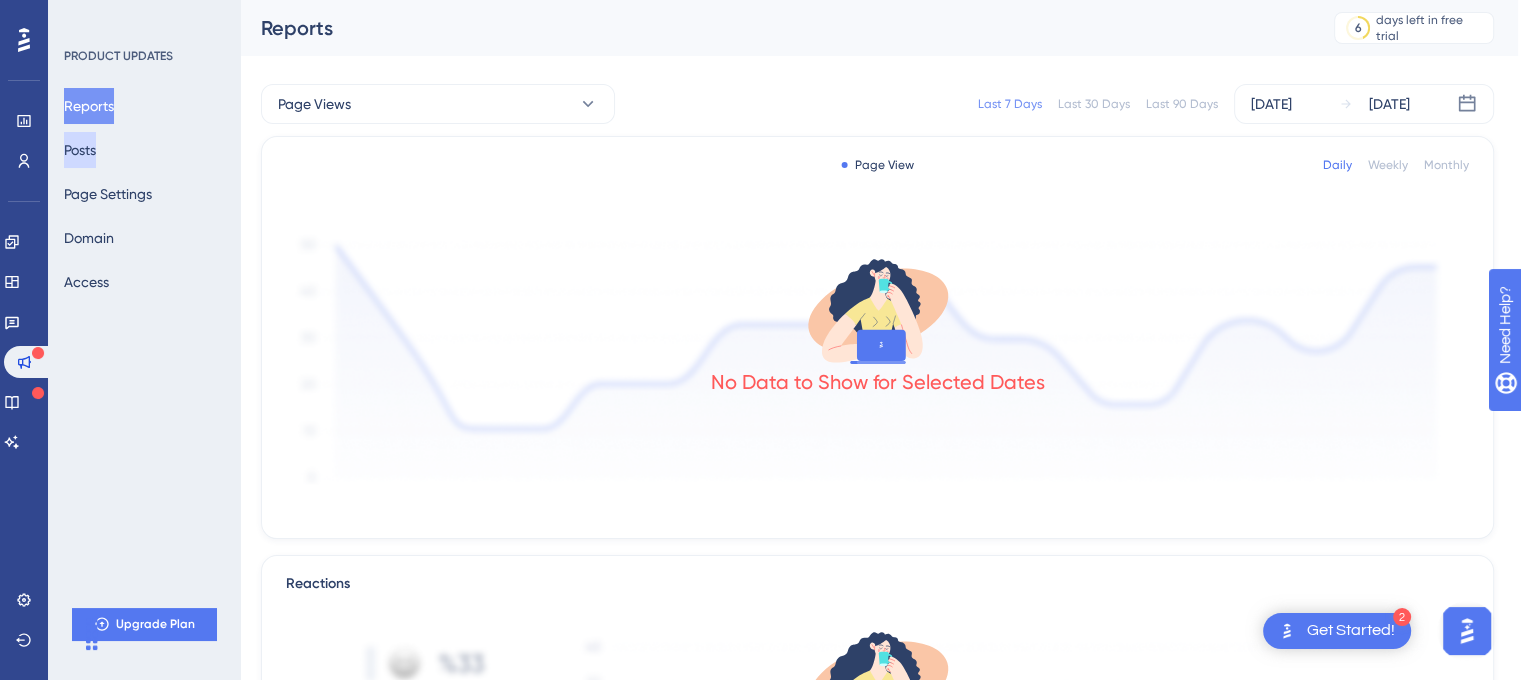 click on "Posts" at bounding box center (80, 150) 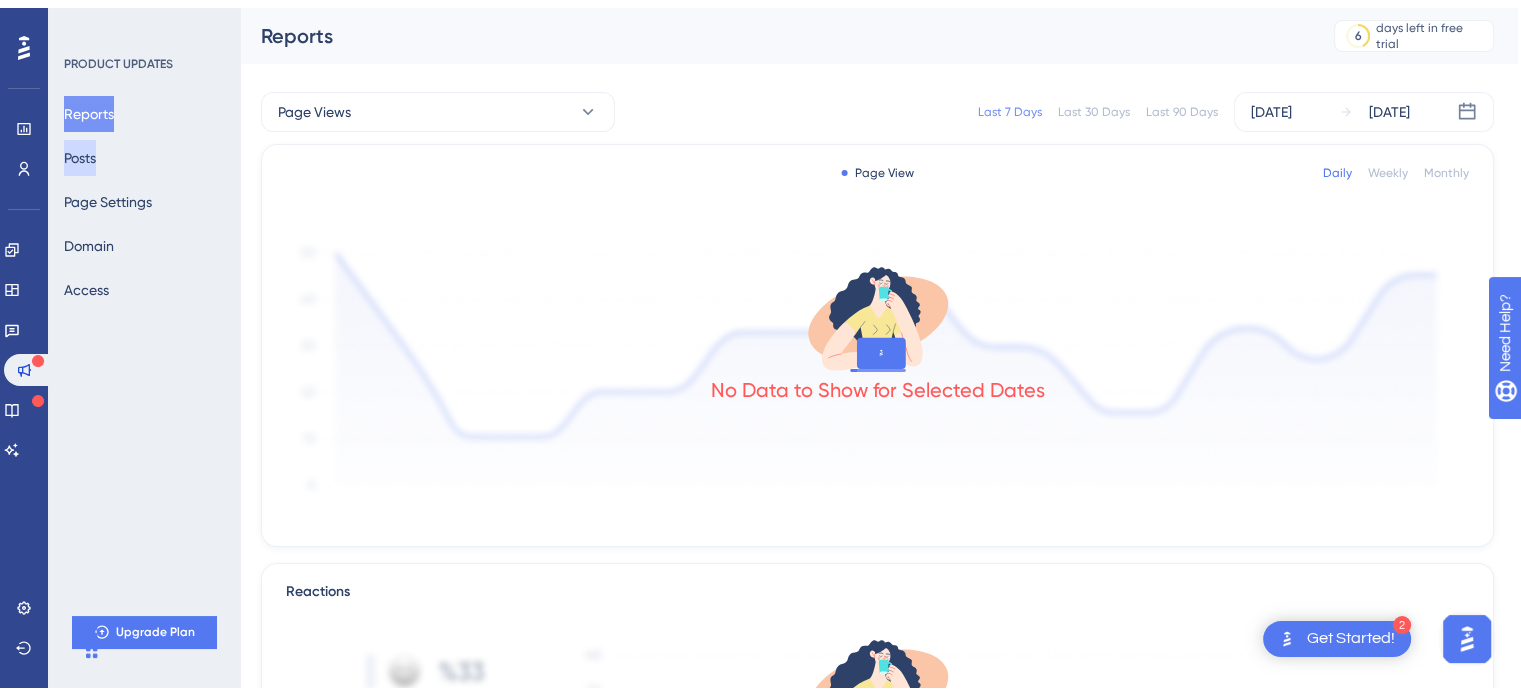 scroll, scrollTop: 0, scrollLeft: 0, axis: both 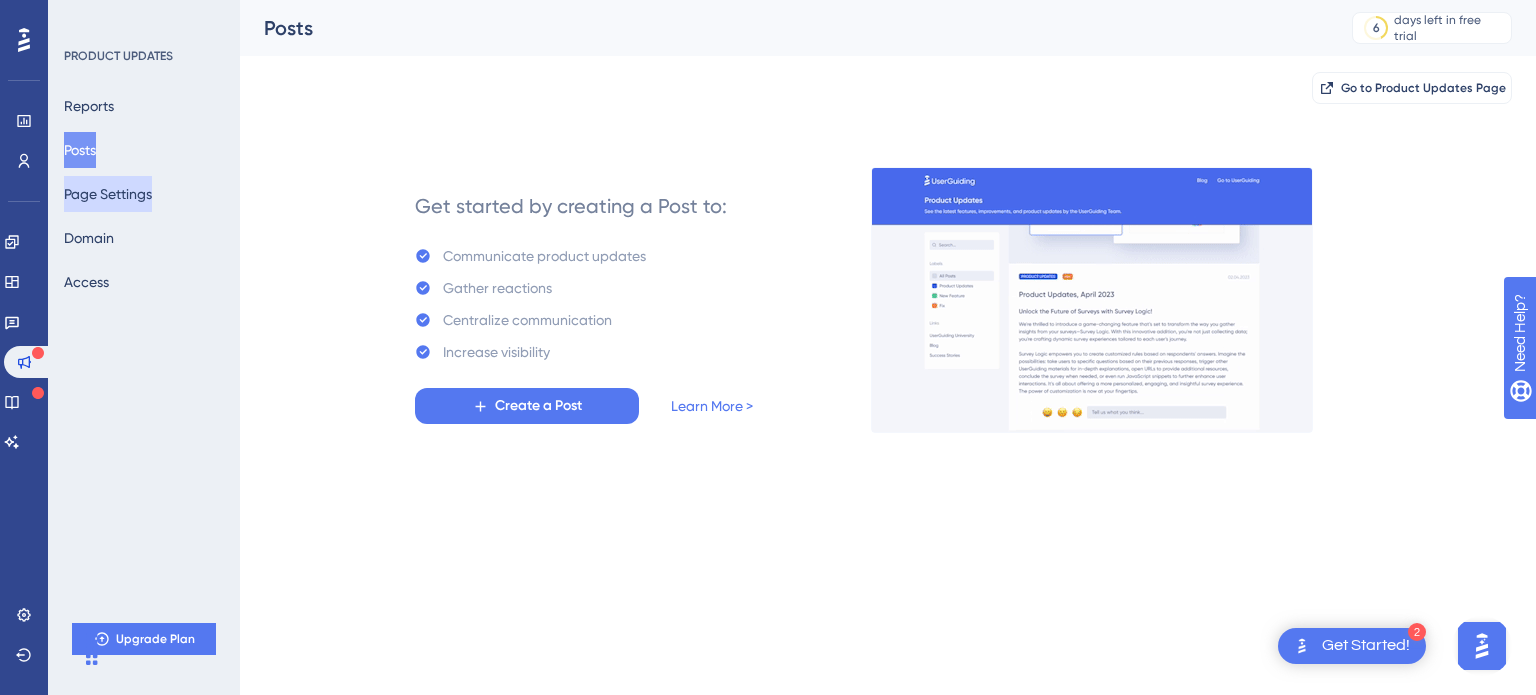 click on "Page Settings" at bounding box center [108, 194] 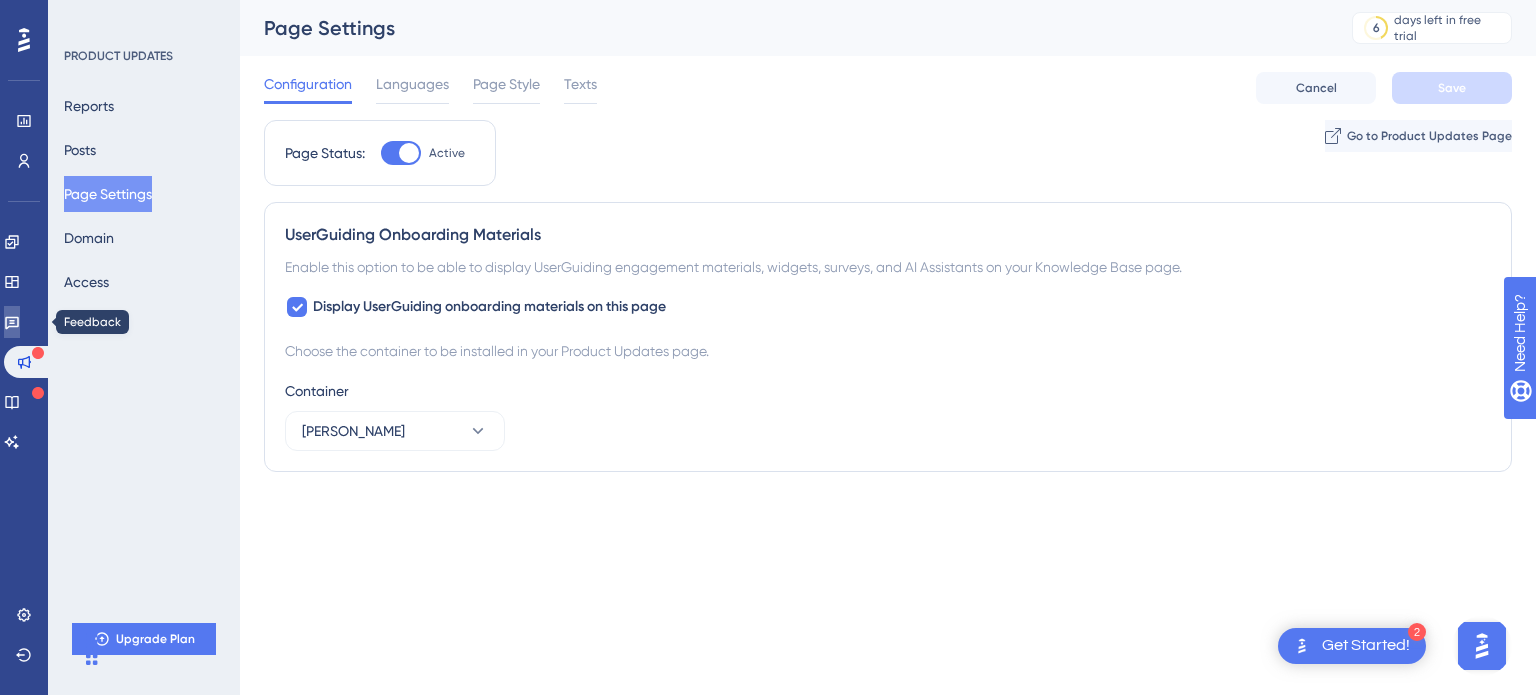 click 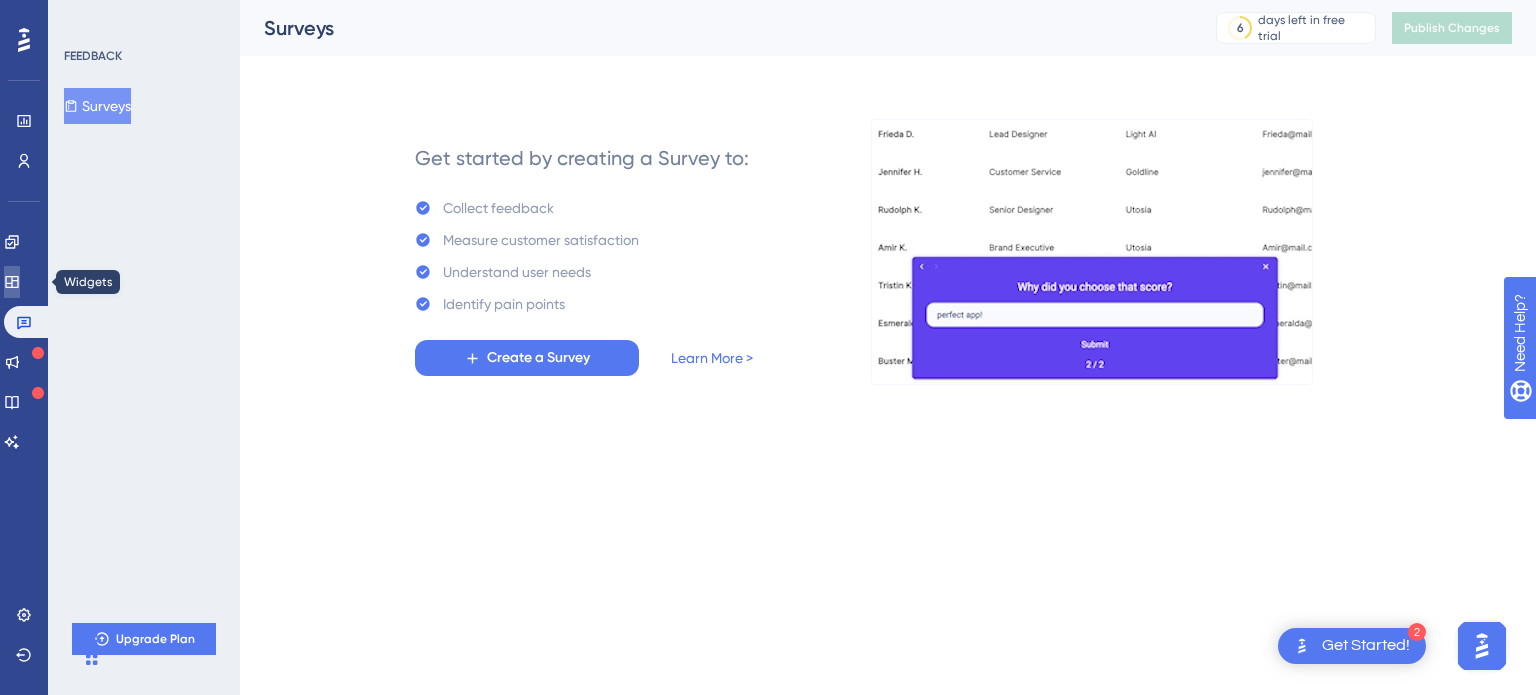 click at bounding box center [12, 282] 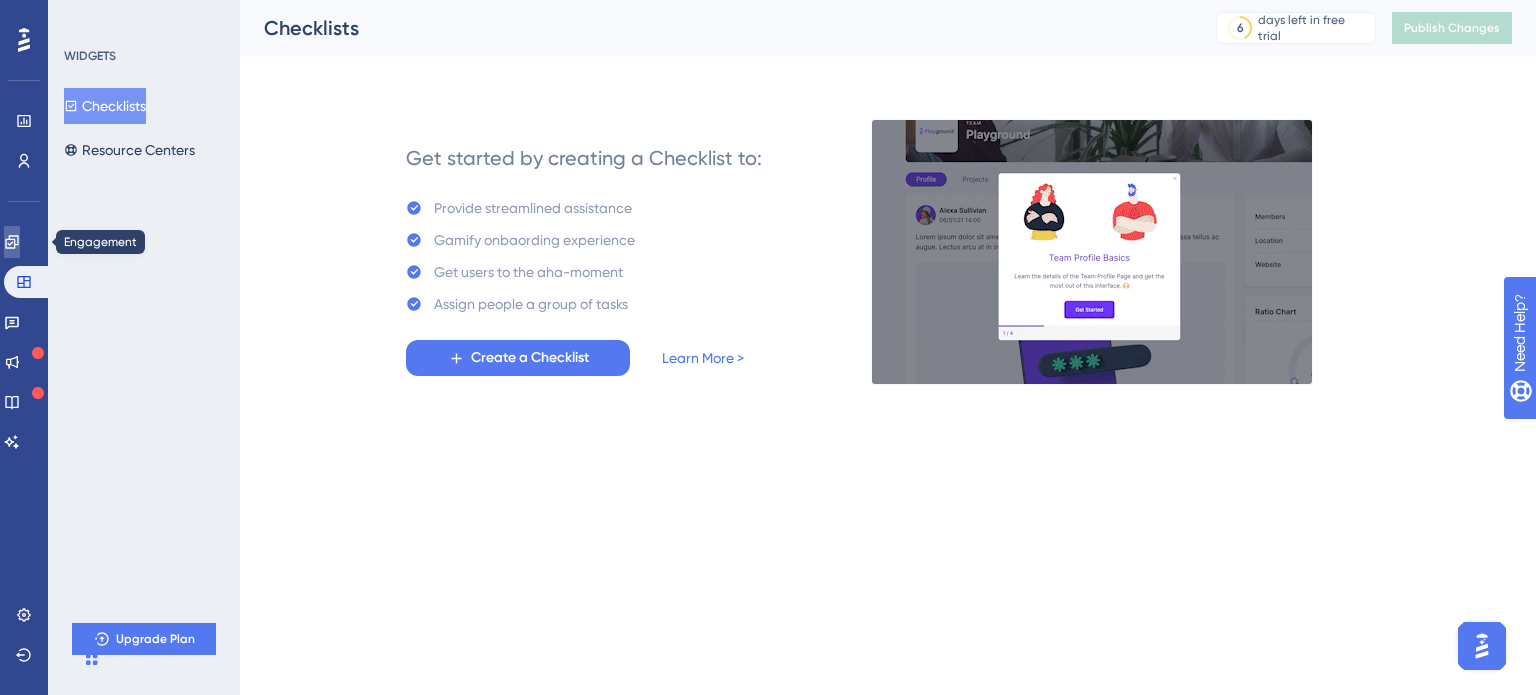 click at bounding box center [12, 242] 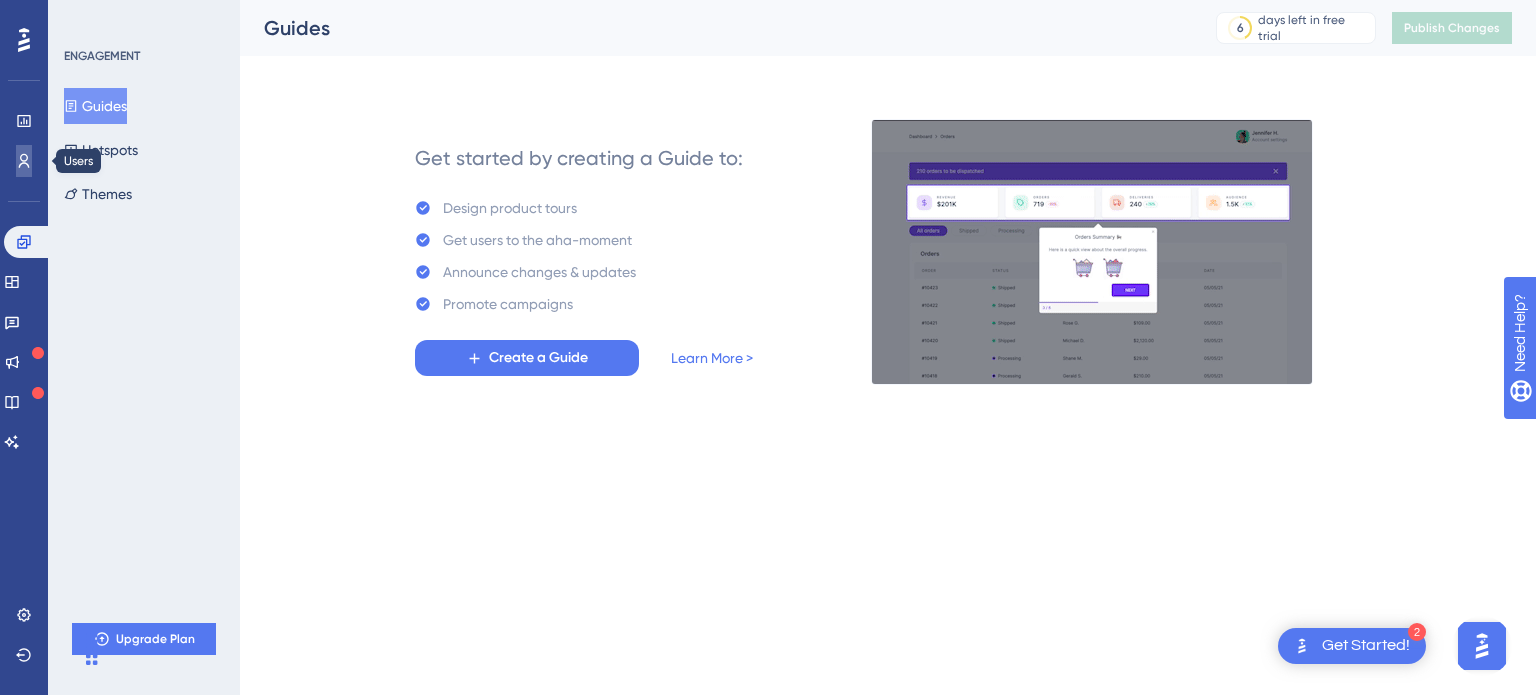 click 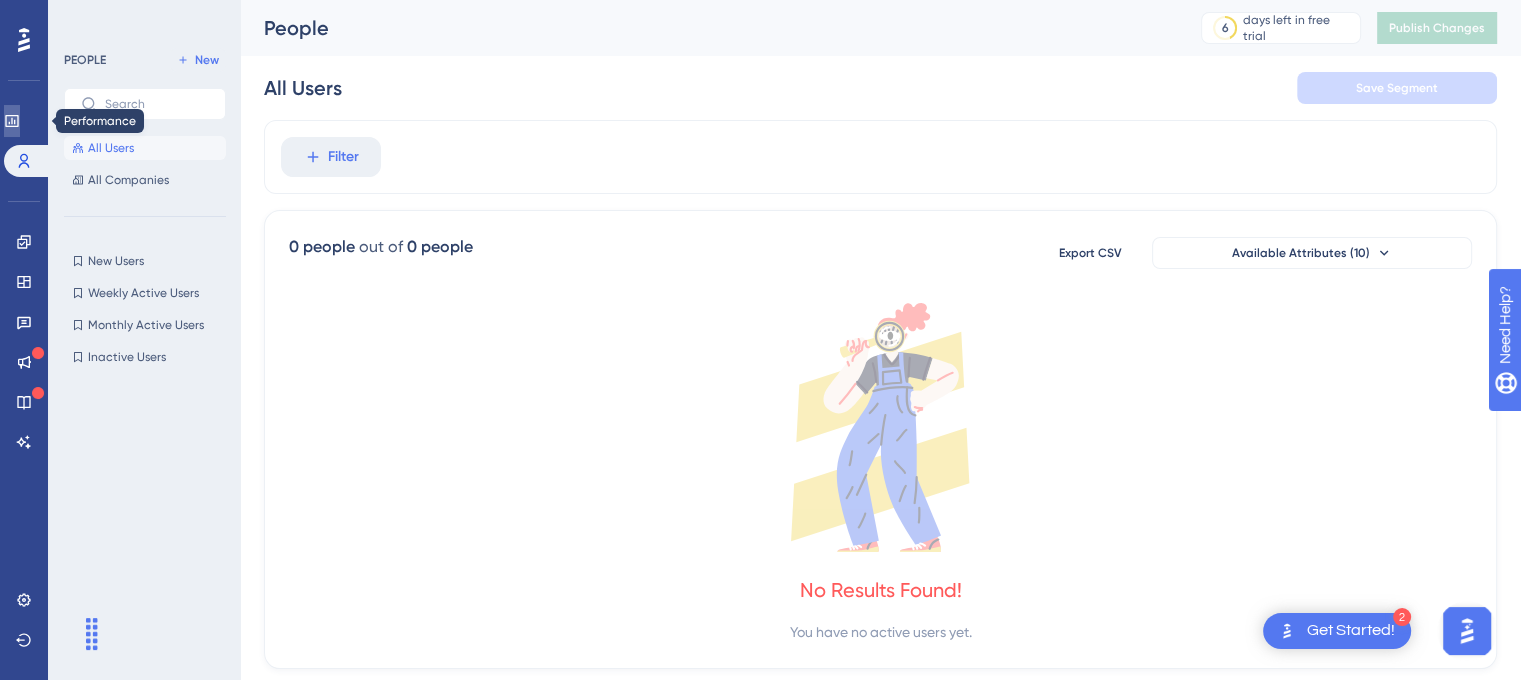 click at bounding box center [12, 121] 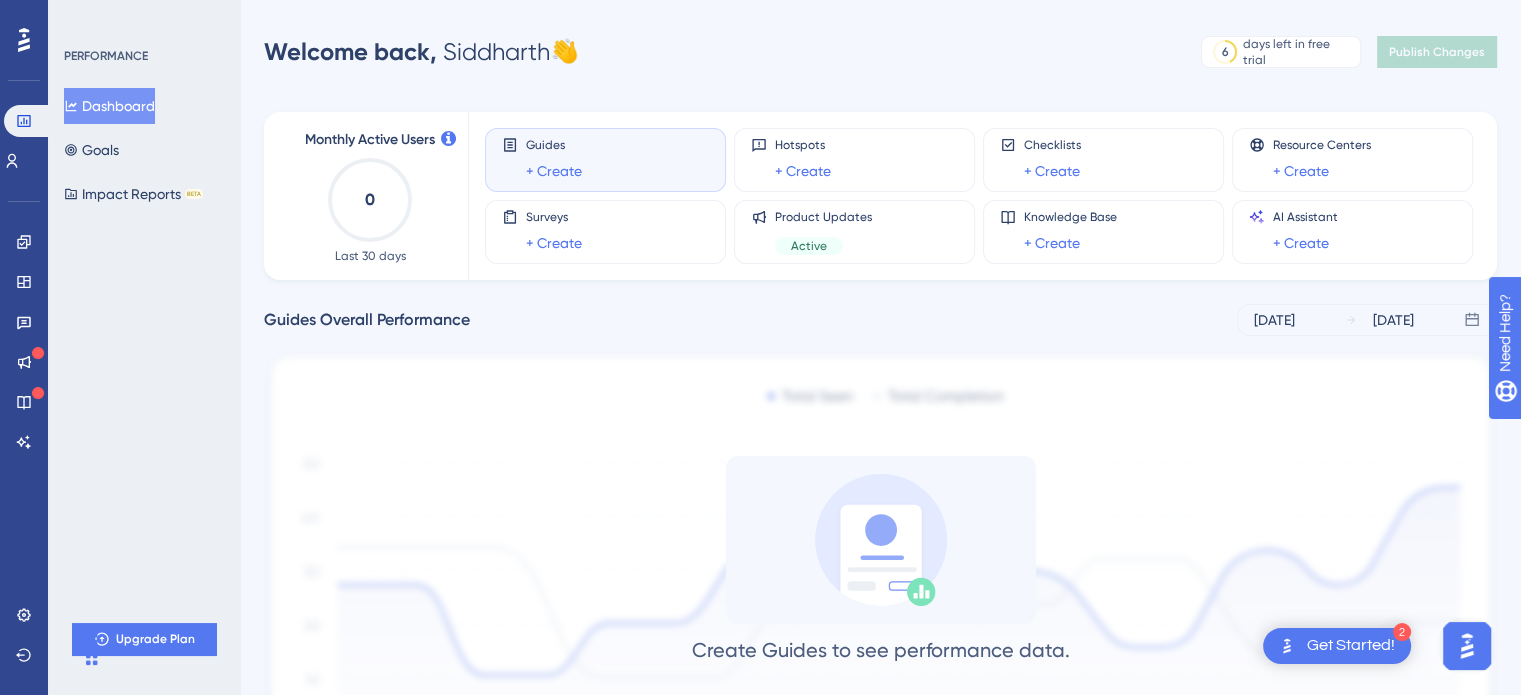 click 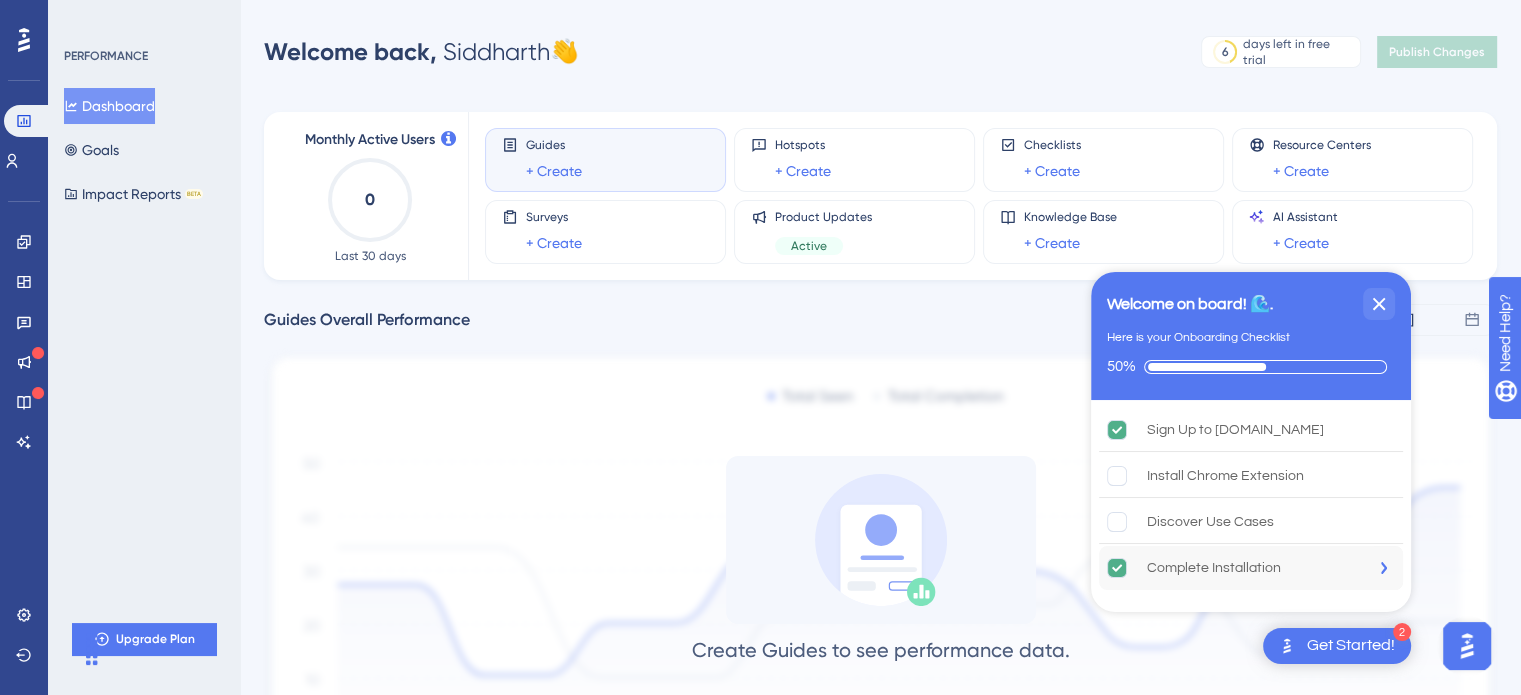 click on "Complete Installation" at bounding box center (1251, 568) 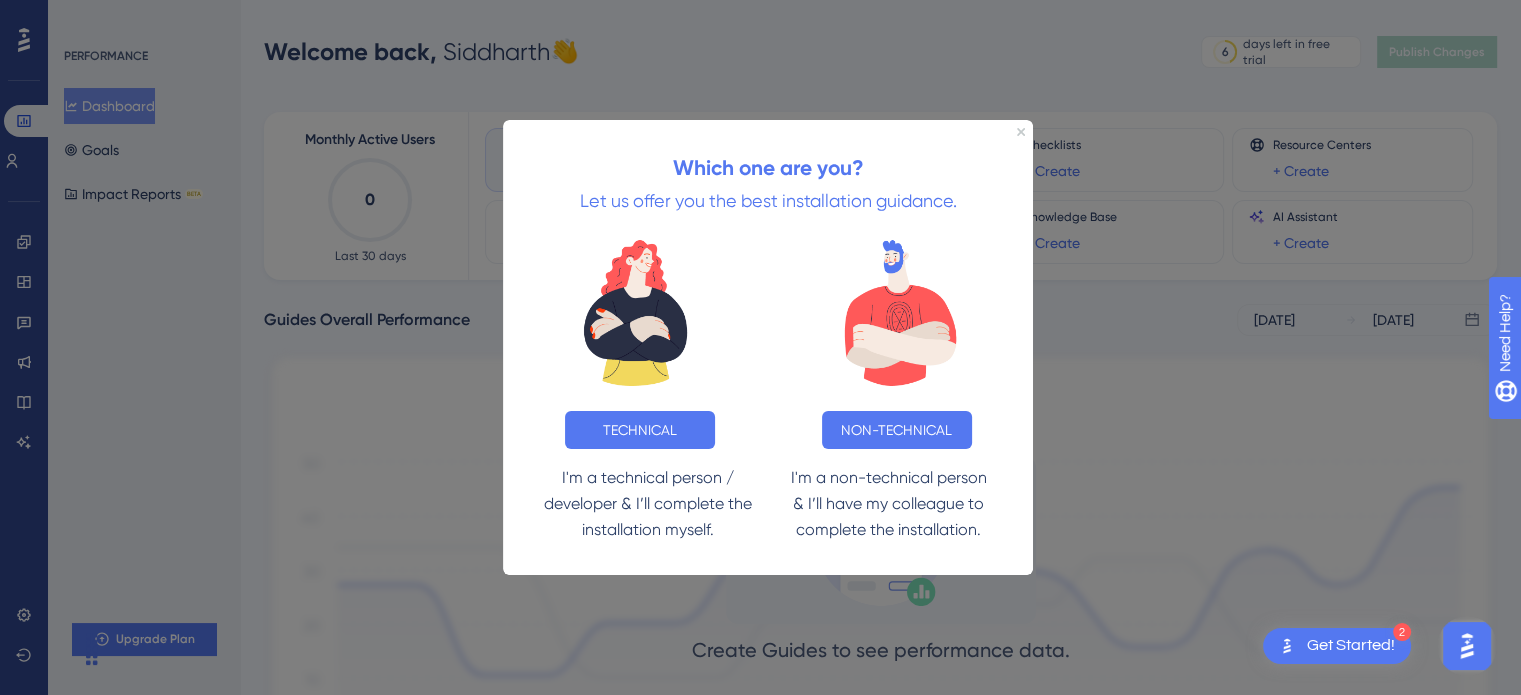 scroll, scrollTop: 0, scrollLeft: 0, axis: both 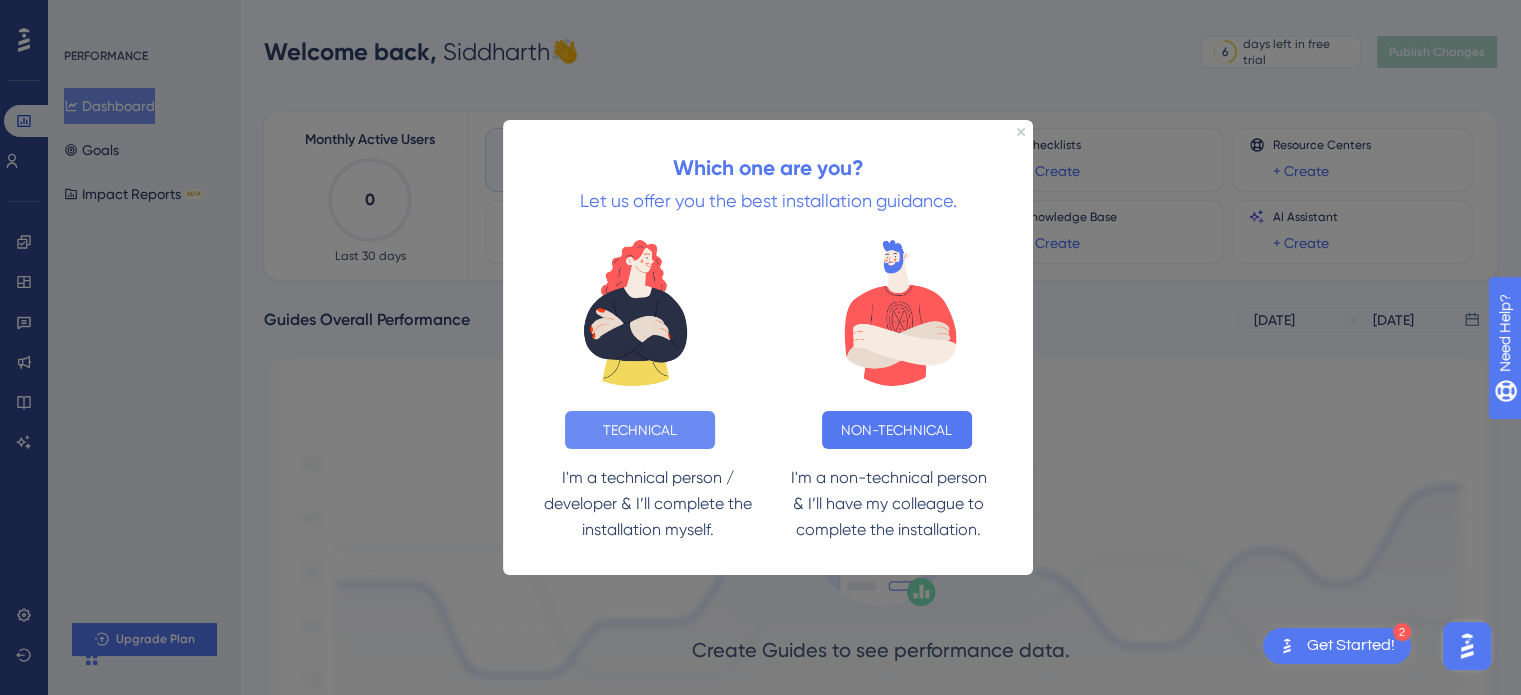 click on "TECHNICAL" at bounding box center (640, 430) 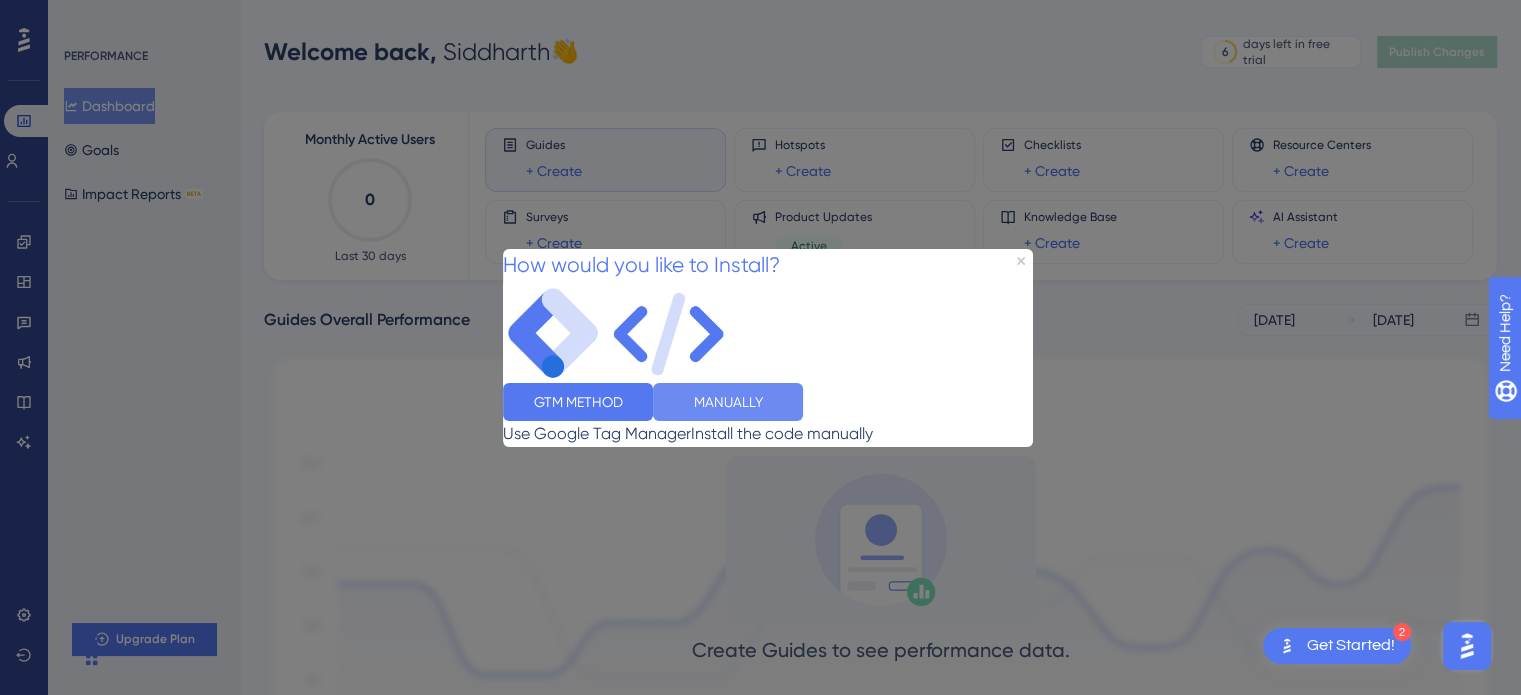 click on "MANUALLY" at bounding box center [728, 401] 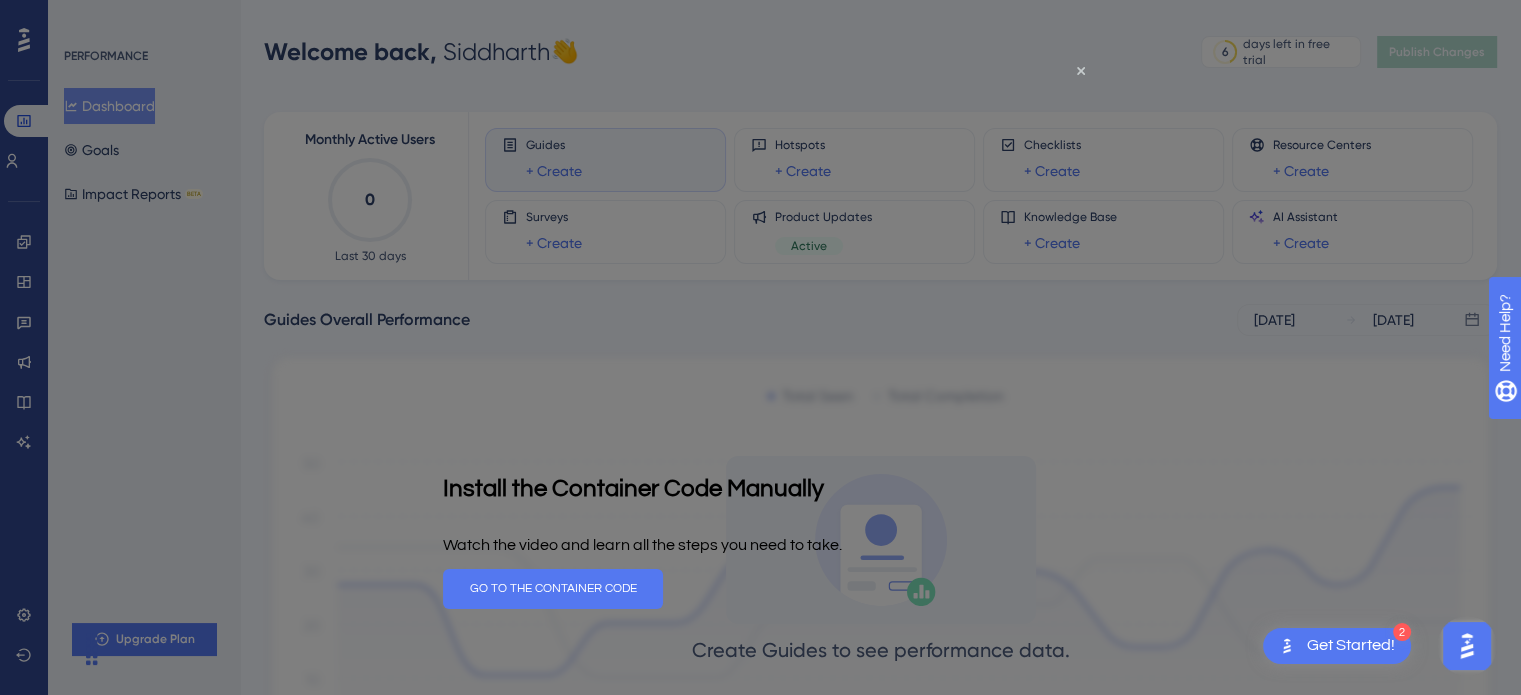 scroll, scrollTop: 0, scrollLeft: 0, axis: both 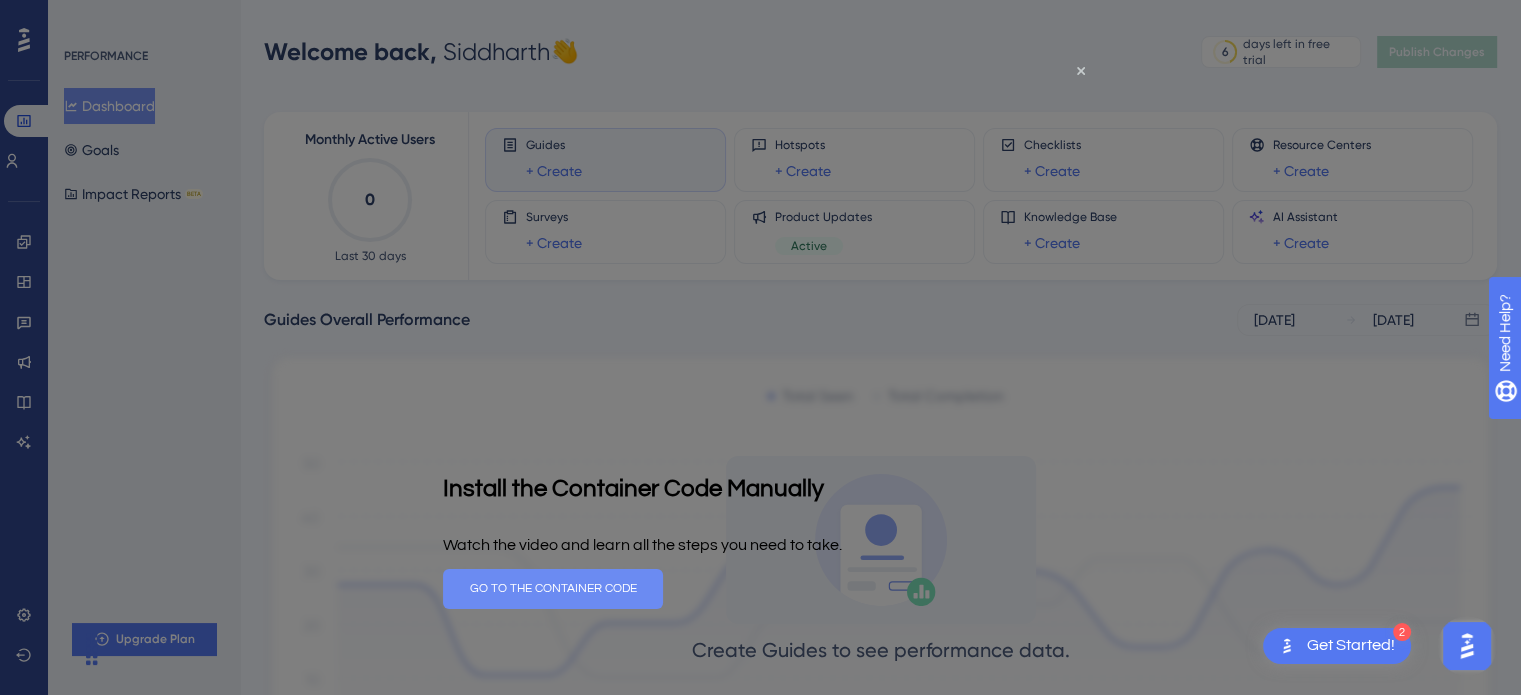 click on "GO TO THE CONTAINER CODE" at bounding box center [553, 588] 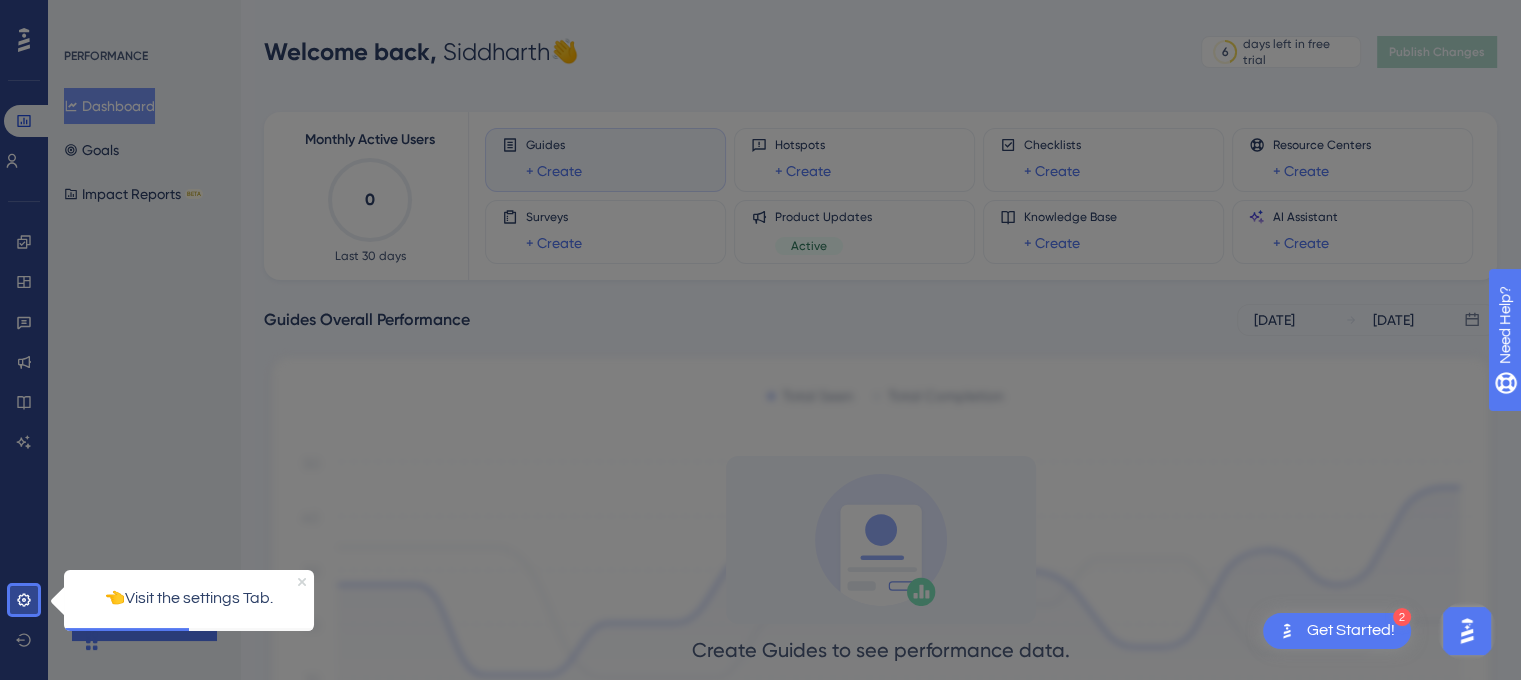 click 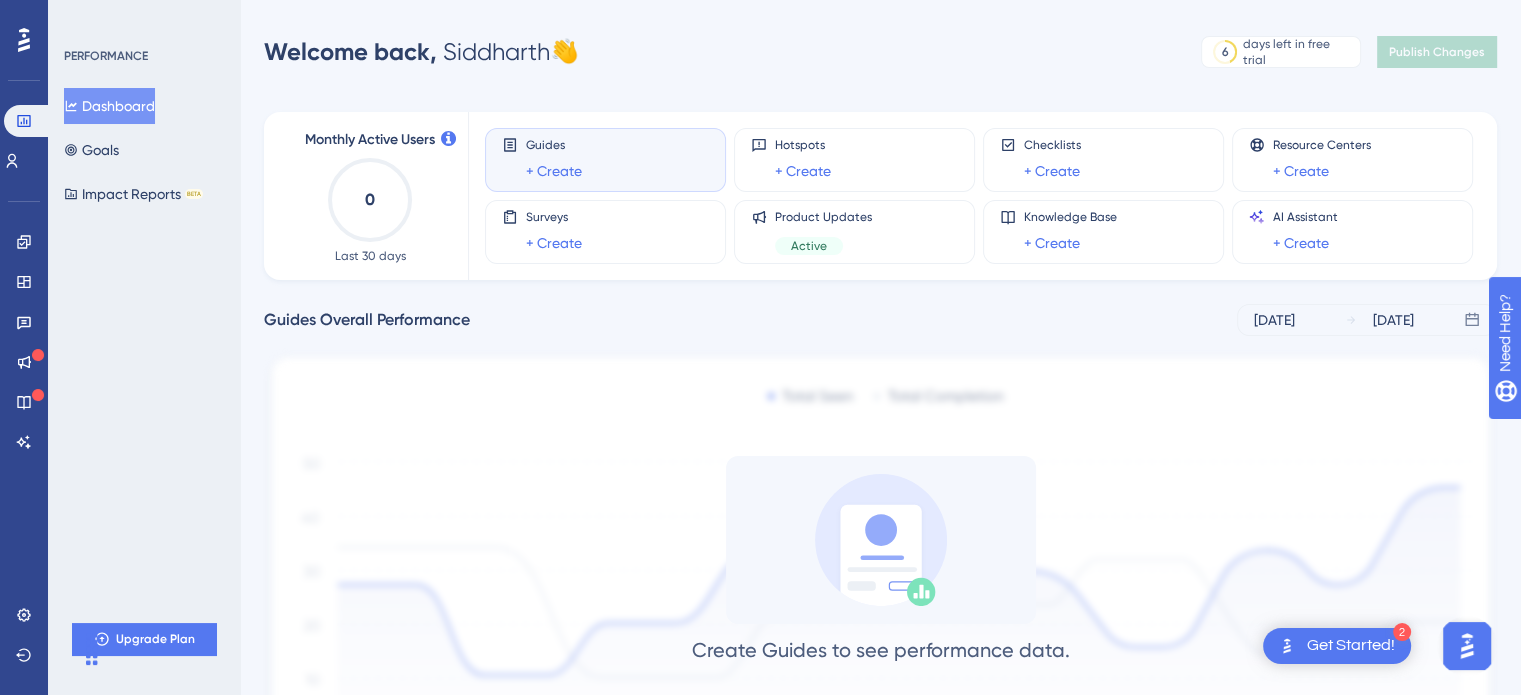 scroll, scrollTop: 184, scrollLeft: 0, axis: vertical 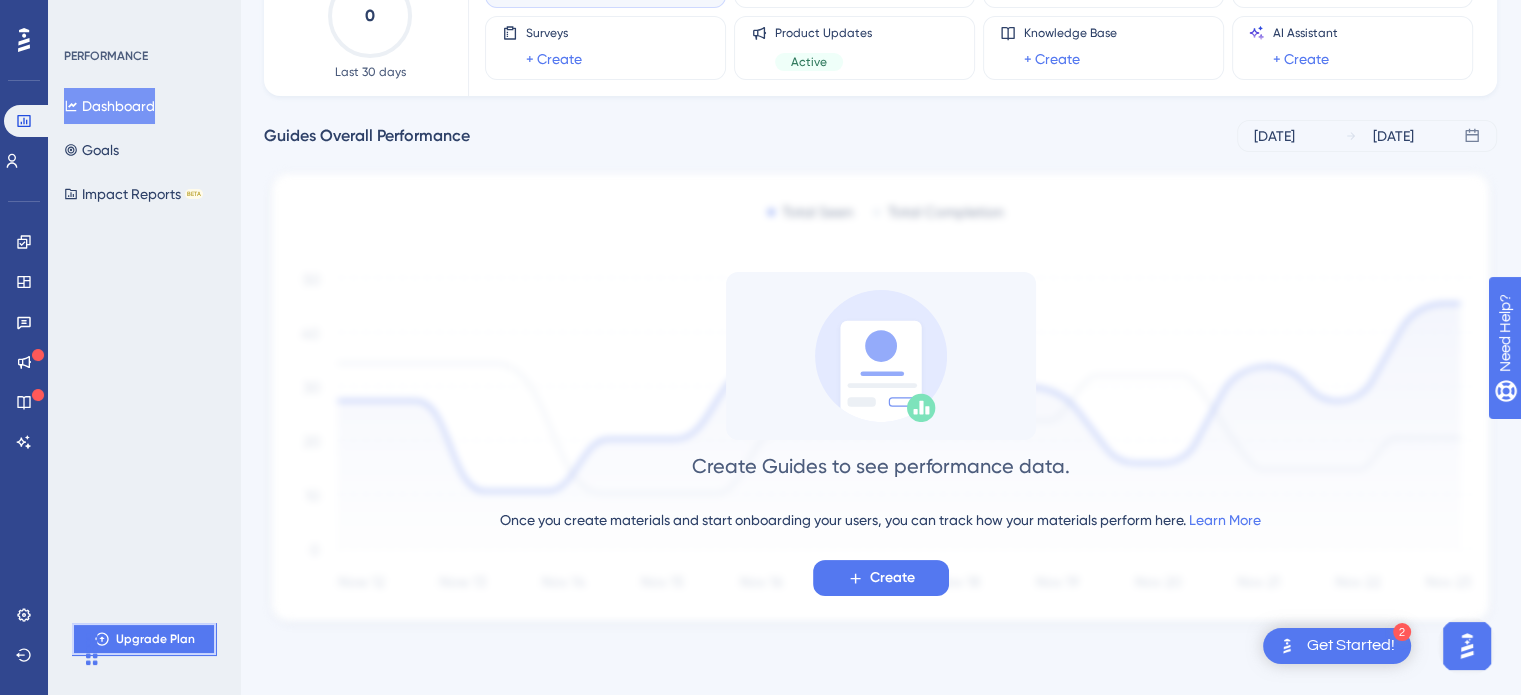 drag, startPoint x: 113, startPoint y: 631, endPoint x: 218, endPoint y: 532, distance: 144.31216 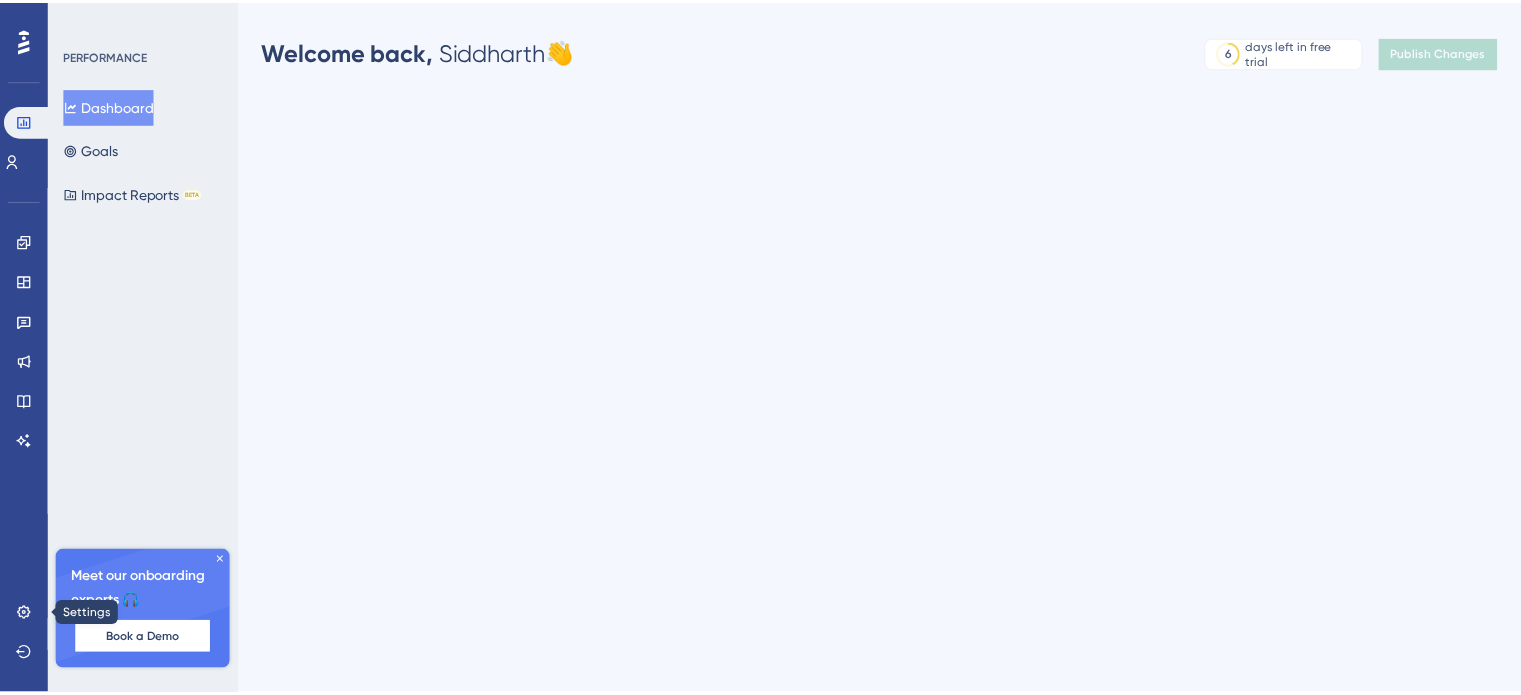 scroll, scrollTop: 0, scrollLeft: 0, axis: both 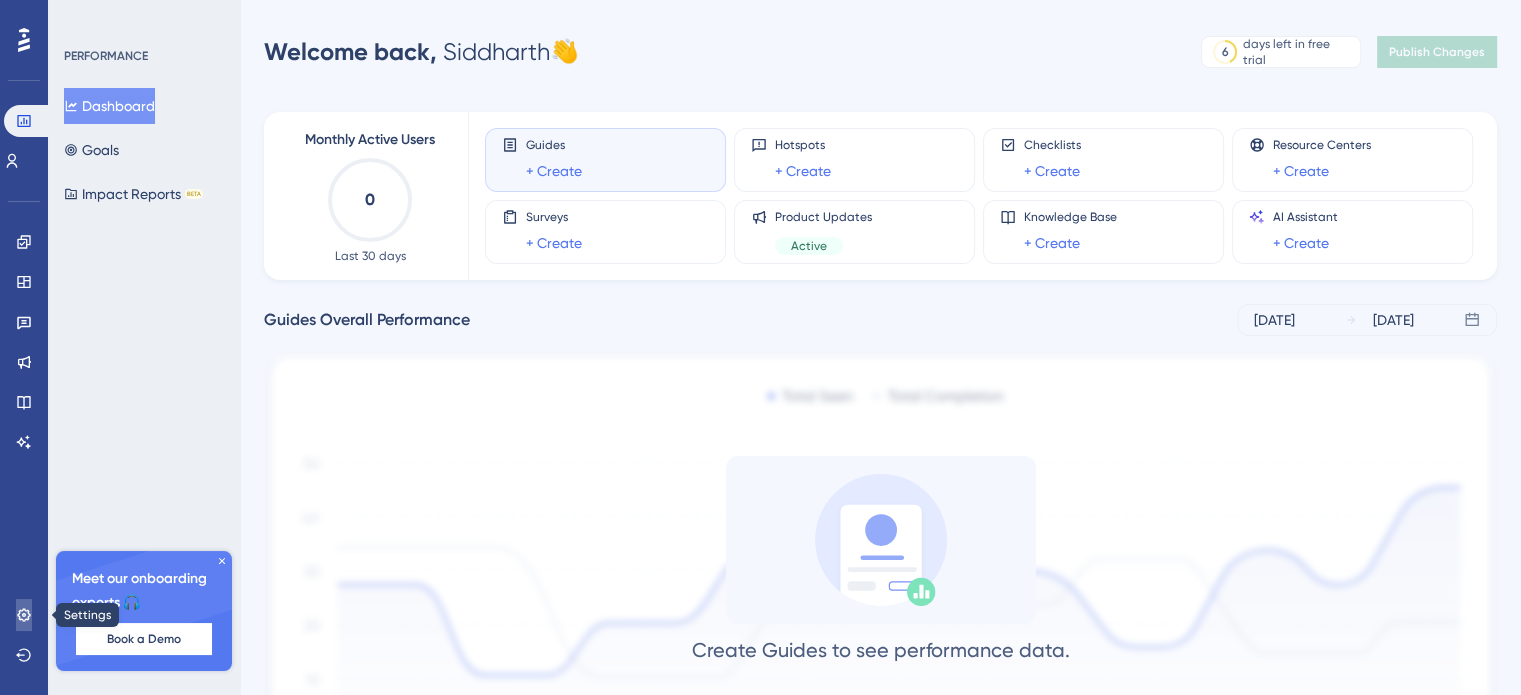 click 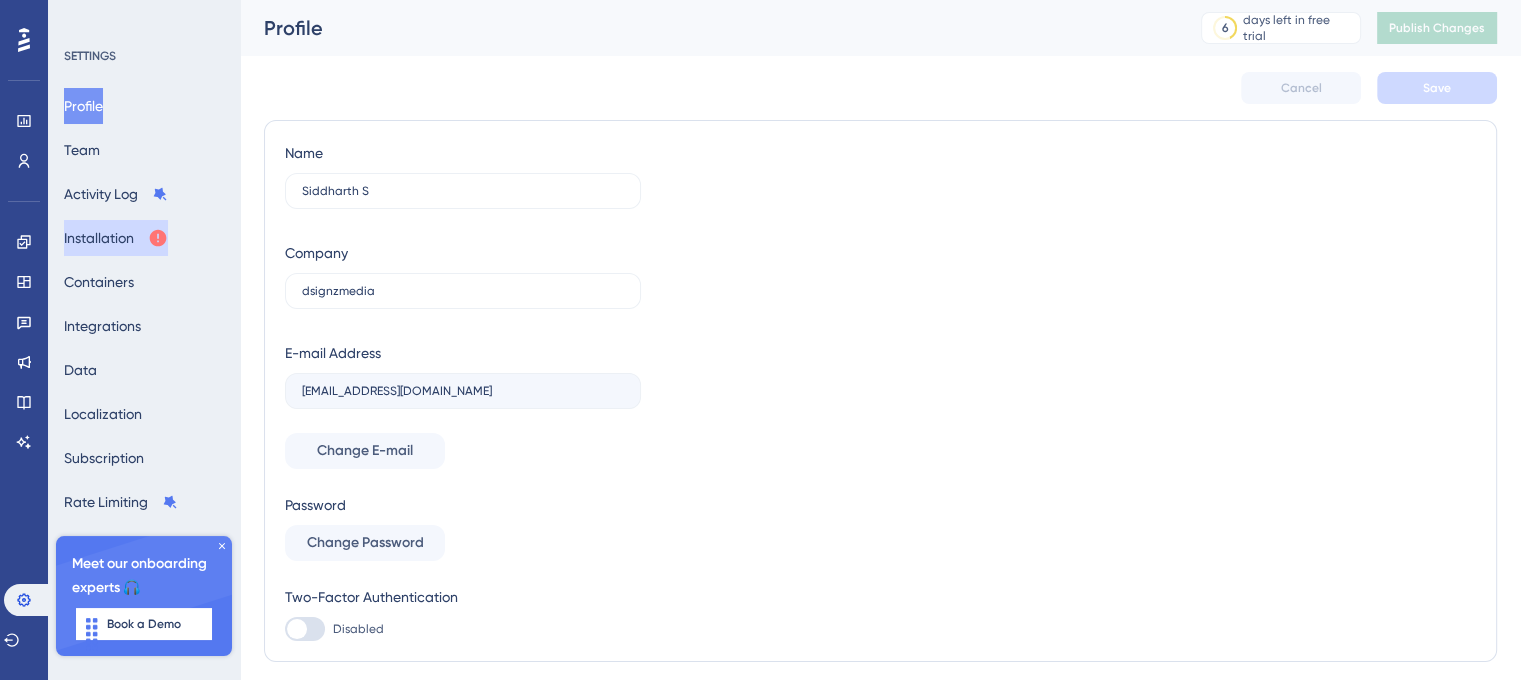 click 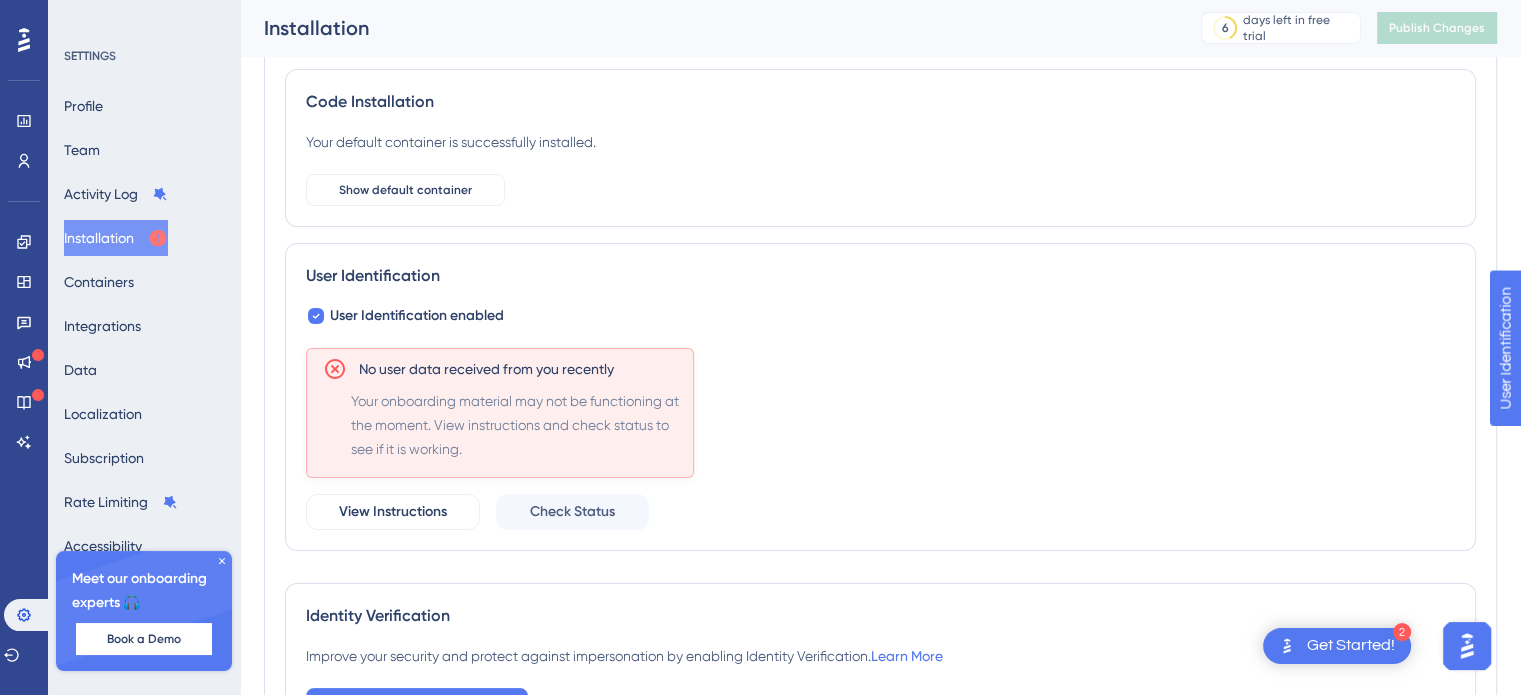 scroll, scrollTop: 0, scrollLeft: 0, axis: both 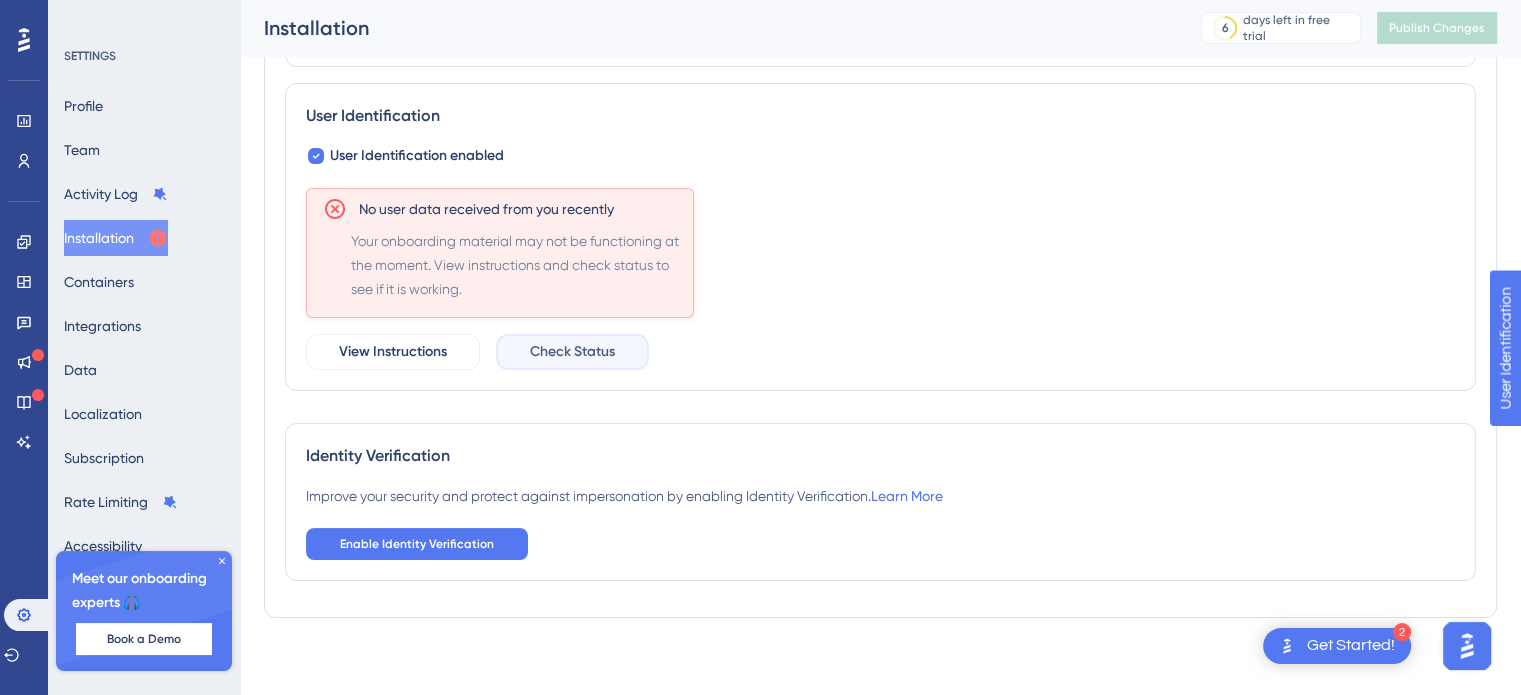 click on "Check Status" at bounding box center [572, 352] 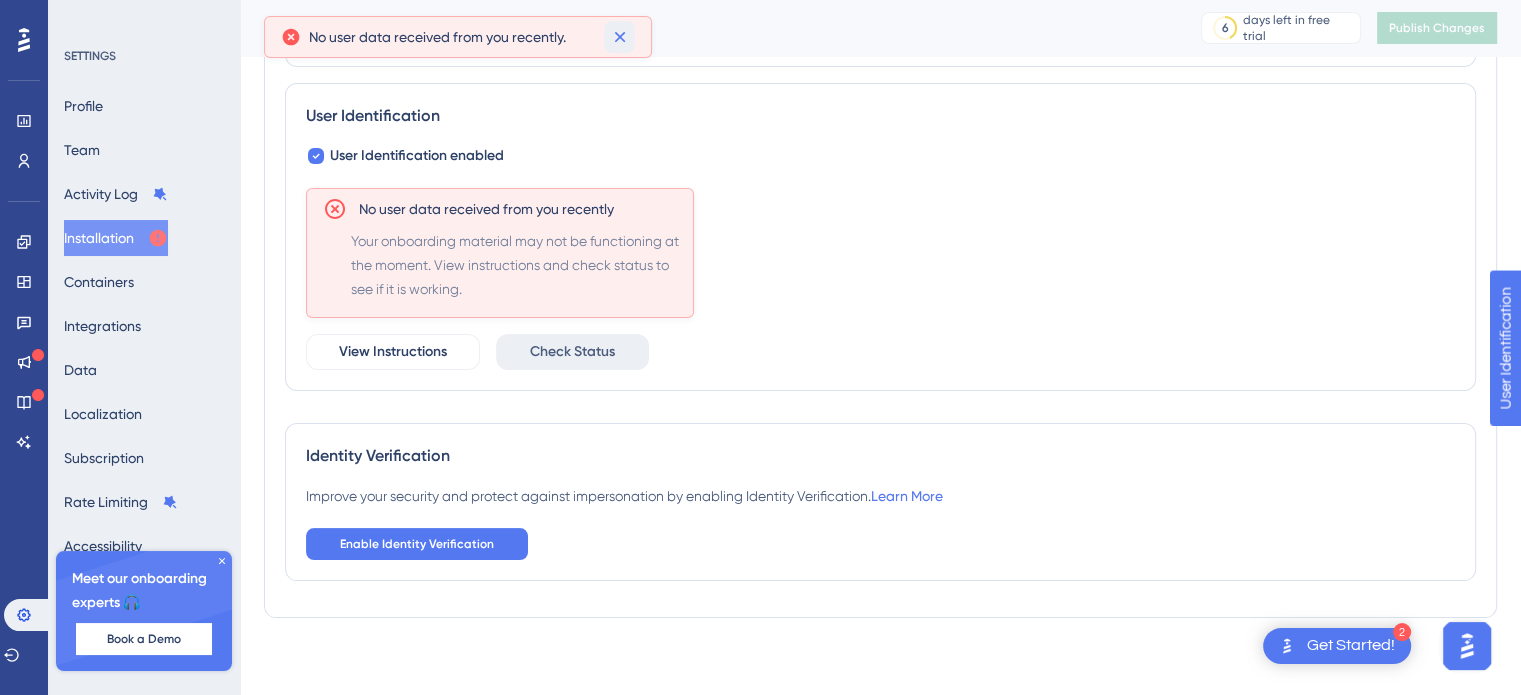 click at bounding box center (619, 37) 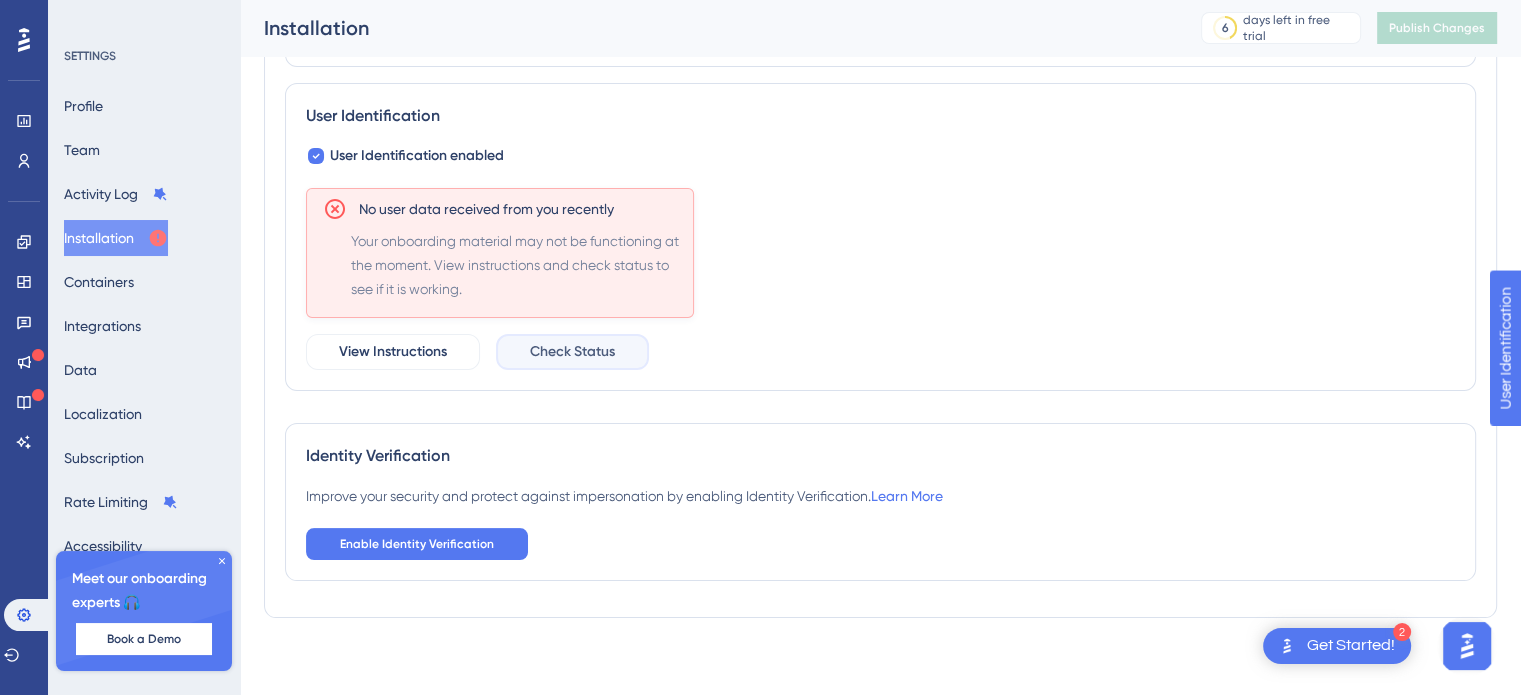 click on "Check Status" at bounding box center (572, 352) 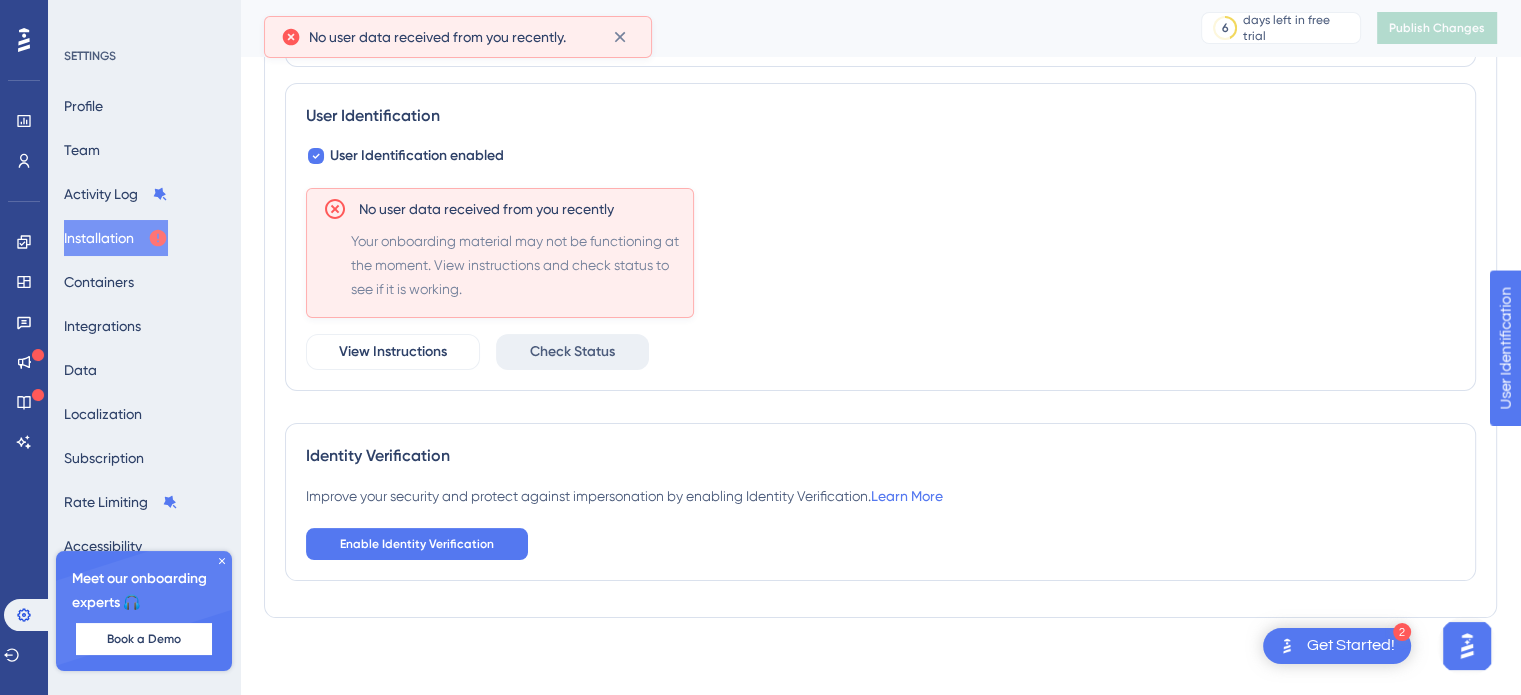 click on "Check Status" at bounding box center [572, 352] 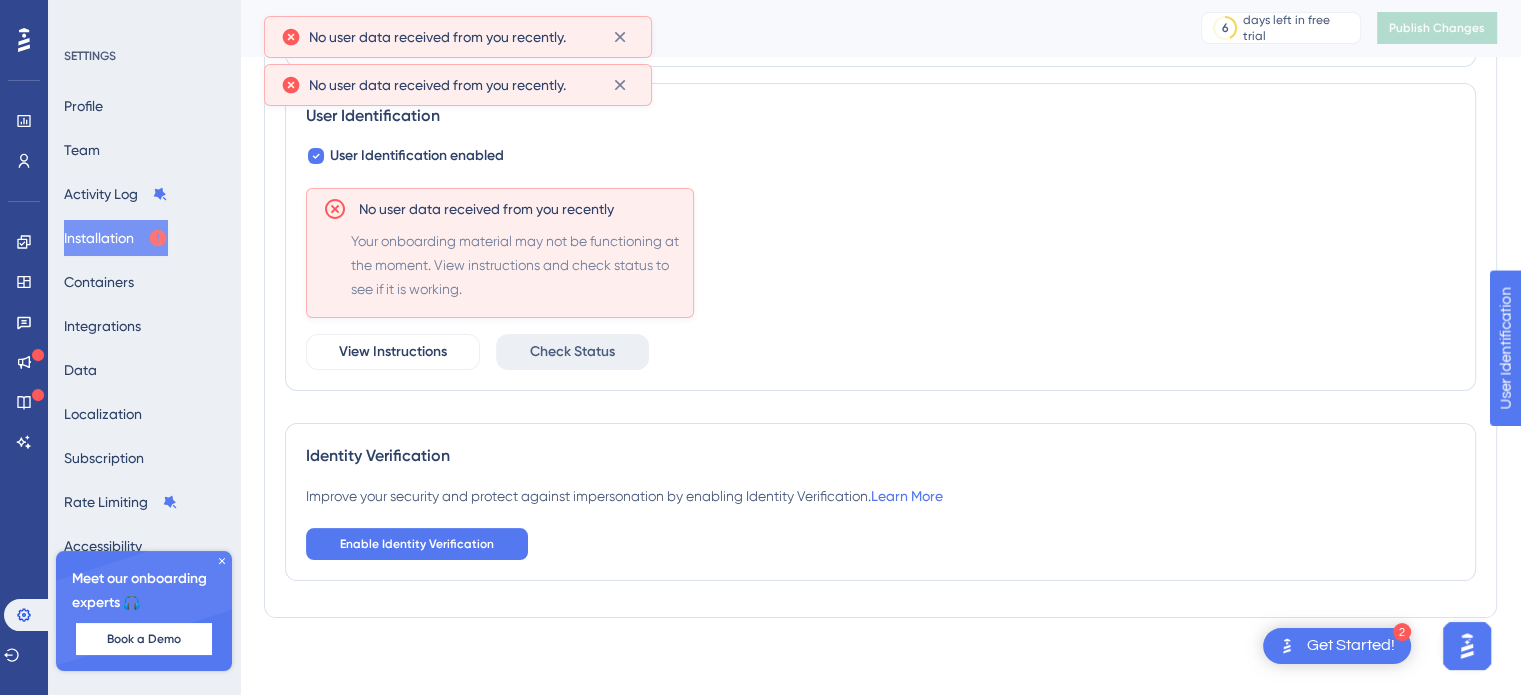click on "Check Status" at bounding box center (572, 352) 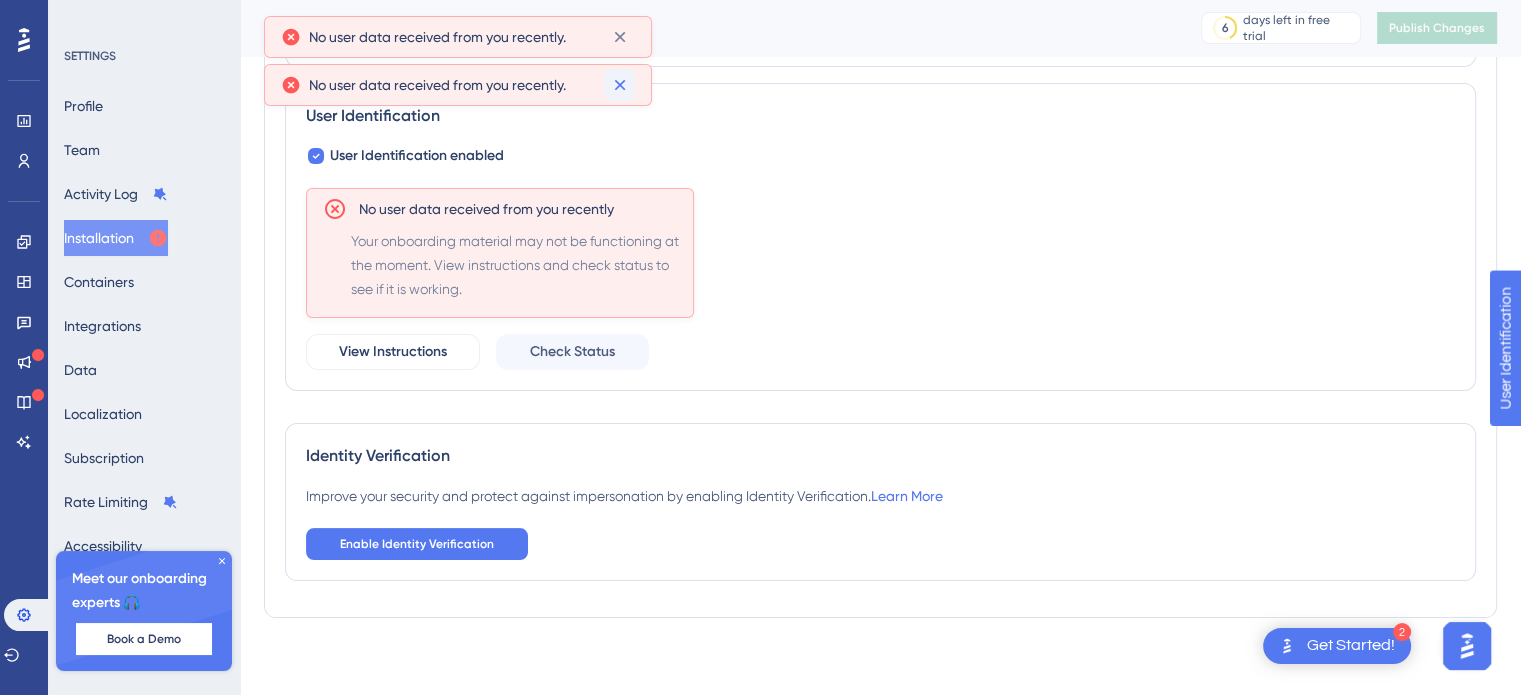 click on "User Identification User Identification enabled No user data received from you recently Your onboarding material may not be functioning
at the moment. View instructions and check
status to see if it is working. View Instructions Check Status" at bounding box center [880, 237] 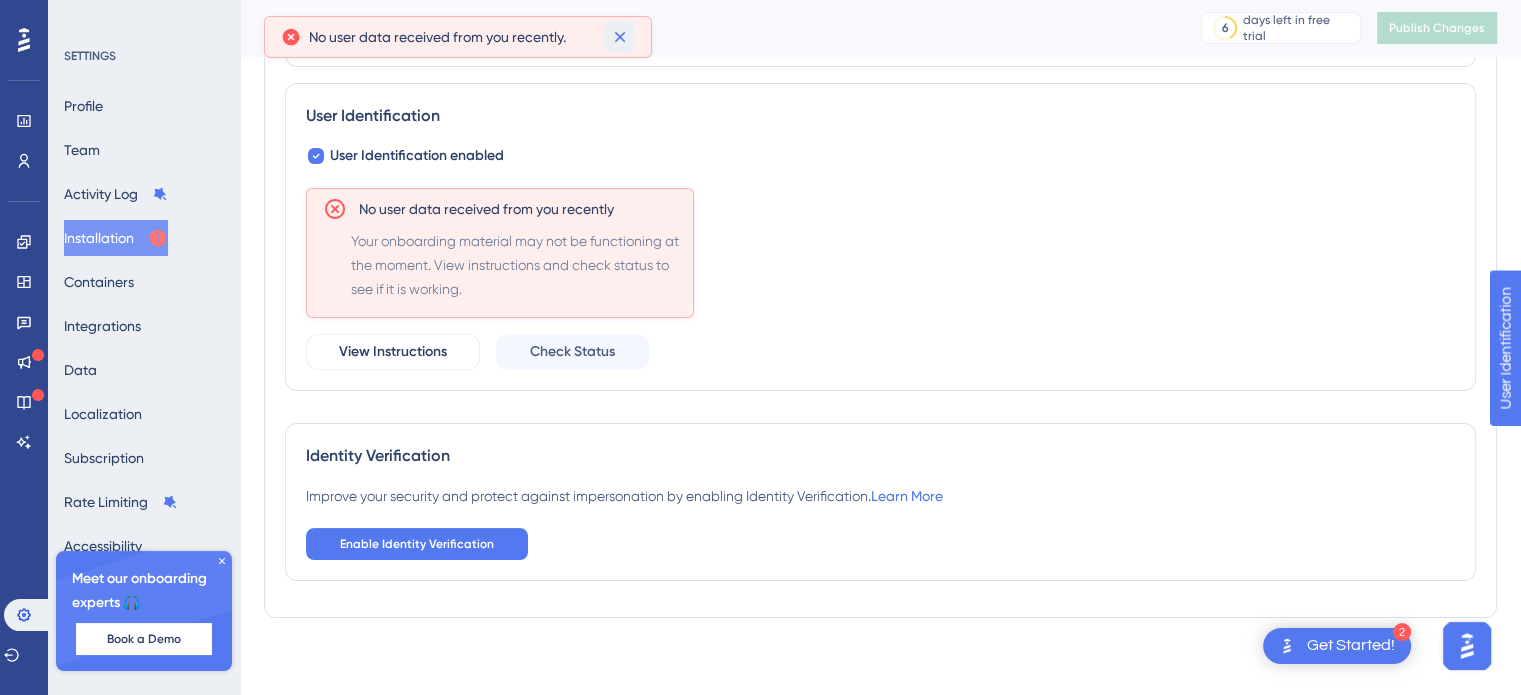 click 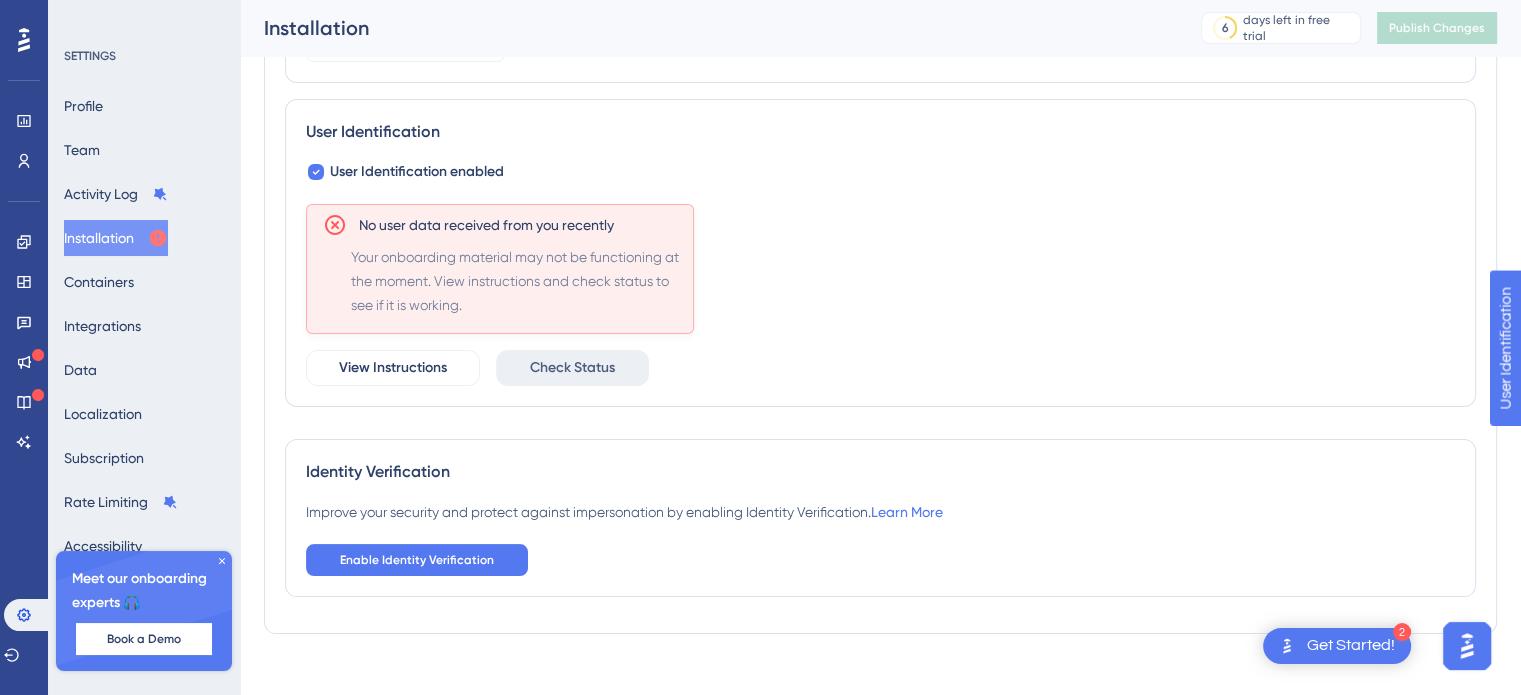 scroll, scrollTop: 272, scrollLeft: 0, axis: vertical 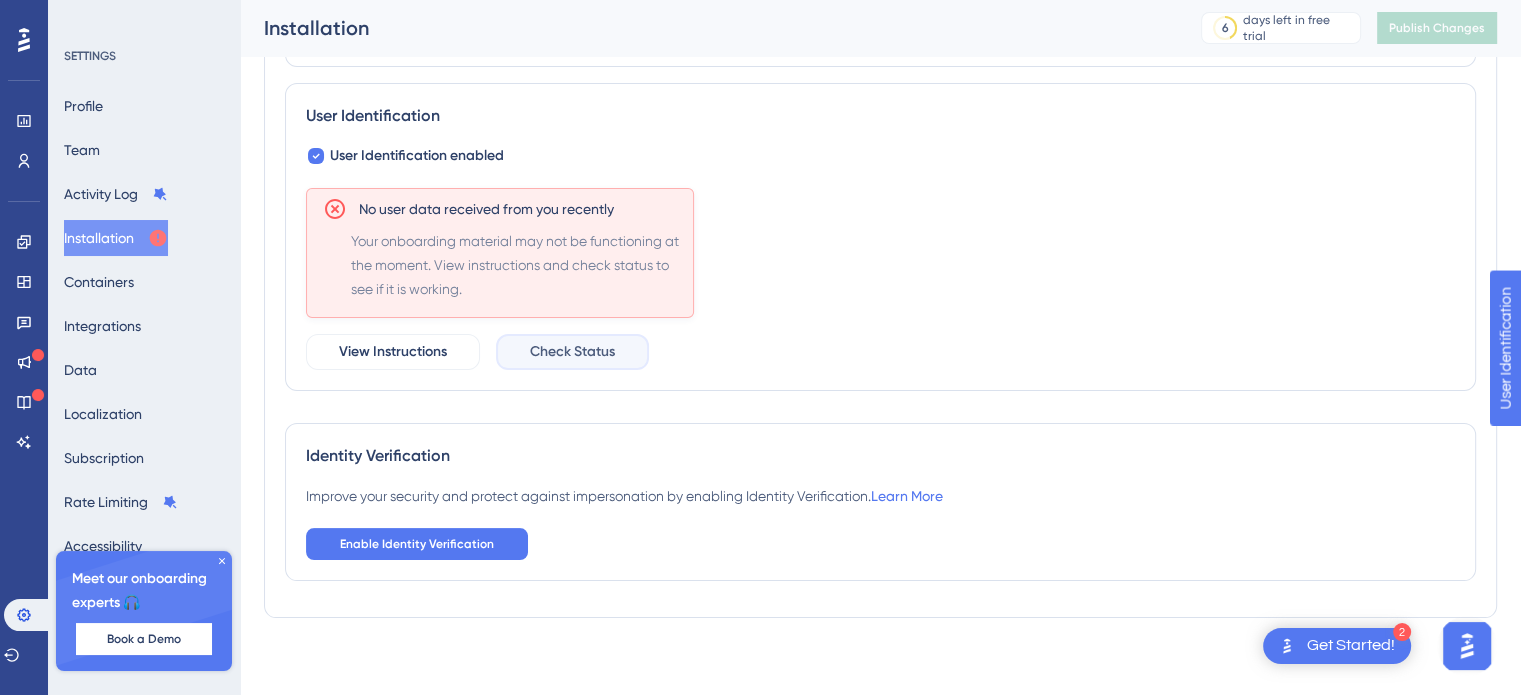 click on "Check Status" at bounding box center [572, 352] 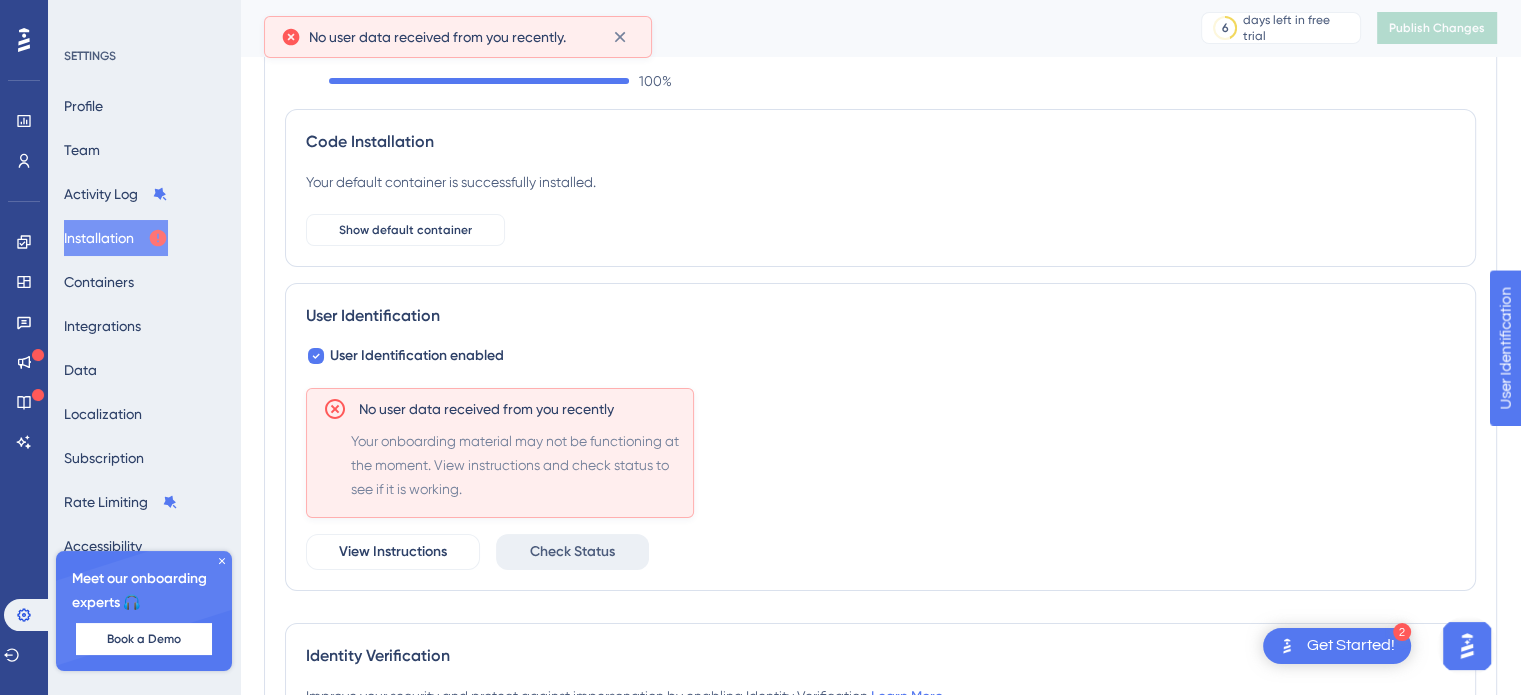 scroll, scrollTop: 88, scrollLeft: 0, axis: vertical 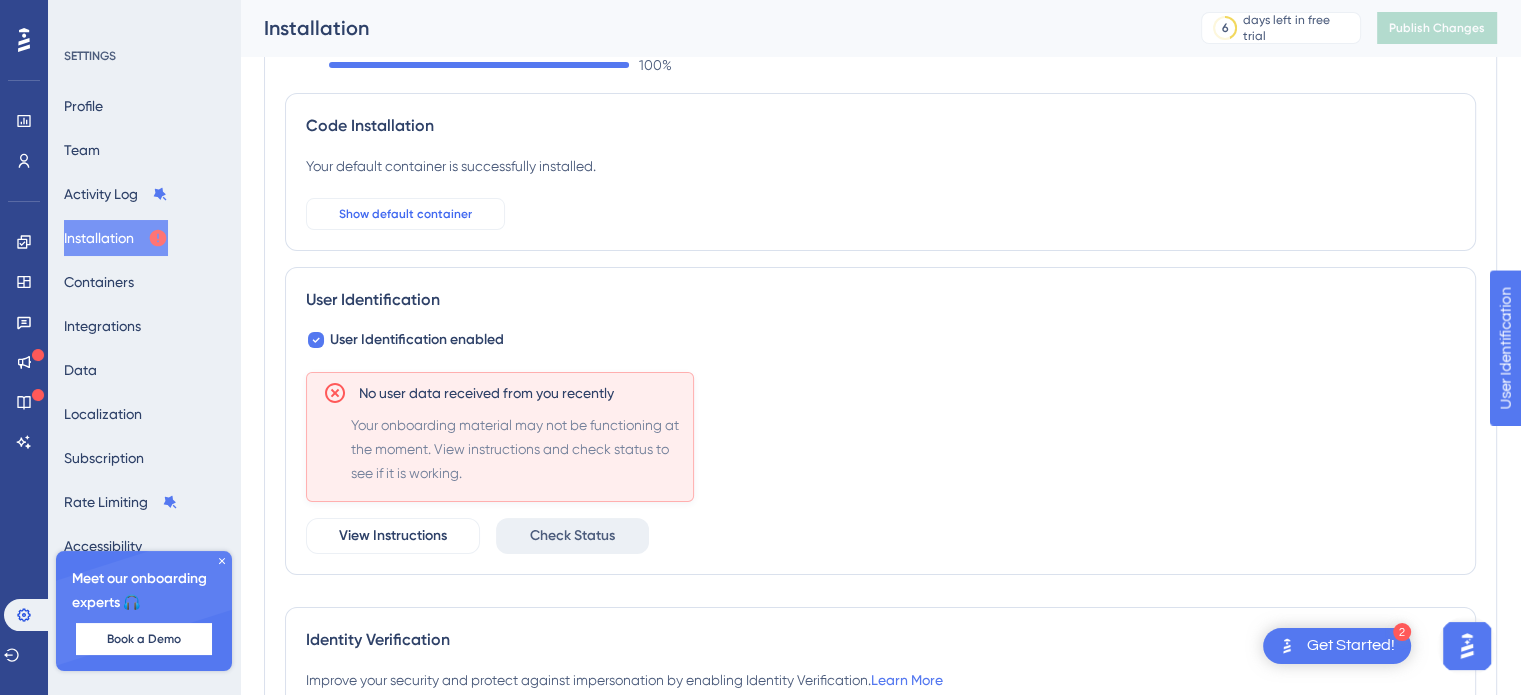 click on "Show default container" at bounding box center (405, 214) 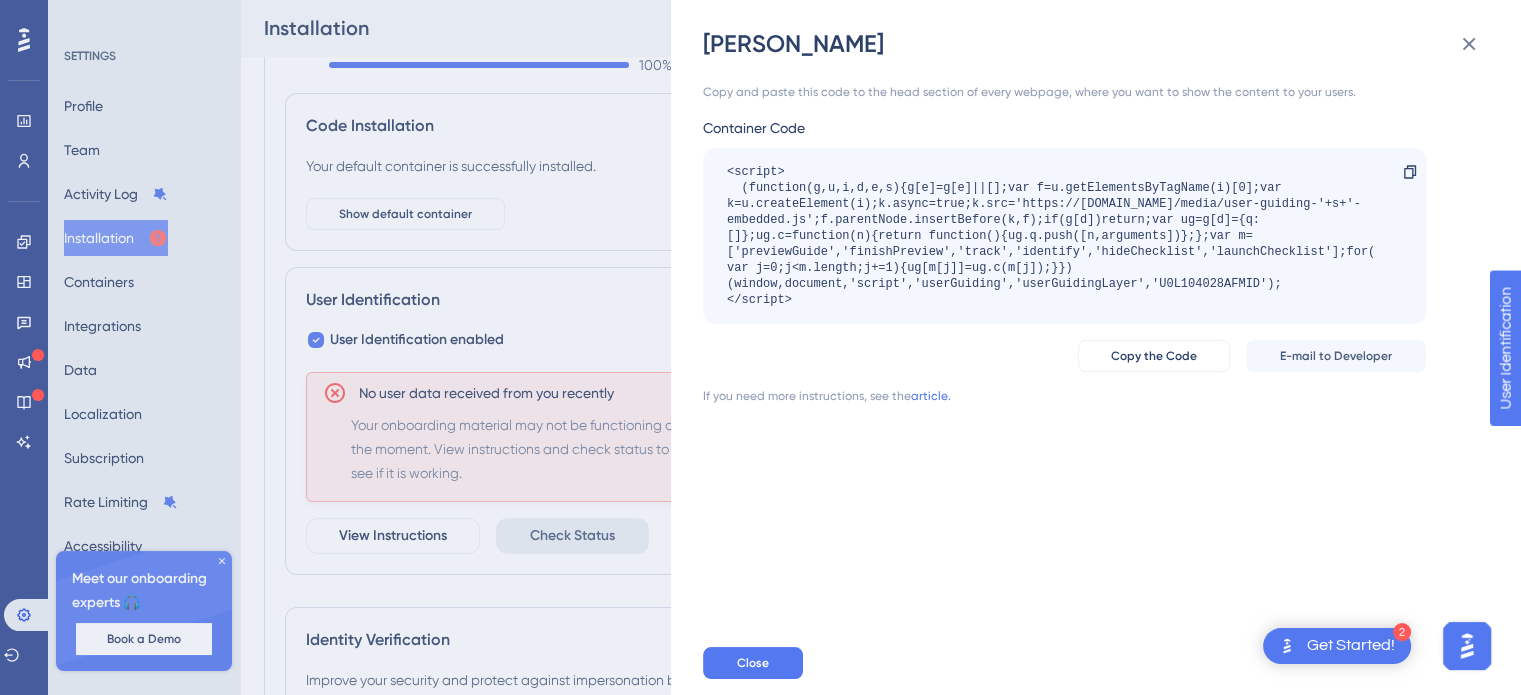 click on "Tommy Copy and paste this code to the head section of every webpage, where you want to show the content to your users. Container Code <script>
(function(g,u,i,d,e,s){g[e]=g[e]||[];var f=u.getElementsByTagName(i)[0];var k=u.createElement(i);k.async=true;k.src='https://static.userguiding.com/media/user-guiding-'+s+'-embedded.js';f.parentNode.insertBefore(k,f);if(g[d])return;var ug=g[d]={q:[]};ug.c=function(n){return function(){ug.q.push([n,arguments])};};var m=['previewGuide','finishPreview','track','identify','hideChecklist','launchChecklist'];for(var j=0;j<m.length;j+=1){ug[m[j]]=ug.c(m[j]);}})(window,document,'script','userGuiding','userGuidingLayer','U0L104028AFMID');
</script>
Copy Copy the Code E-mail to Developer If you need more instructions, see the  article. Close" at bounding box center [760, 347] 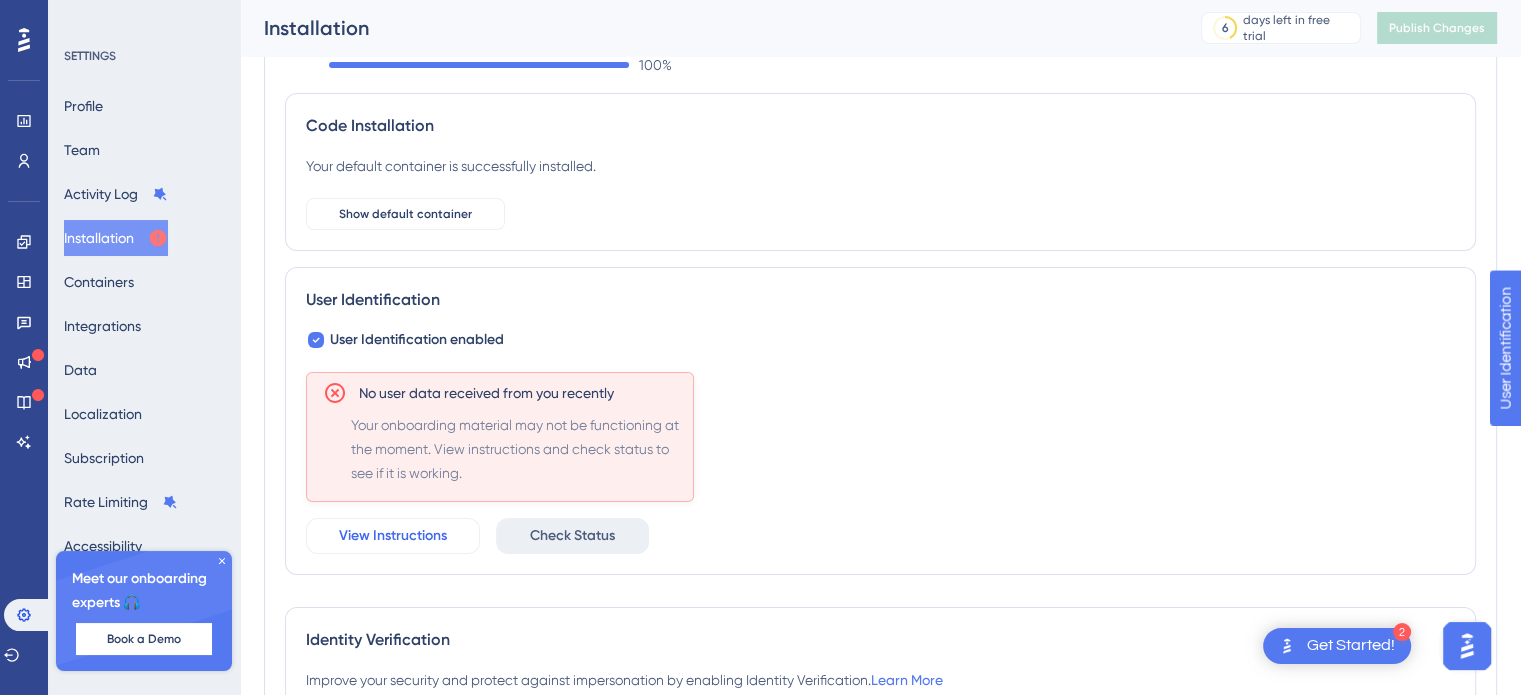 click on "View Instructions" at bounding box center [393, 536] 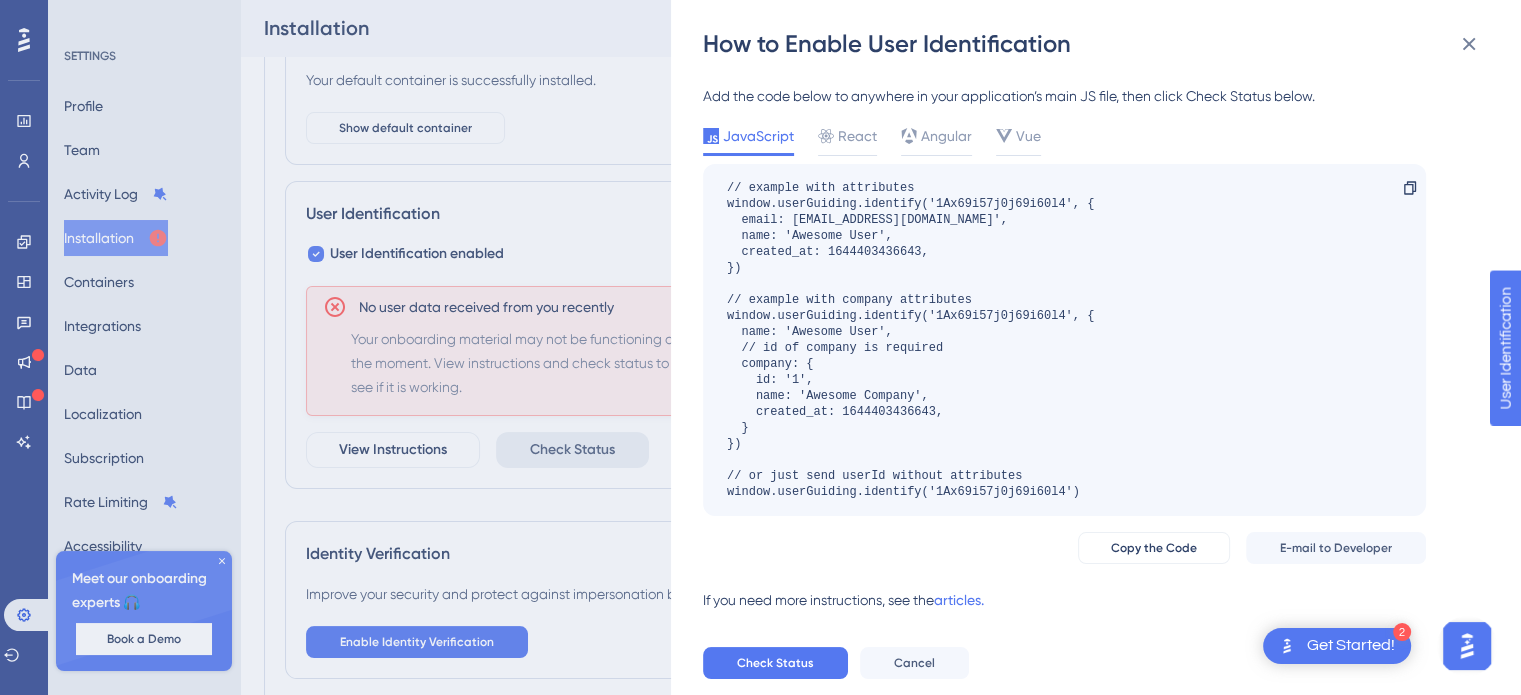 scroll, scrollTop: 179, scrollLeft: 0, axis: vertical 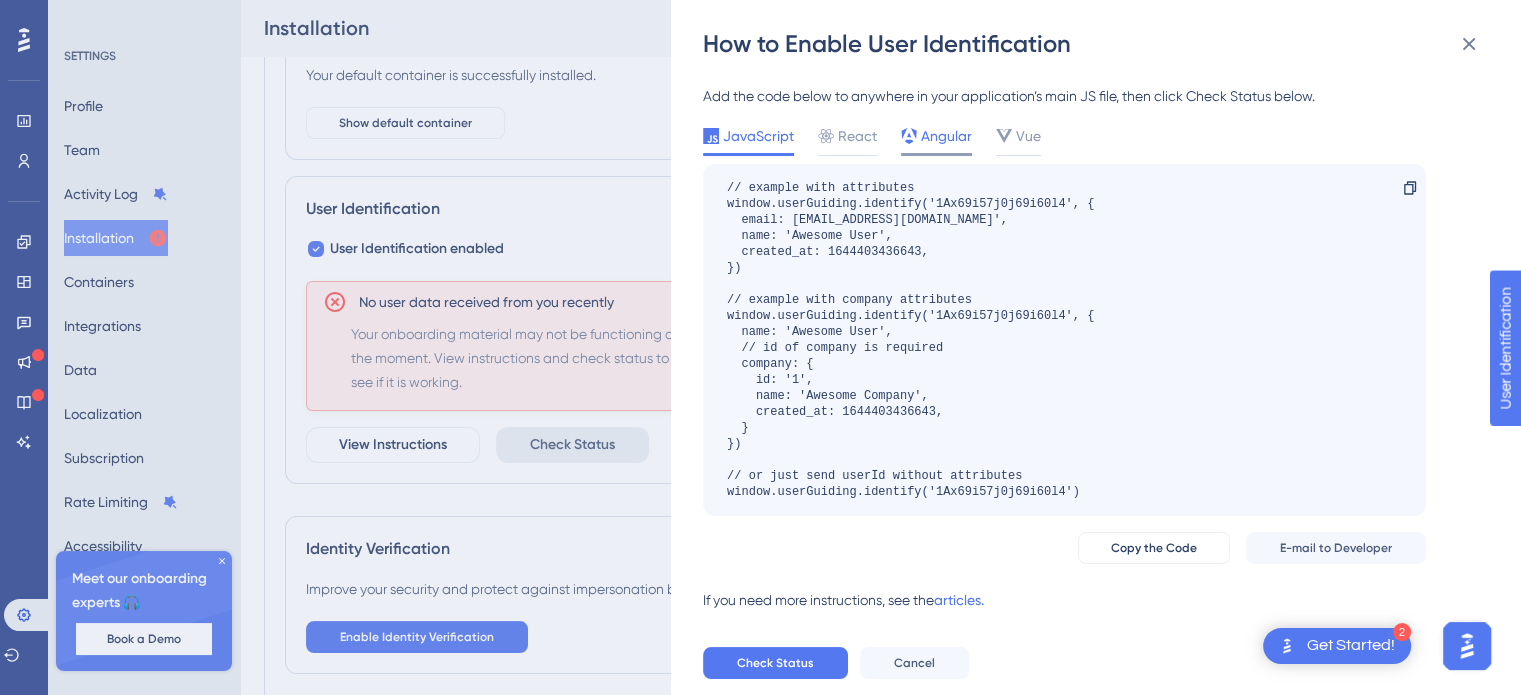 click 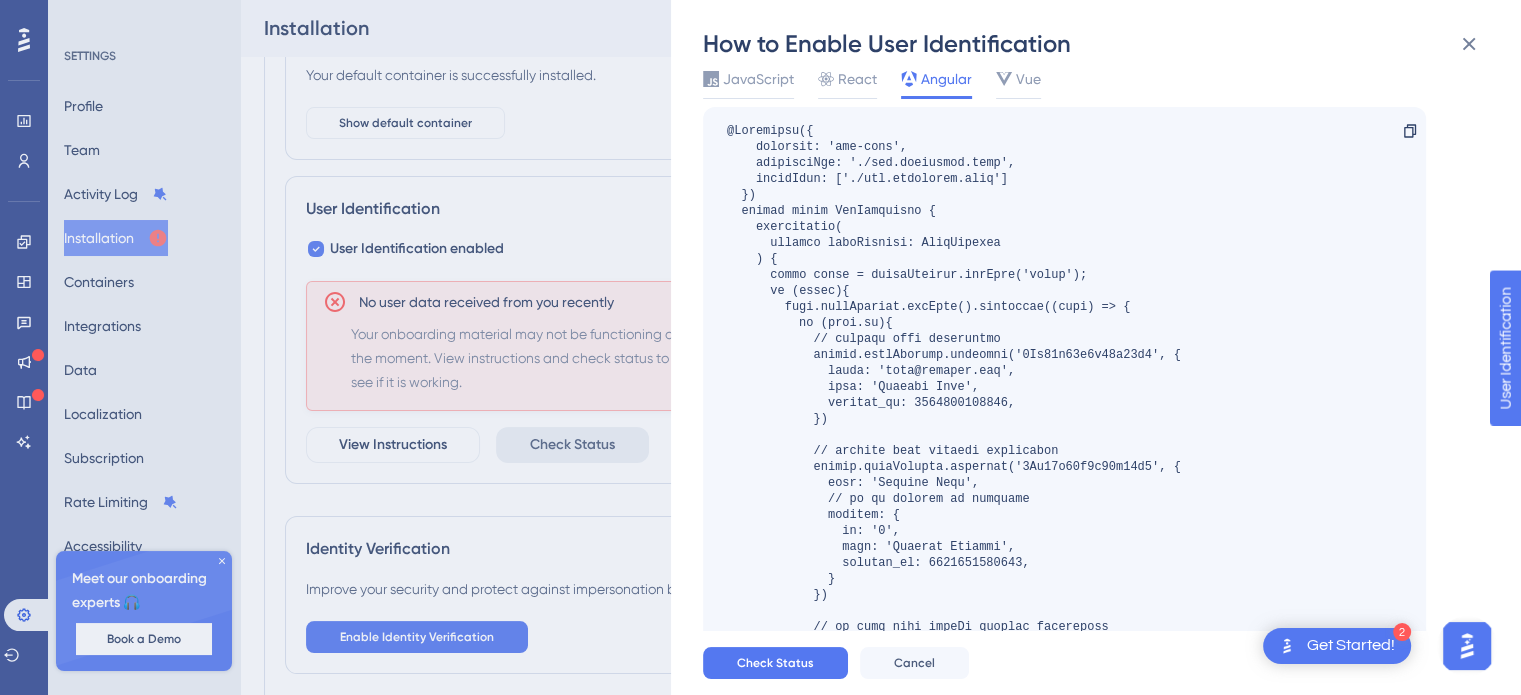 scroll, scrollTop: 56, scrollLeft: 0, axis: vertical 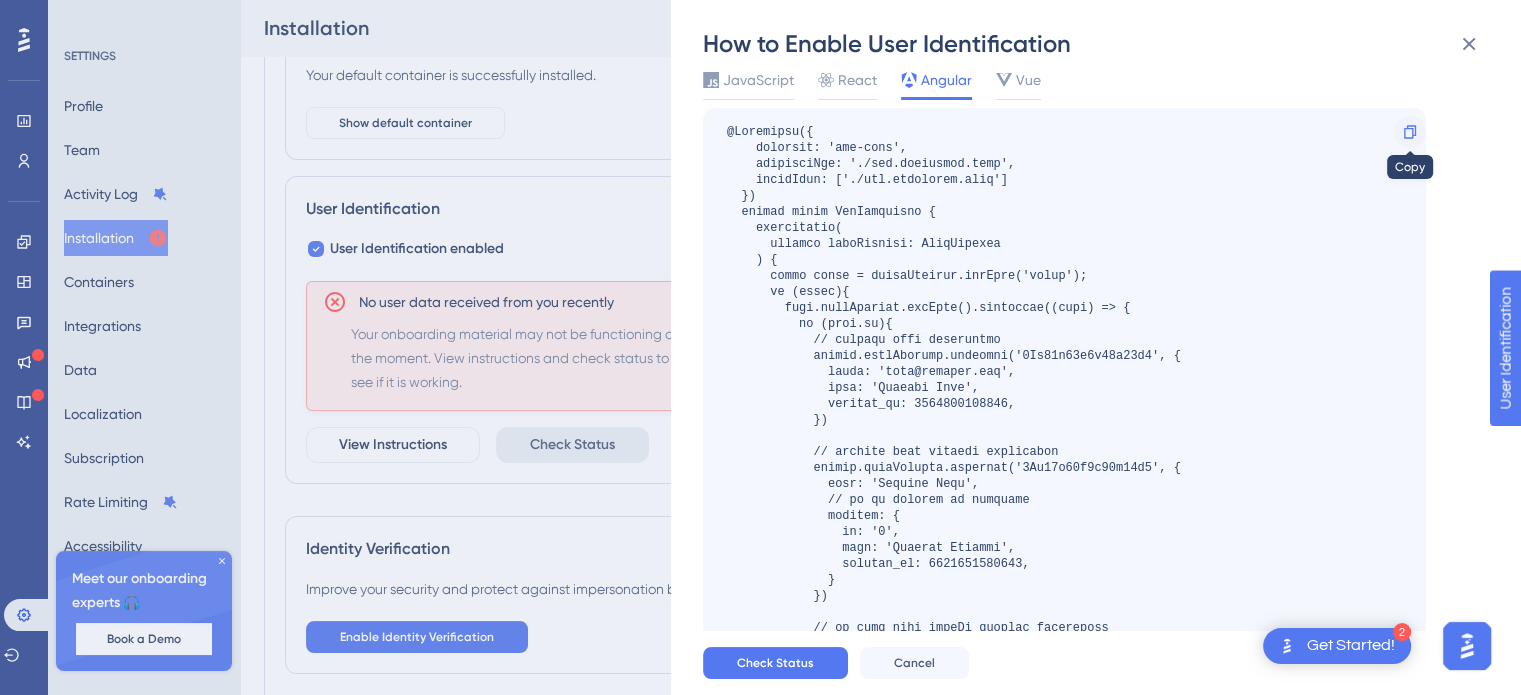 click at bounding box center (1410, 132) 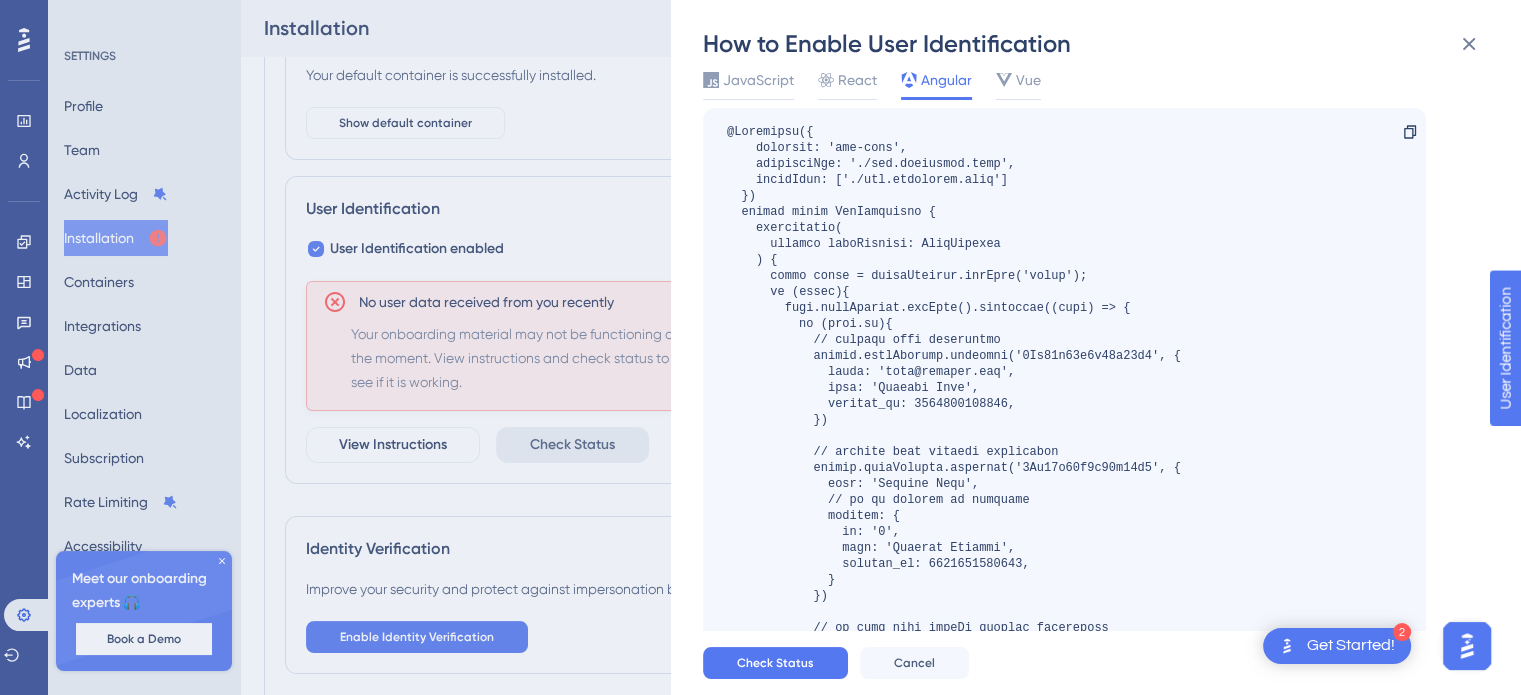 scroll, scrollTop: 284, scrollLeft: 0, axis: vertical 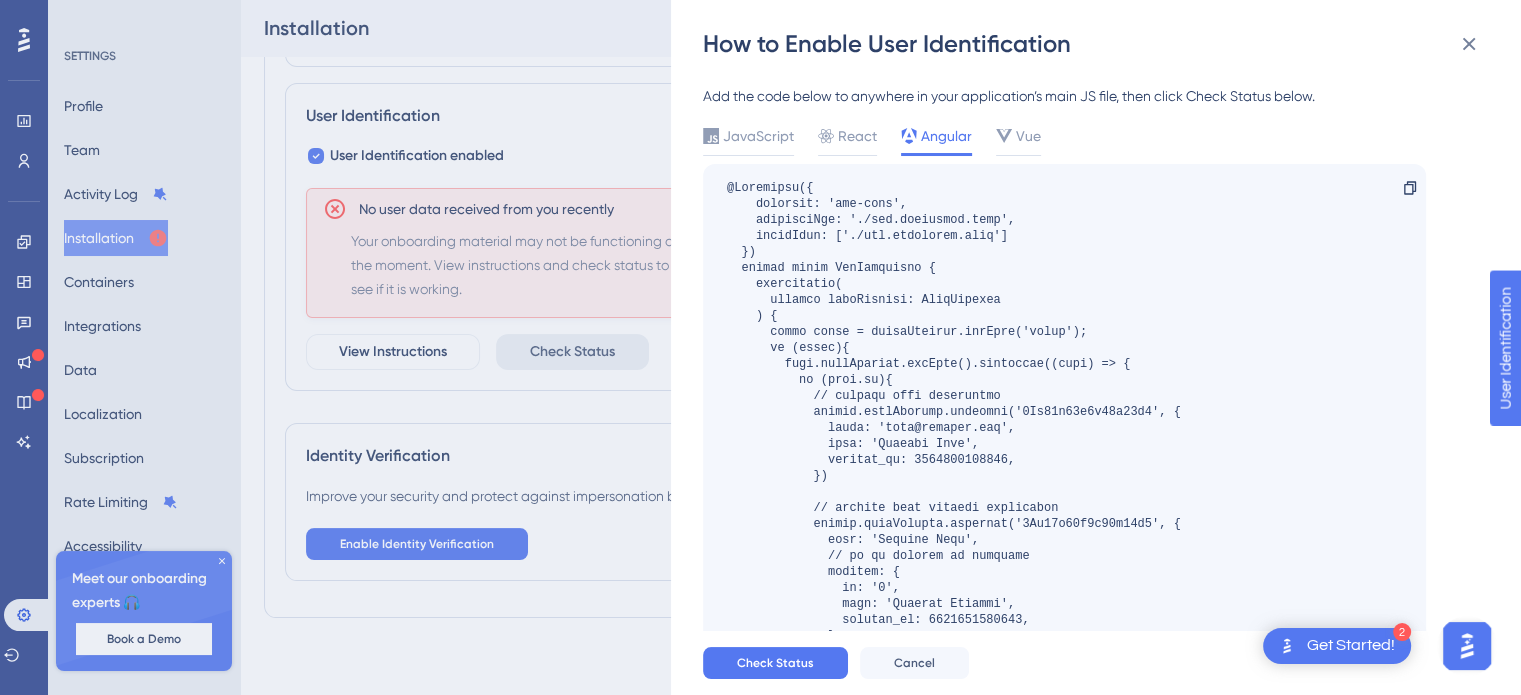 click at bounding box center (954, 484) 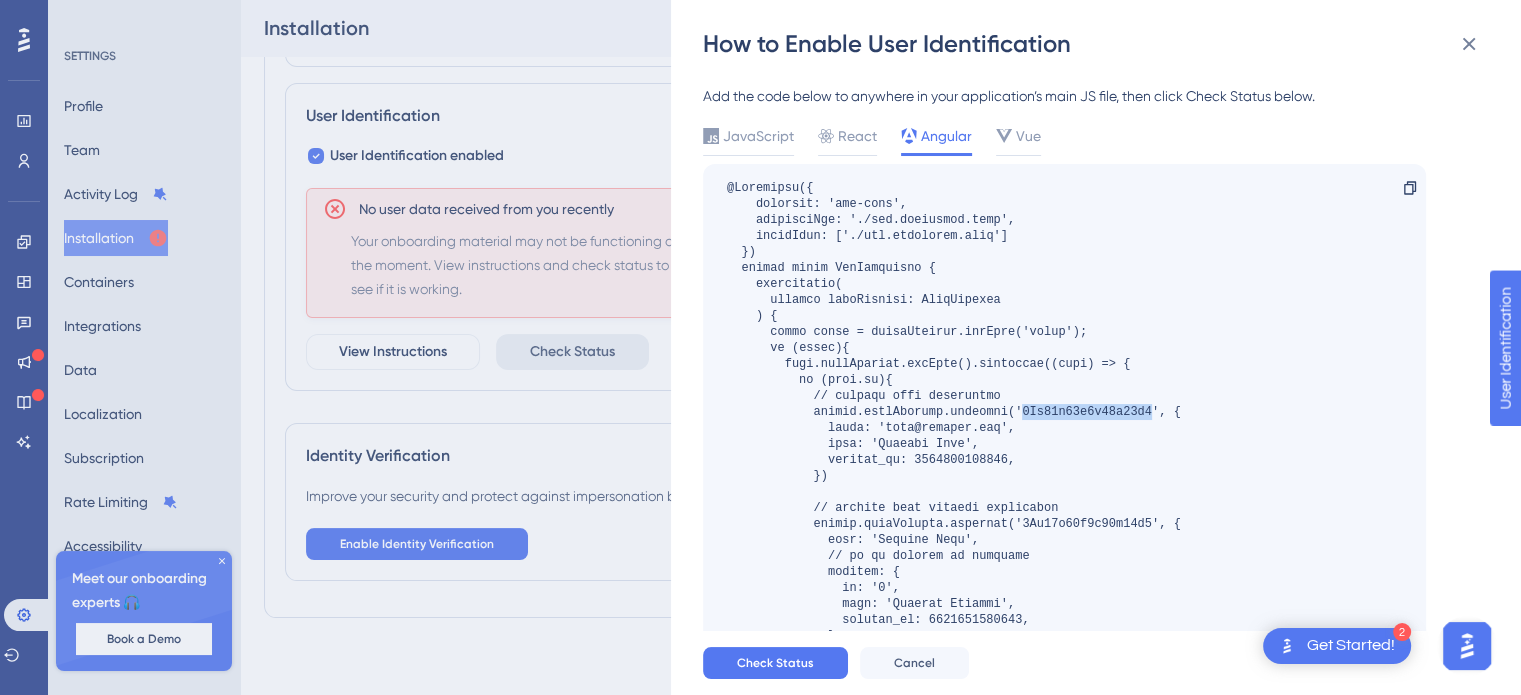 click at bounding box center (954, 484) 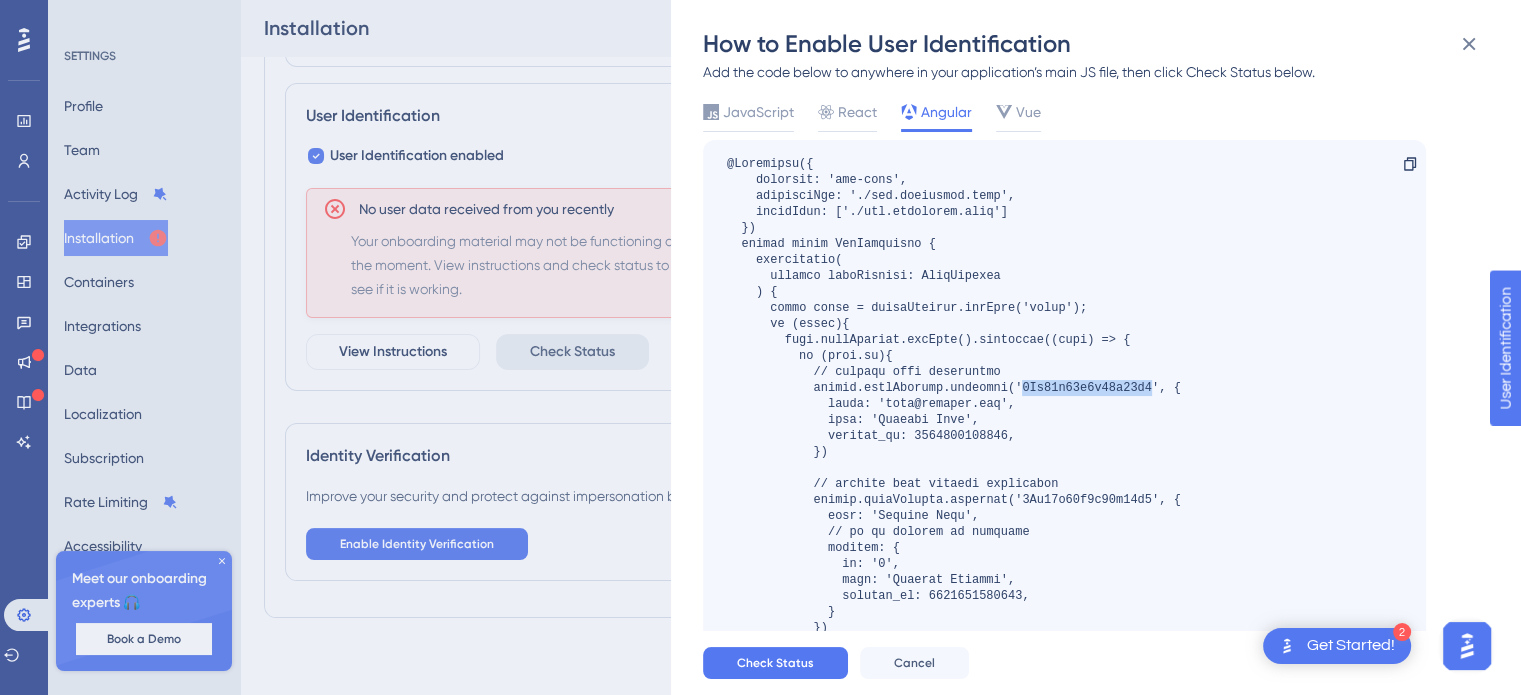 scroll, scrollTop: 0, scrollLeft: 0, axis: both 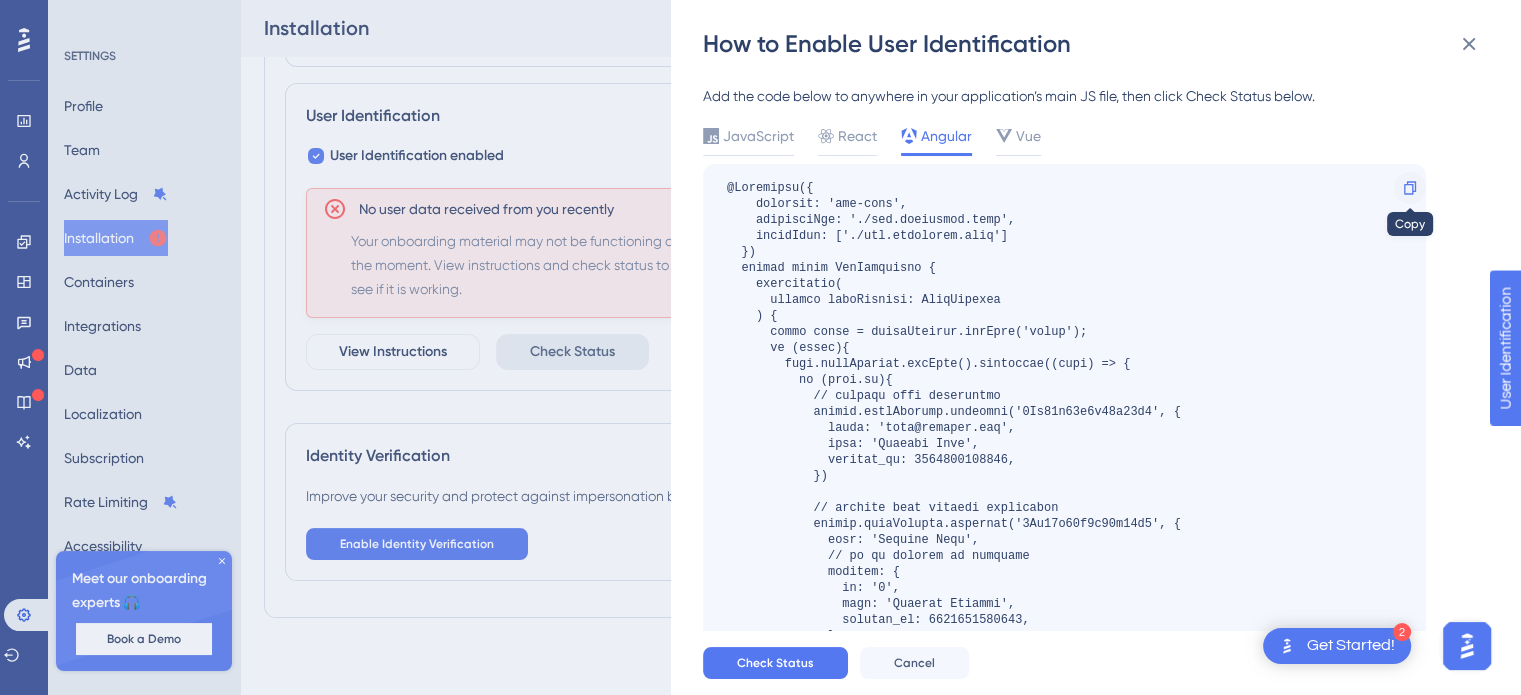 click 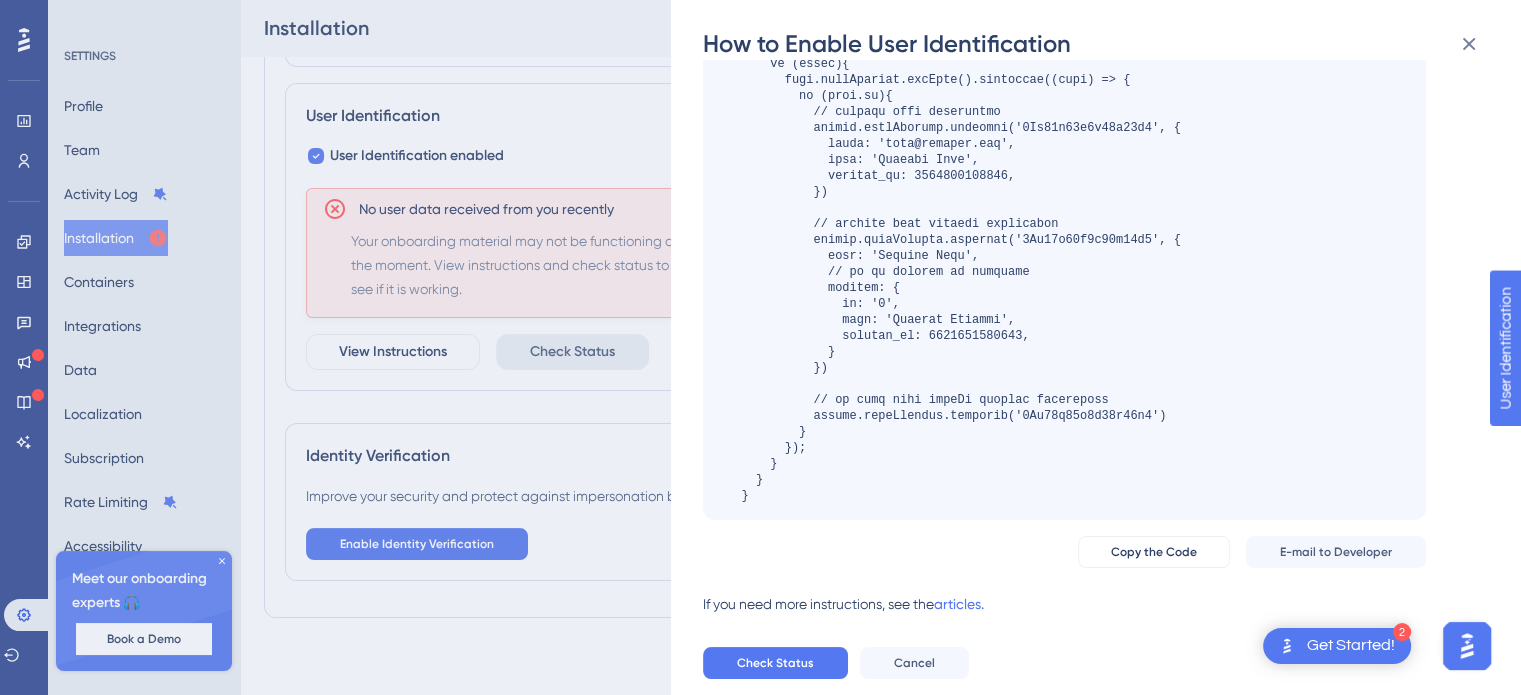 scroll, scrollTop: 0, scrollLeft: 0, axis: both 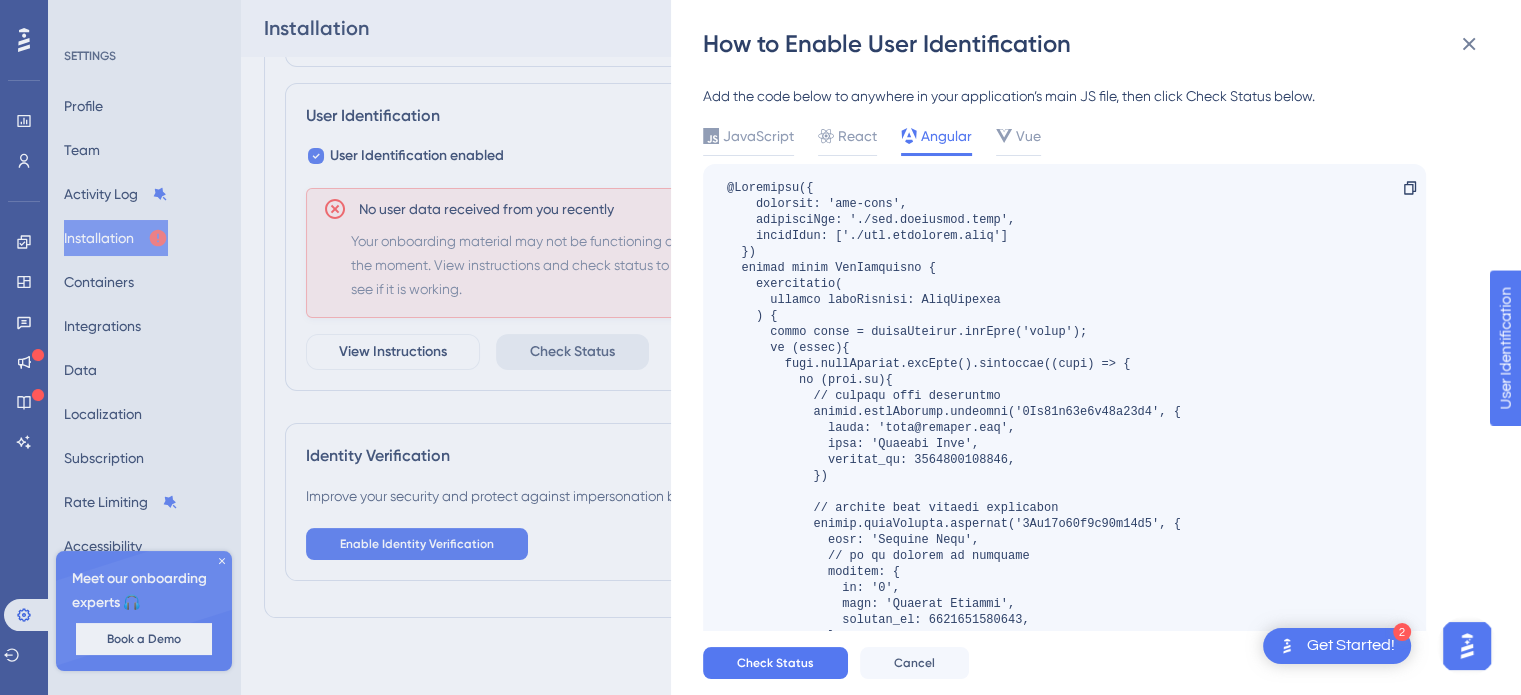click on "How to Enable User Identification Add the code below to anywhere in your application’s main JS file, then click Check Status below. JavaScript React Angular Vue Copy Copy the Code E-mail to Developer If you need more instructions, see the  articles. Check Status Cancel" at bounding box center (760, 347) 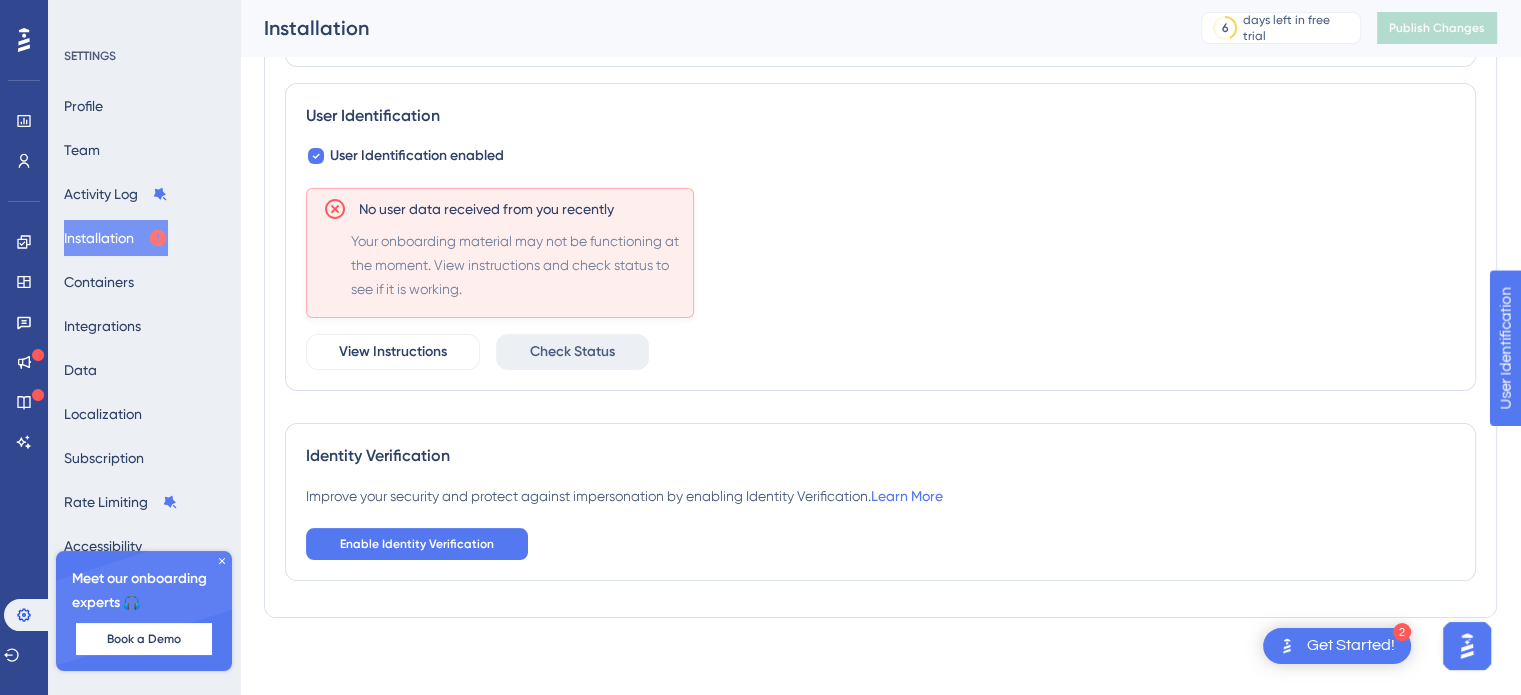 click 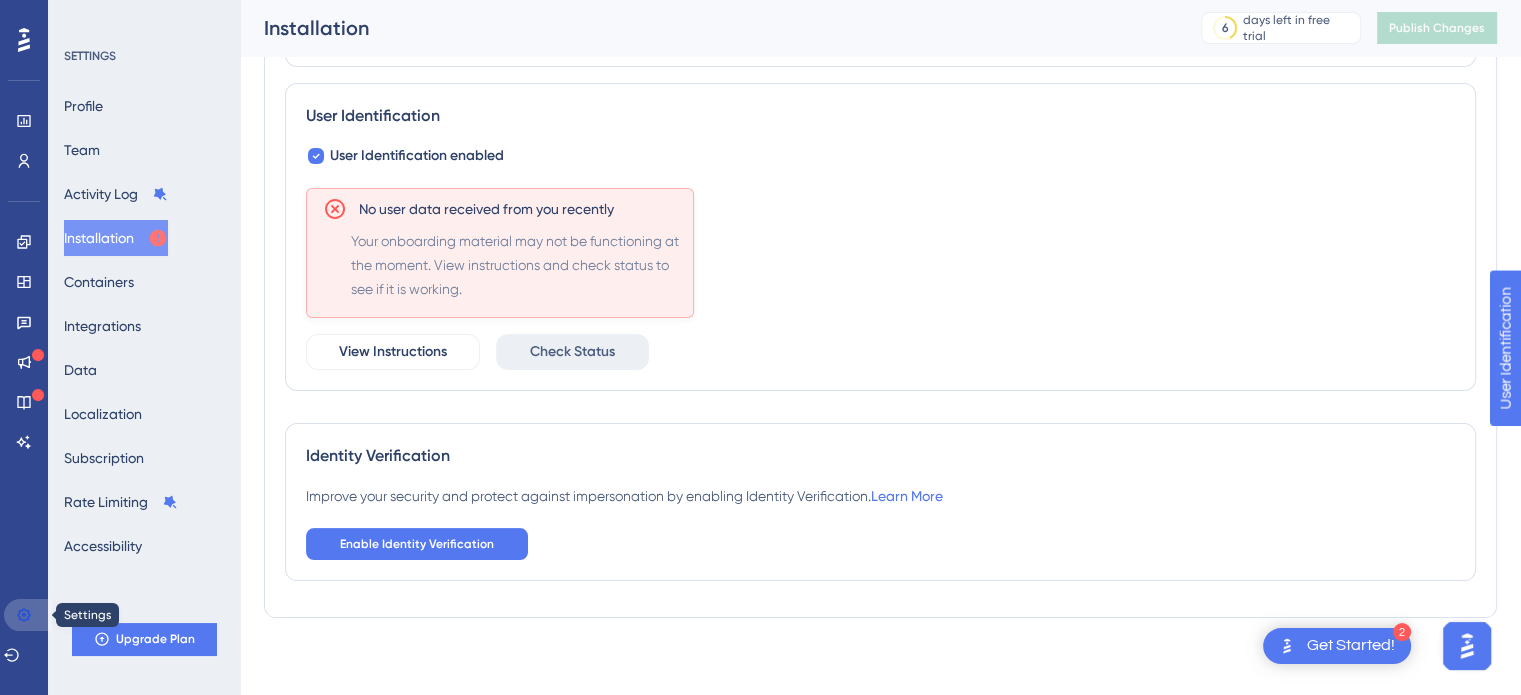 click 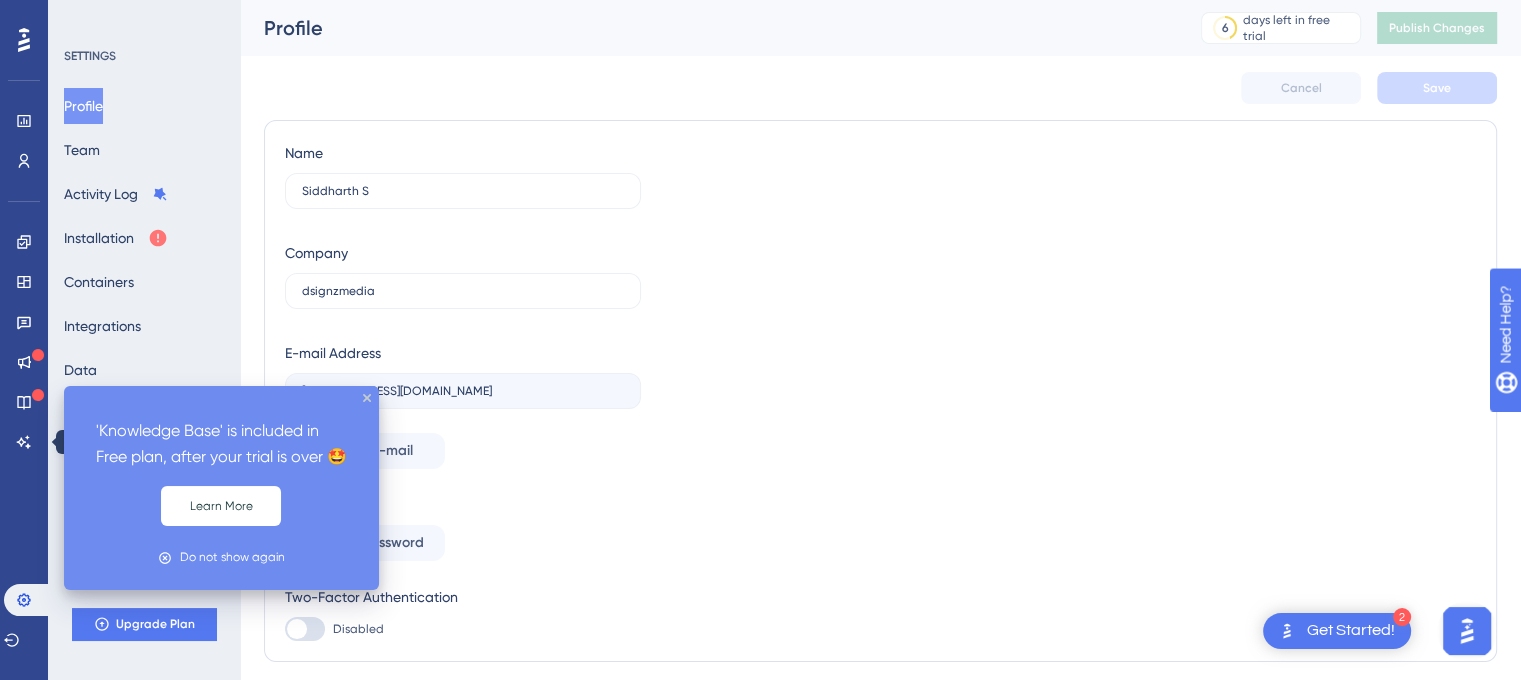 scroll, scrollTop: 0, scrollLeft: 0, axis: both 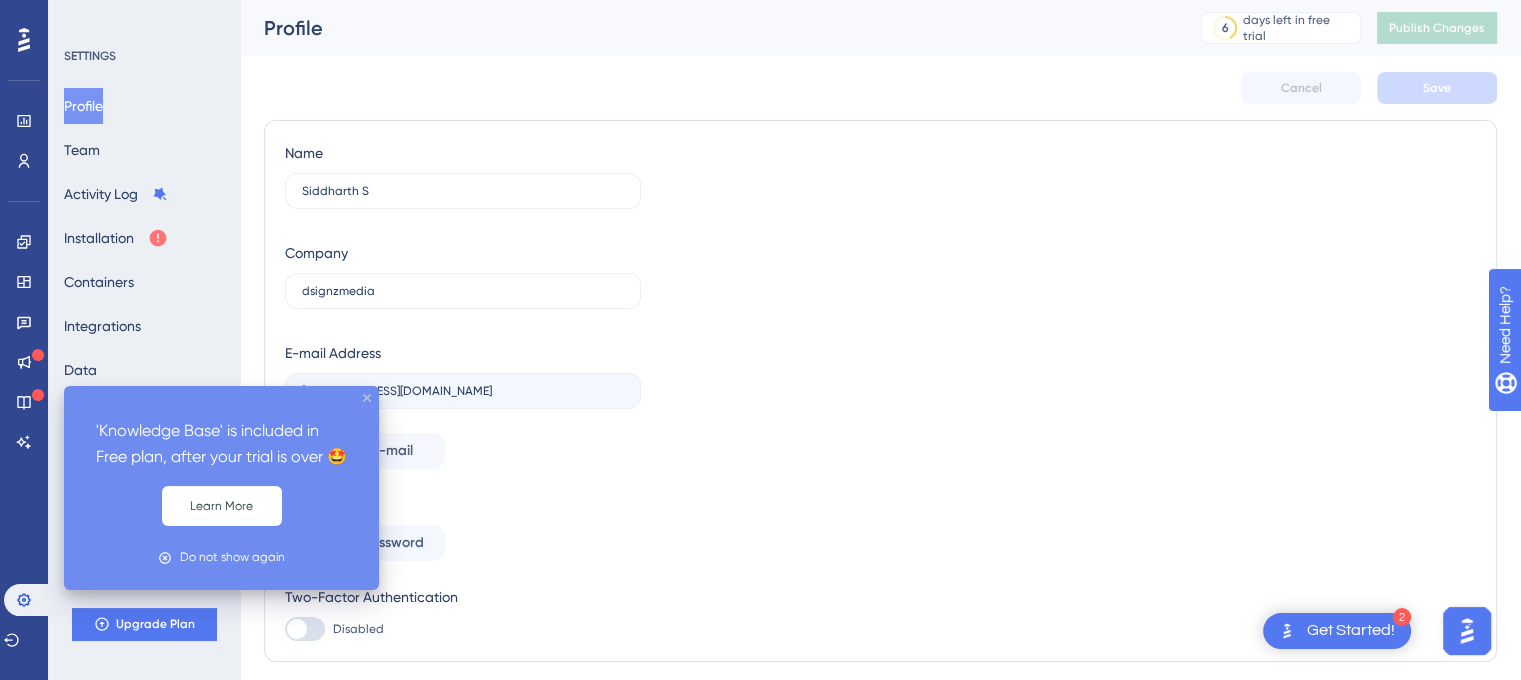 click 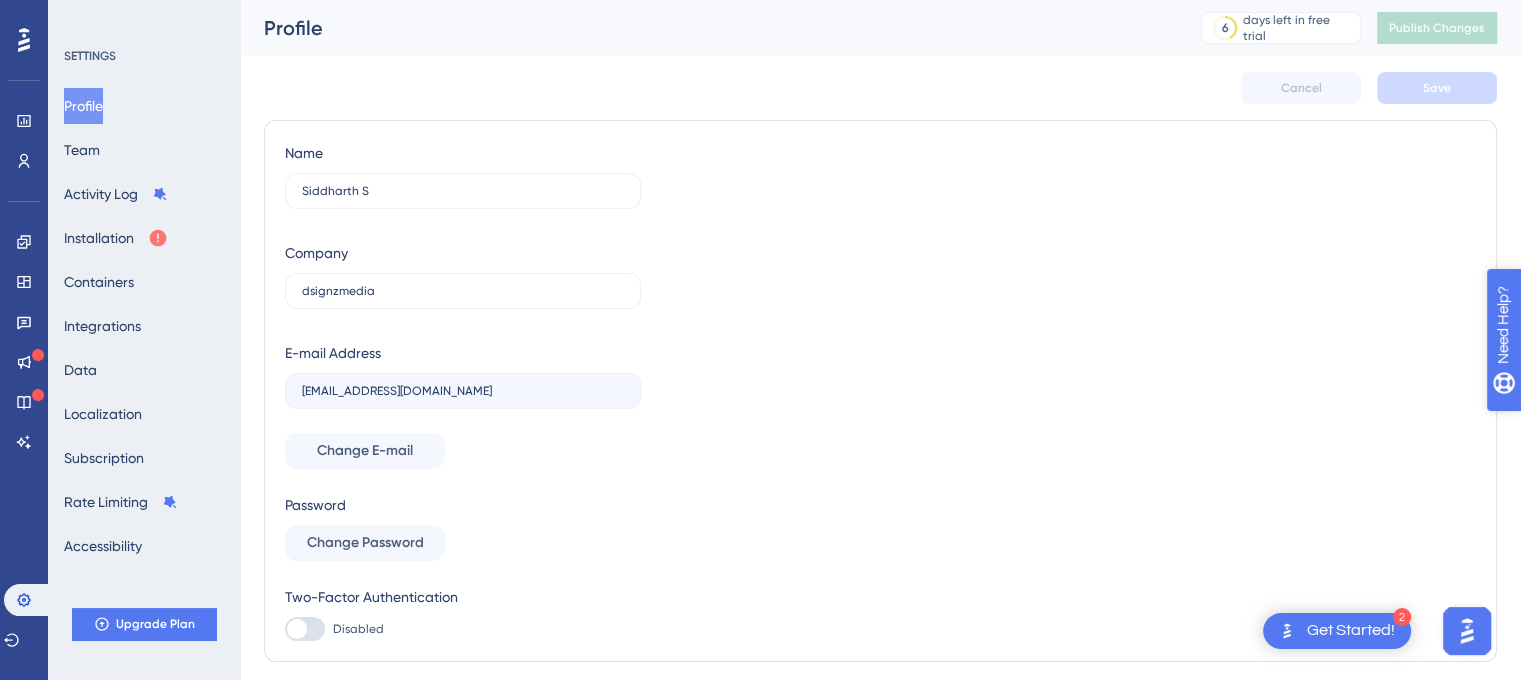 click on "Need Help?" at bounding box center [1558, 428] 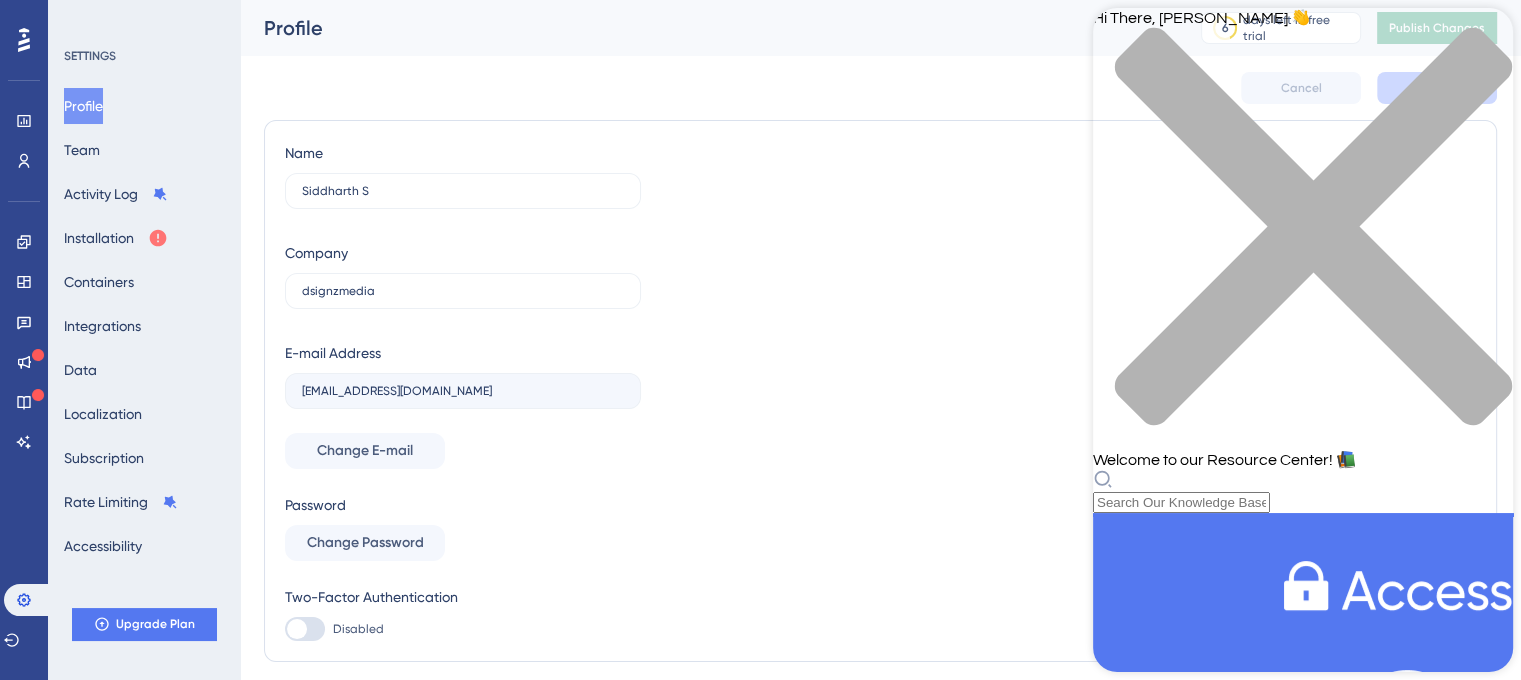 scroll, scrollTop: 504, scrollLeft: 0, axis: vertical 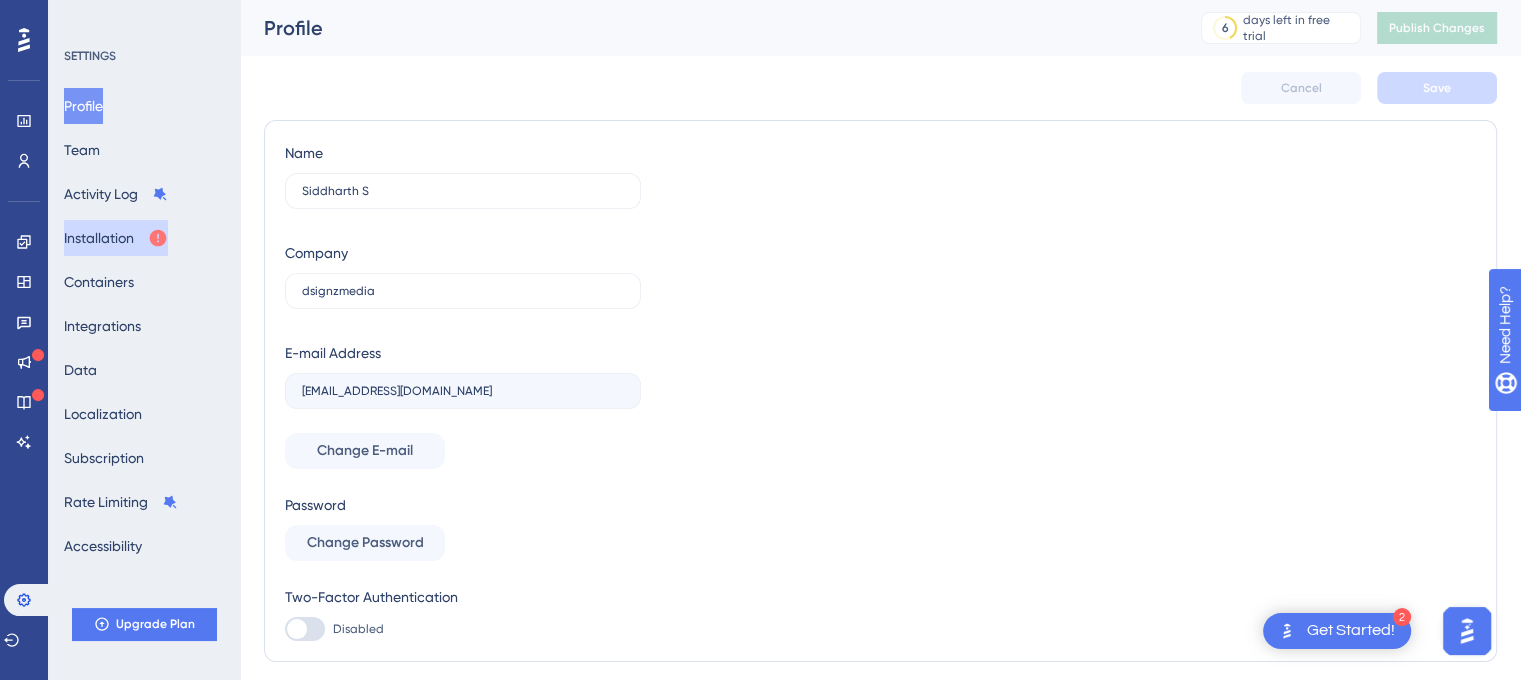 click 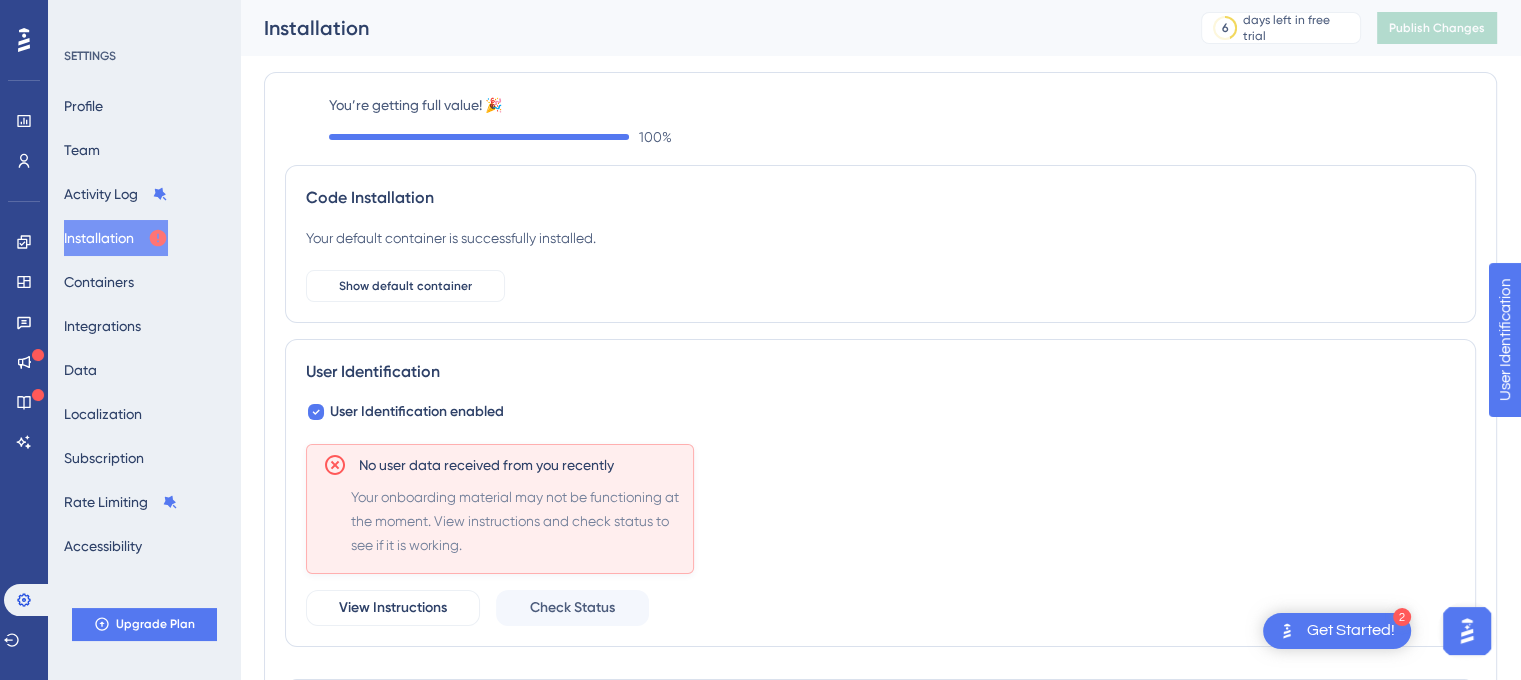 scroll, scrollTop: 0, scrollLeft: 0, axis: both 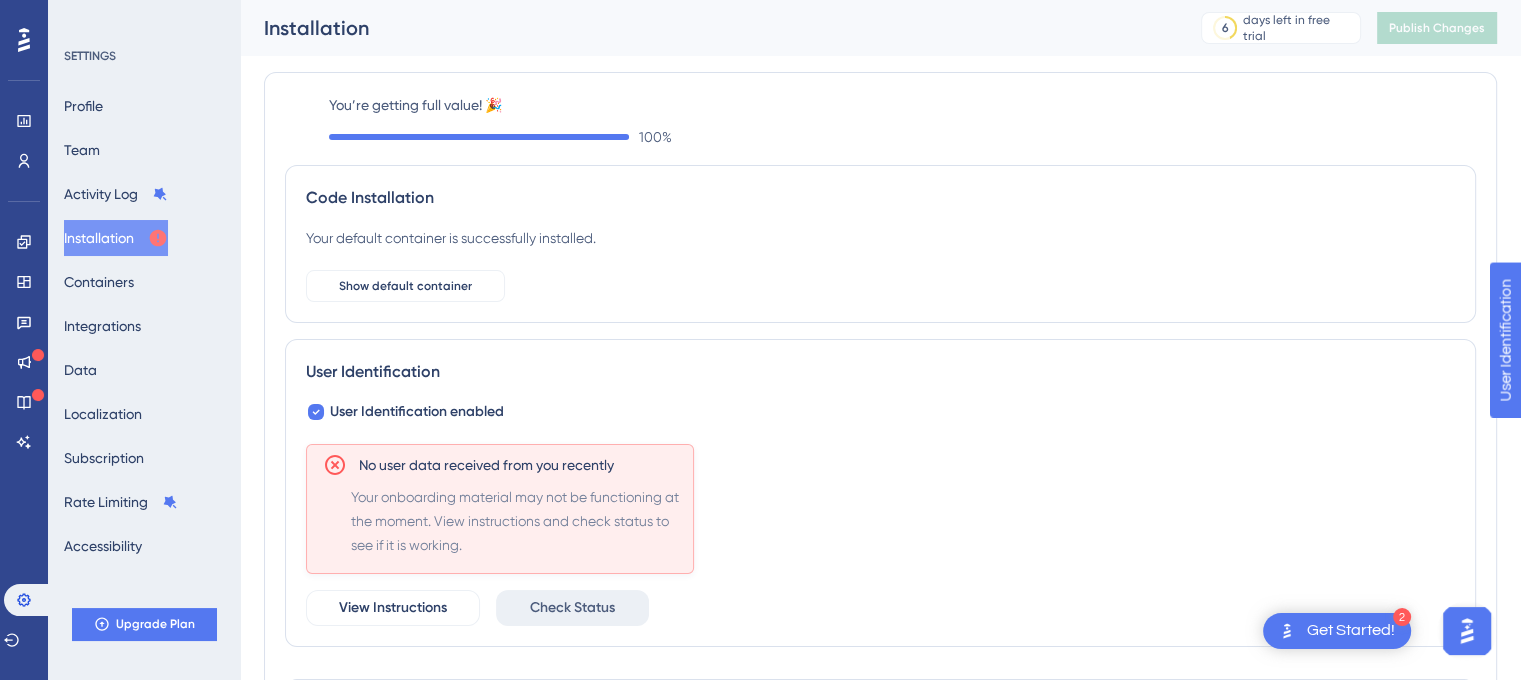 click on "Check Status" at bounding box center (572, 608) 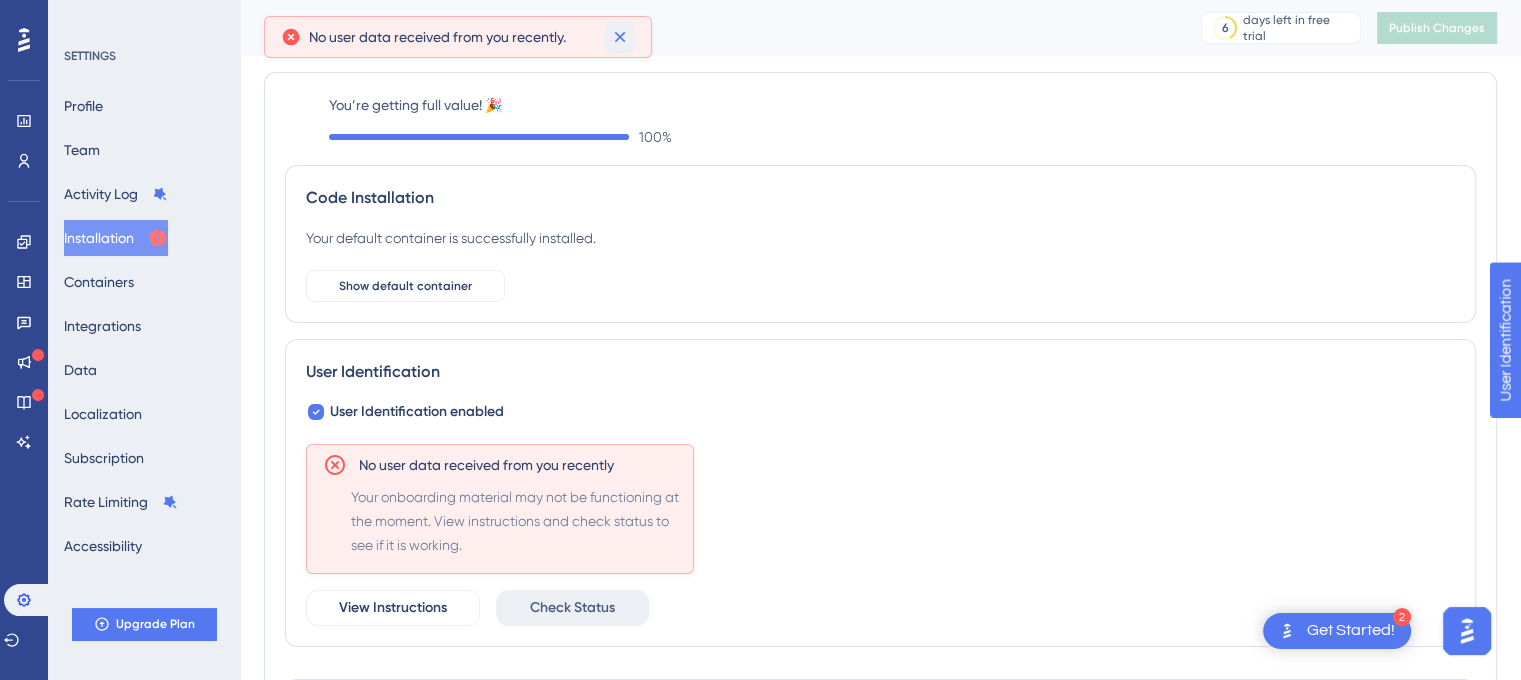 click 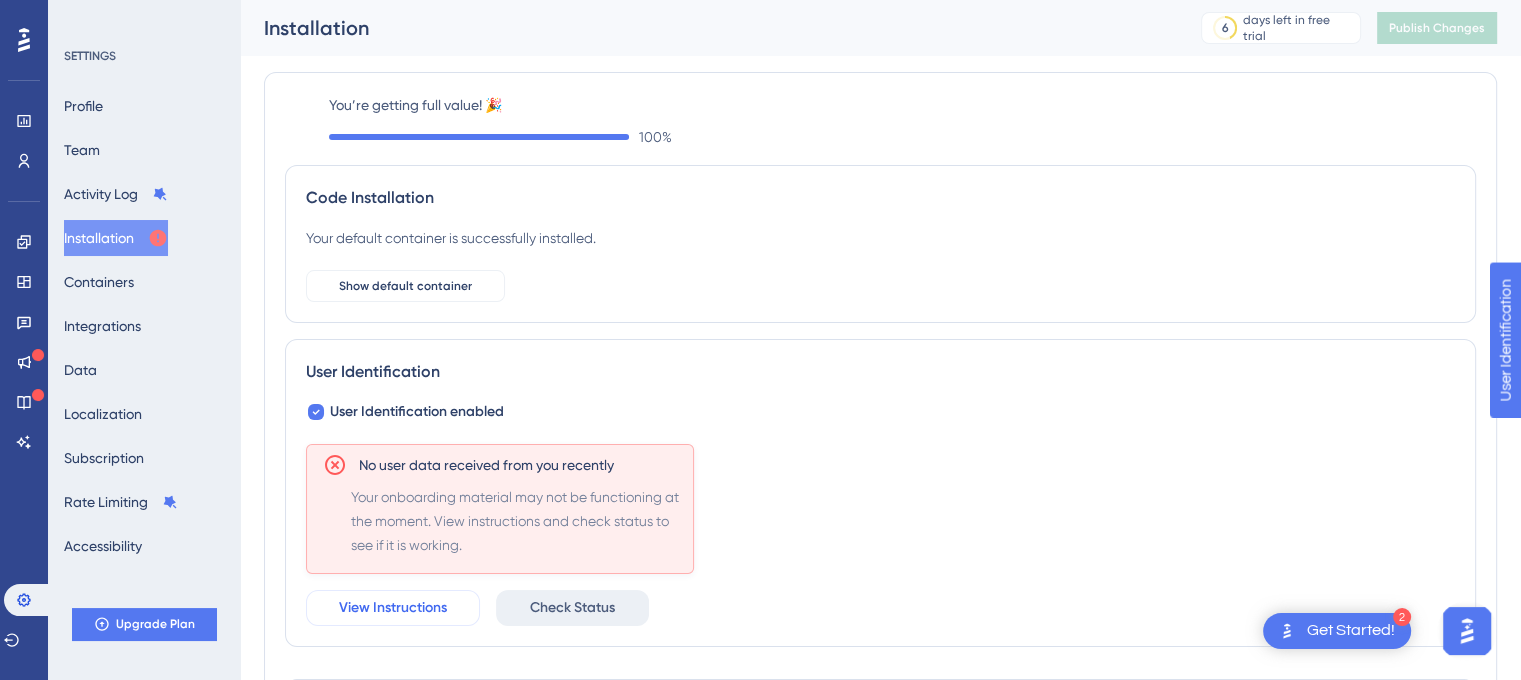 click on "View Instructions" at bounding box center [393, 608] 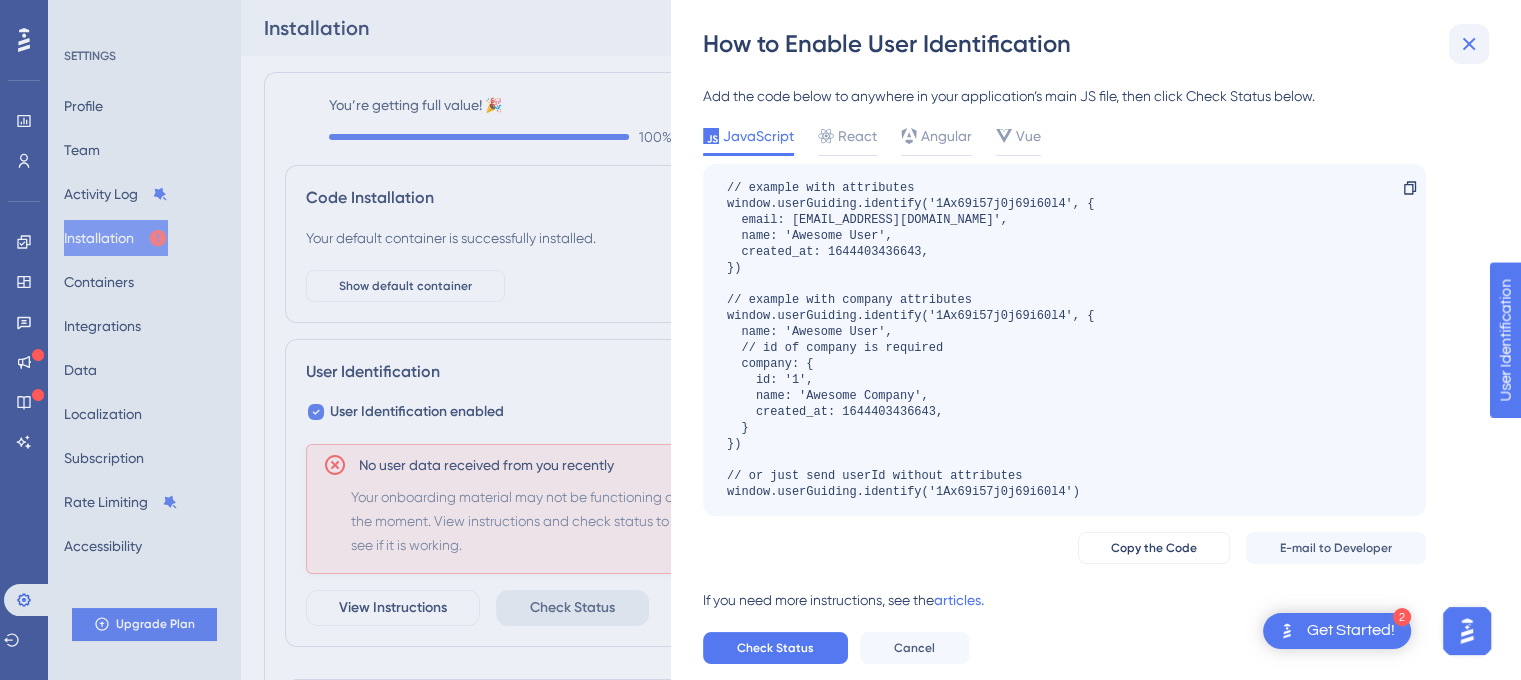 click 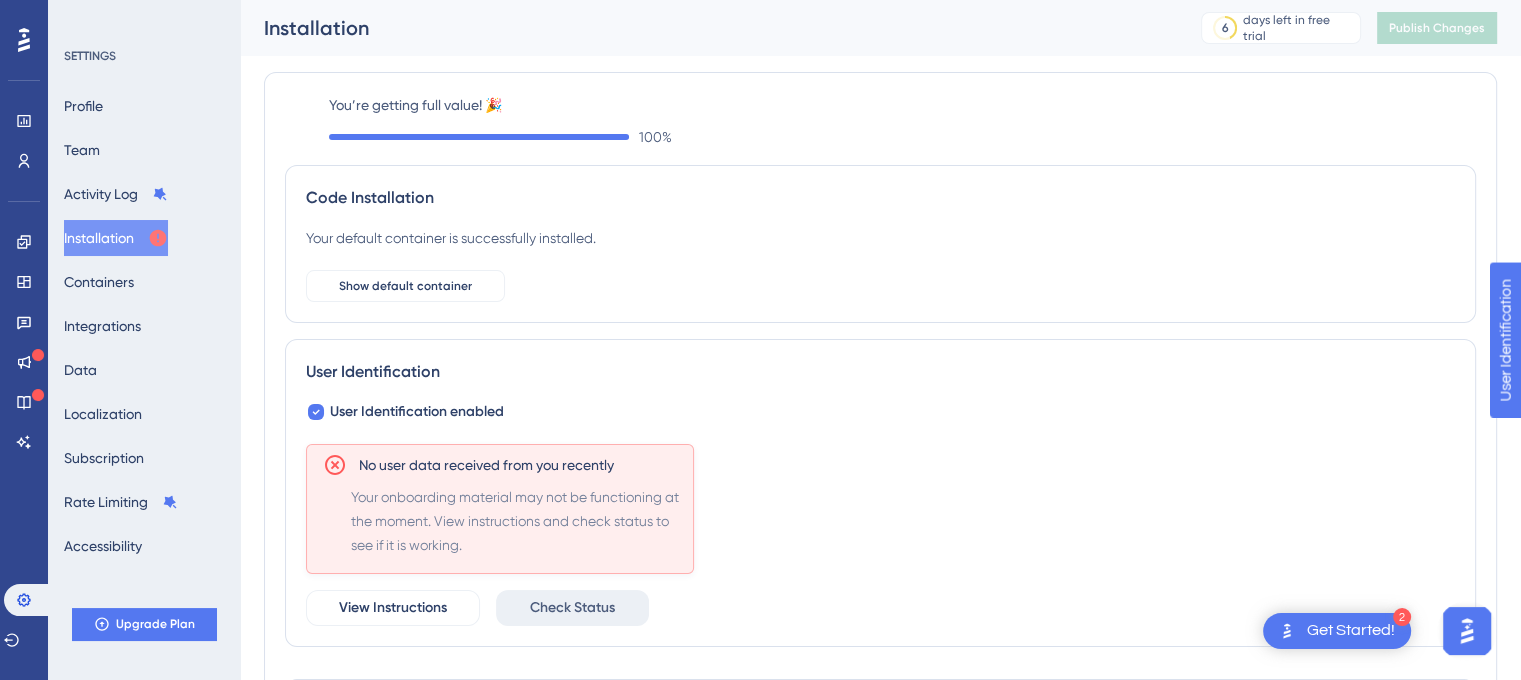 click on "Check Status" at bounding box center (572, 608) 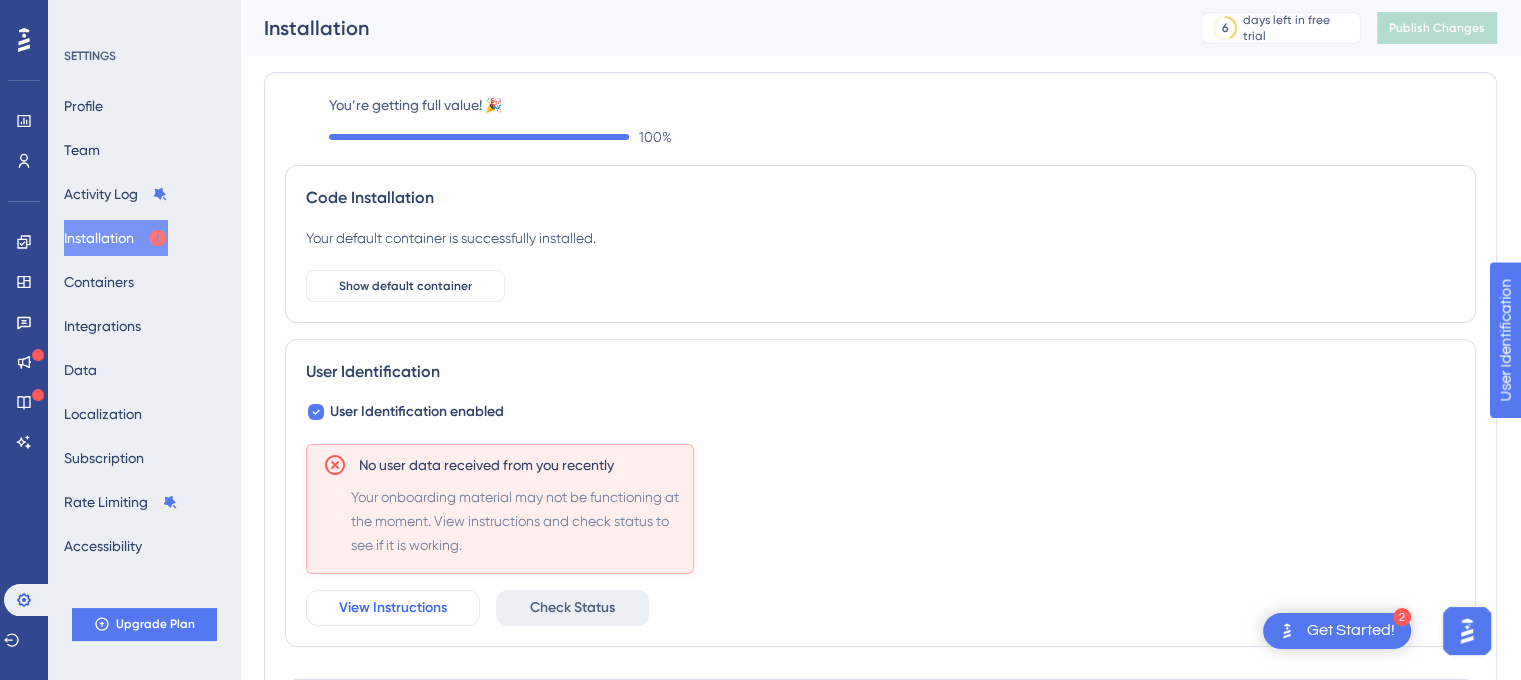 click on "View Instructions" at bounding box center (393, 608) 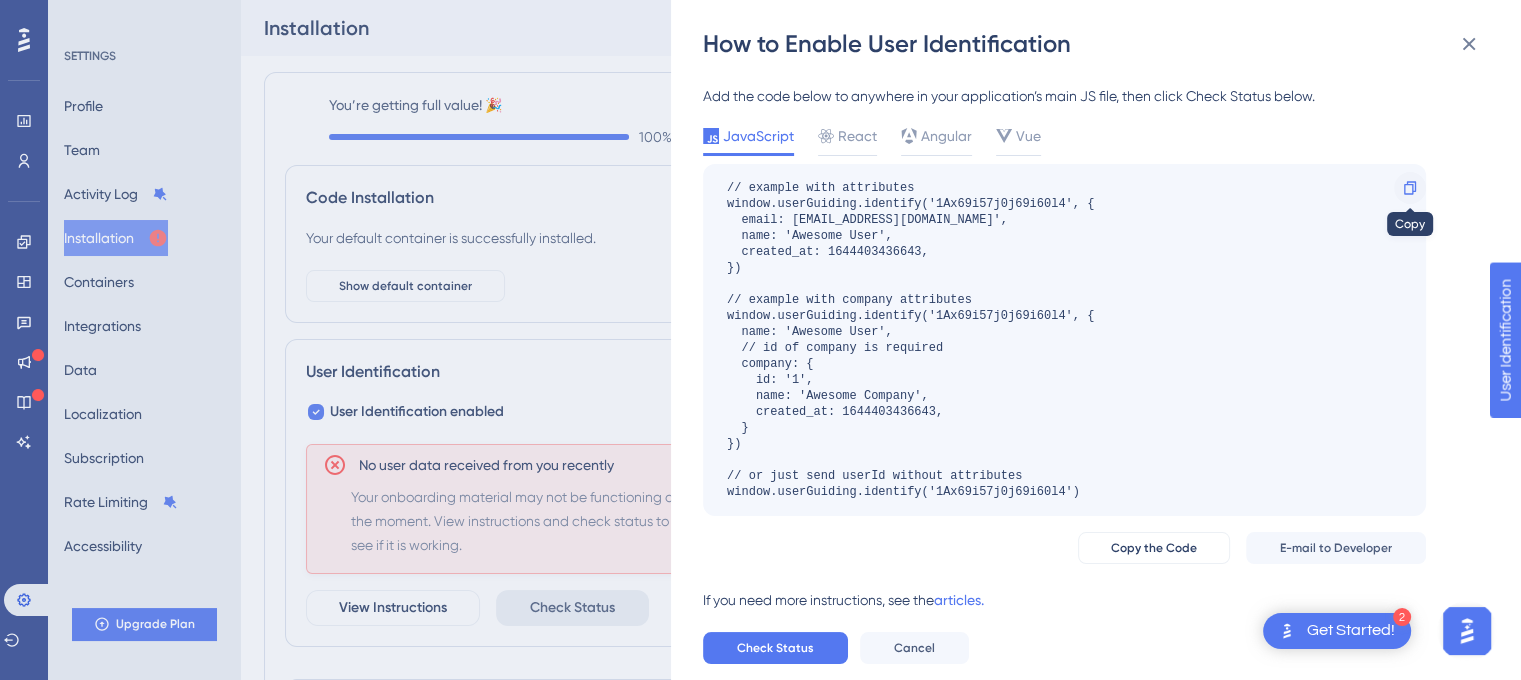 click 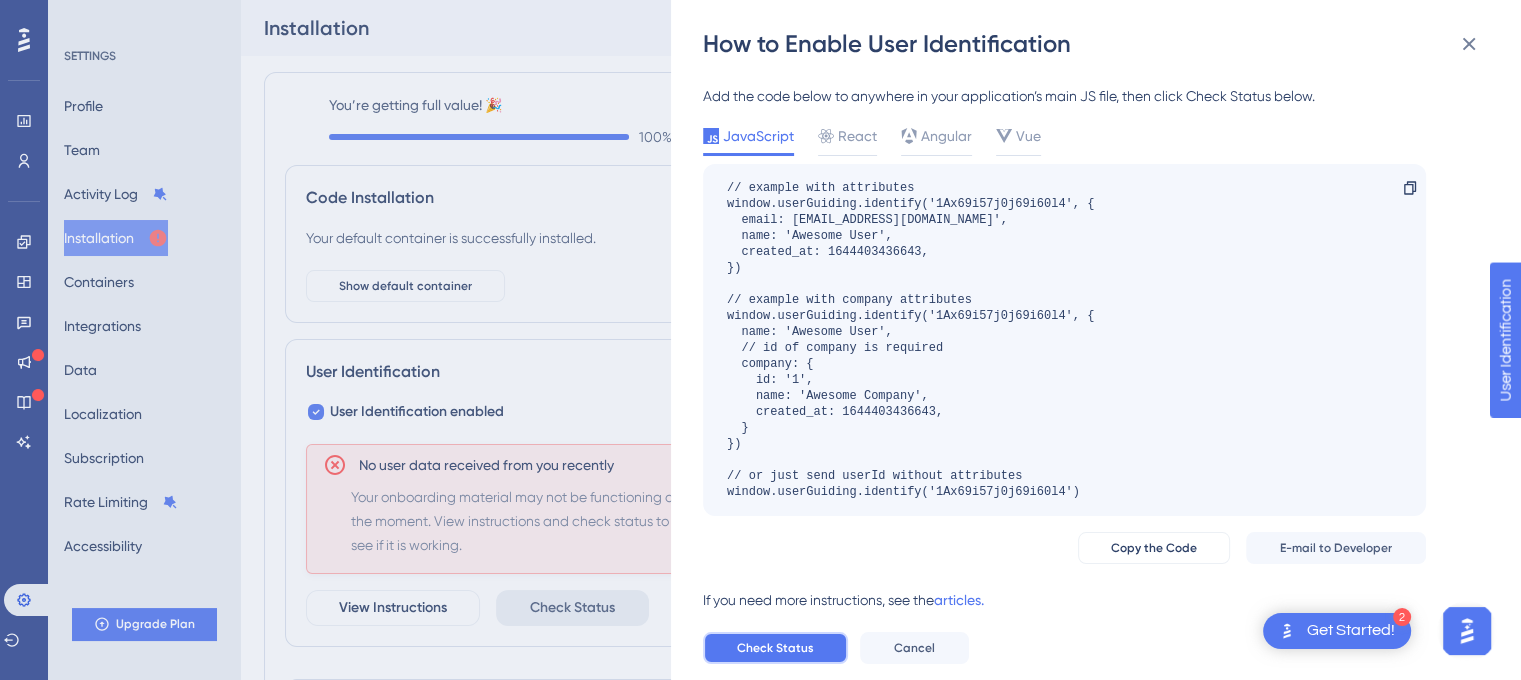 click on "Check Status" at bounding box center [775, 648] 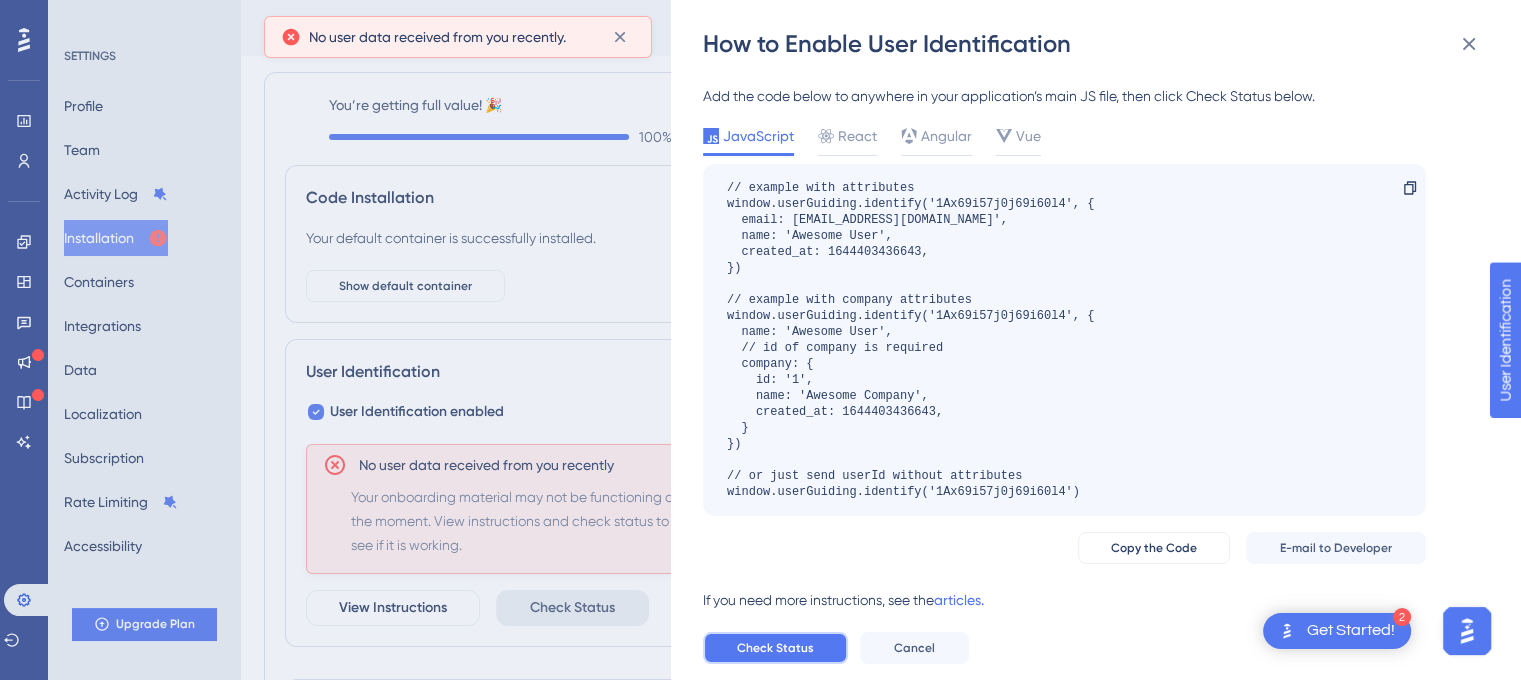click on "Check Status" at bounding box center [775, 648] 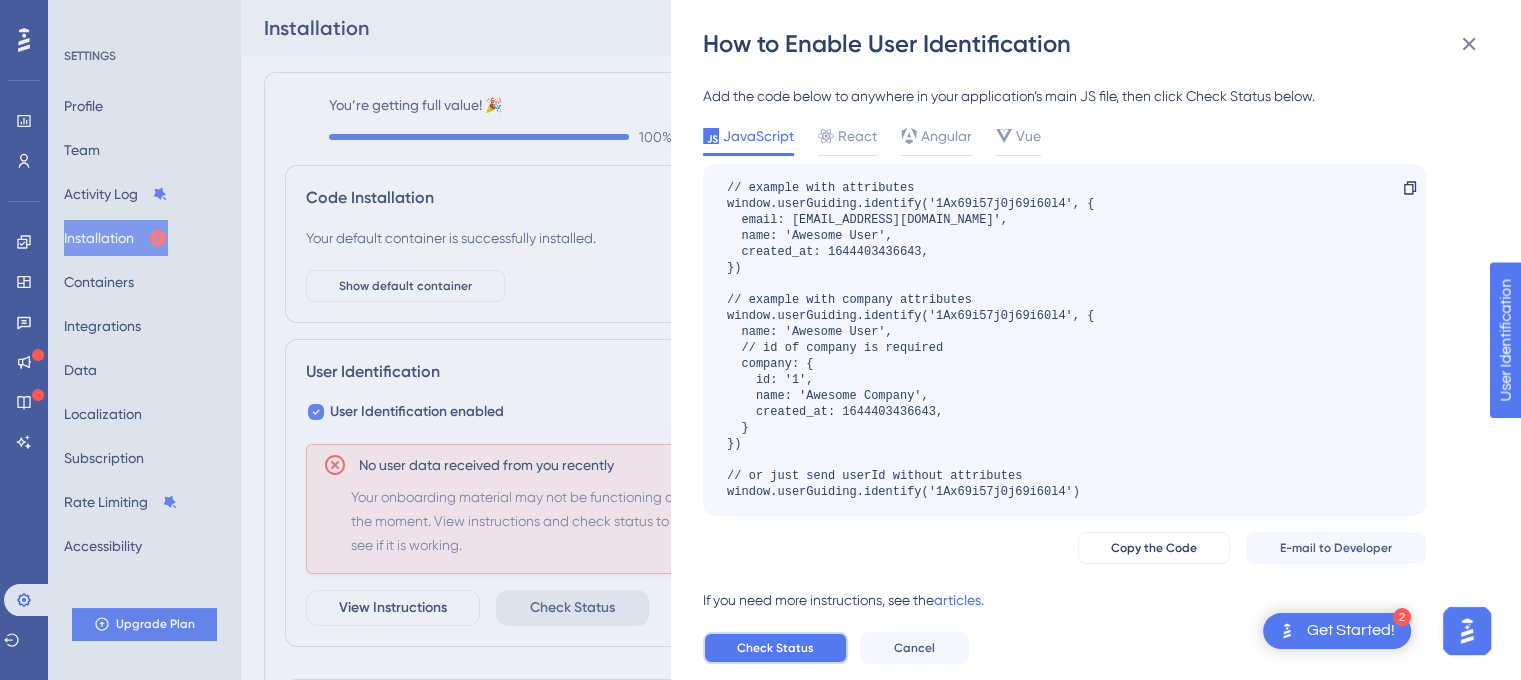 click on "Check Status" at bounding box center [775, 648] 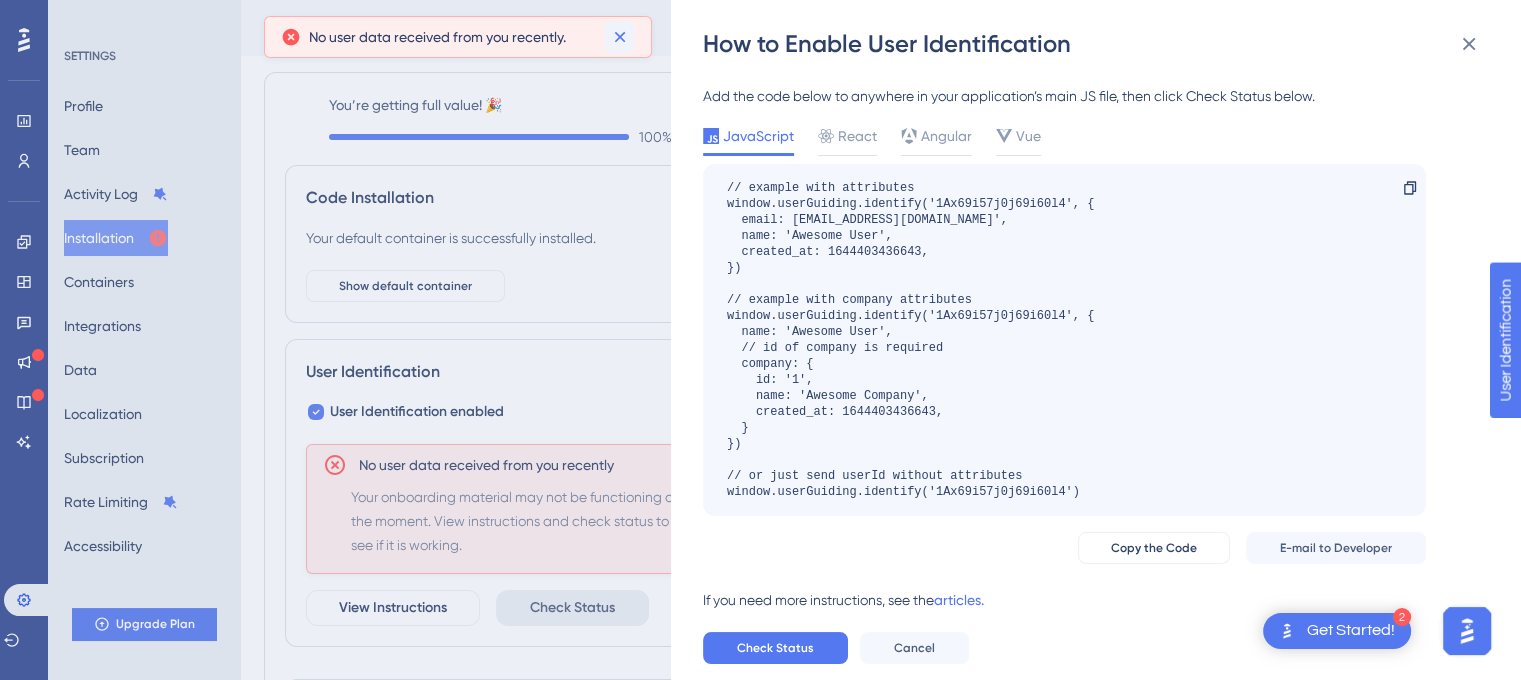 click 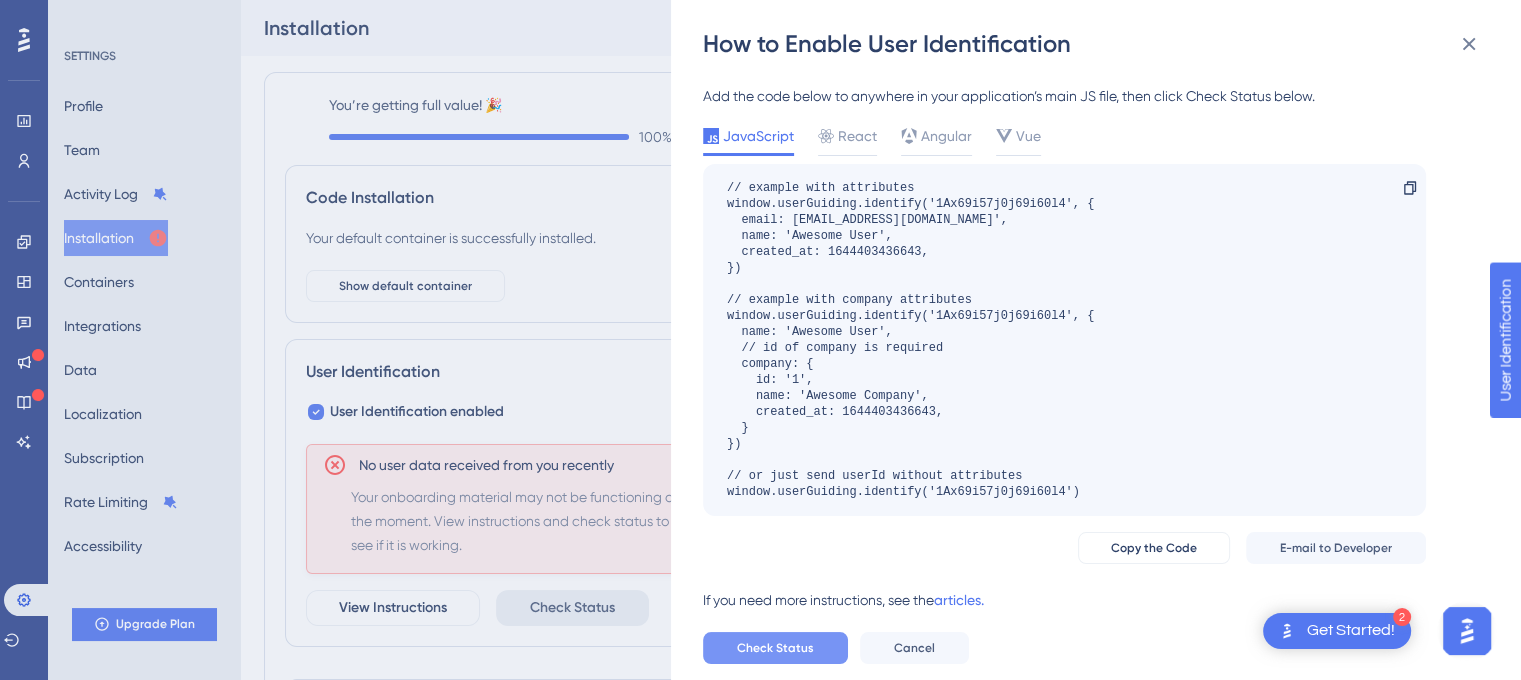 click on "Check Status" at bounding box center (775, 648) 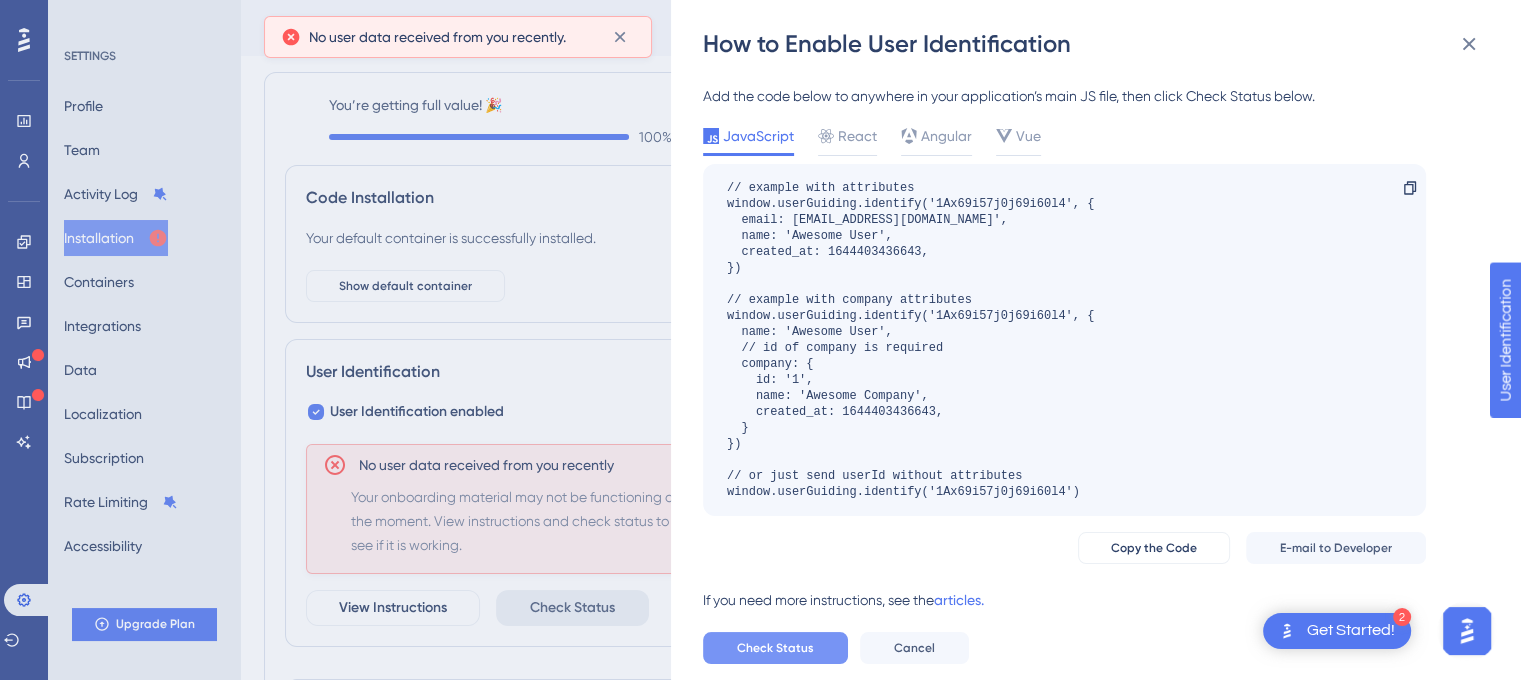 click on "Check Status" at bounding box center [775, 648] 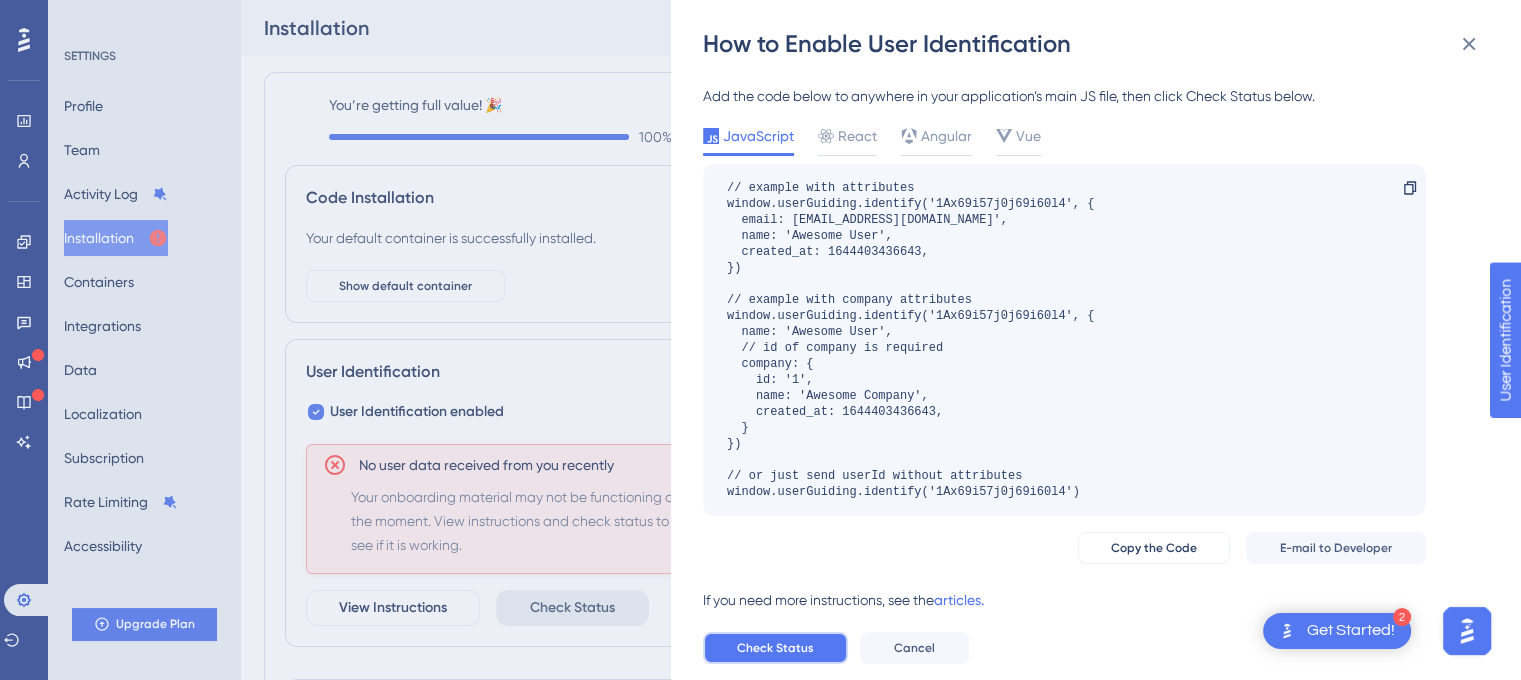 click on "Check Status" at bounding box center (775, 648) 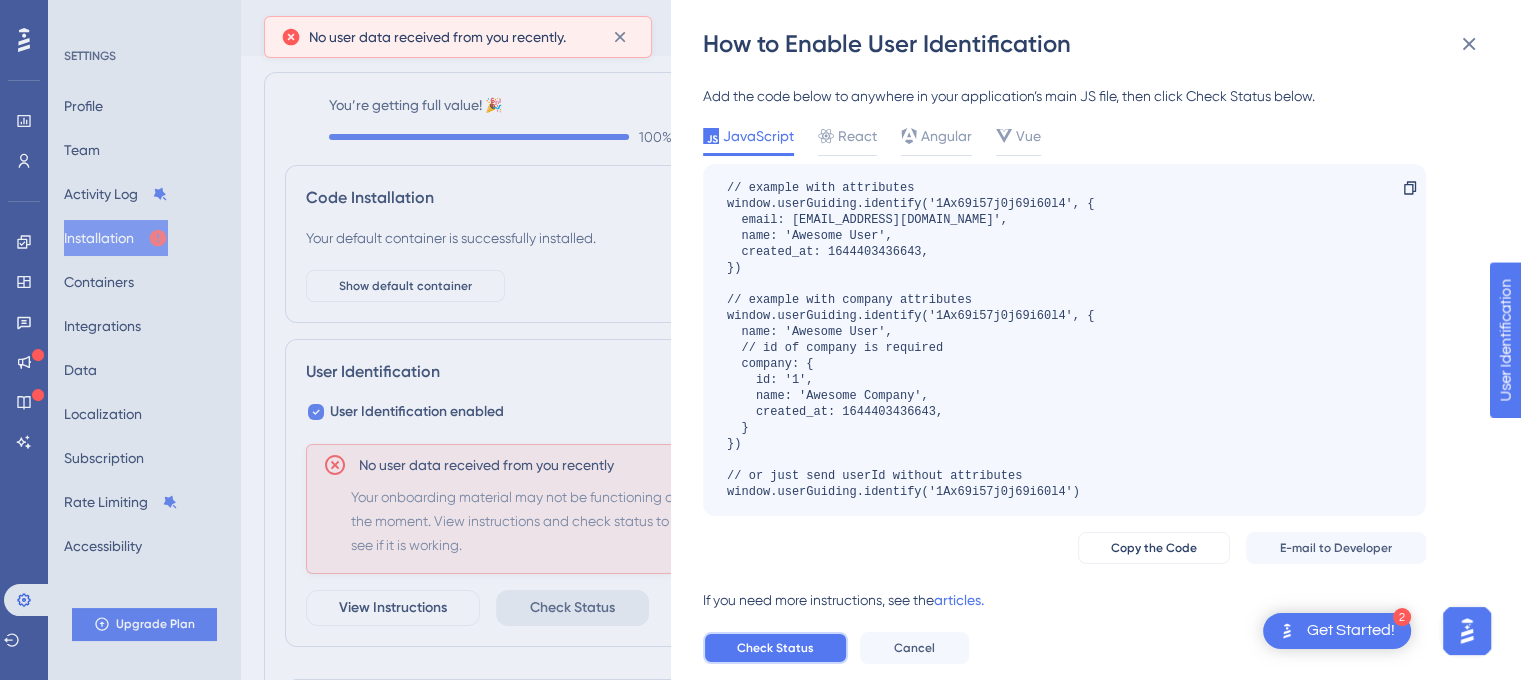 click on "Check Status" at bounding box center (775, 648) 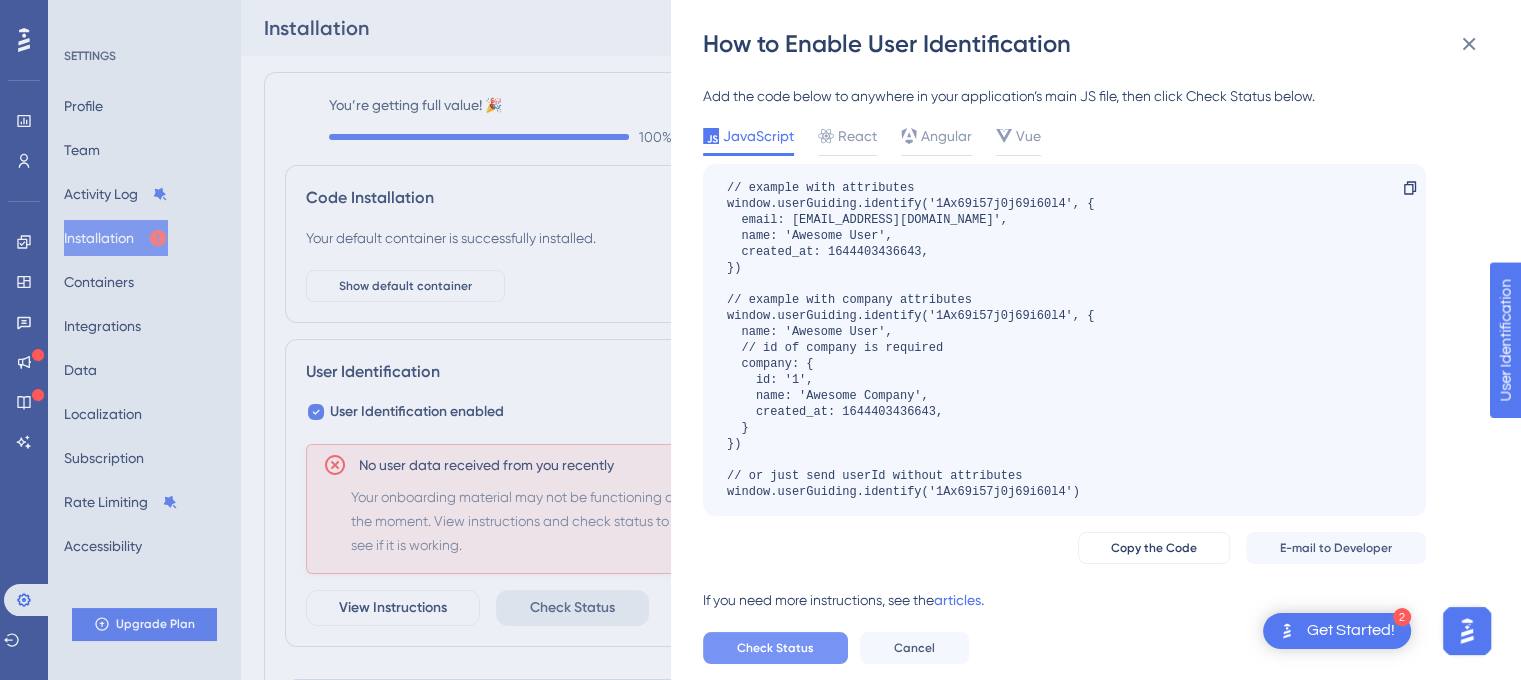 click on "Check Status" at bounding box center [775, 648] 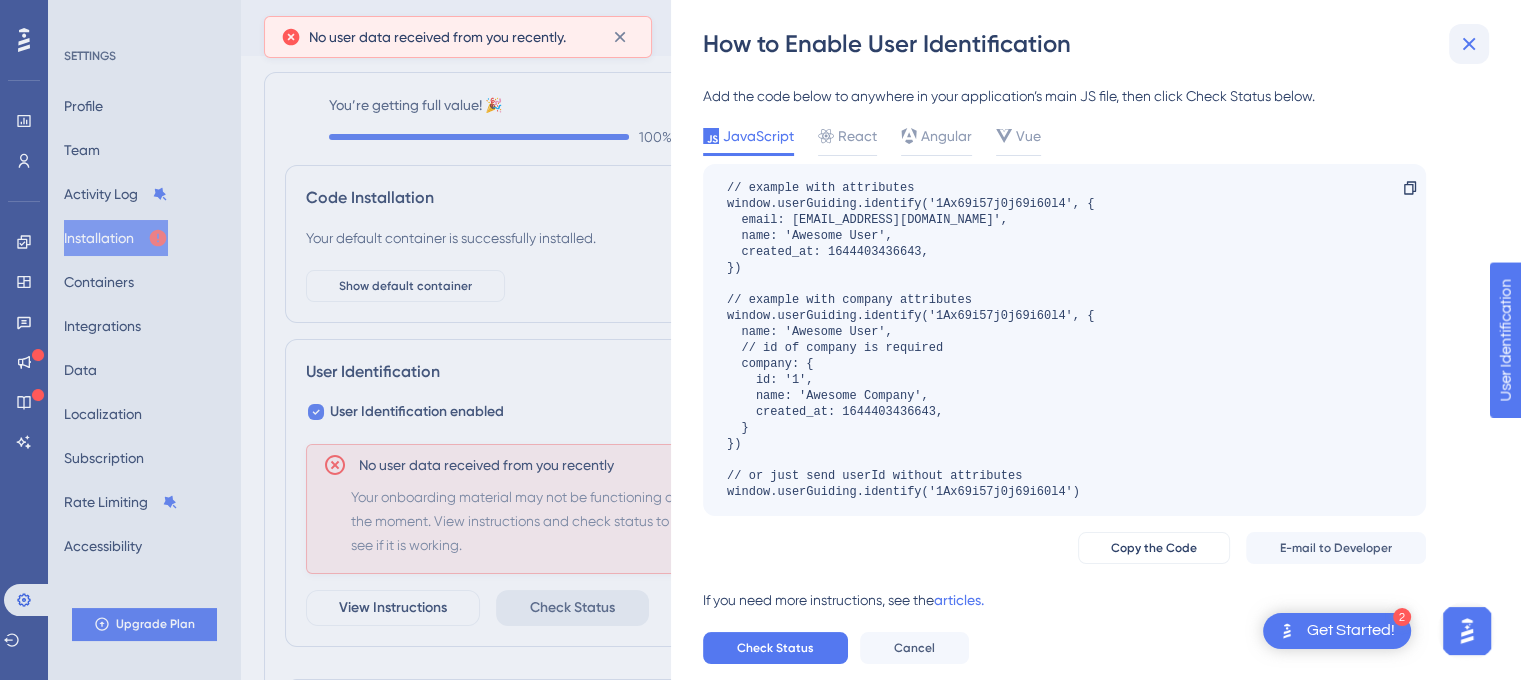 click 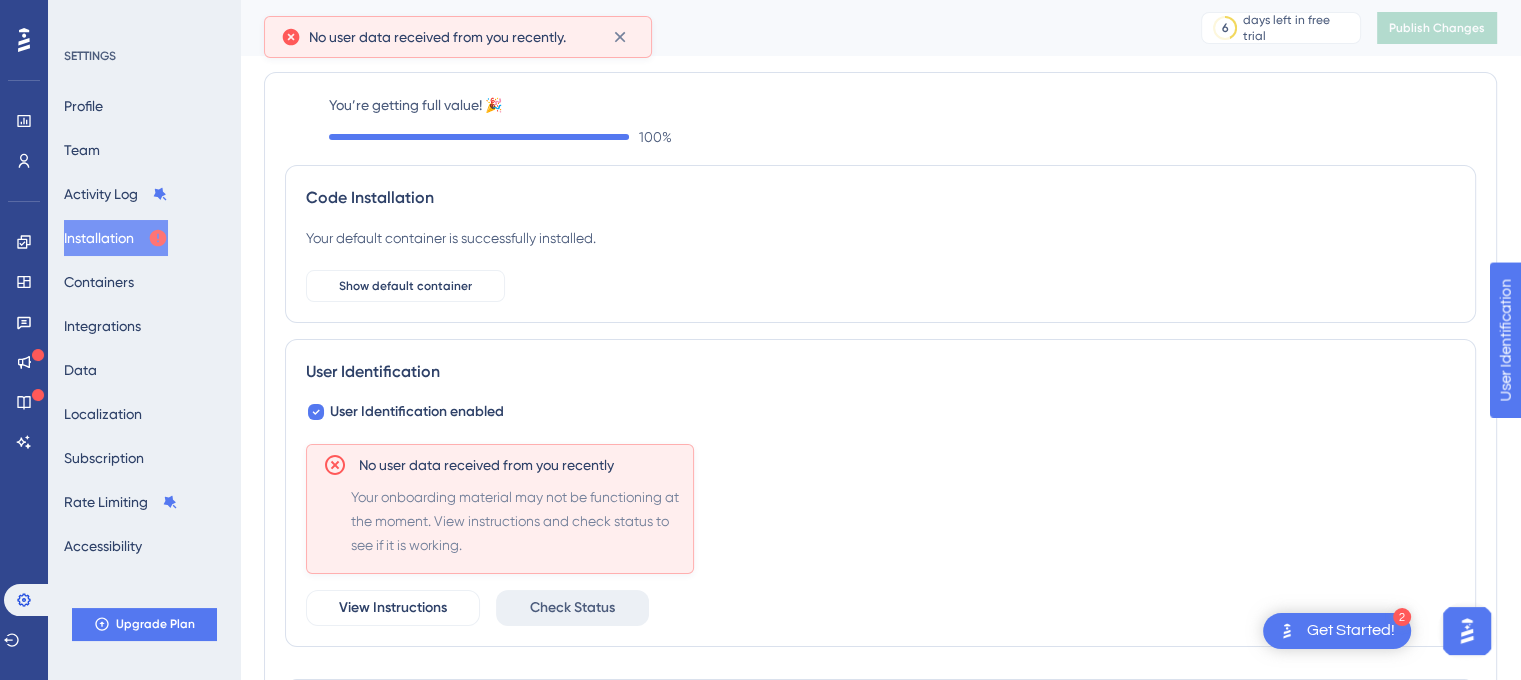 click on "Check Status" at bounding box center [572, 608] 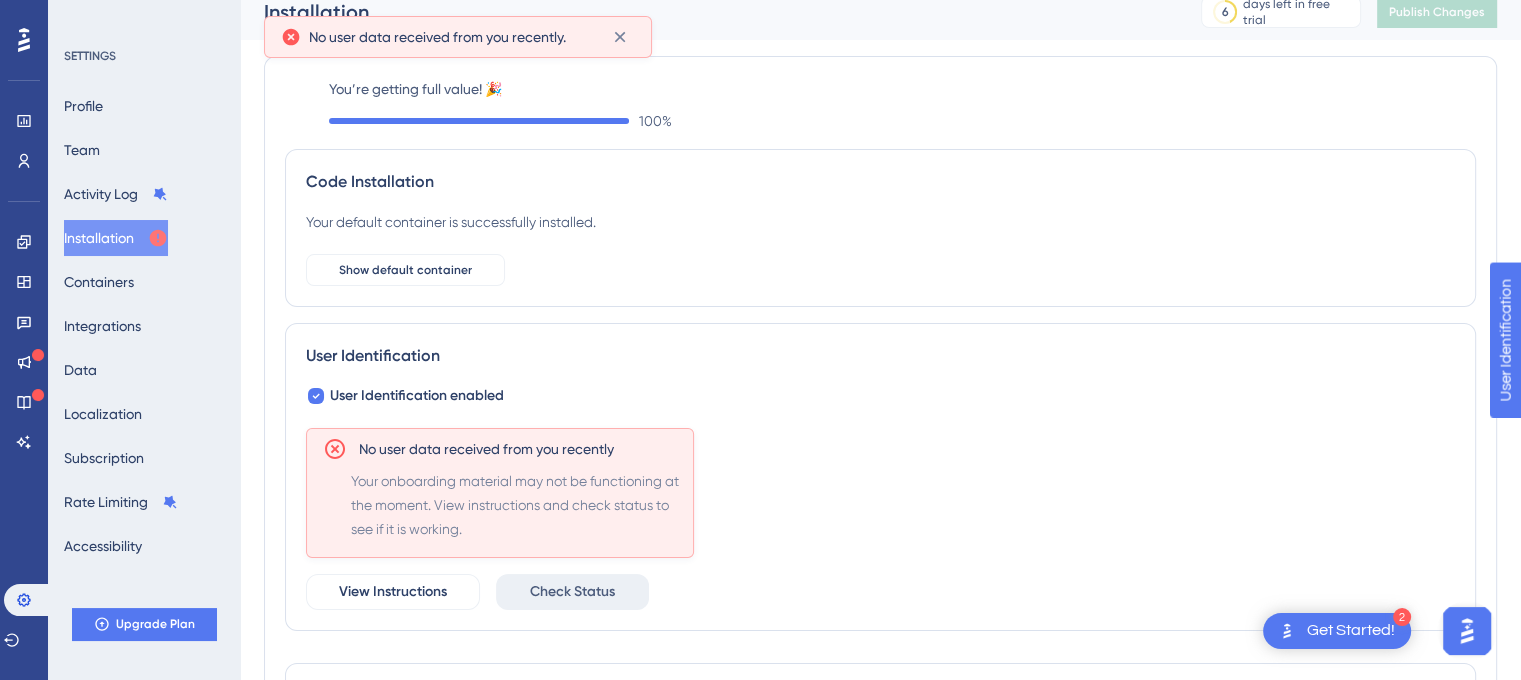 scroll, scrollTop: 0, scrollLeft: 0, axis: both 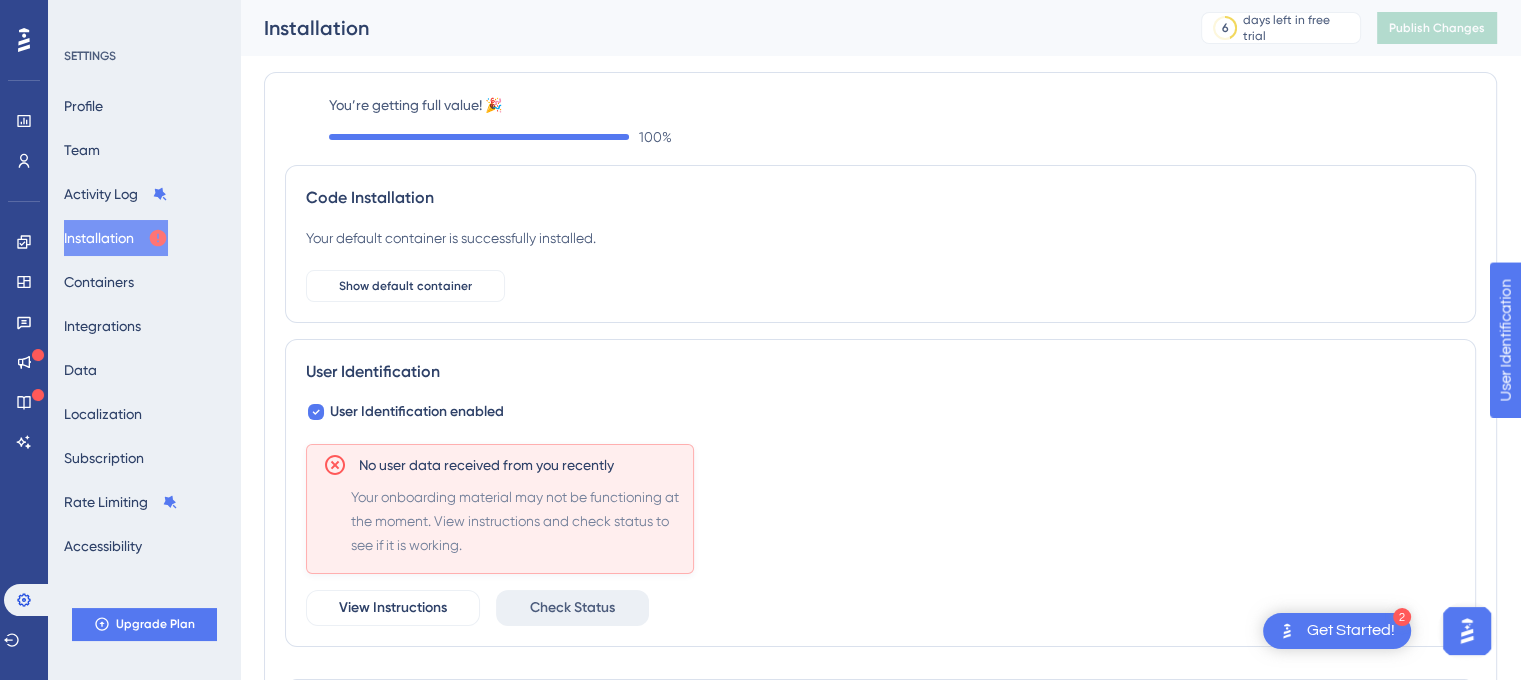 click on "Check Status" at bounding box center (572, 608) 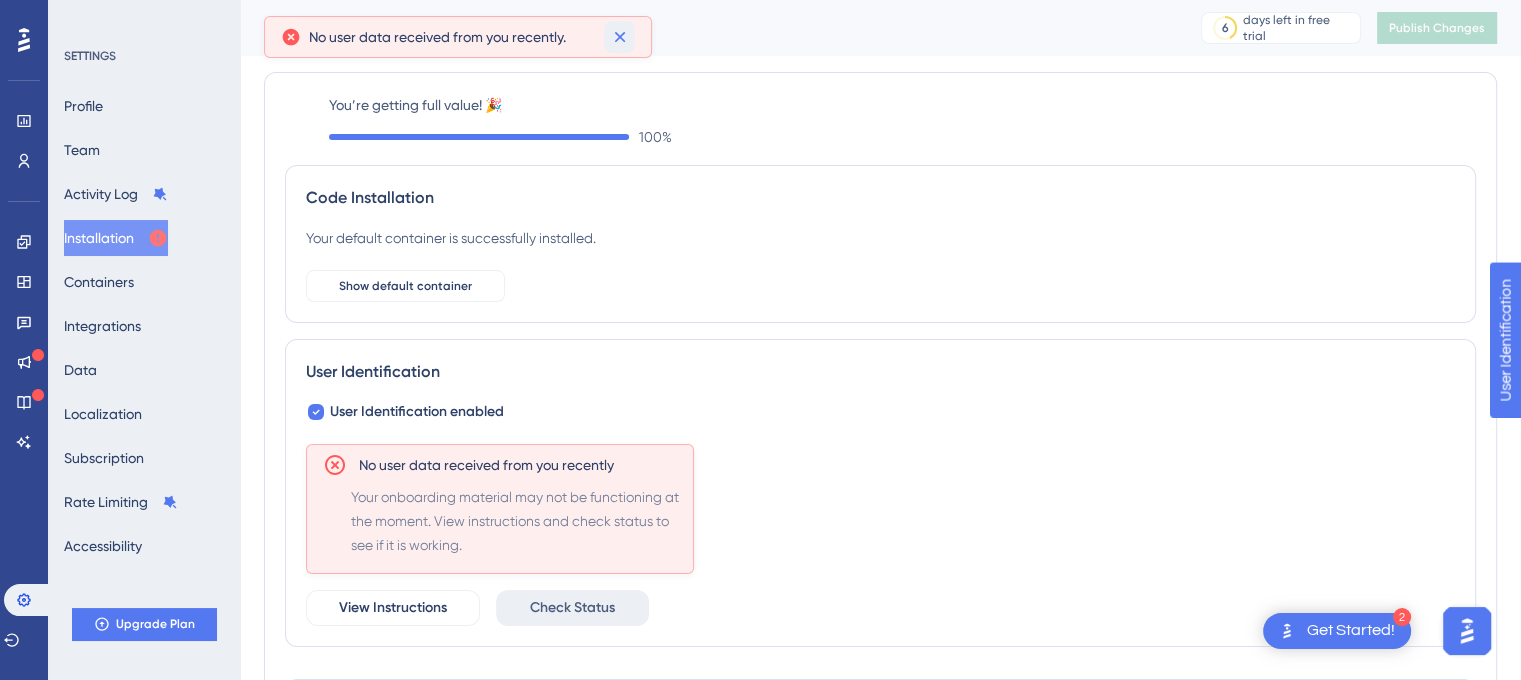 click 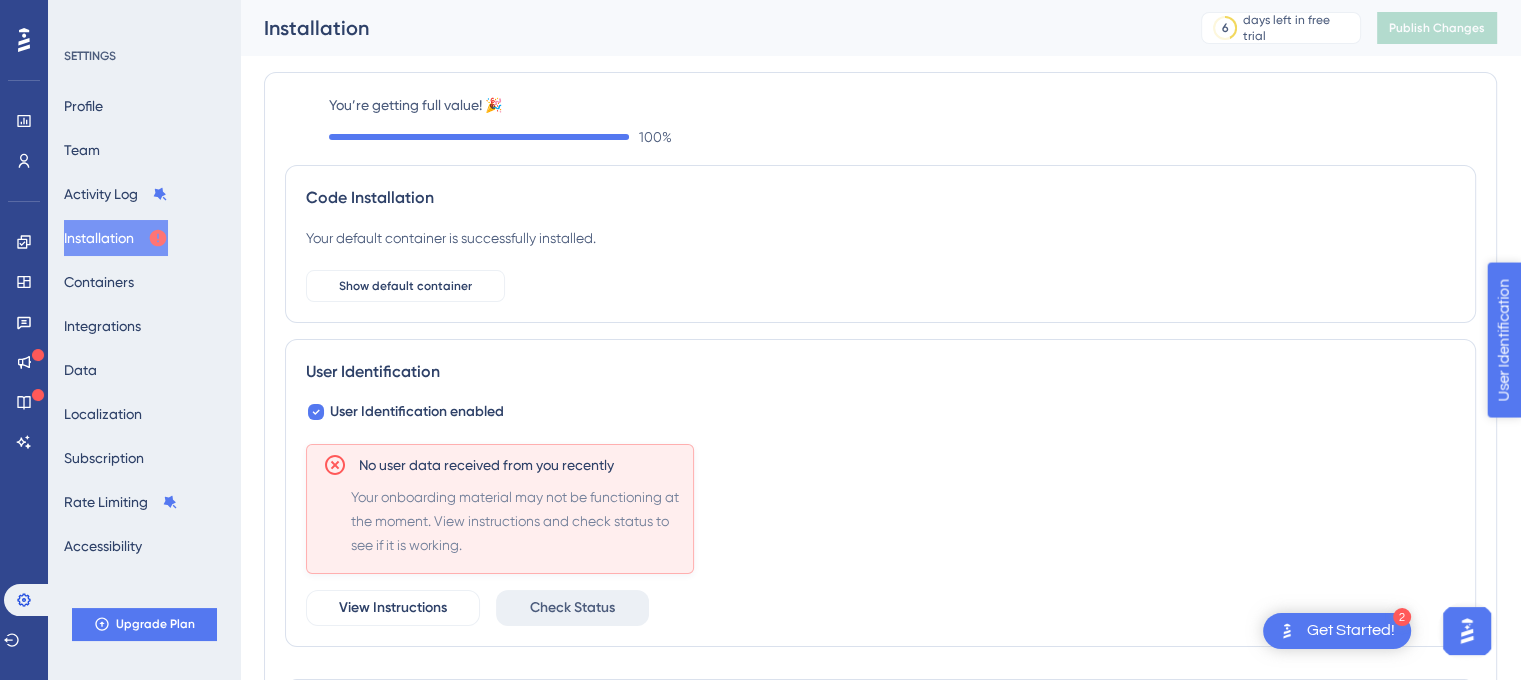 click on "User Identification" at bounding box center (1564, 434) 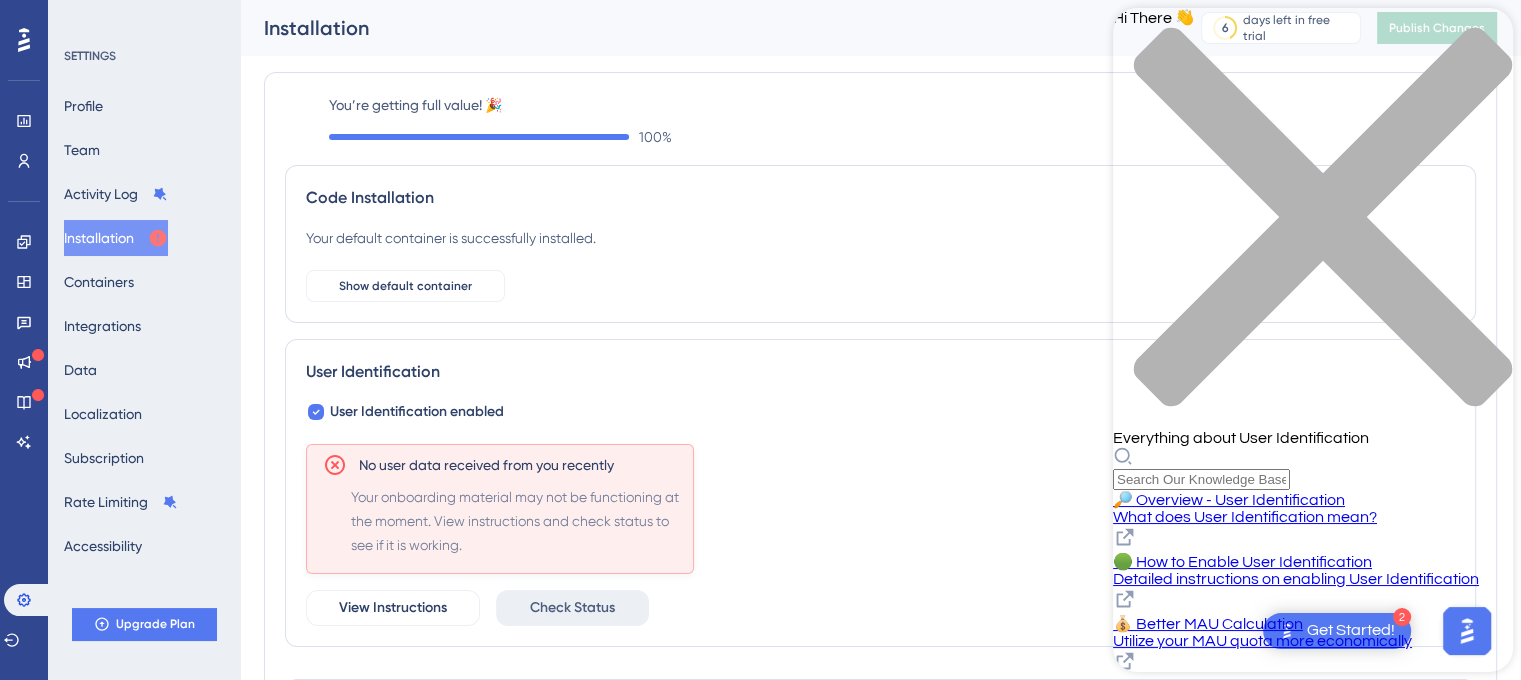 scroll, scrollTop: 85, scrollLeft: 0, axis: vertical 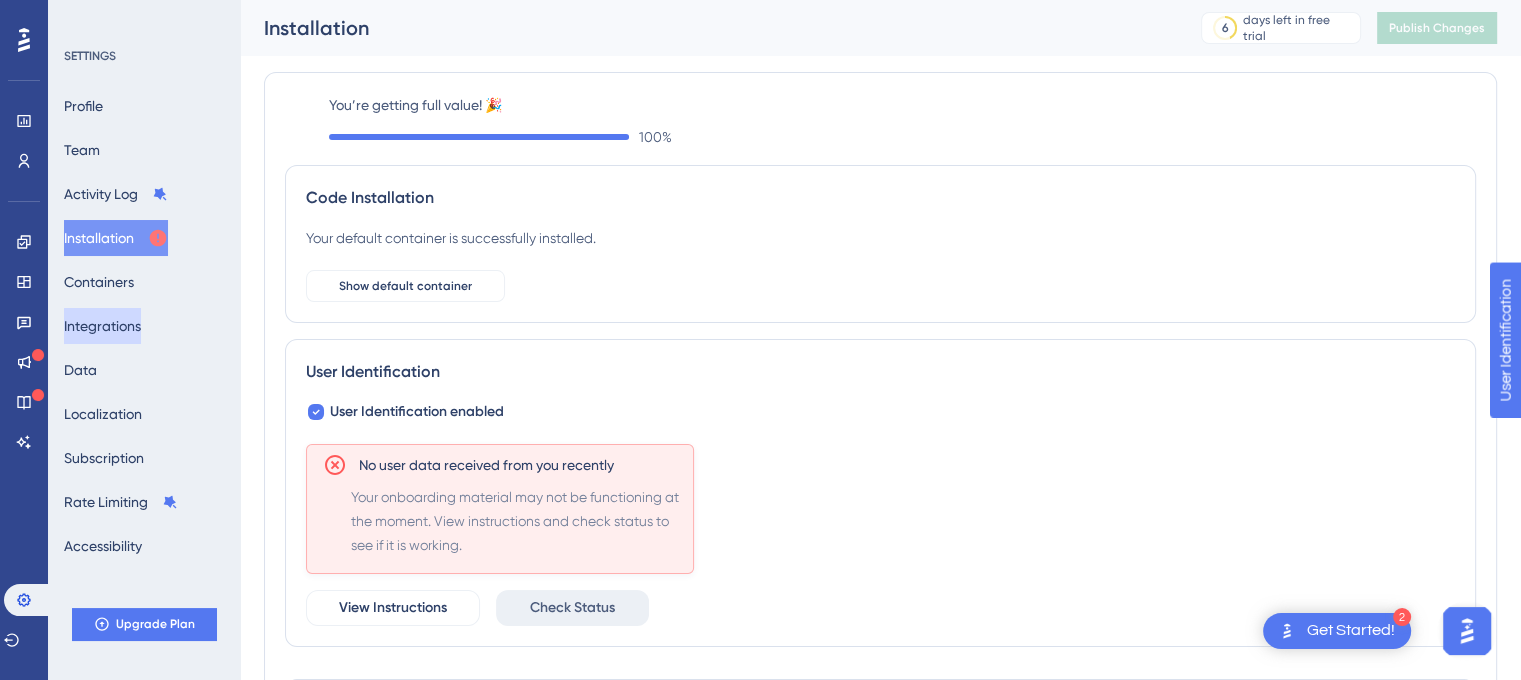 click on "Integrations" at bounding box center (102, 326) 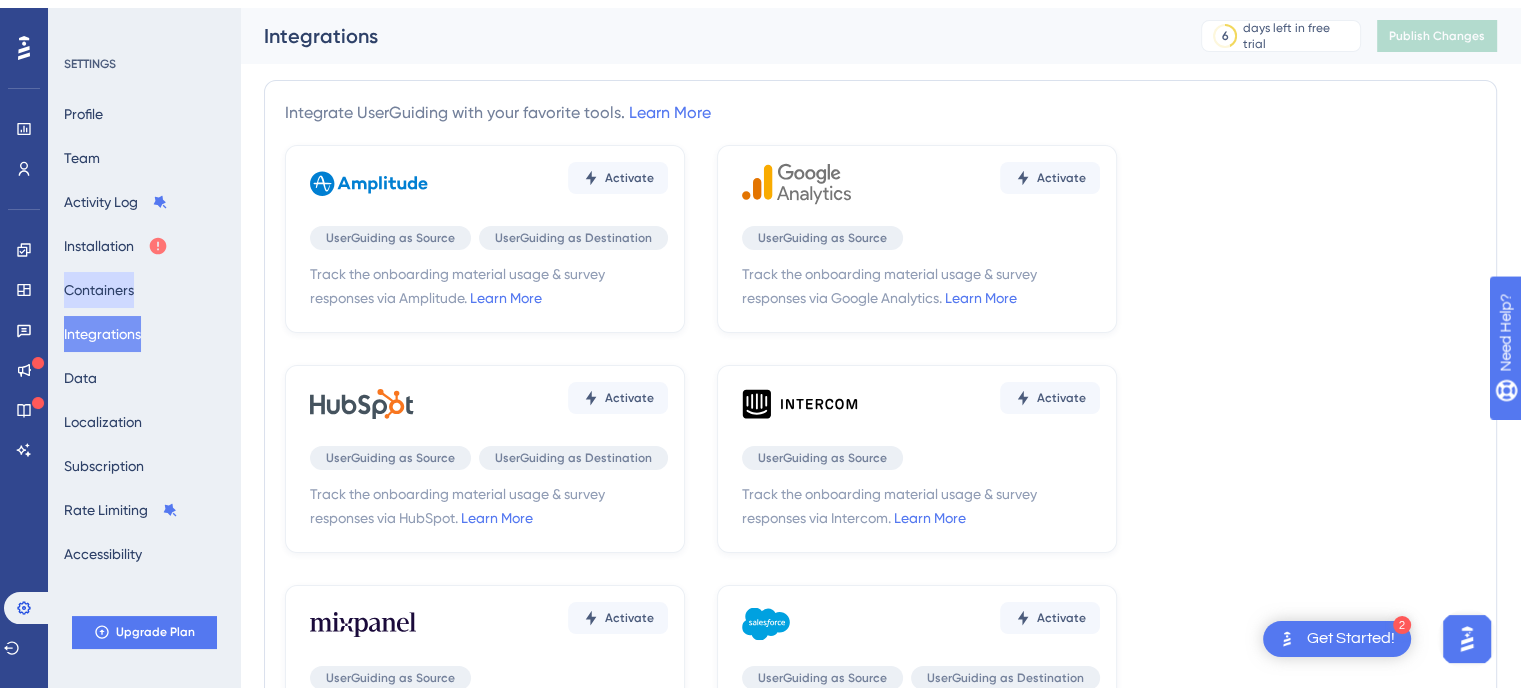 scroll, scrollTop: 0, scrollLeft: 0, axis: both 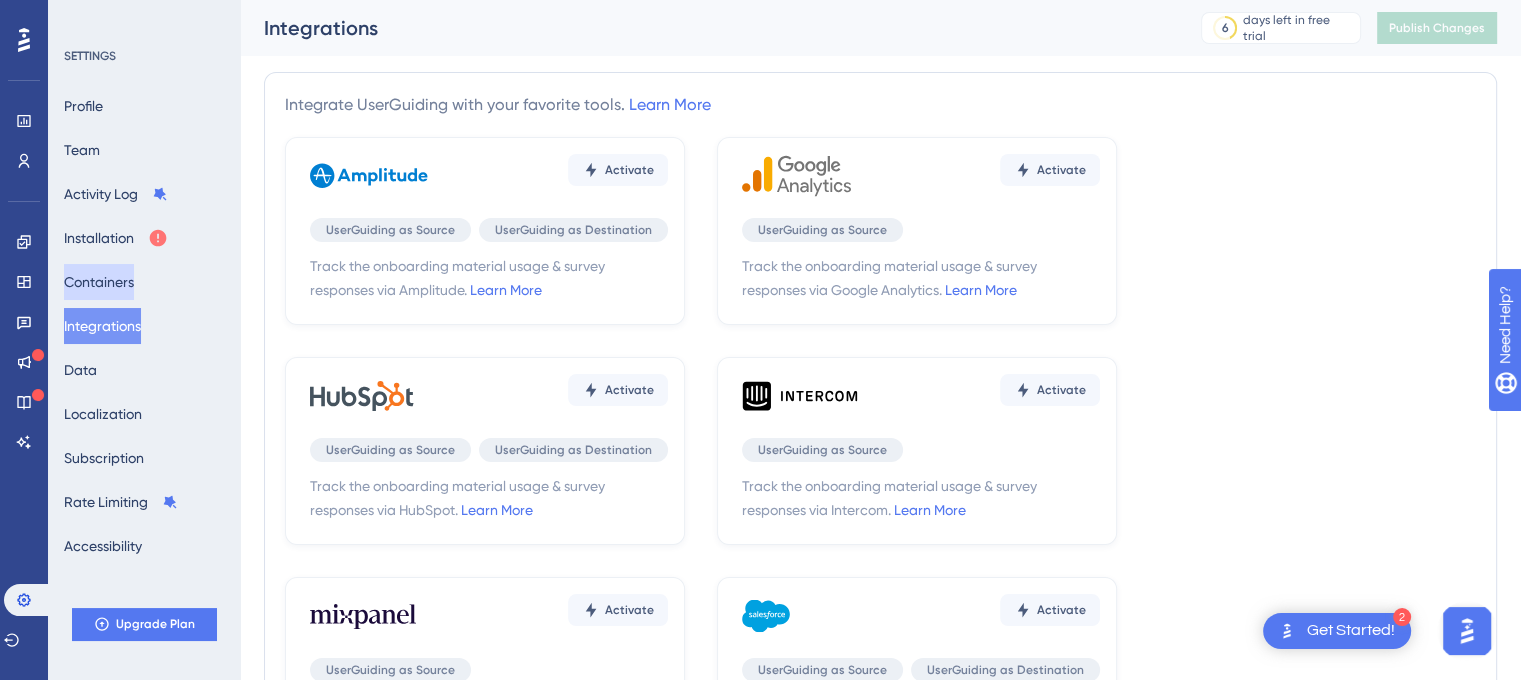 click on "Containers" at bounding box center [99, 282] 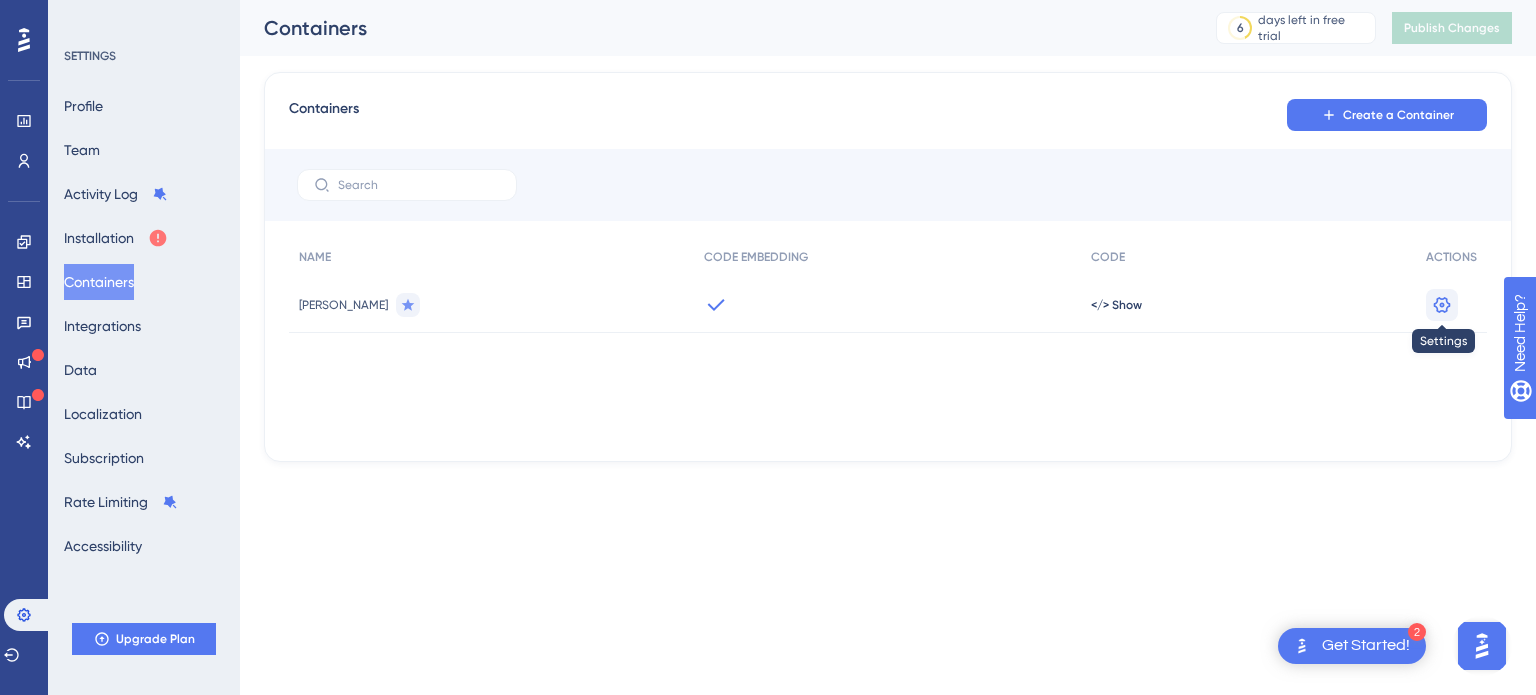 click 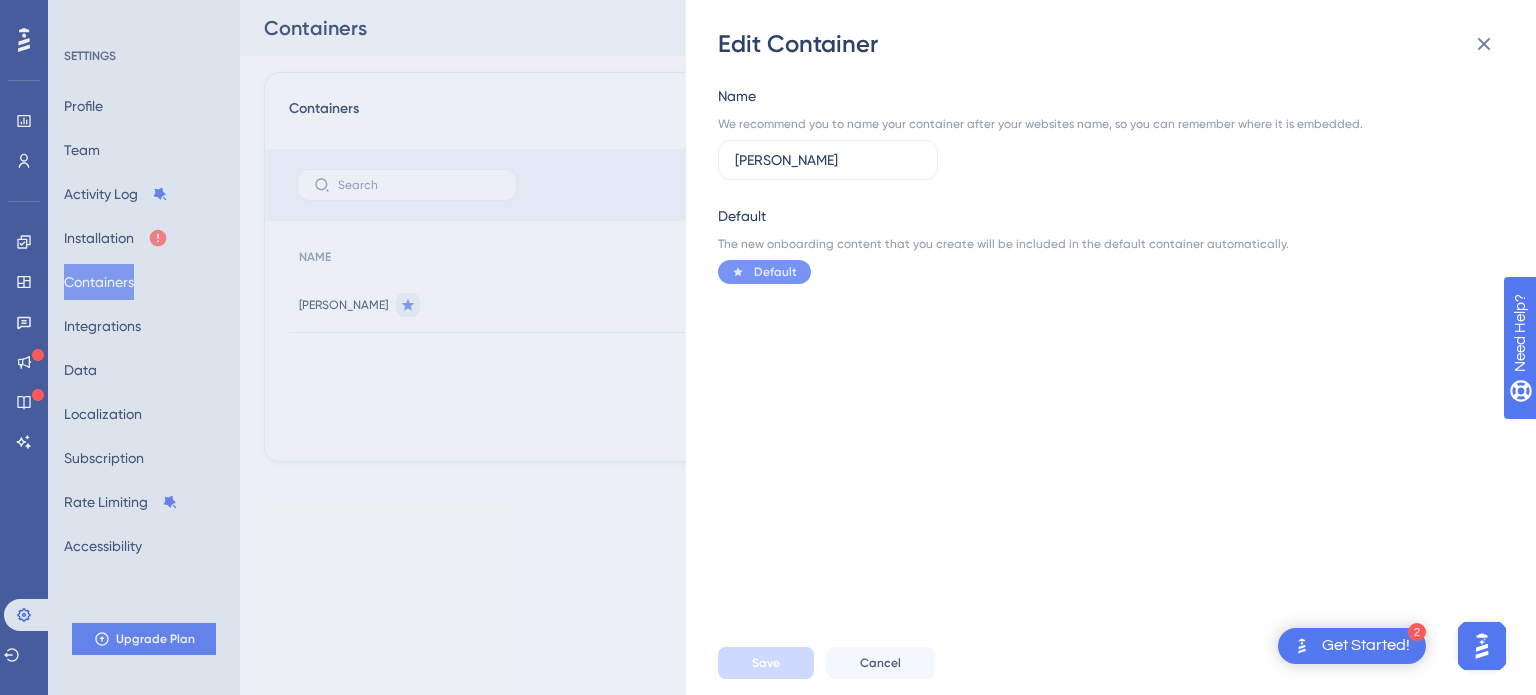 click on "Edit Container Name We recommend you to name your container after your websites name, so you can remember where it is embedded. Tommy Default The new onboarding content that you create will be included in the default container automatically. Default Save Cancel" at bounding box center (768, 347) 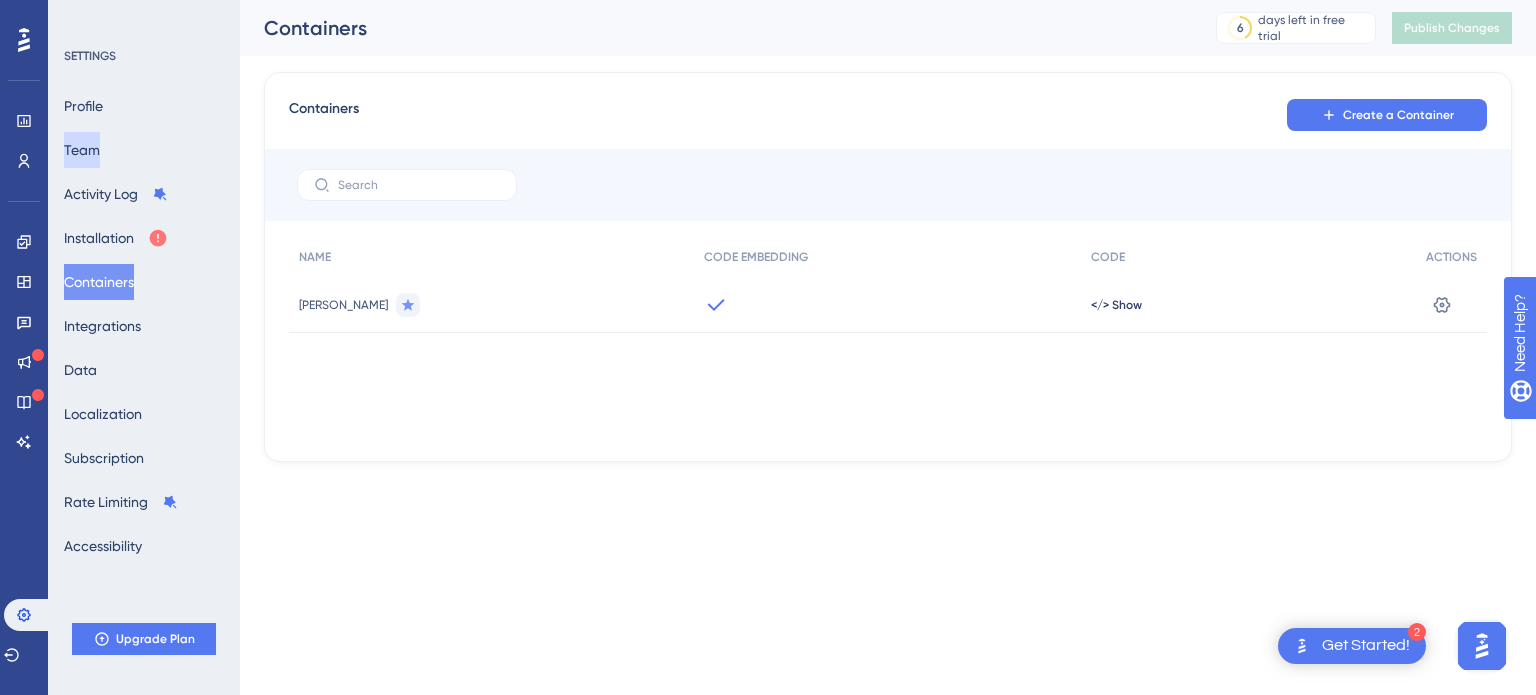click on "Team" at bounding box center (82, 150) 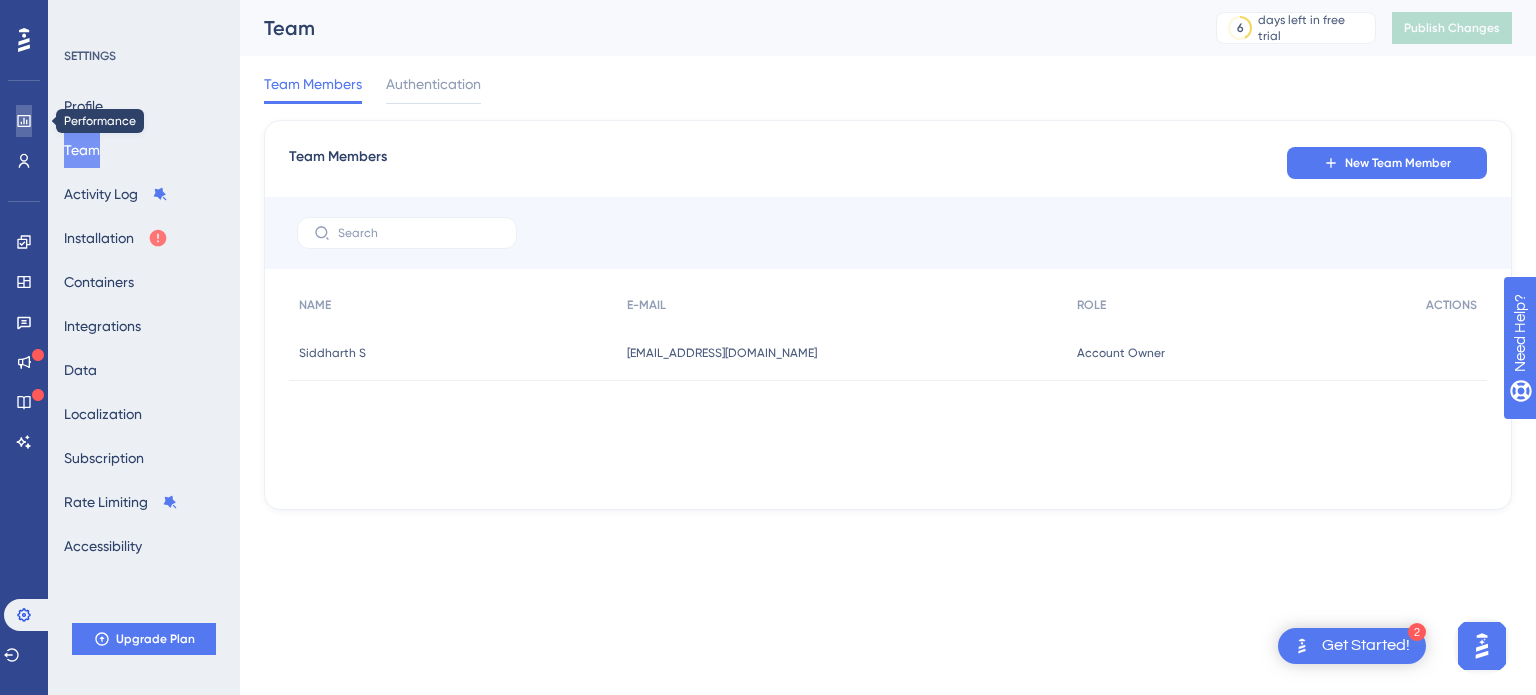click at bounding box center [24, 121] 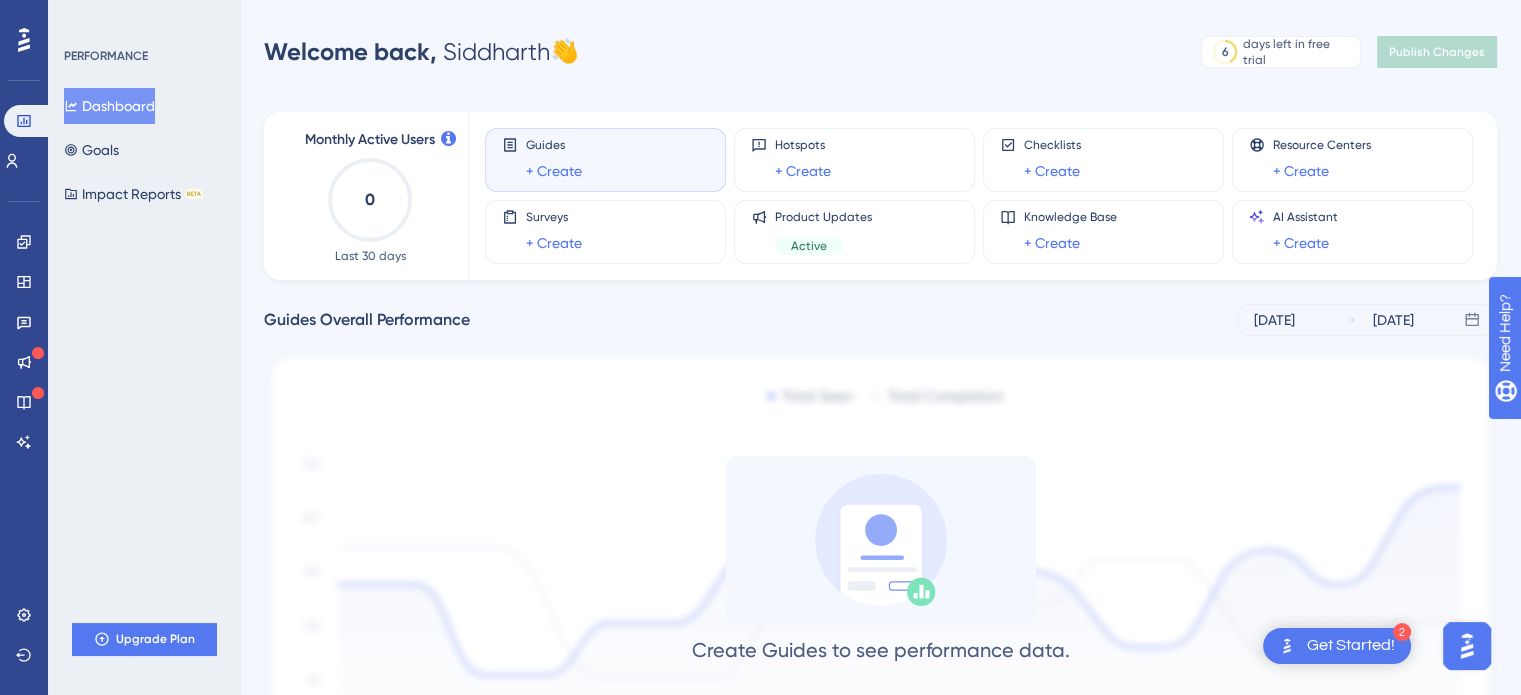 click on "0" 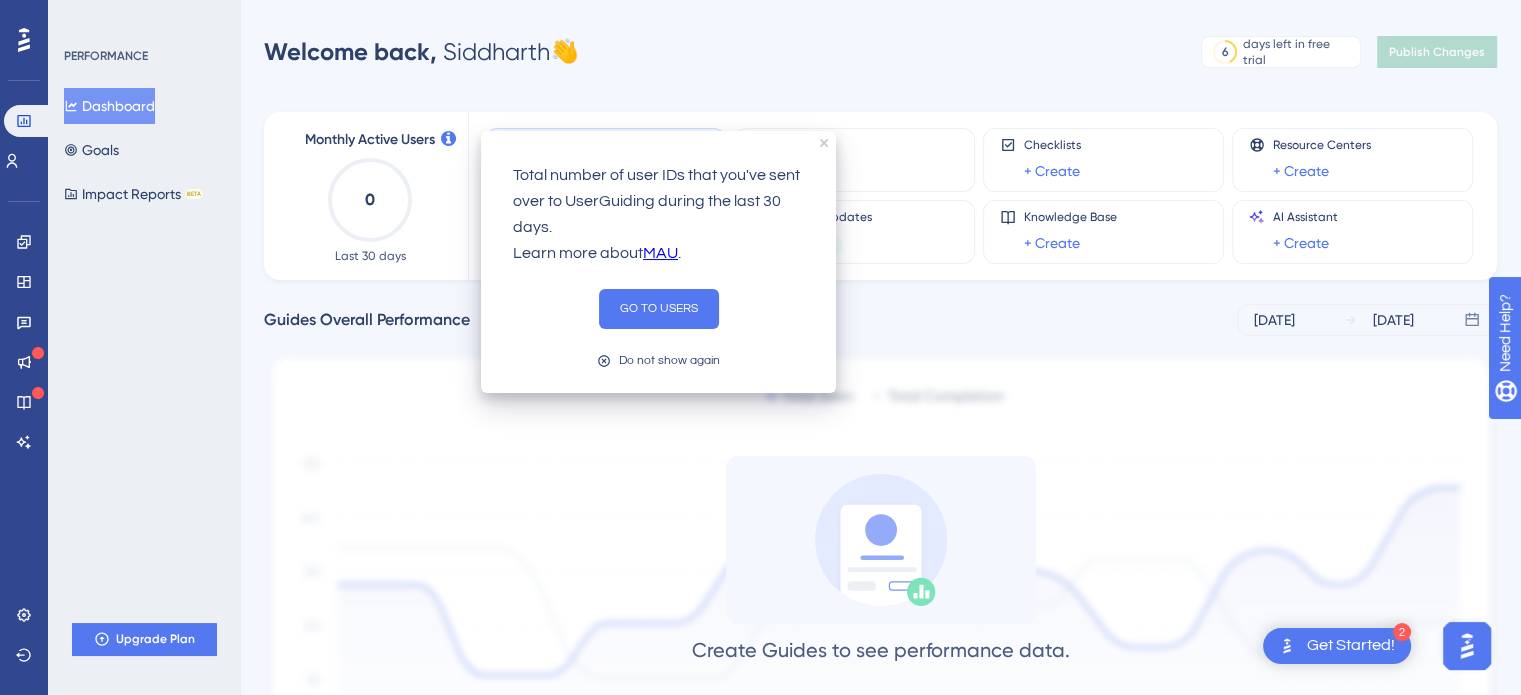 click 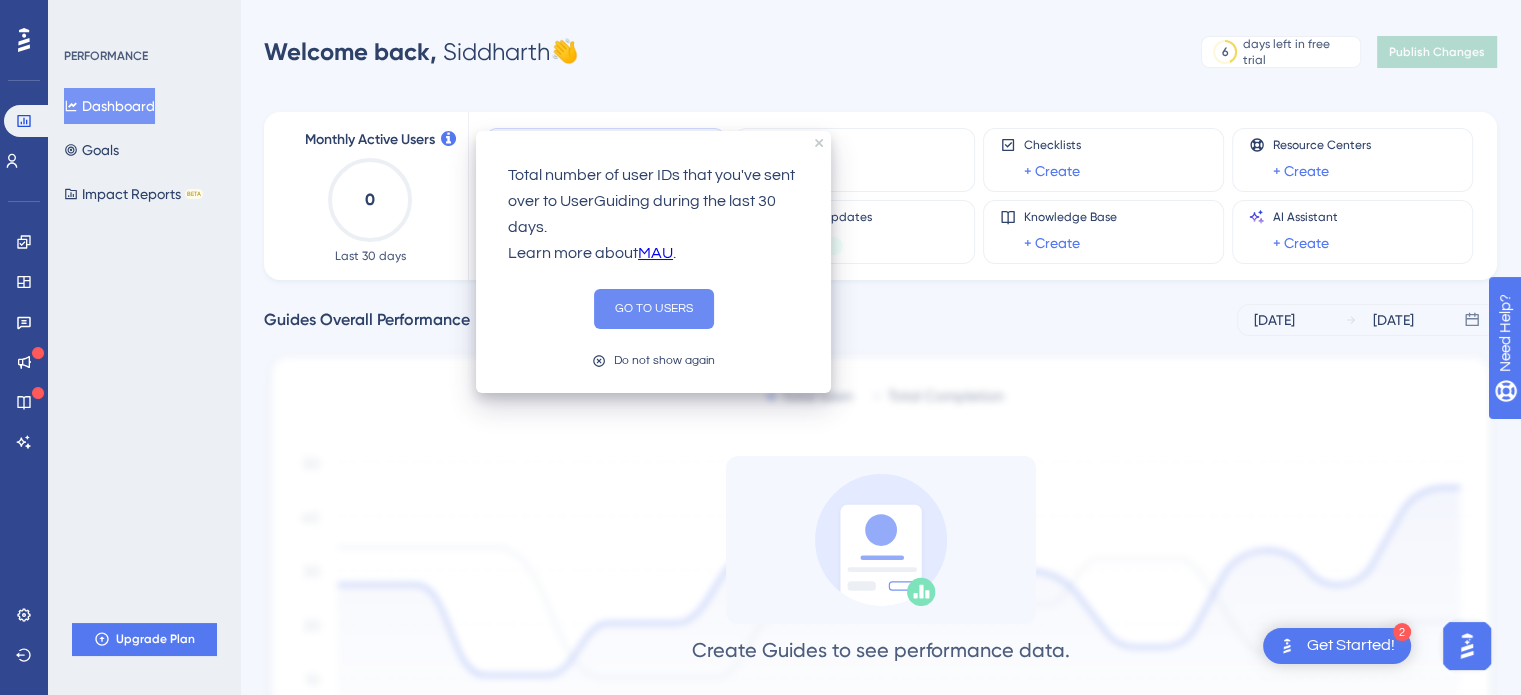 click on "GO TO USERS" at bounding box center [654, 309] 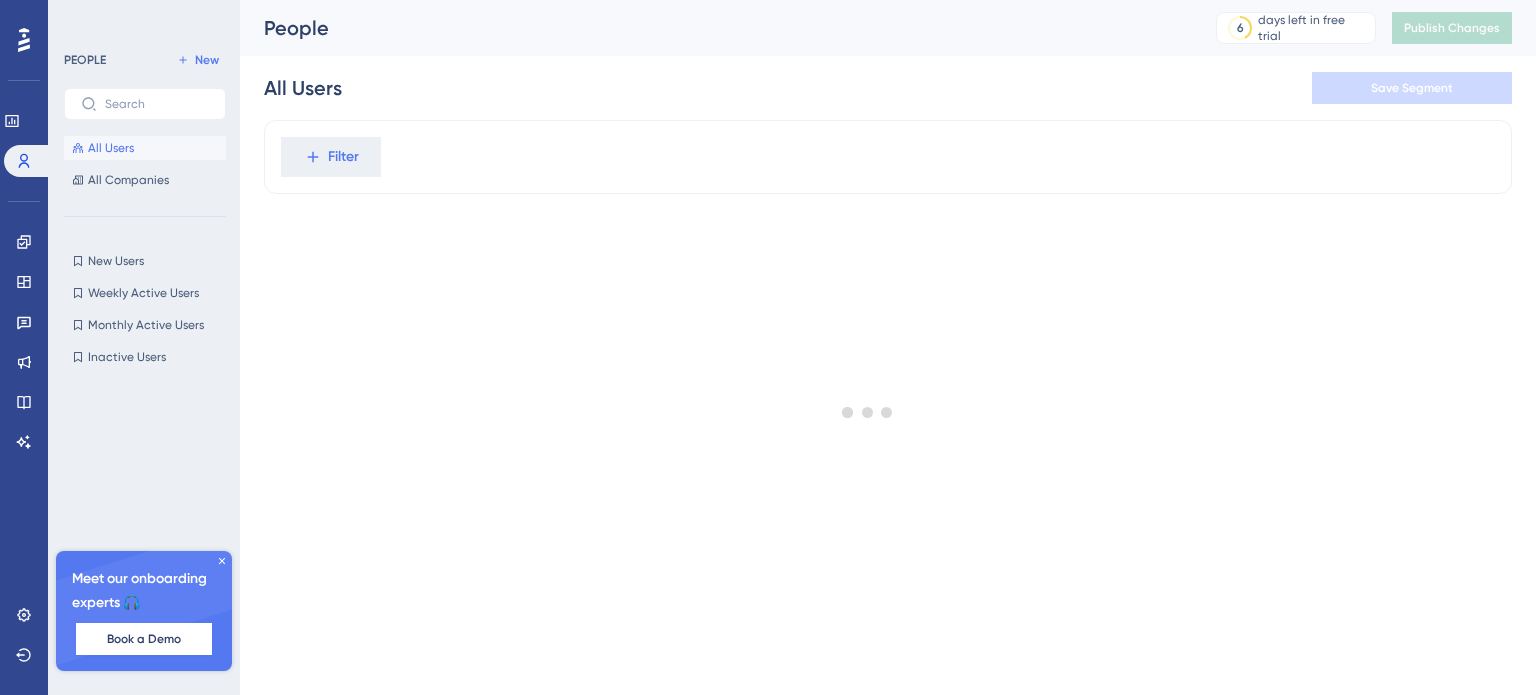 scroll, scrollTop: 0, scrollLeft: 0, axis: both 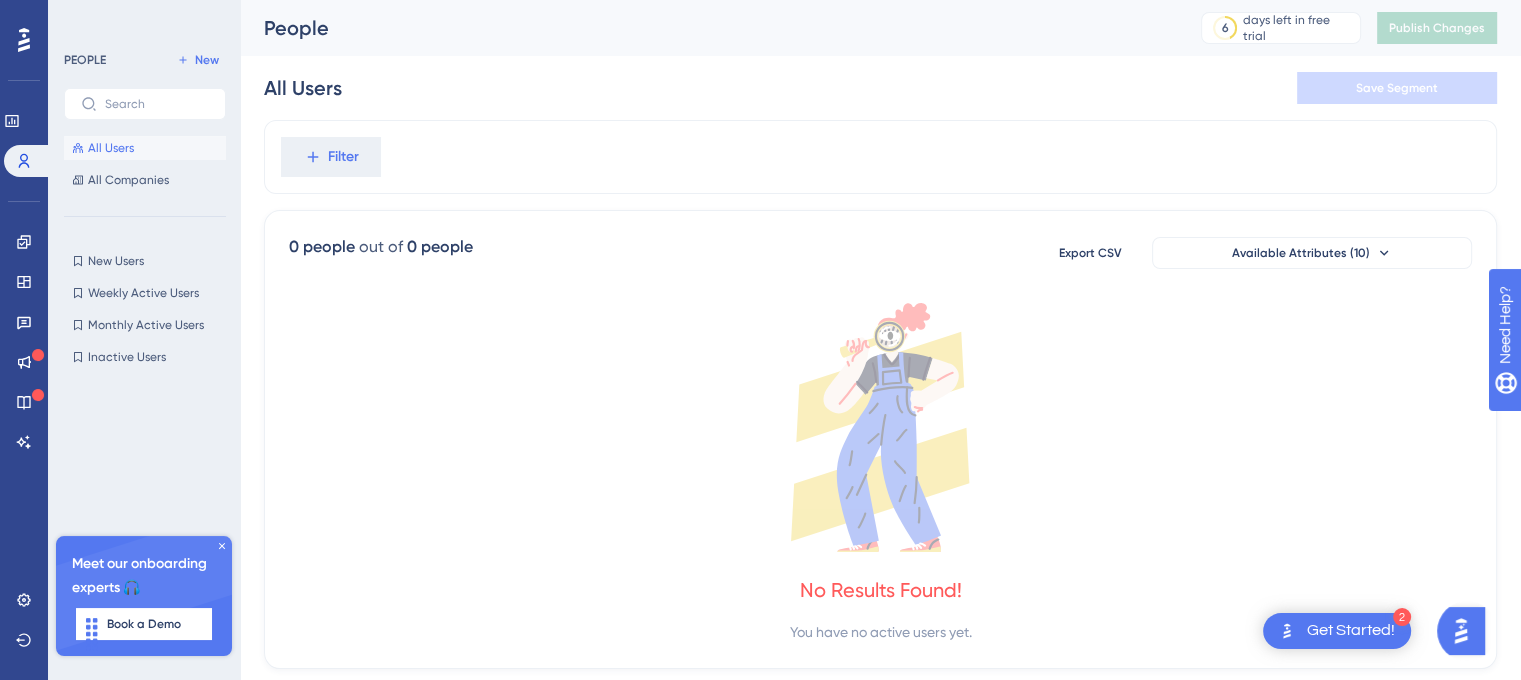 click on "Get Started!" at bounding box center (1351, 631) 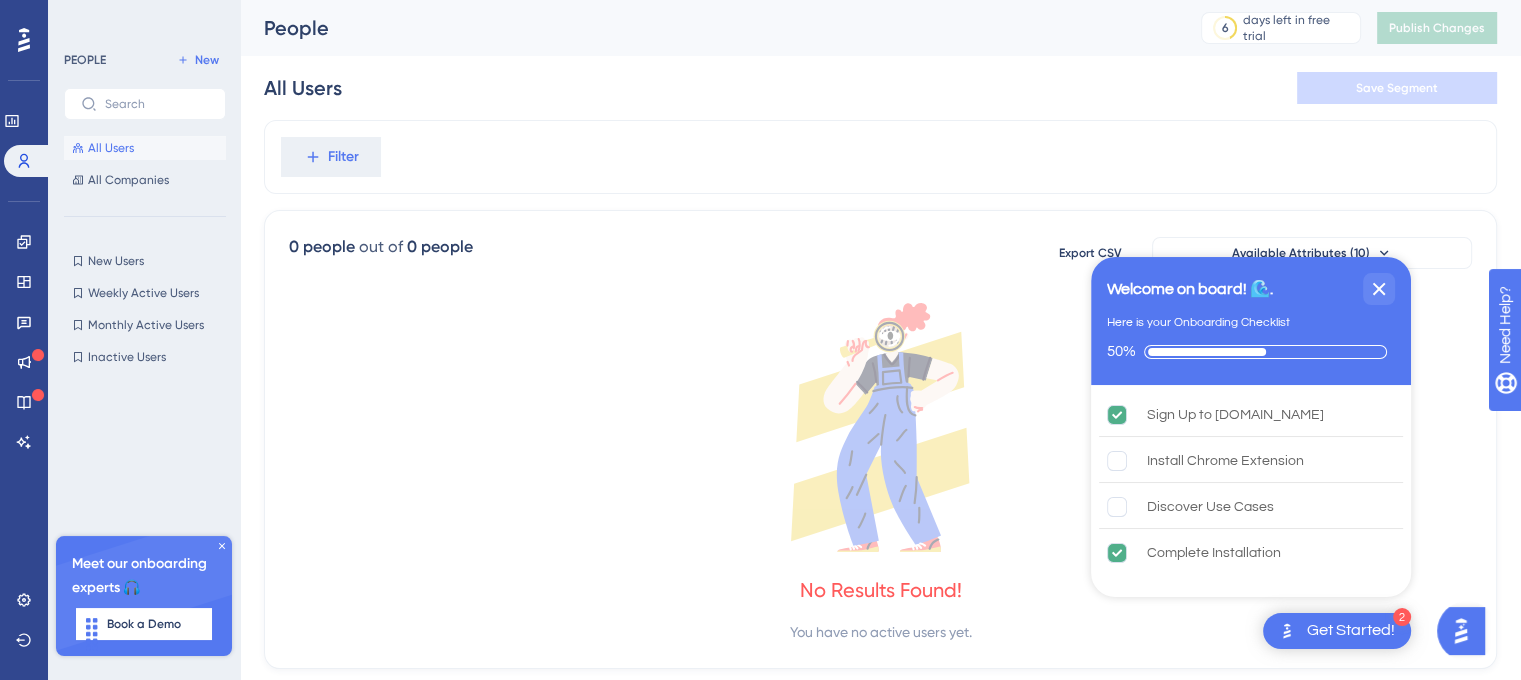 click at bounding box center (1461, 631) 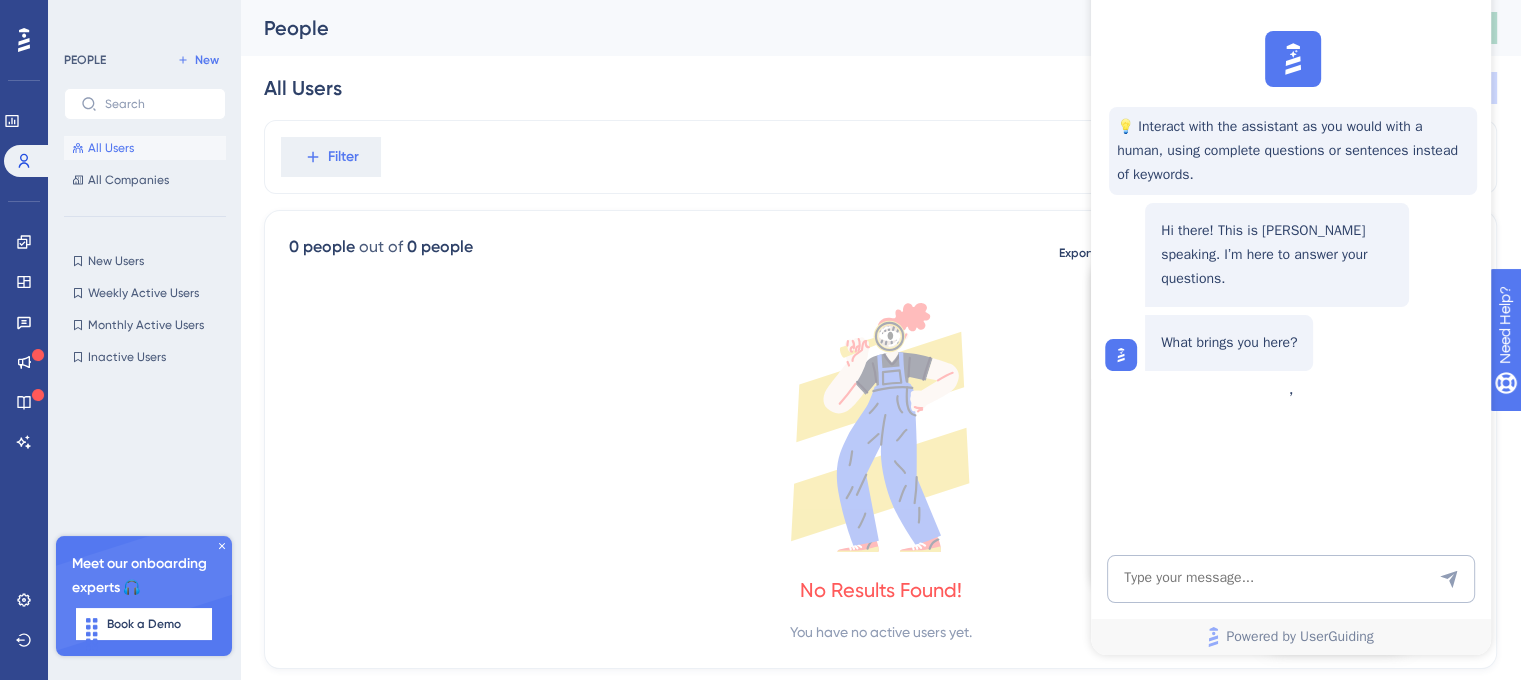 scroll, scrollTop: 0, scrollLeft: 0, axis: both 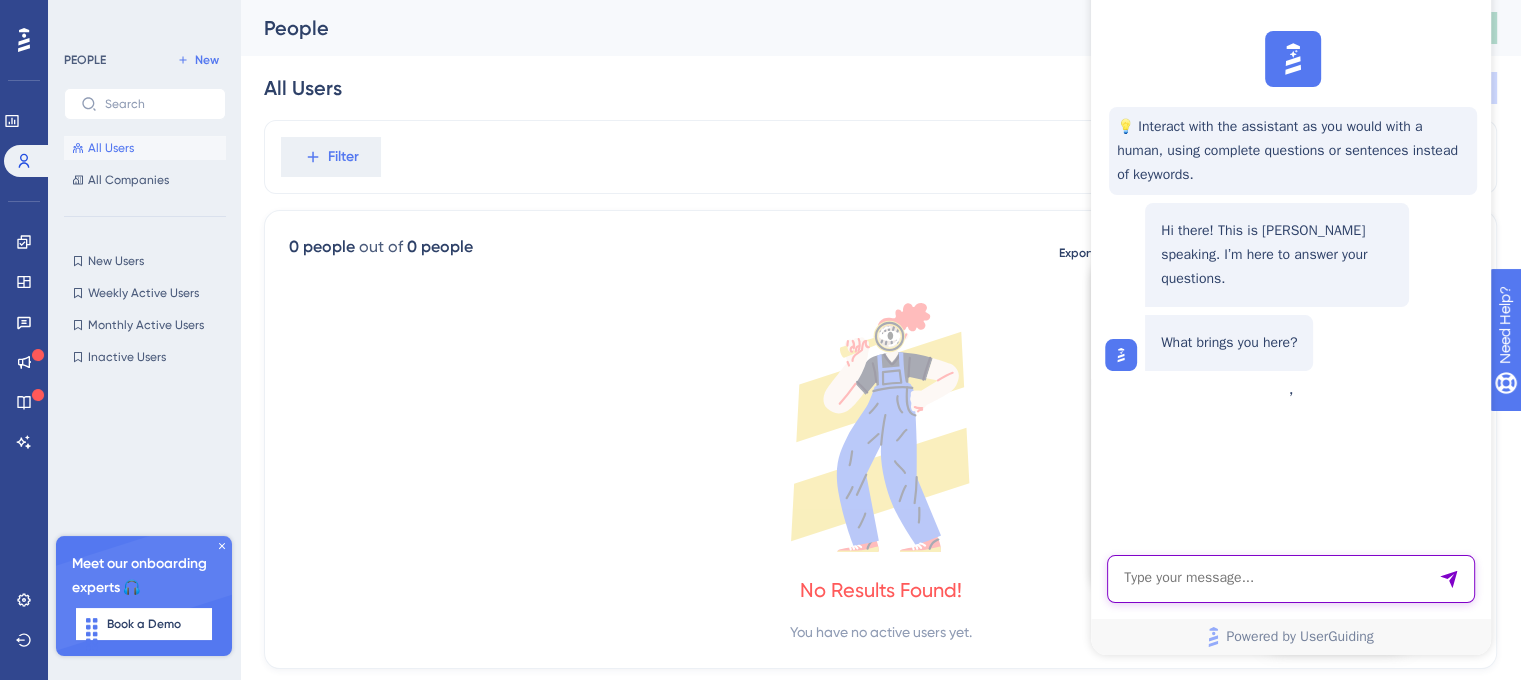 click at bounding box center (1291, 579) 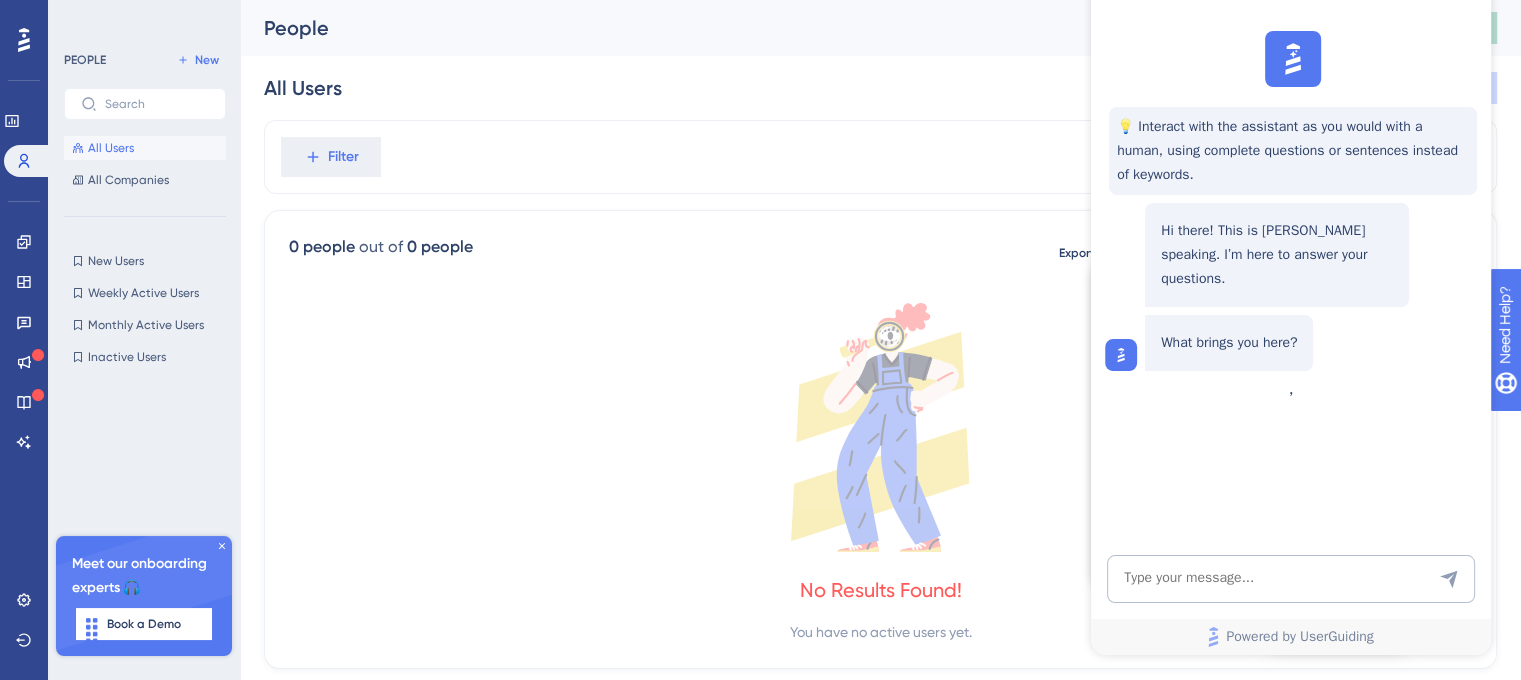 click on "No Results Found! You have no active users yet." at bounding box center (880, 473) 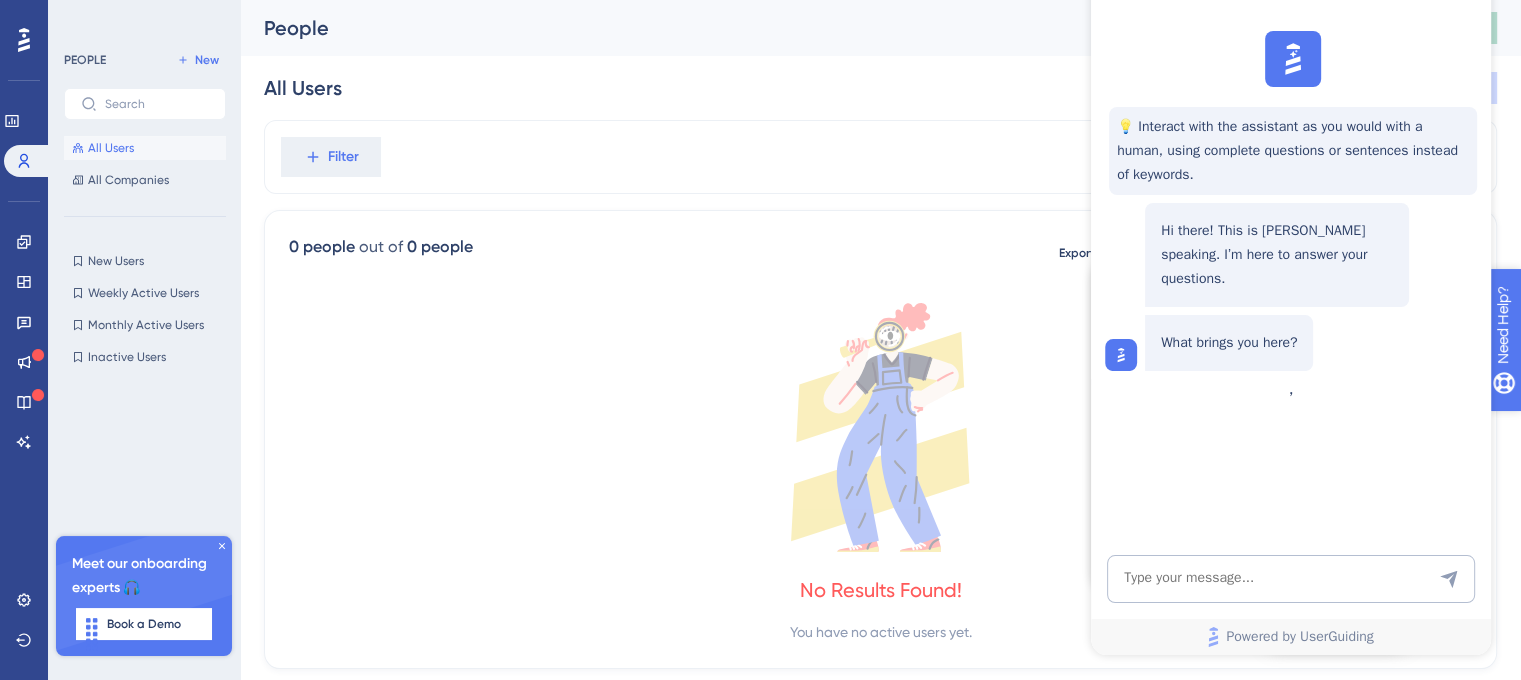 click on "Need Help?" at bounding box center [1573, 428] 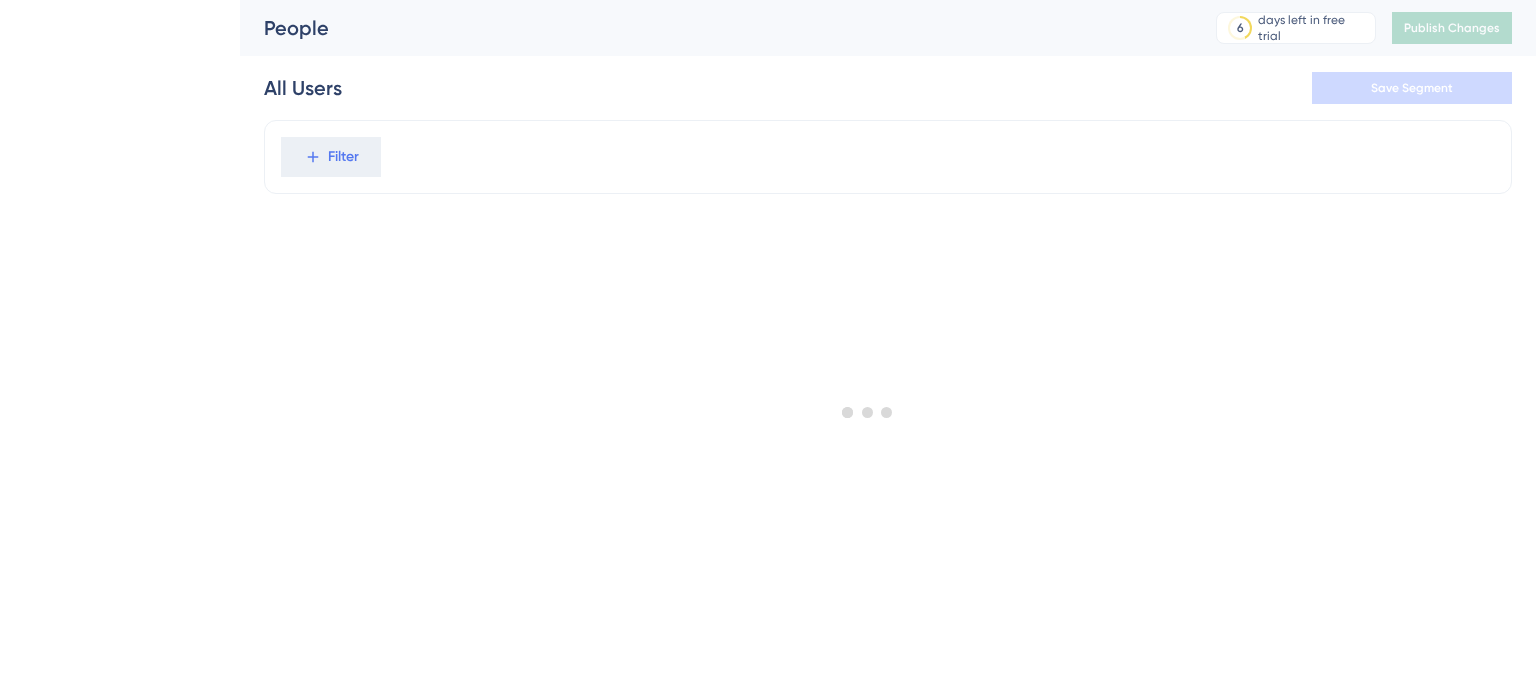 scroll, scrollTop: 0, scrollLeft: 0, axis: both 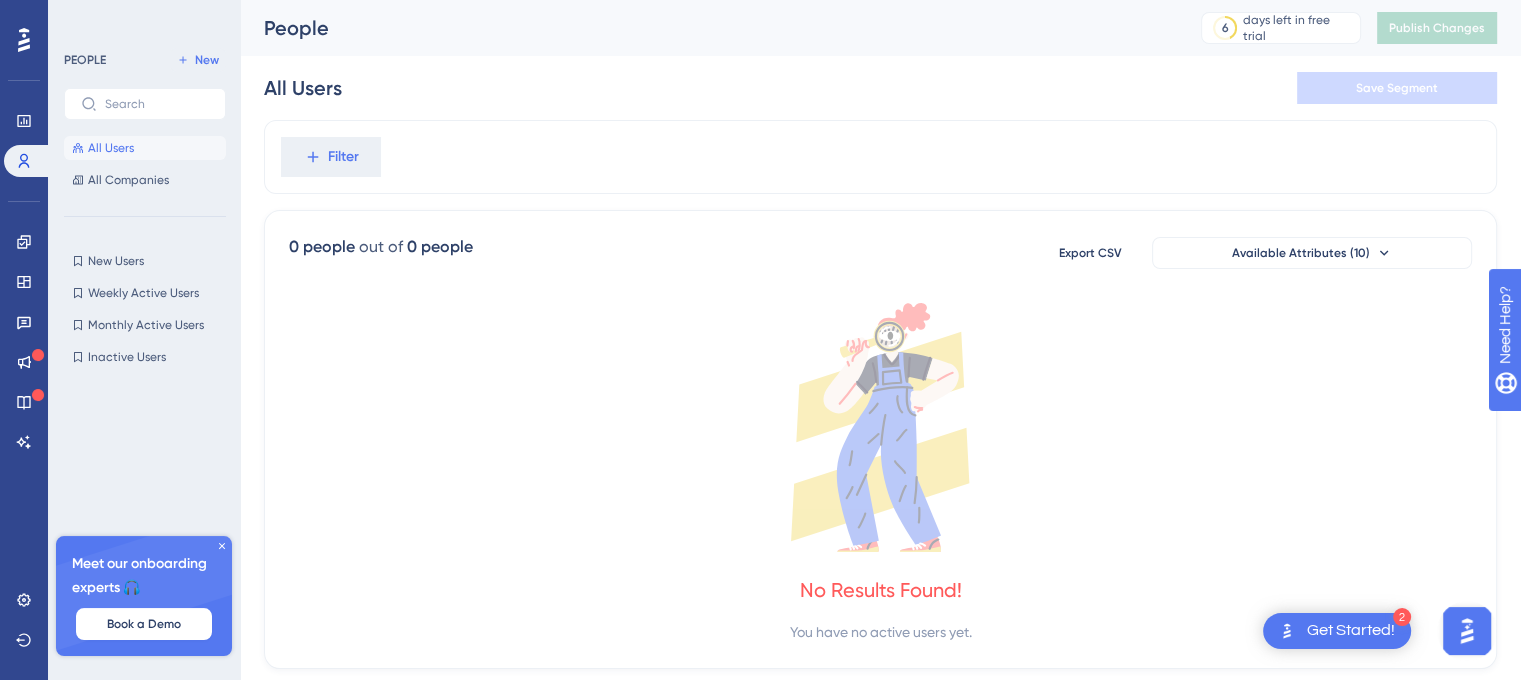 click on "Get Started!" at bounding box center [1351, 631] 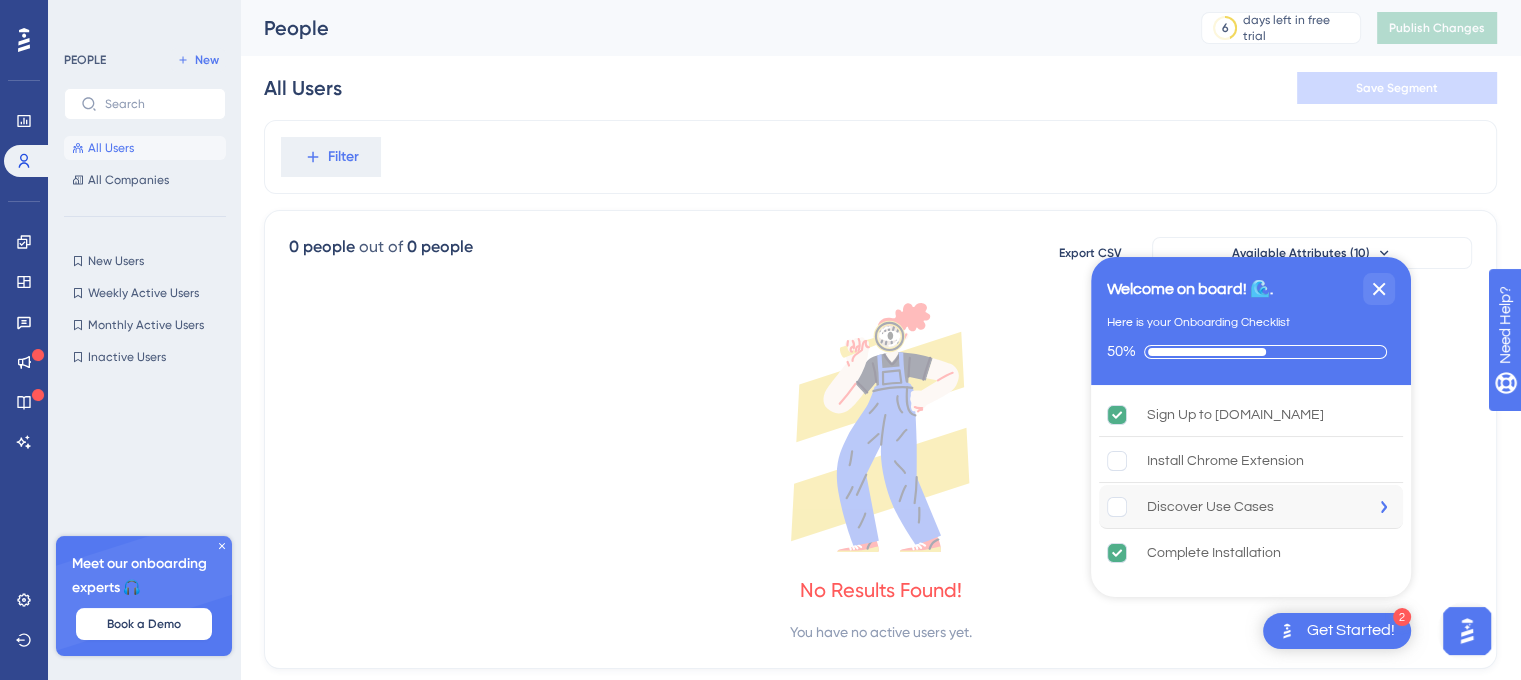 click on "Discover Use Cases" at bounding box center [1251, 507] 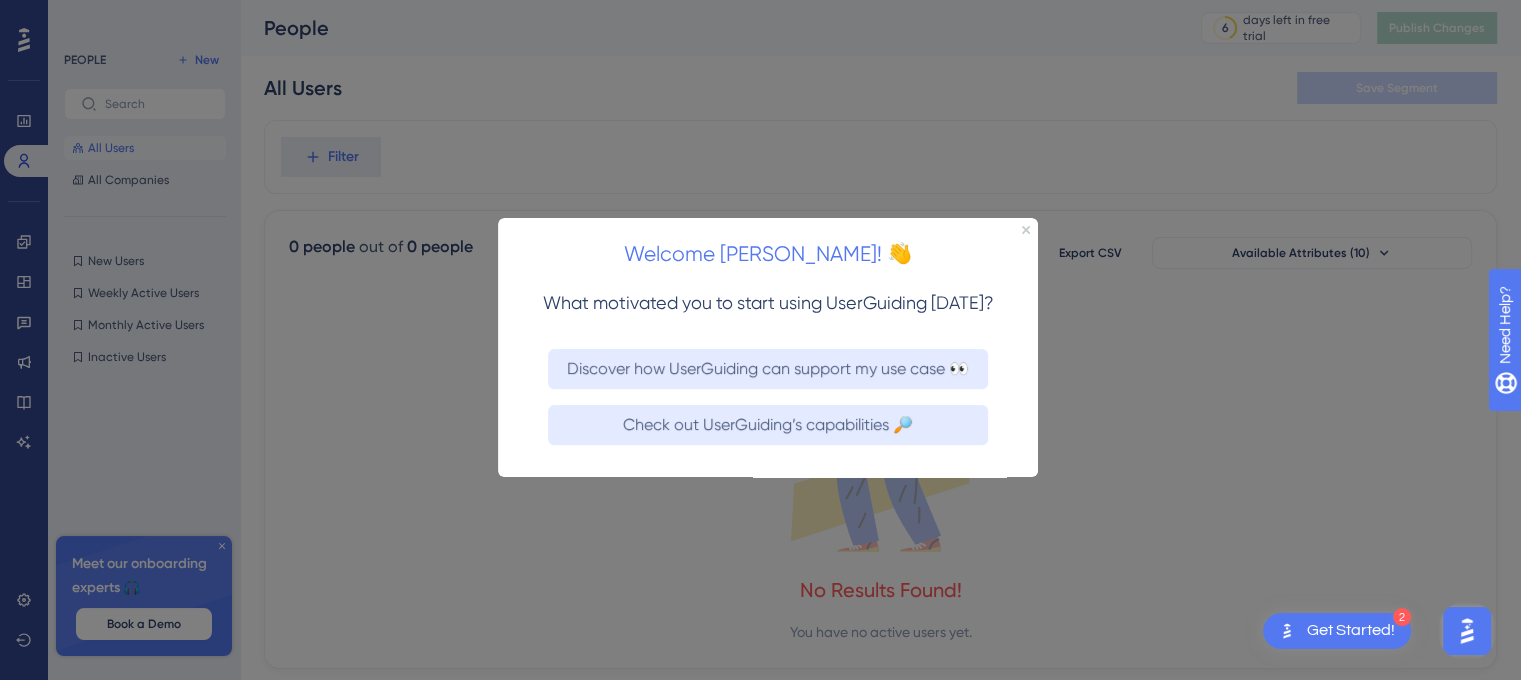 scroll, scrollTop: 0, scrollLeft: 0, axis: both 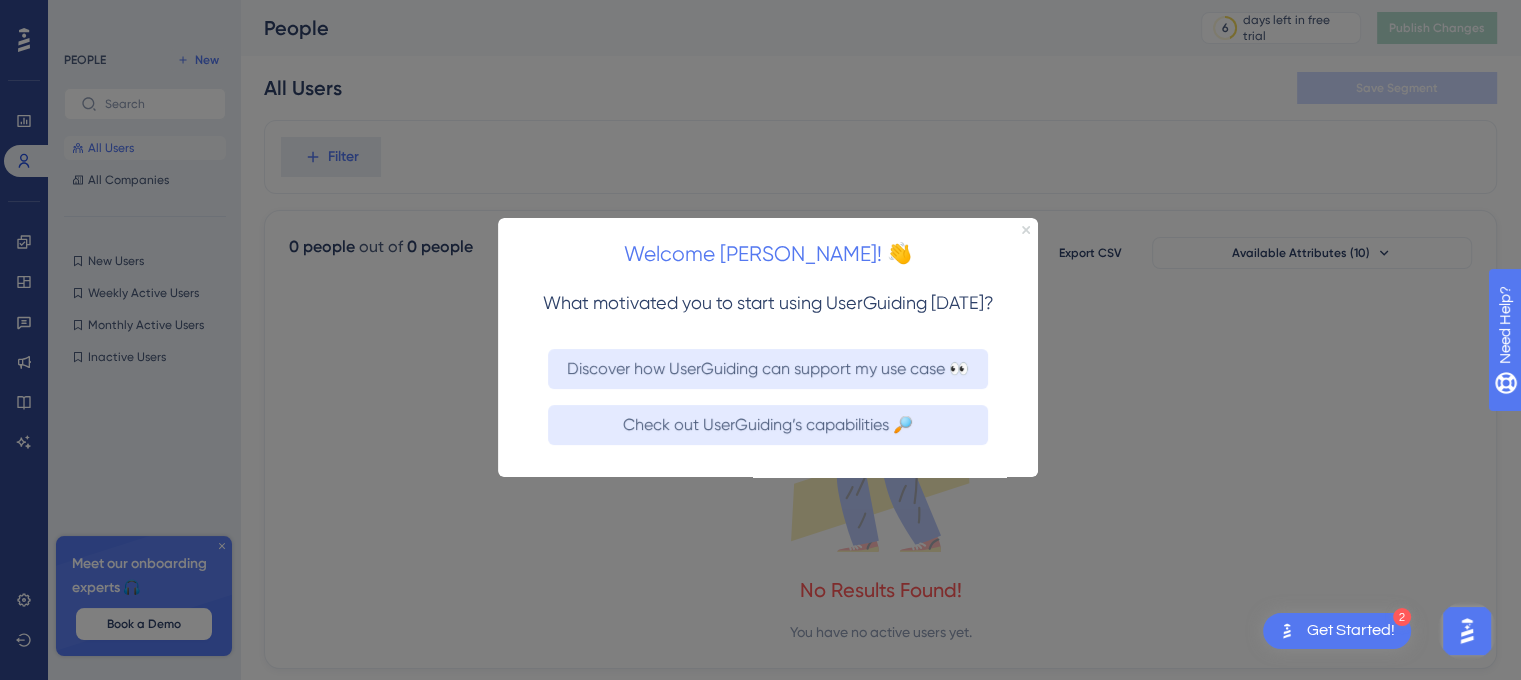 click 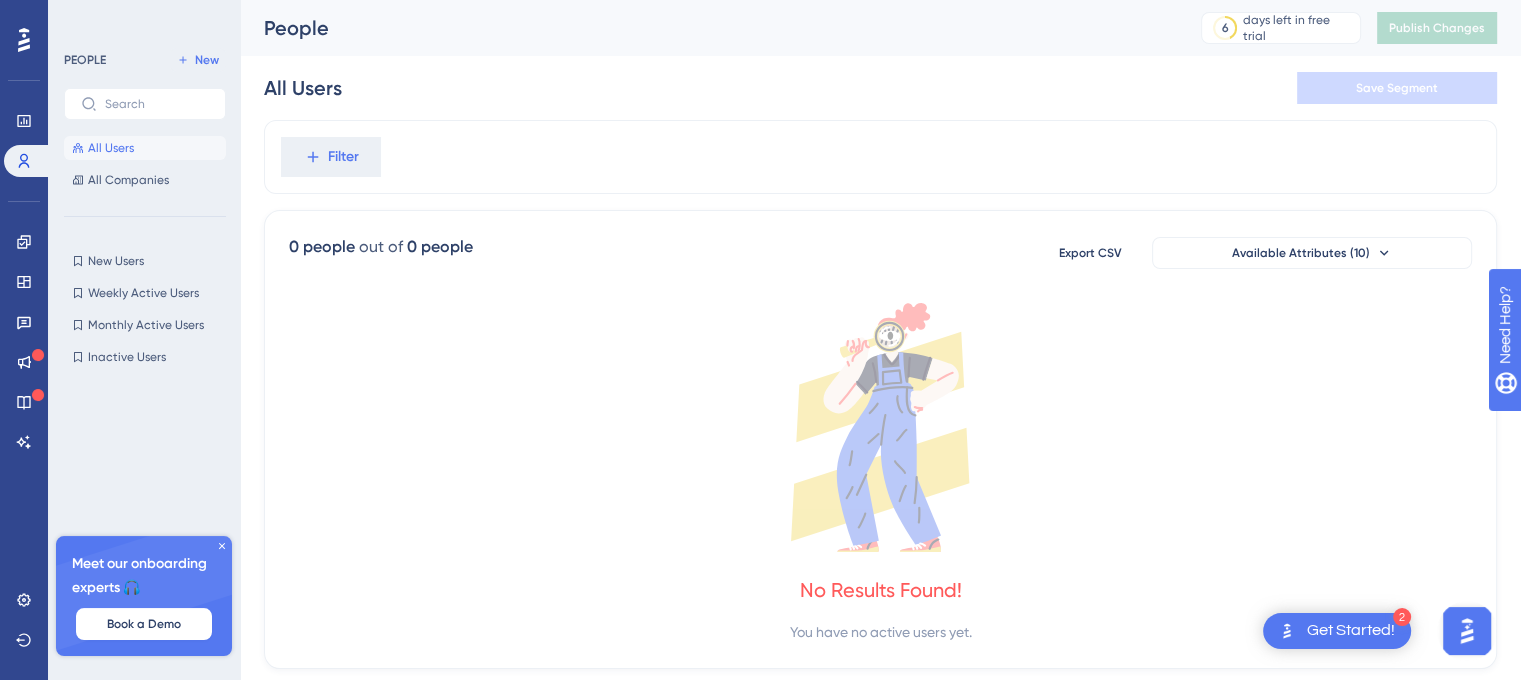 click on "2 Get Started!" at bounding box center (1337, 631) 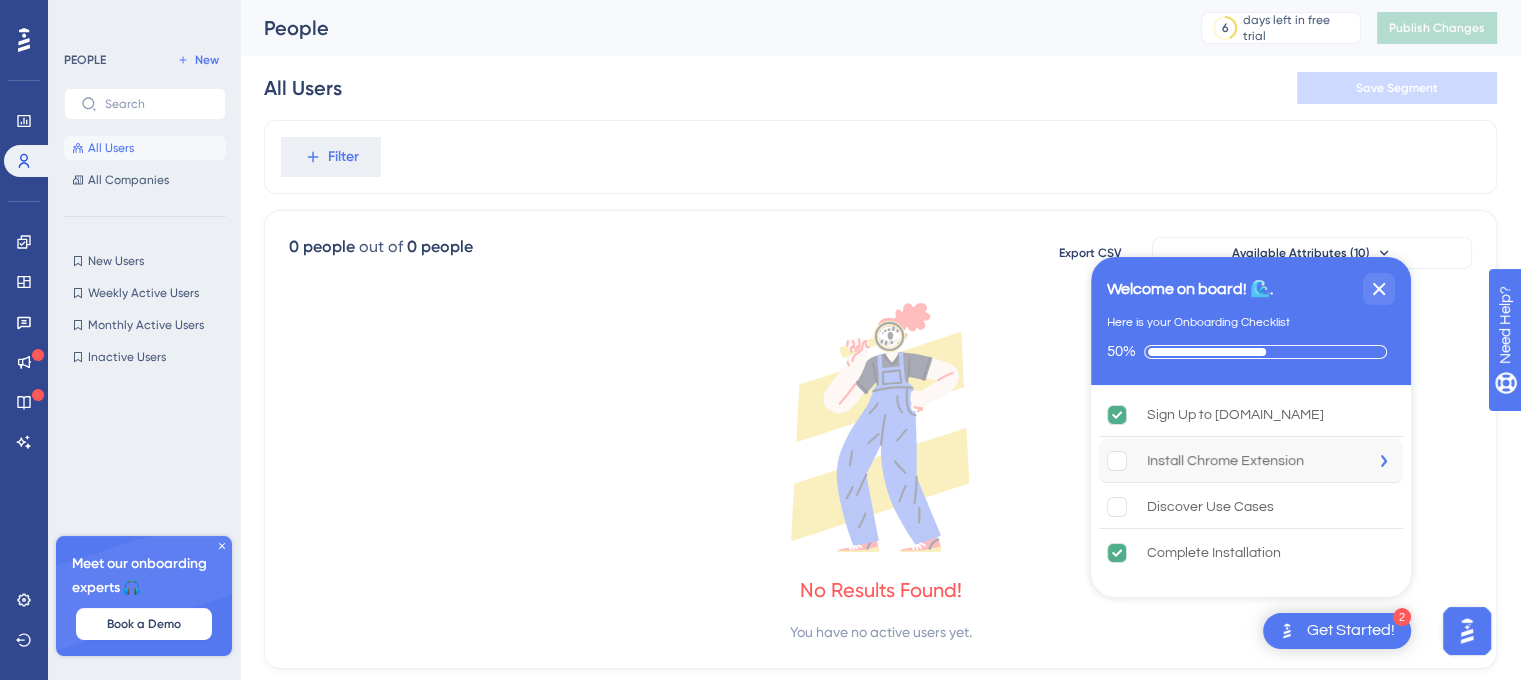 click on "Install Chrome Extension" at bounding box center [1225, 461] 